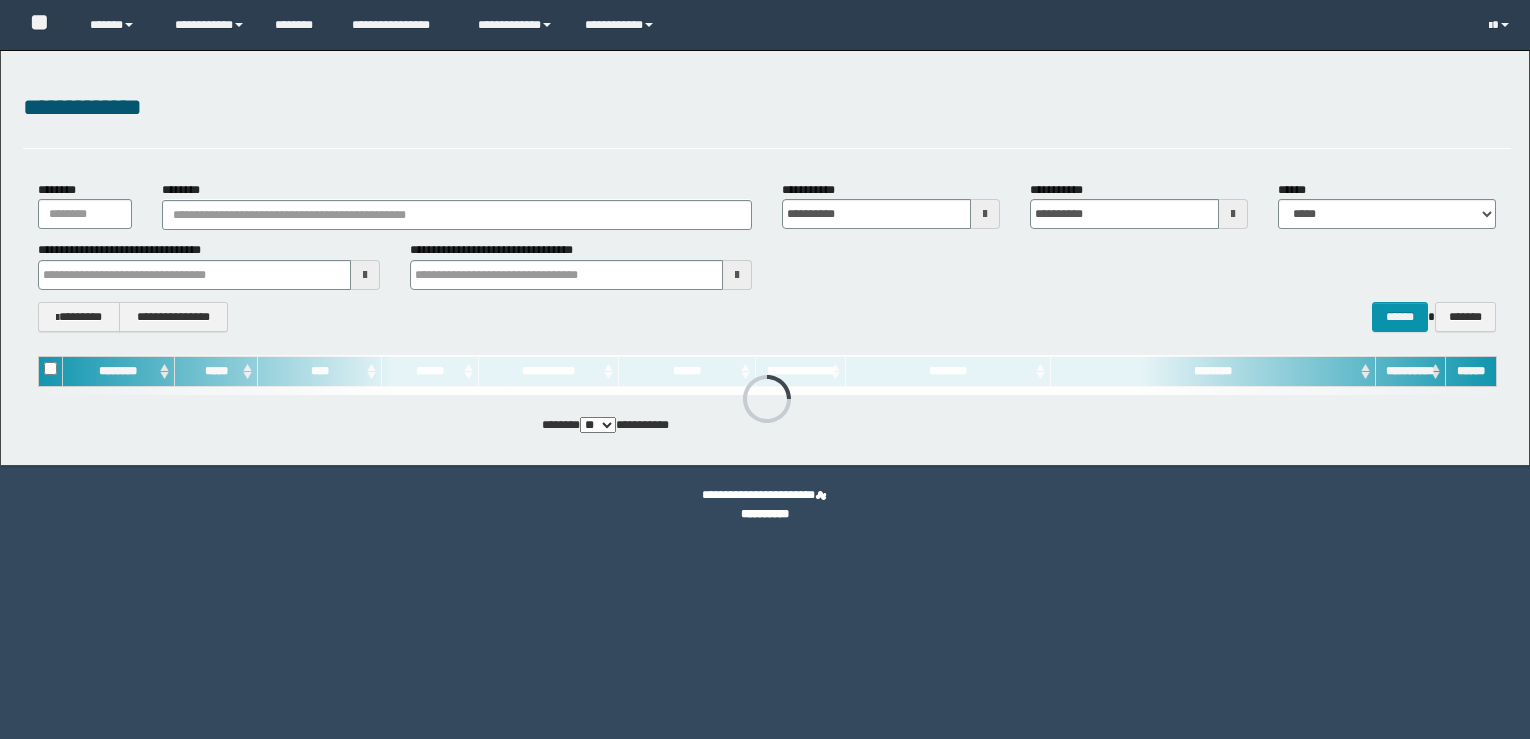 scroll, scrollTop: 0, scrollLeft: 0, axis: both 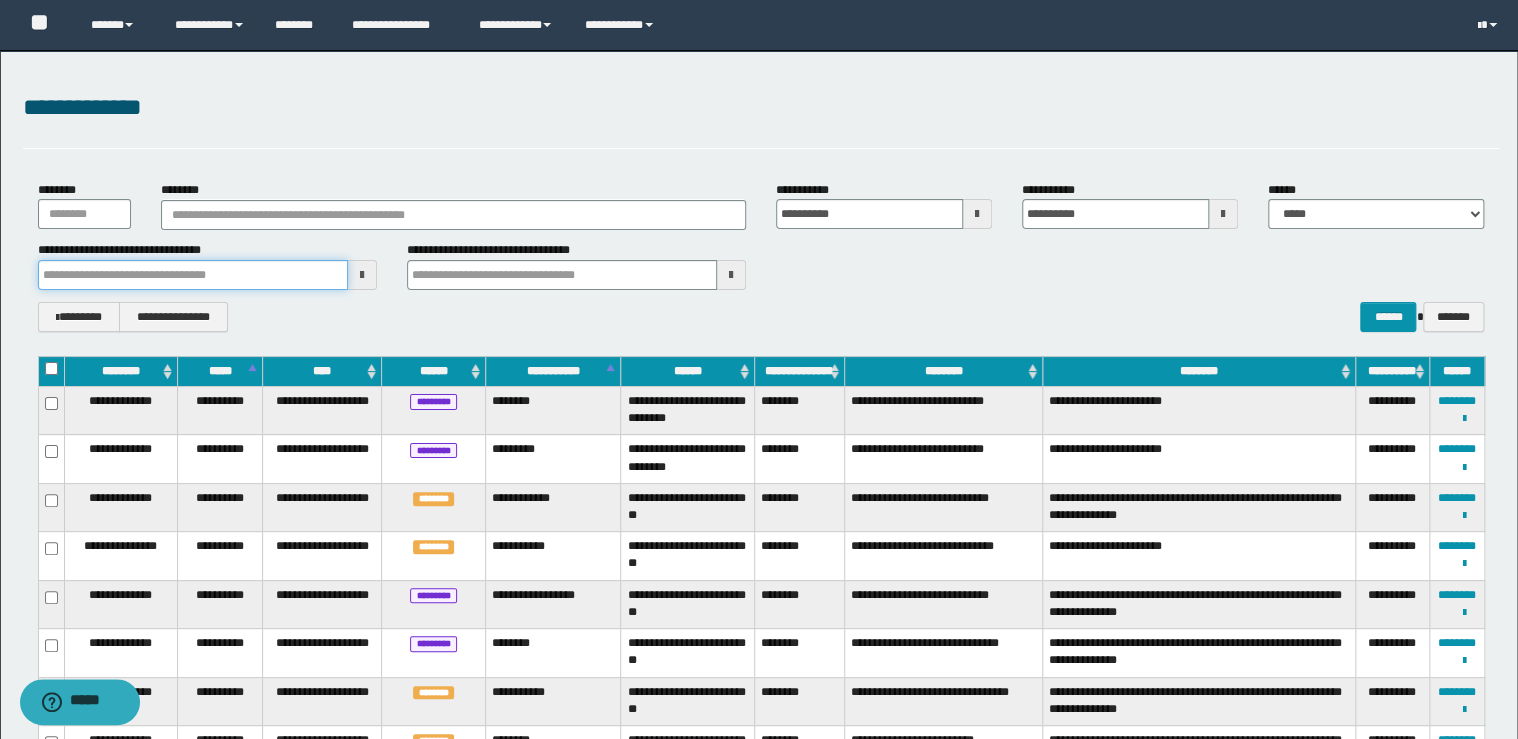 click at bounding box center [193, 275] 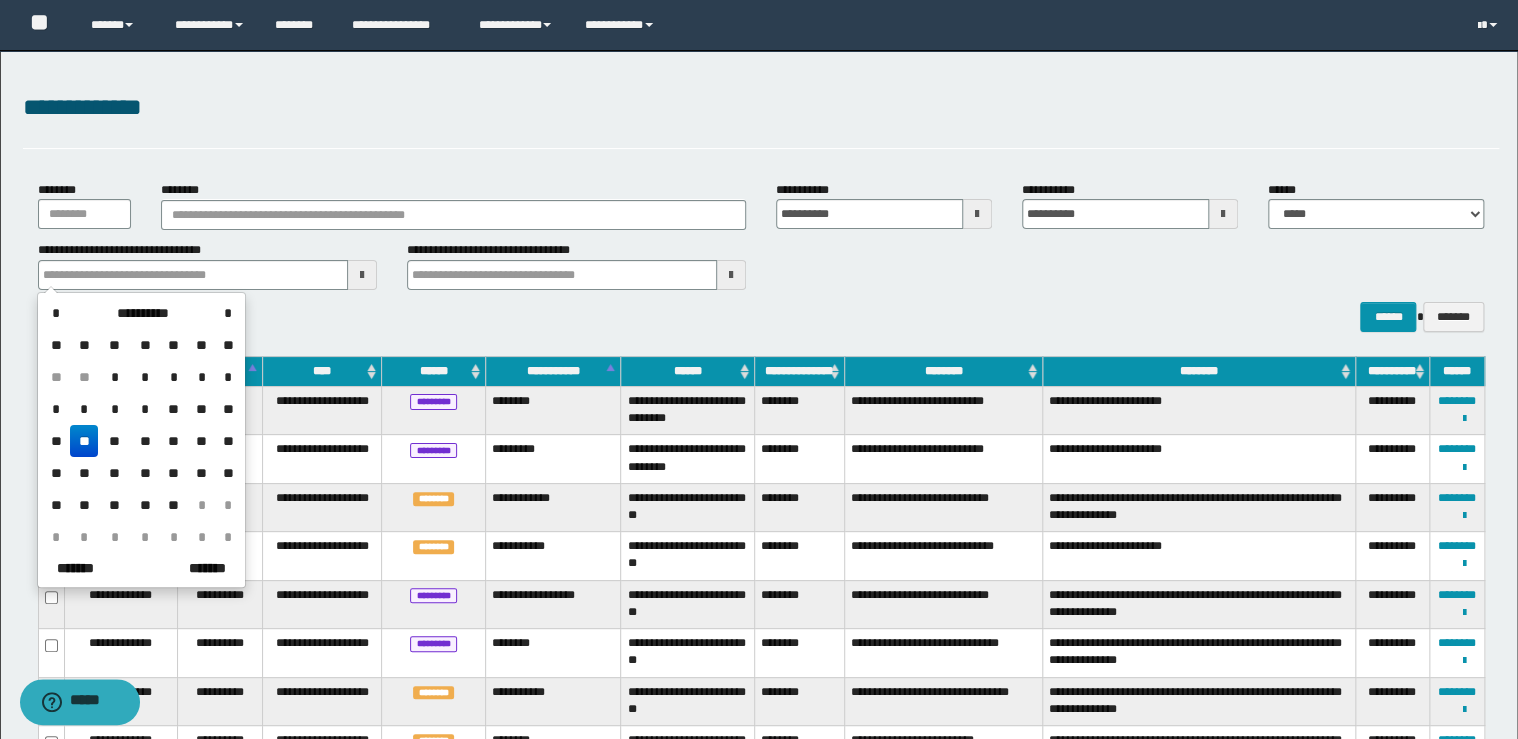 click on "**" at bounding box center [84, 441] 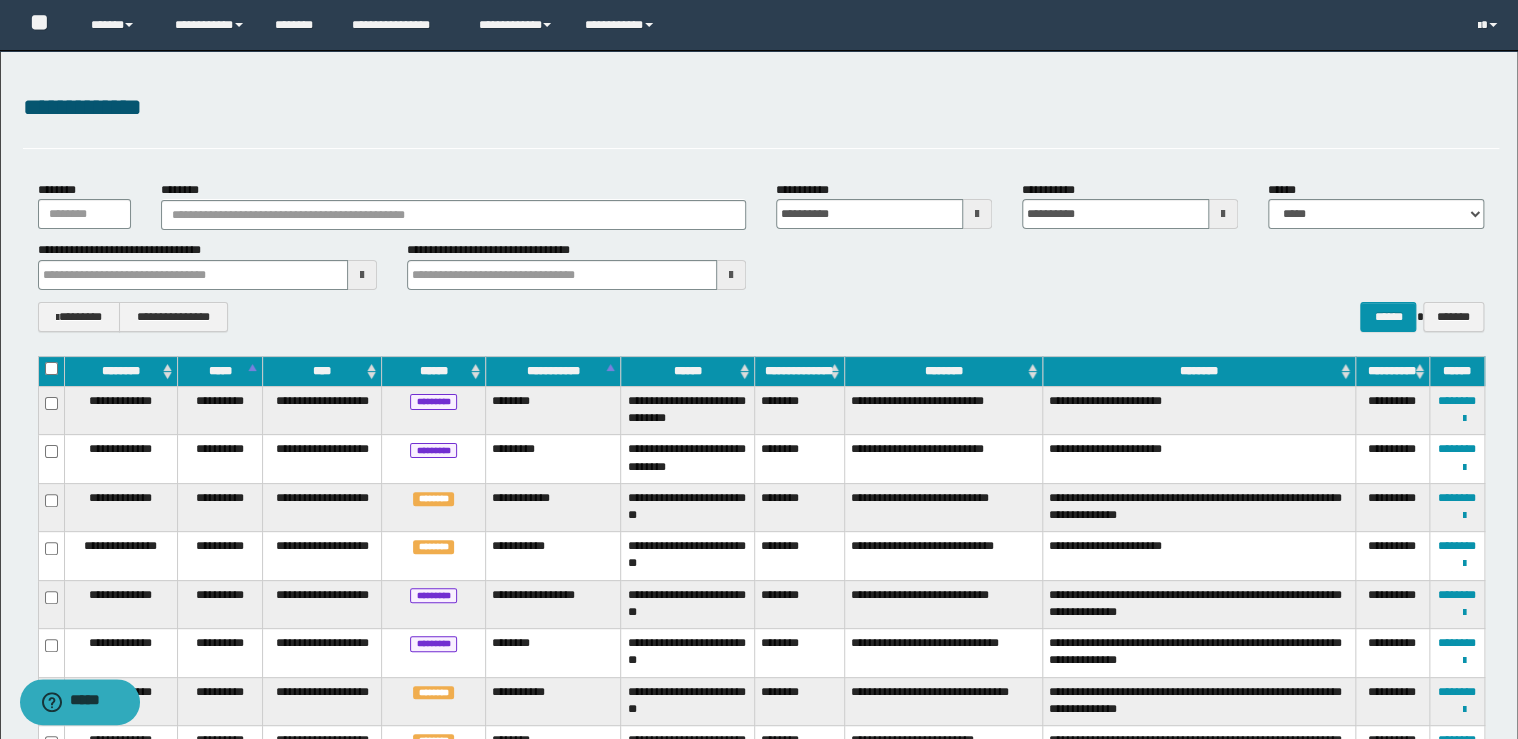 click on "**********" at bounding box center (501, 250) 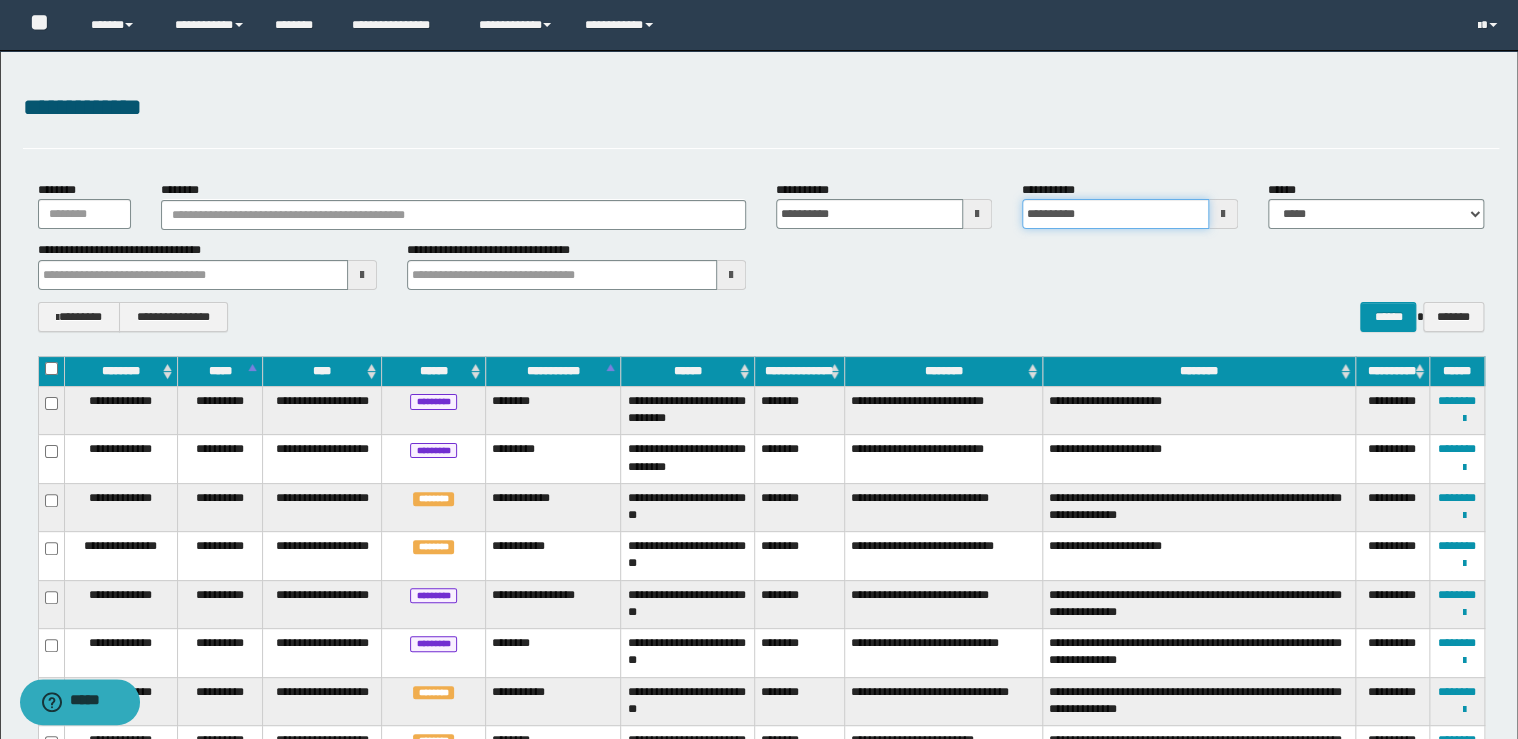 click on "**********" at bounding box center (1115, 214) 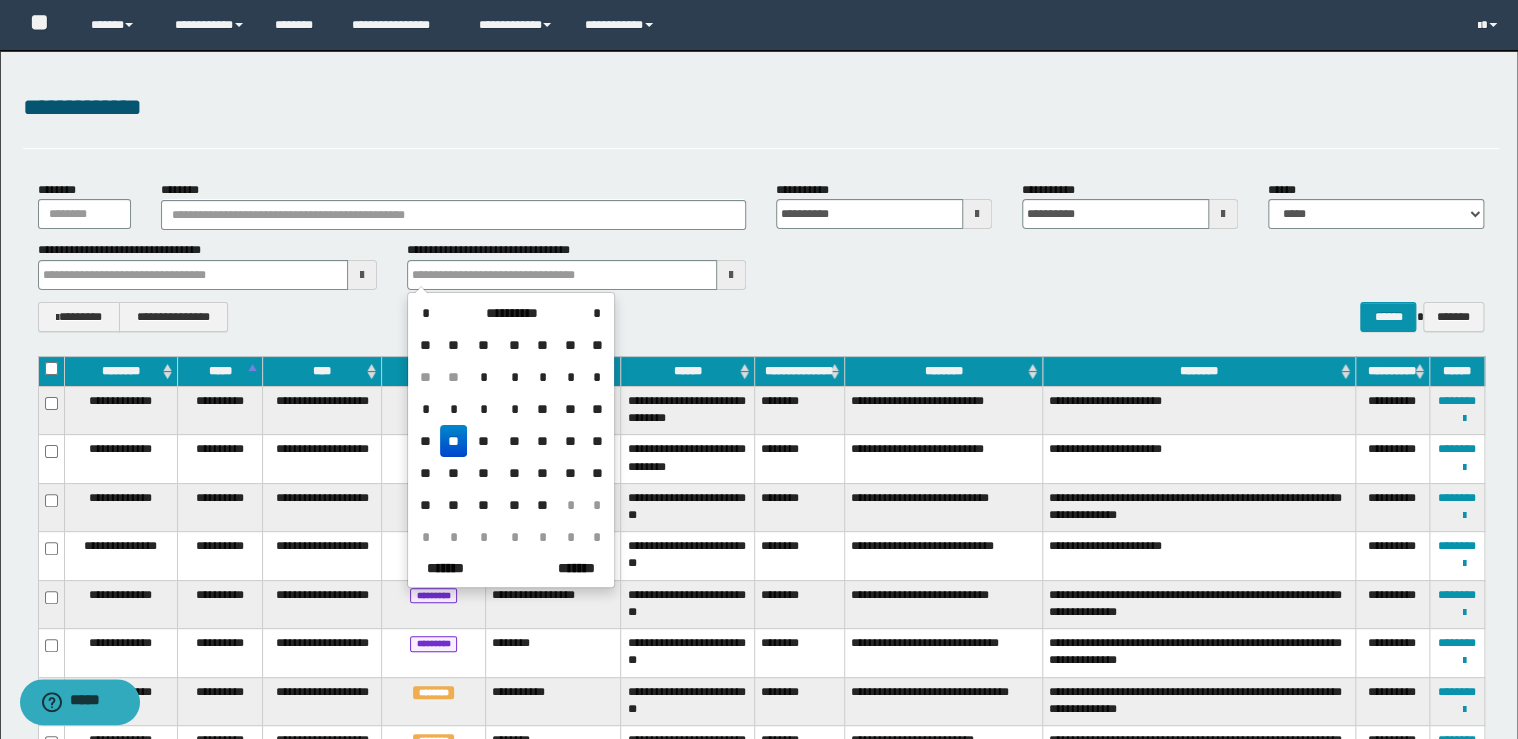 click on "**" at bounding box center (454, 441) 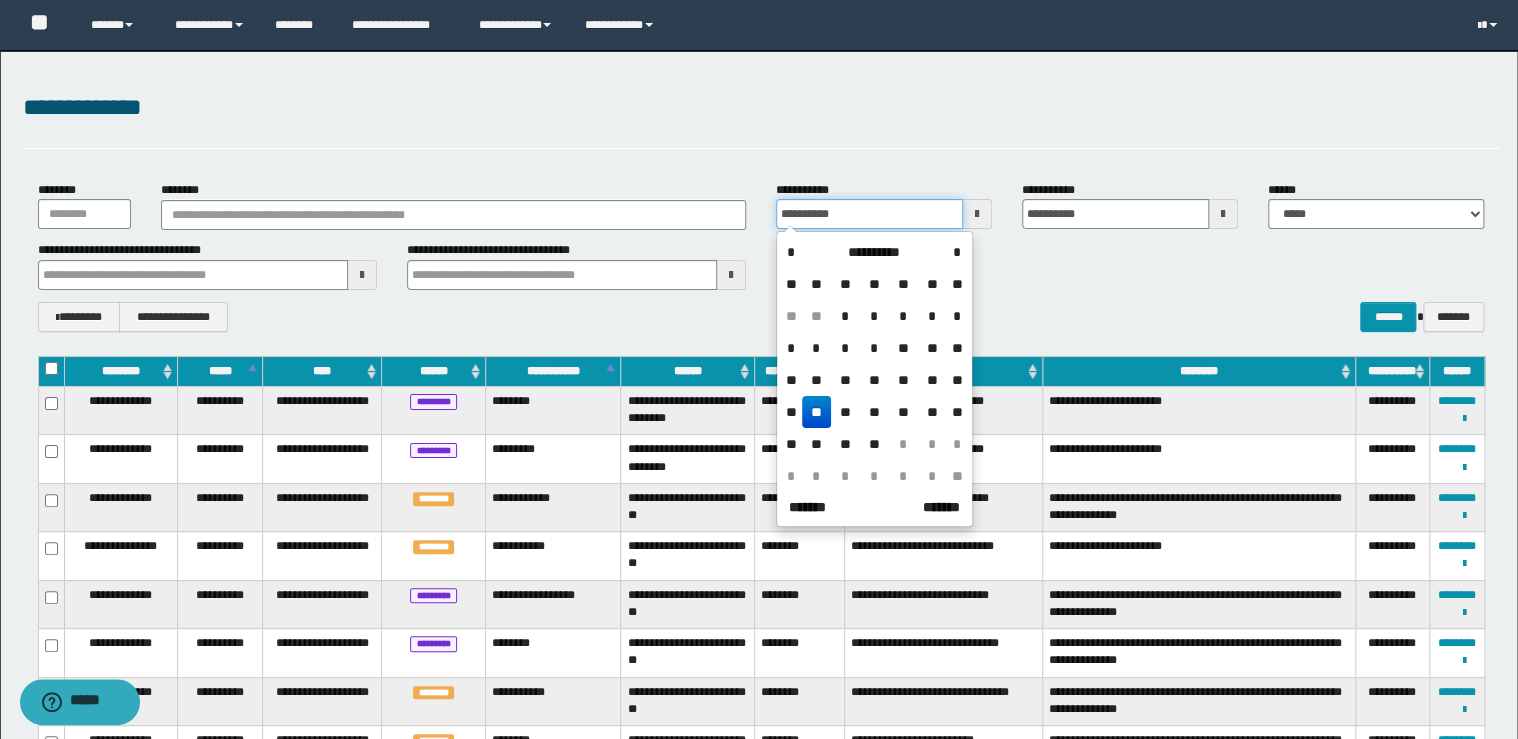 drag, startPoint x: 862, startPoint y: 205, endPoint x: 546, endPoint y: 210, distance: 316.03955 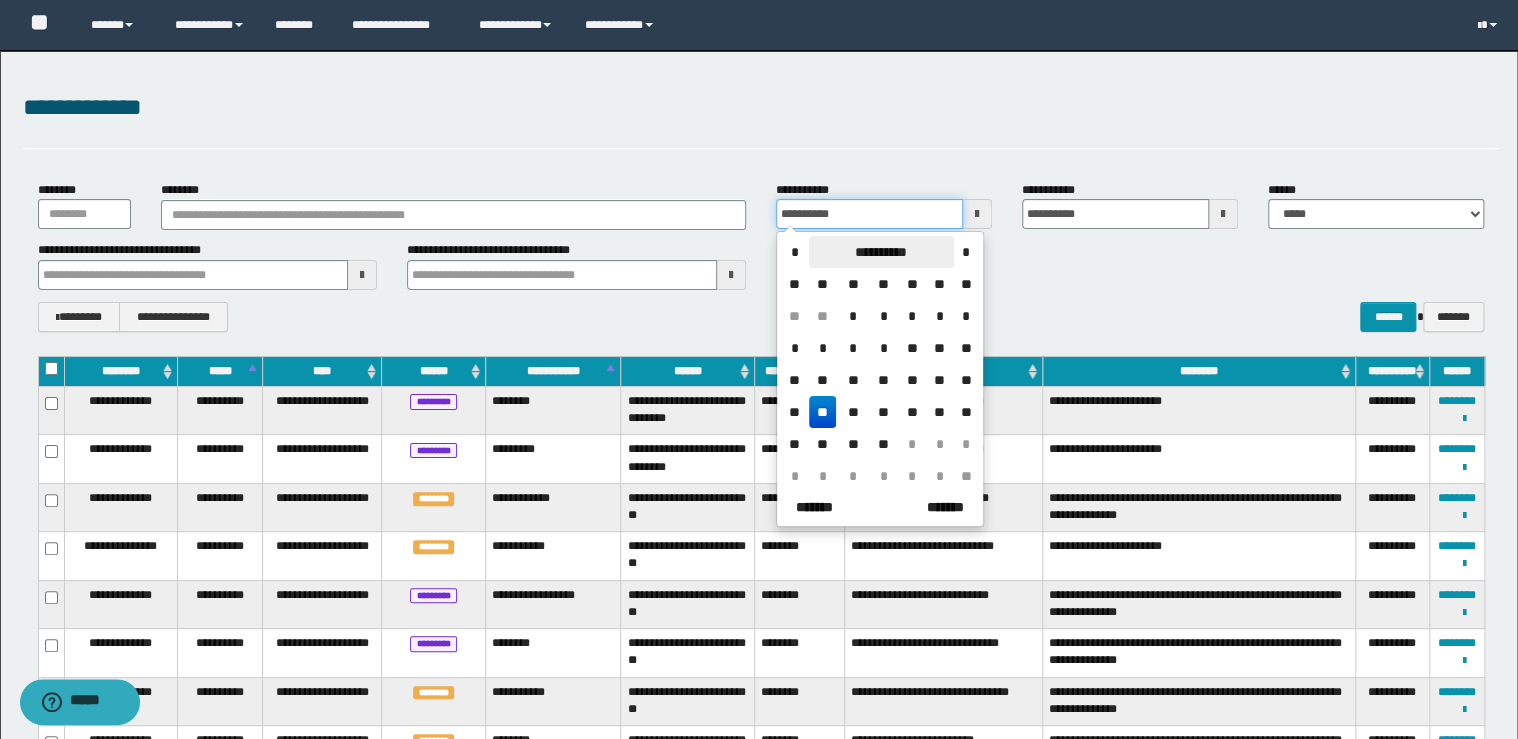 type 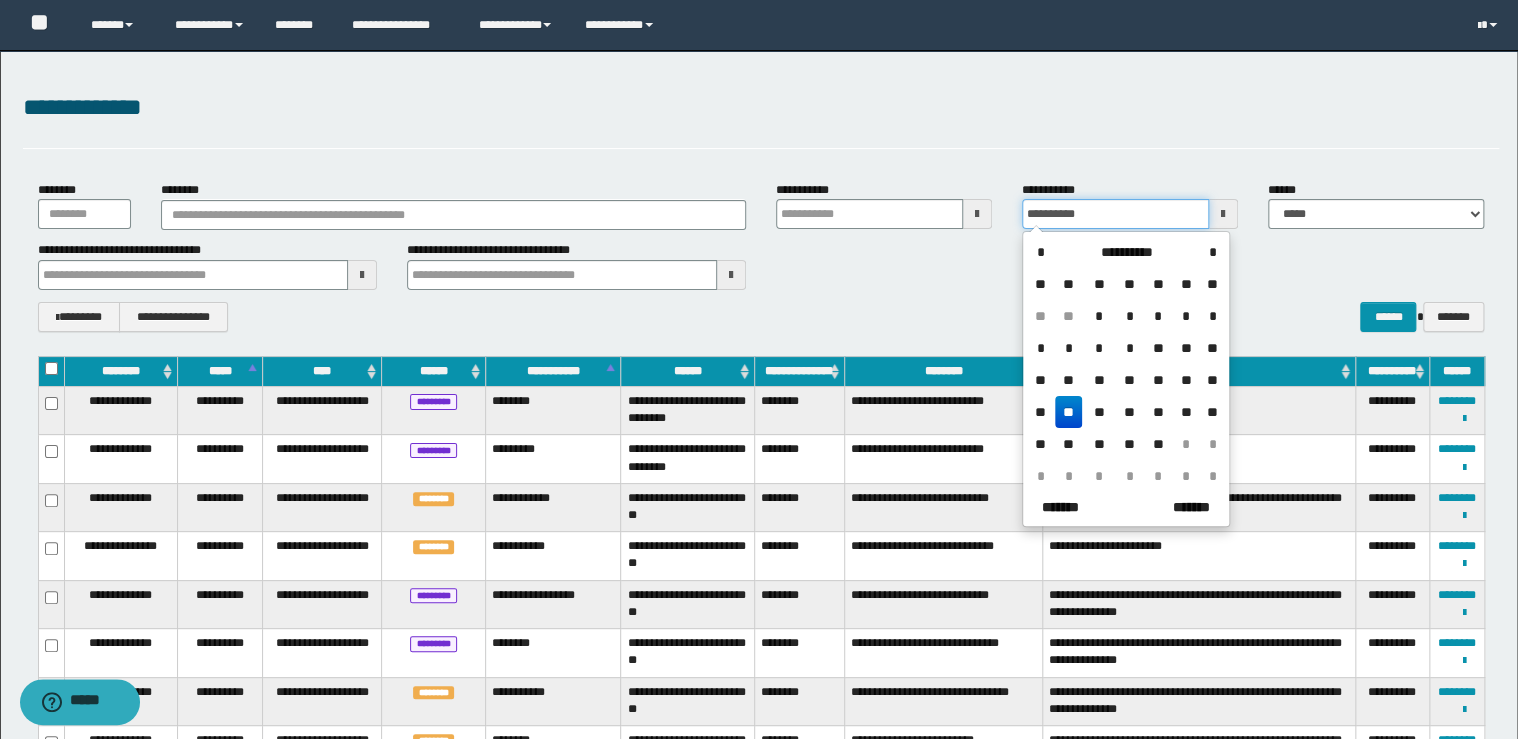 drag, startPoint x: 1137, startPoint y: 208, endPoint x: 1248, endPoint y: 265, distance: 124.77981 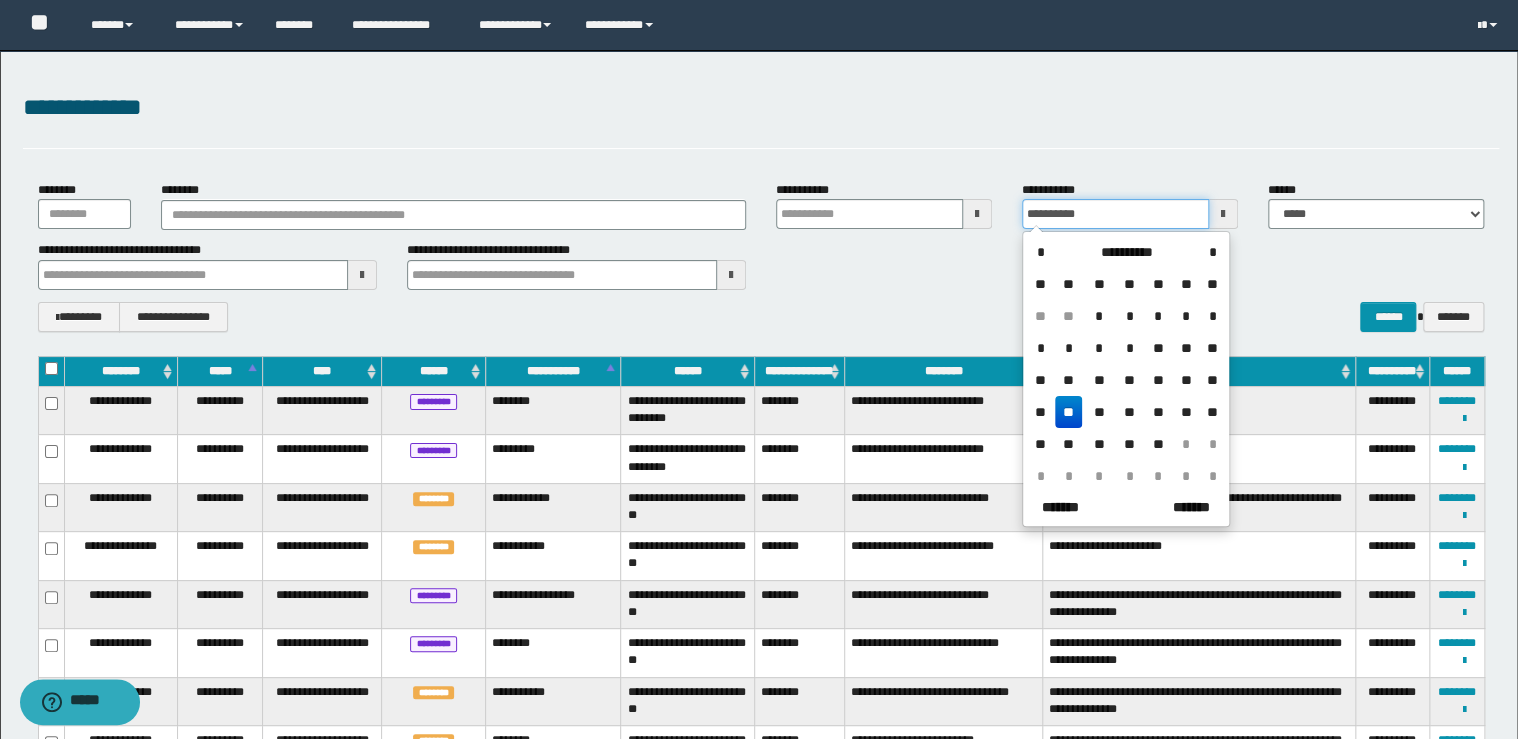click on "**********" at bounding box center (1130, 205) 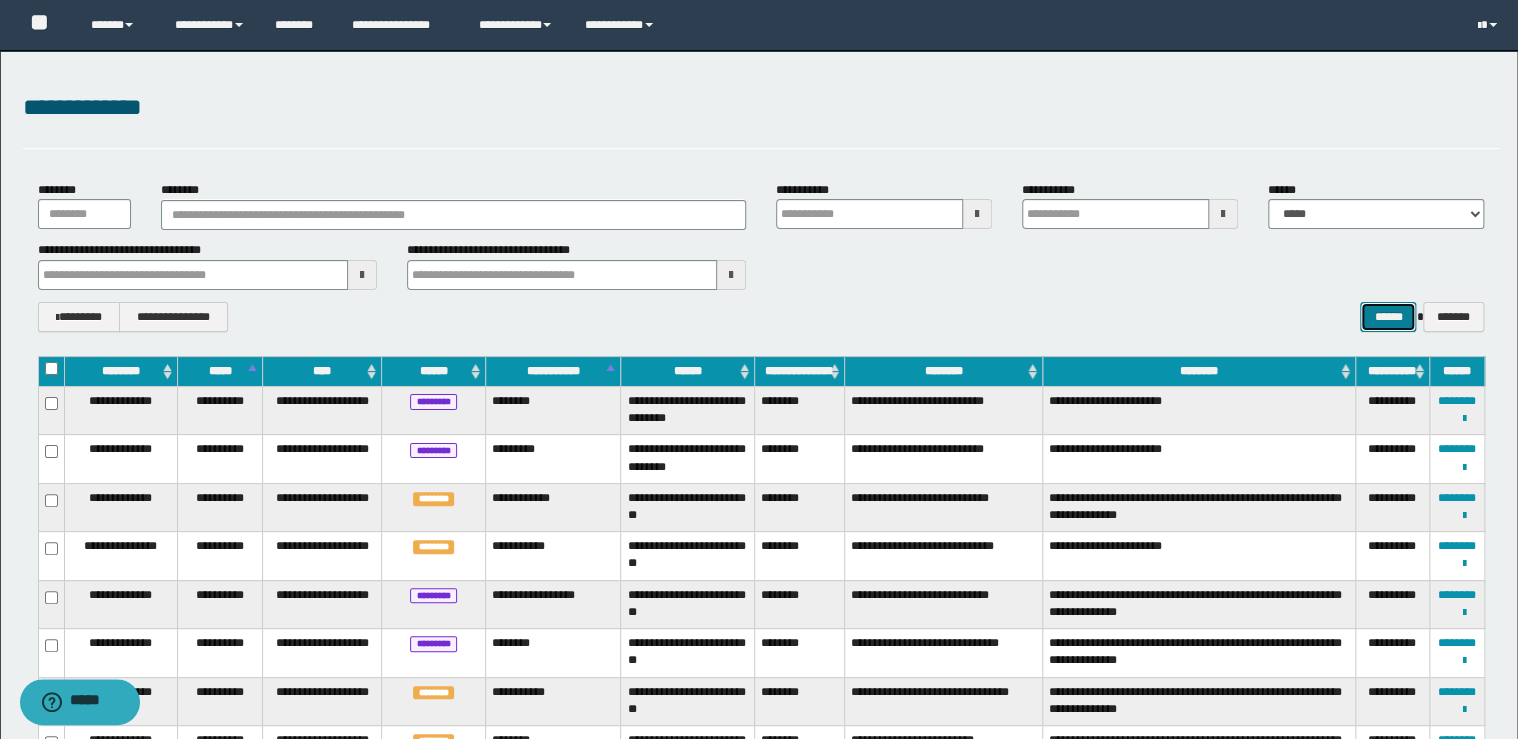 click on "******" at bounding box center [1388, 317] 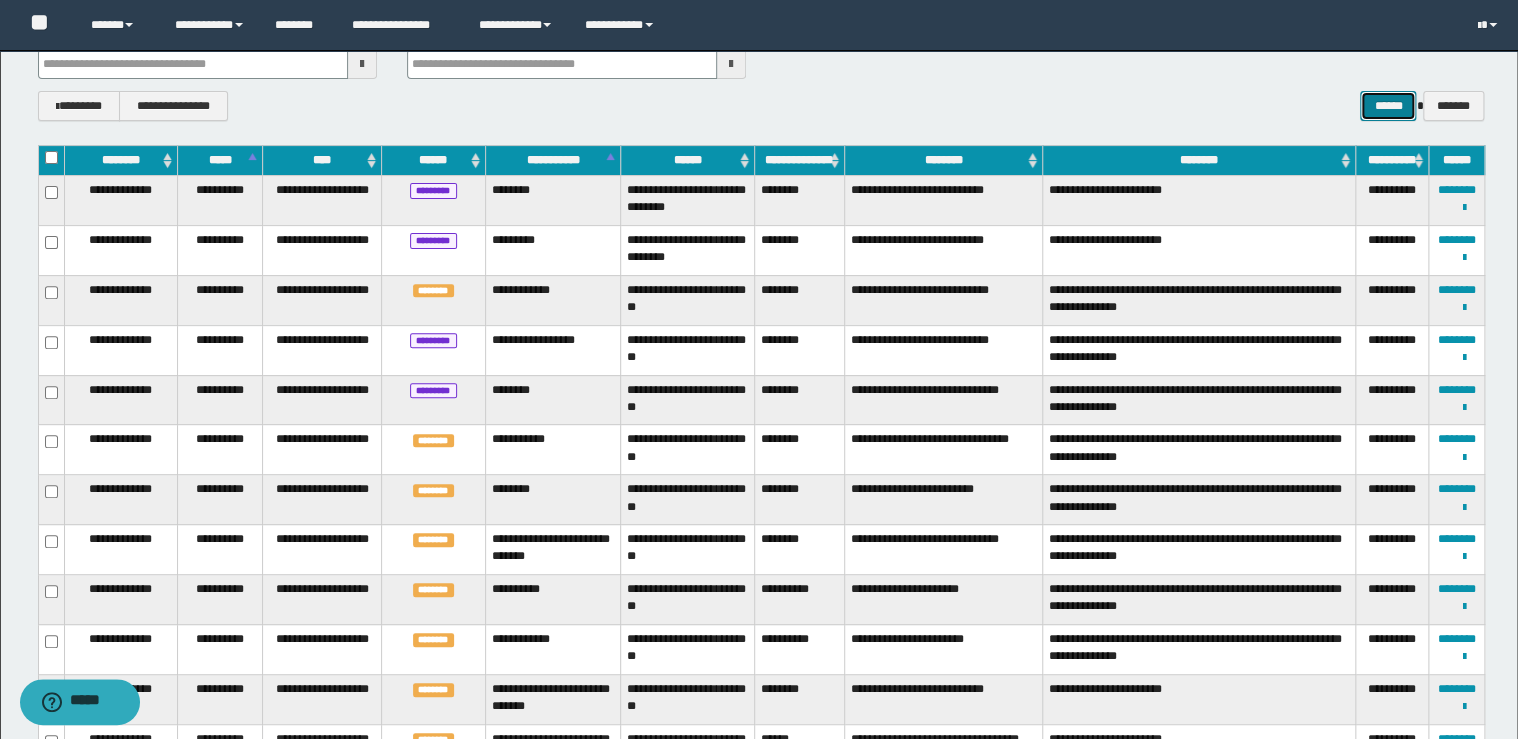 scroll, scrollTop: 160, scrollLeft: 0, axis: vertical 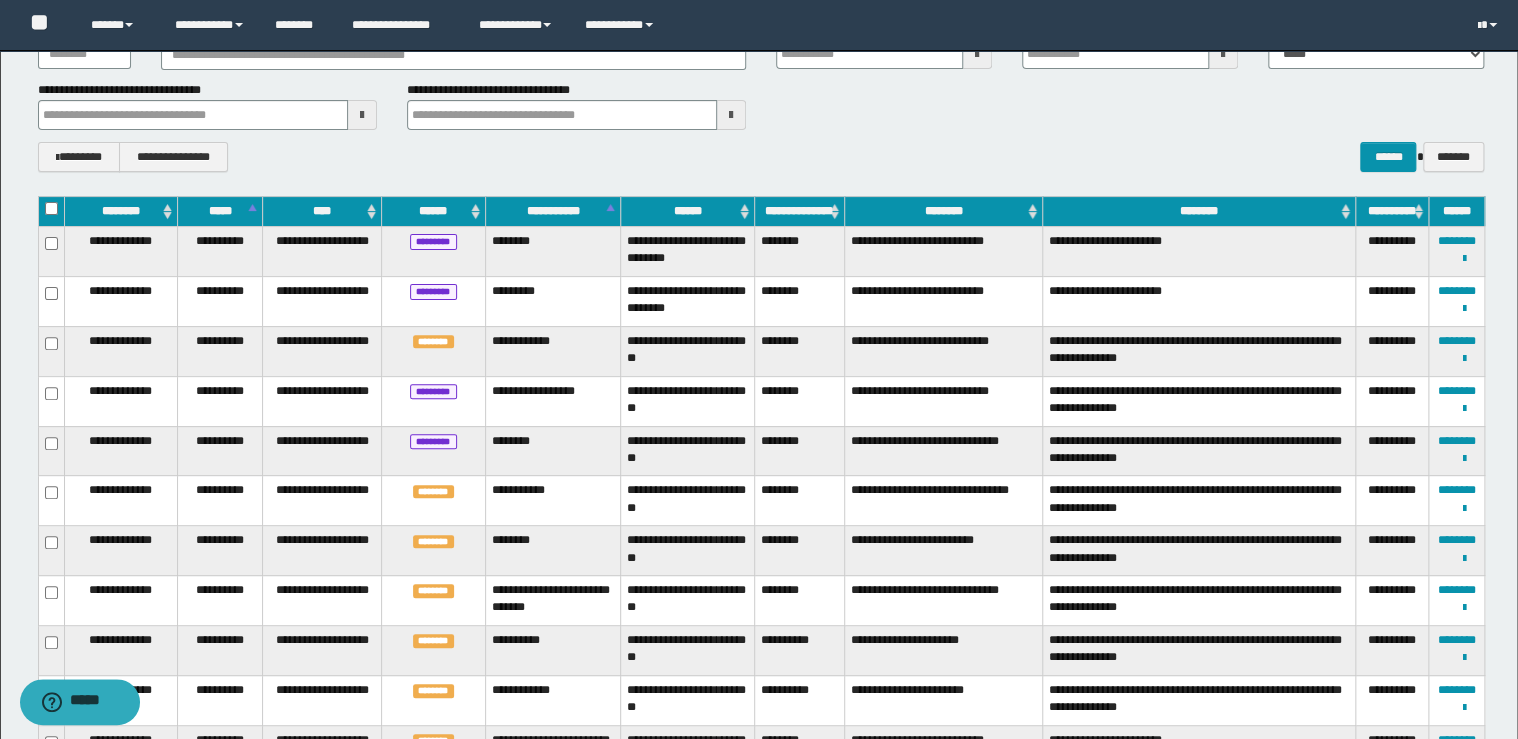 click on "******" at bounding box center [687, 211] 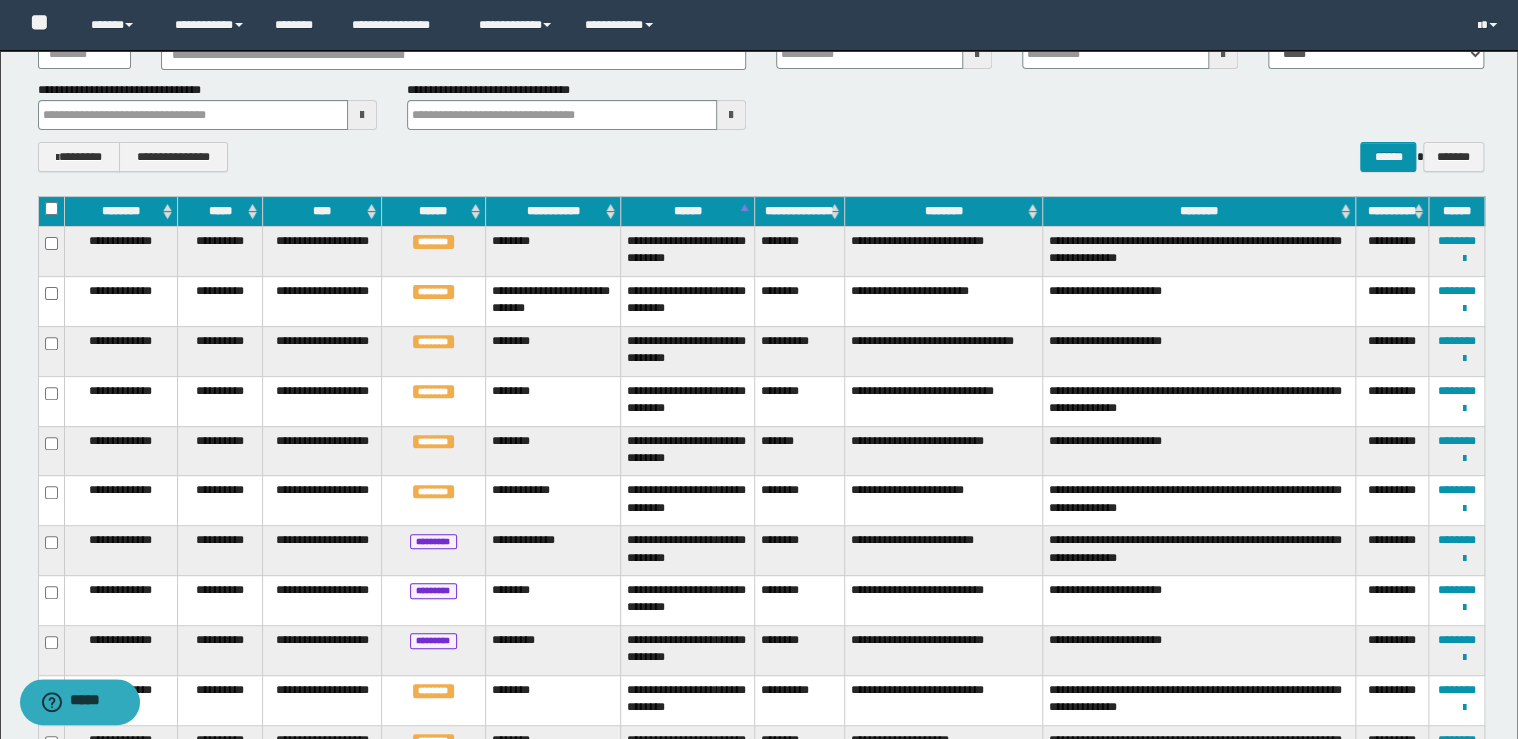 click on "******" at bounding box center [687, 211] 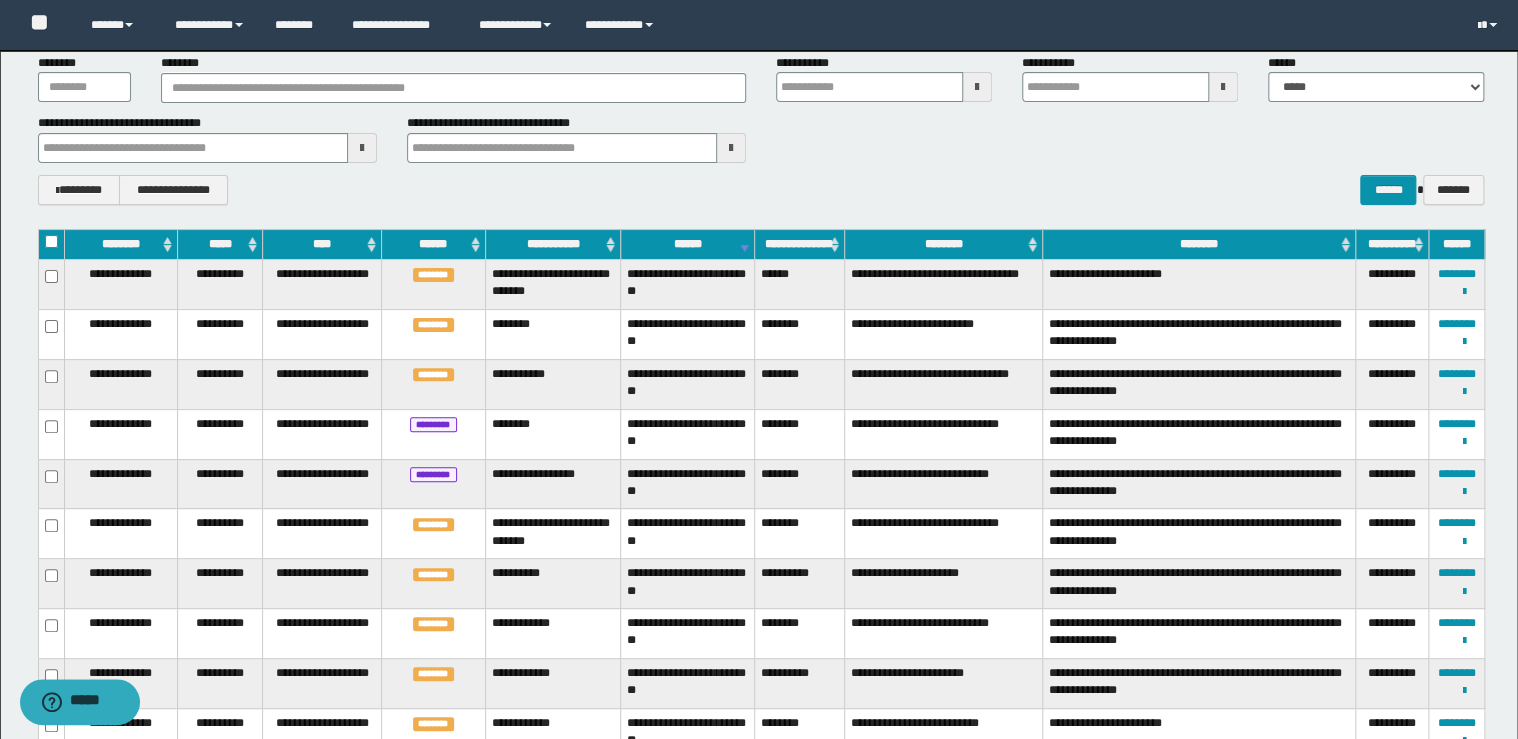 scroll, scrollTop: 80, scrollLeft: 0, axis: vertical 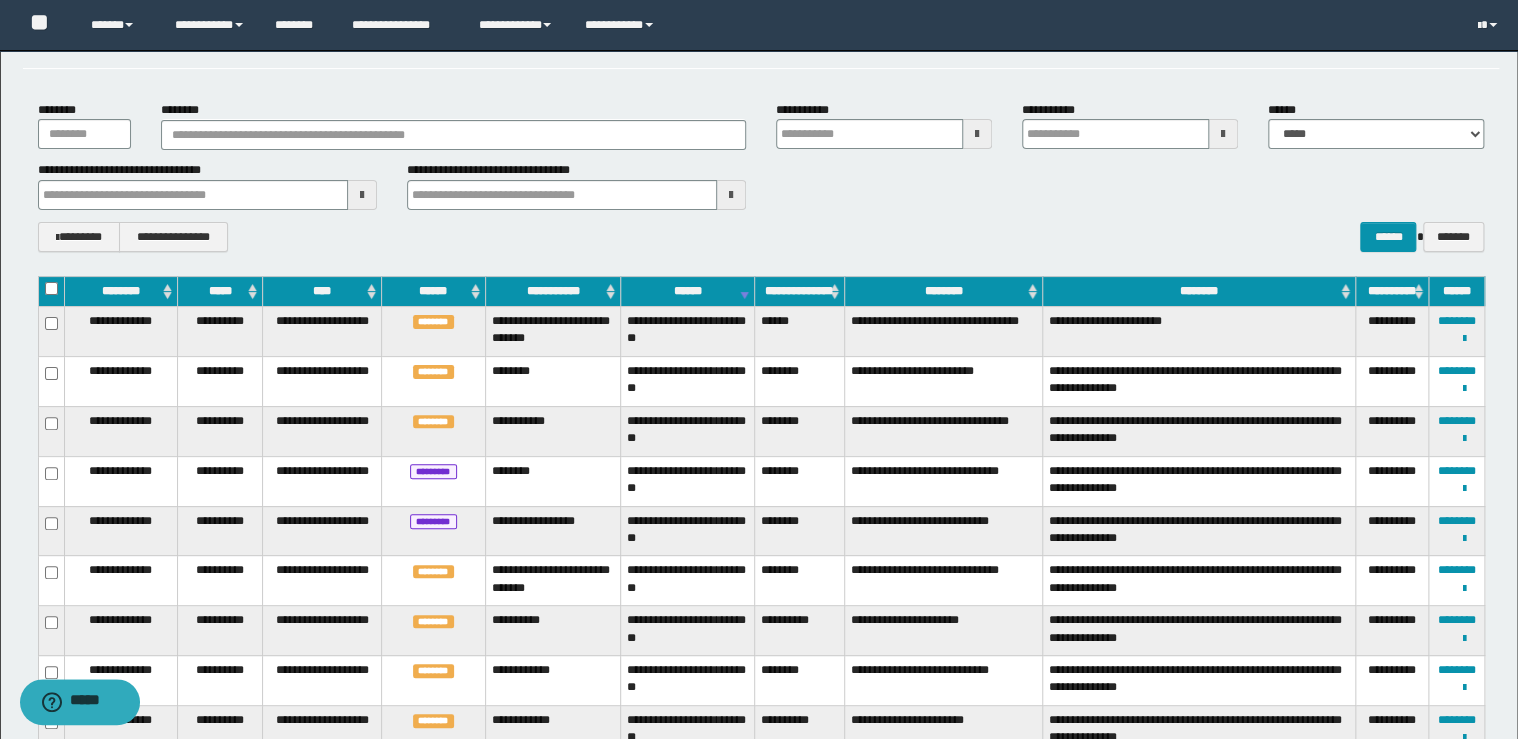 click on "**********" at bounding box center [761, 176] 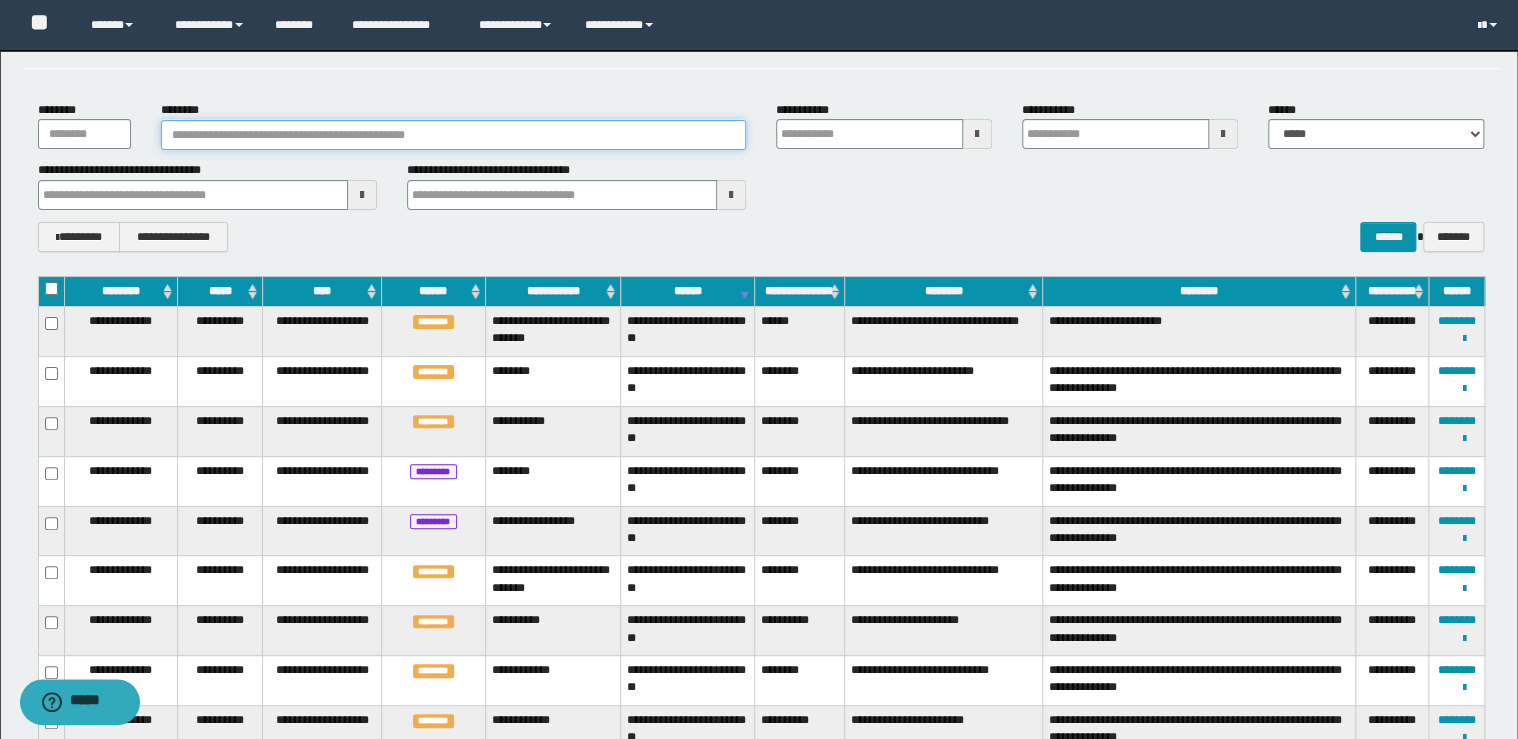 click on "********" at bounding box center [453, 135] 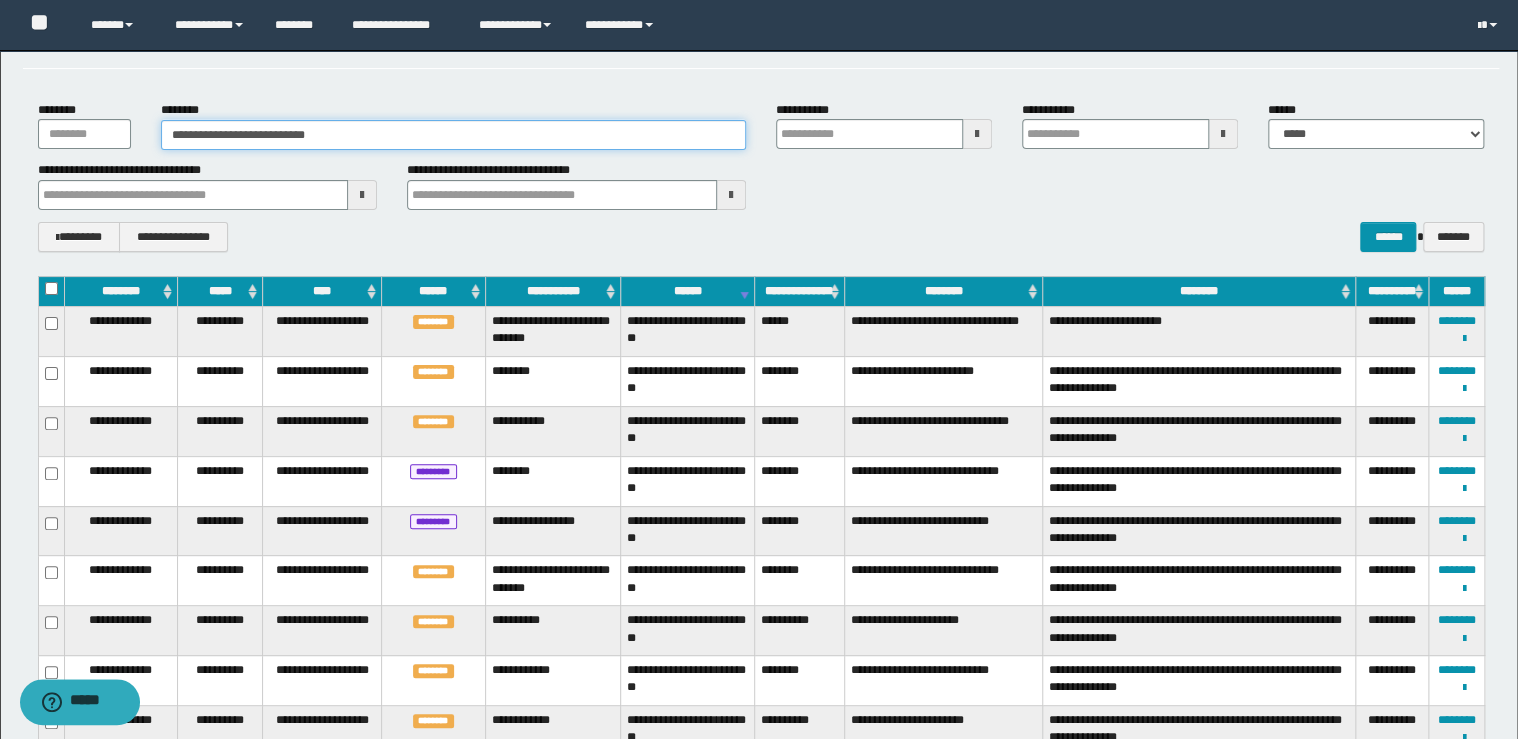 type on "**********" 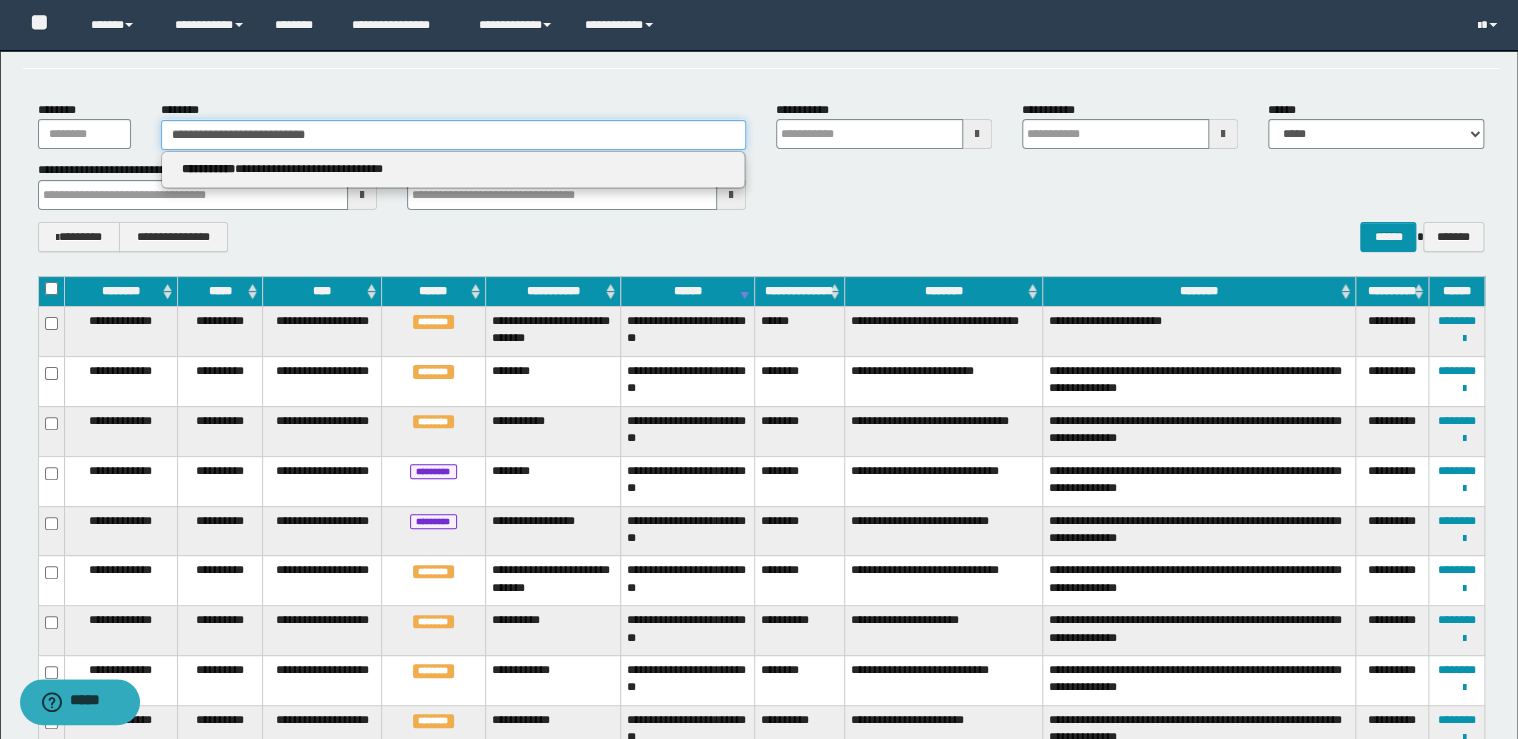 type on "**********" 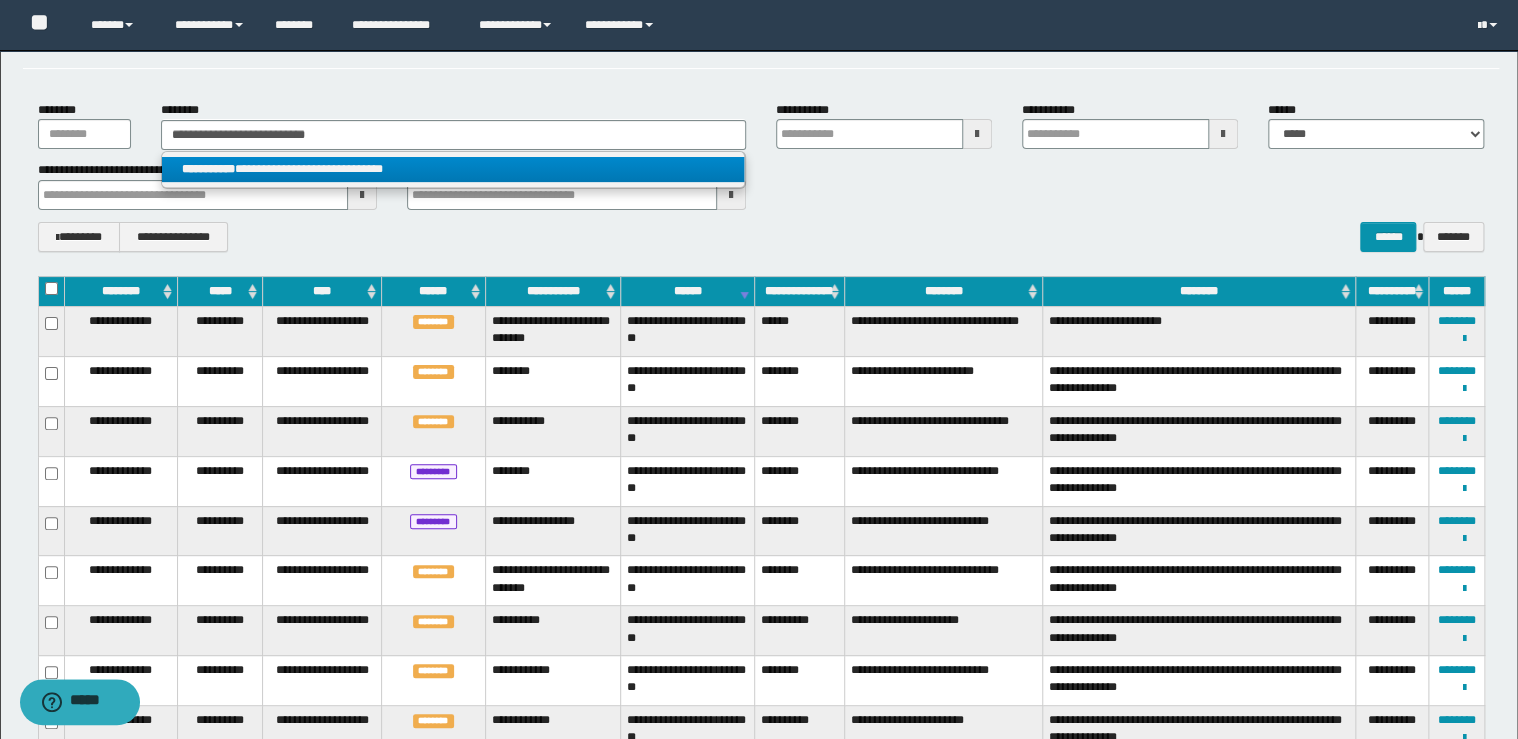 click on "**********" at bounding box center (453, 169) 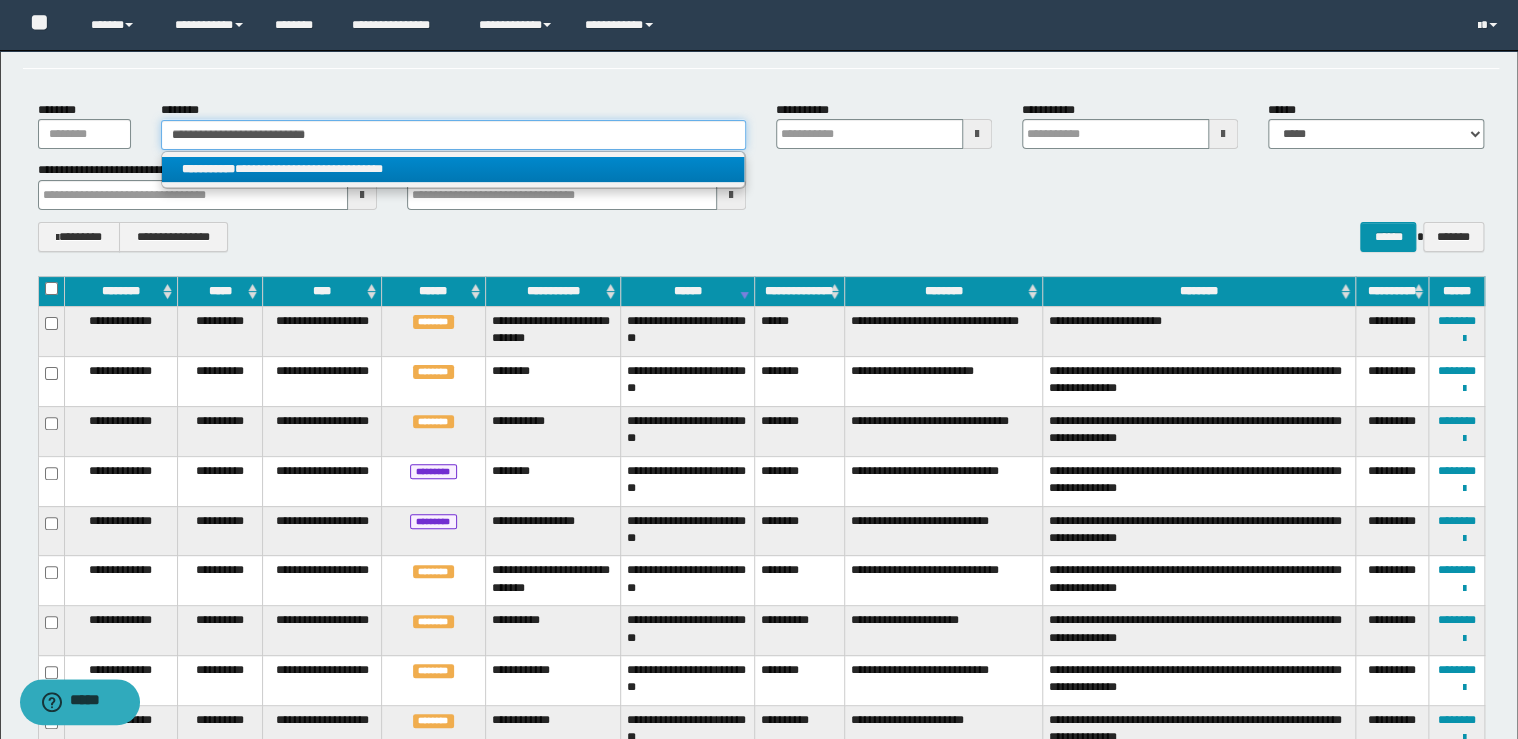 type 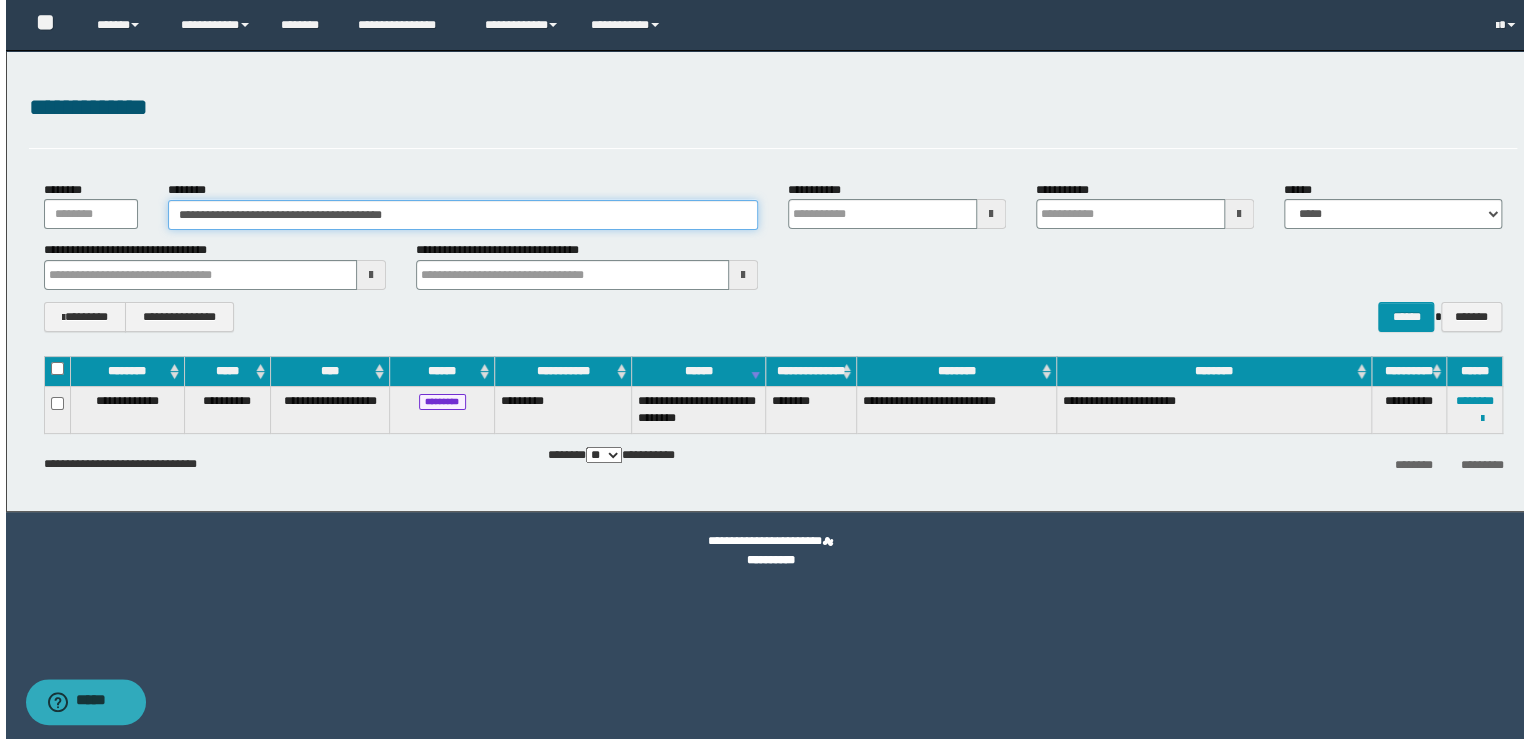 scroll, scrollTop: 0, scrollLeft: 0, axis: both 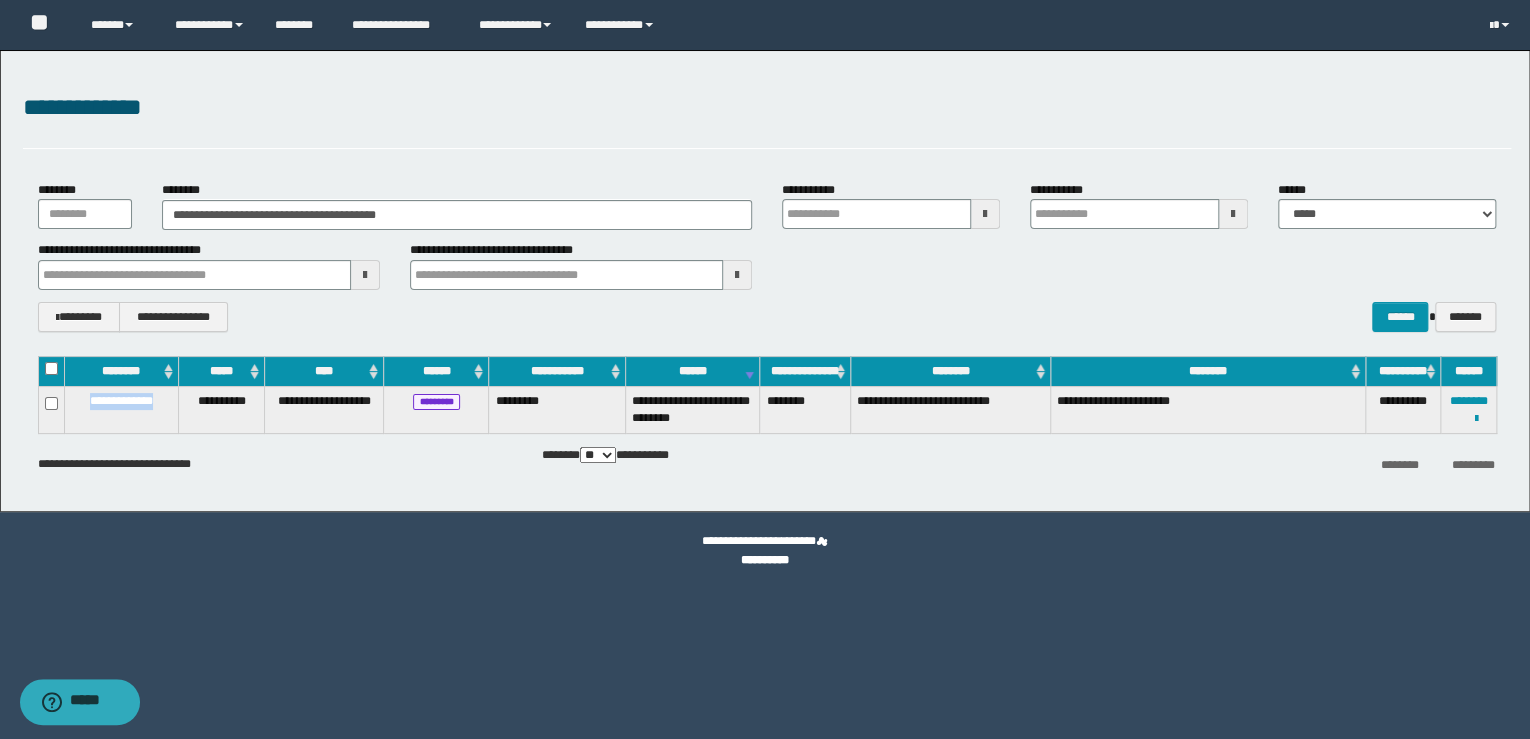 drag, startPoint x: 162, startPoint y: 402, endPoint x: 75, endPoint y: 402, distance: 87 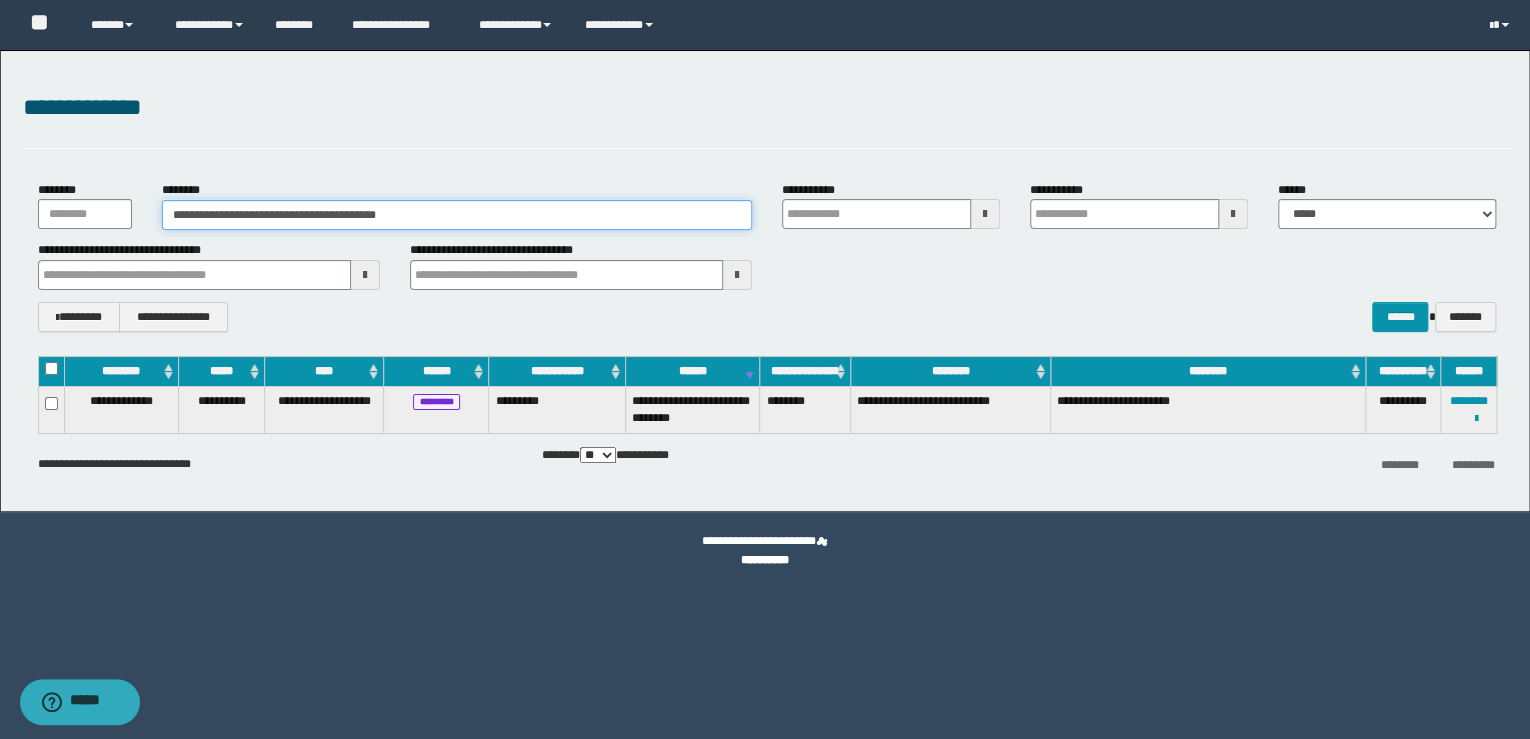 drag, startPoint x: 459, startPoint y: 217, endPoint x: 1, endPoint y: 204, distance: 458.18445 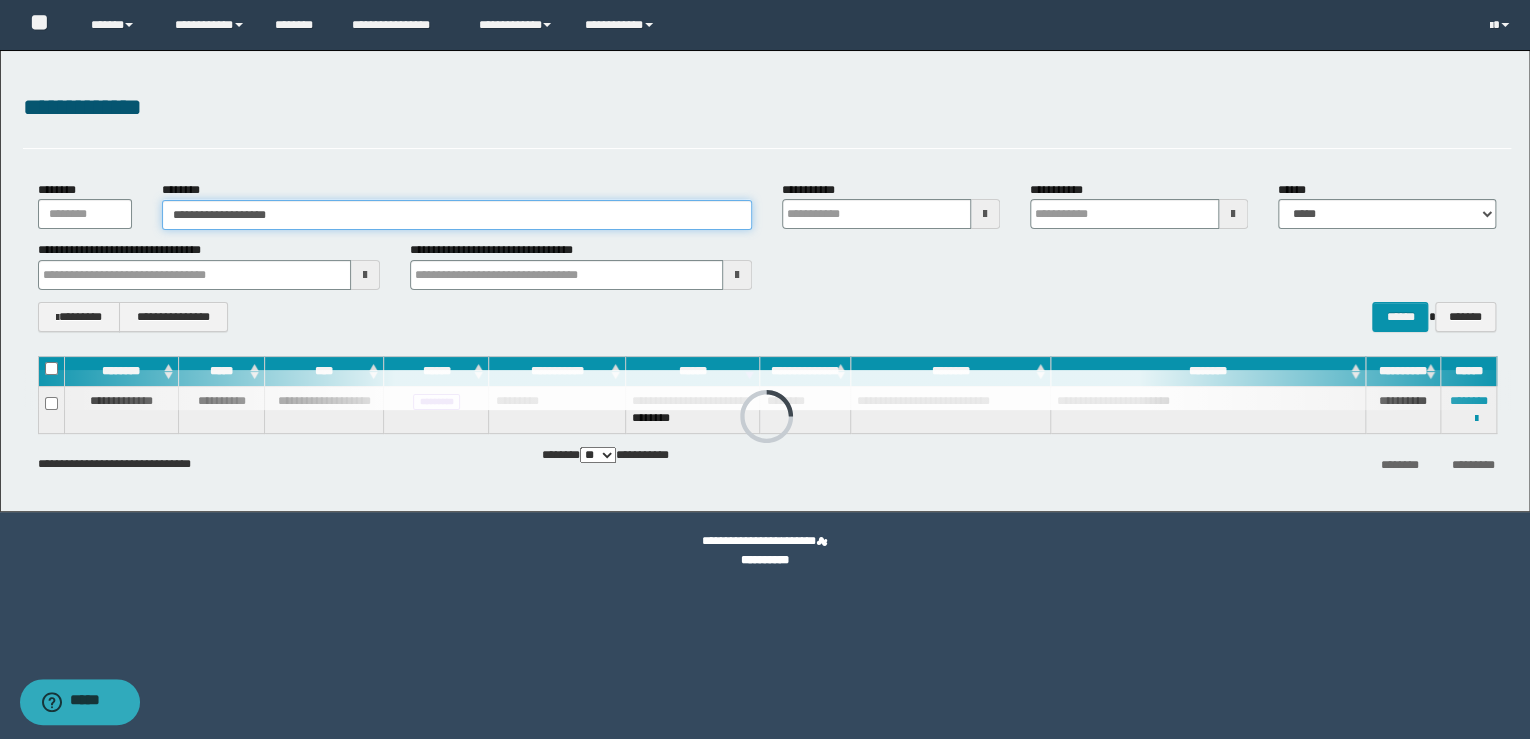 drag, startPoint x: 304, startPoint y: 224, endPoint x: -4, endPoint y: 197, distance: 309.18118 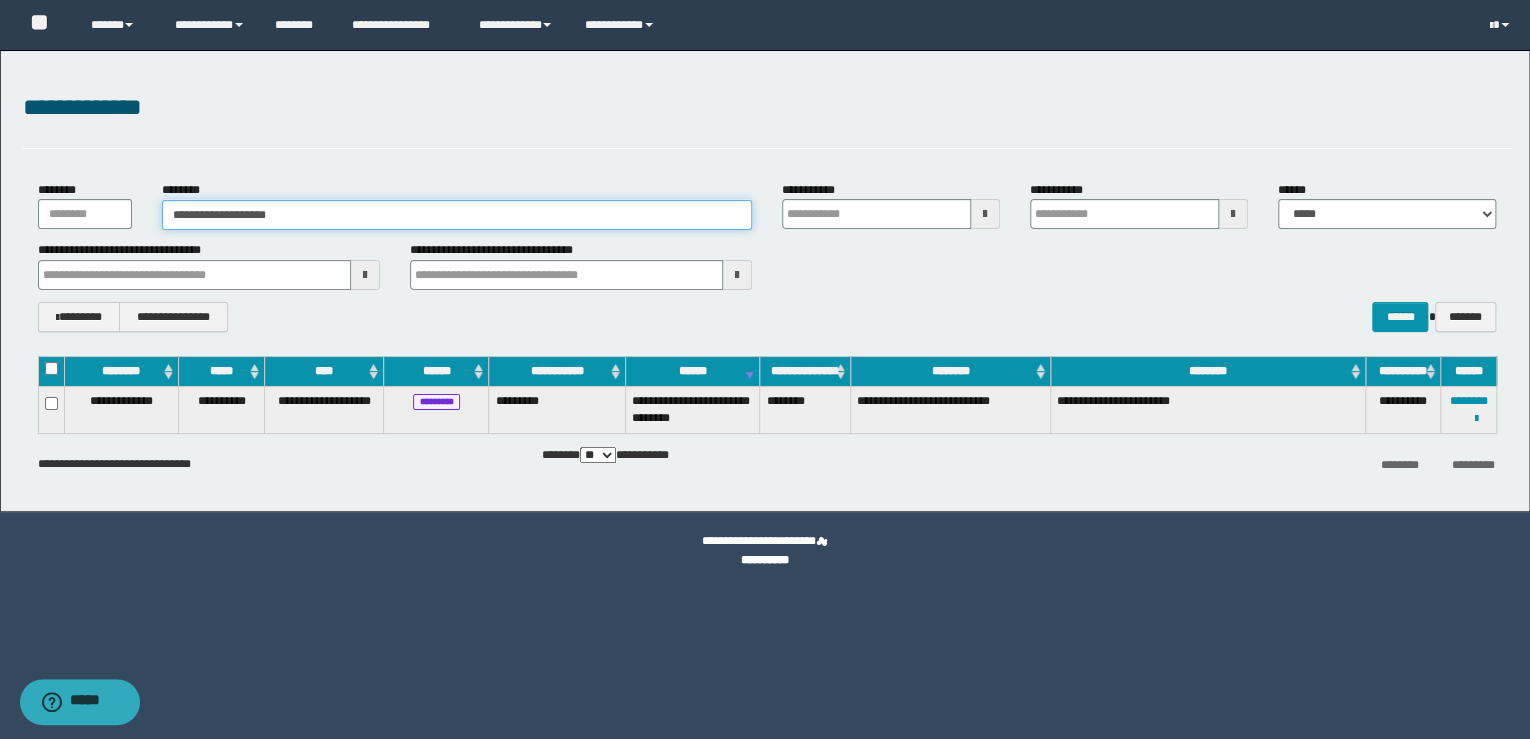 paste 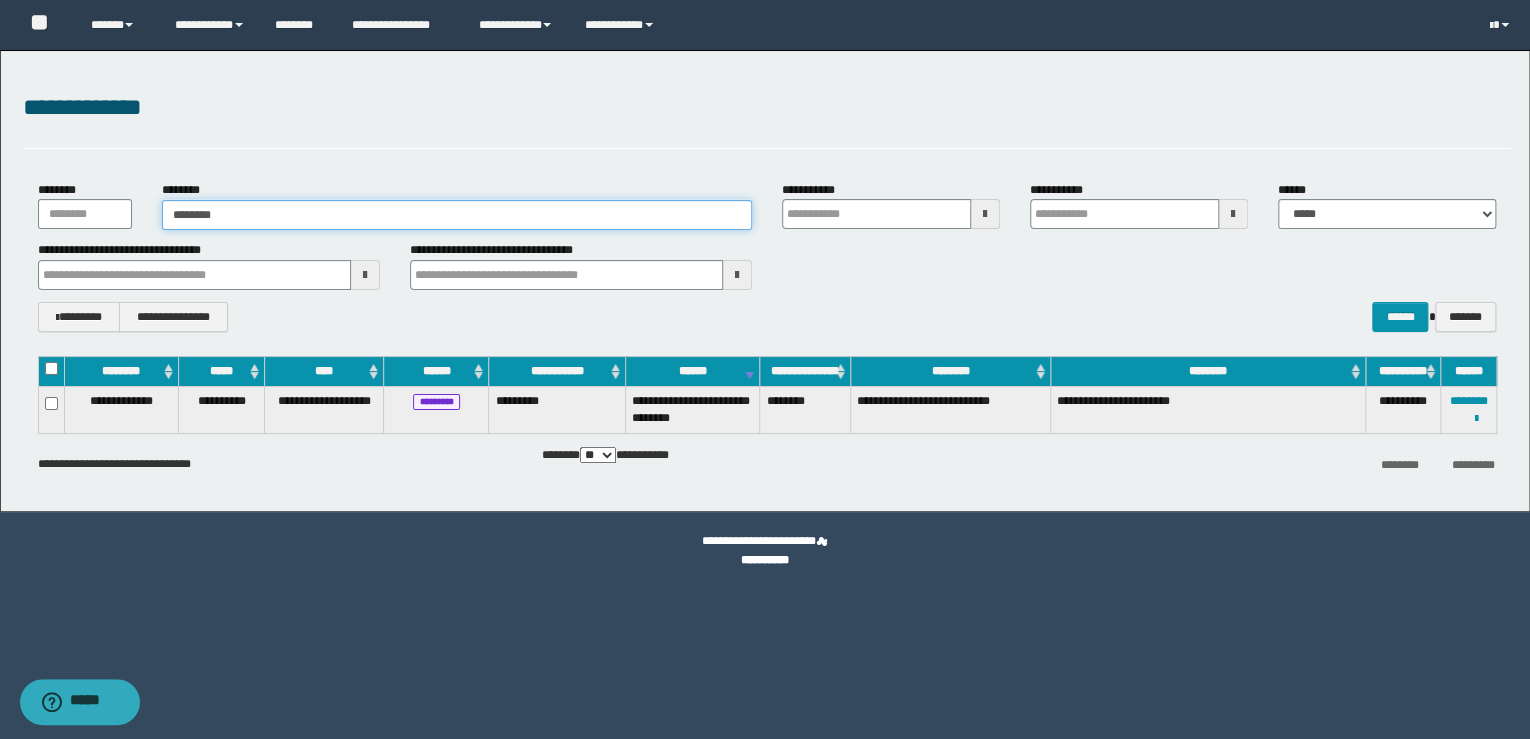 click on "********" at bounding box center [457, 215] 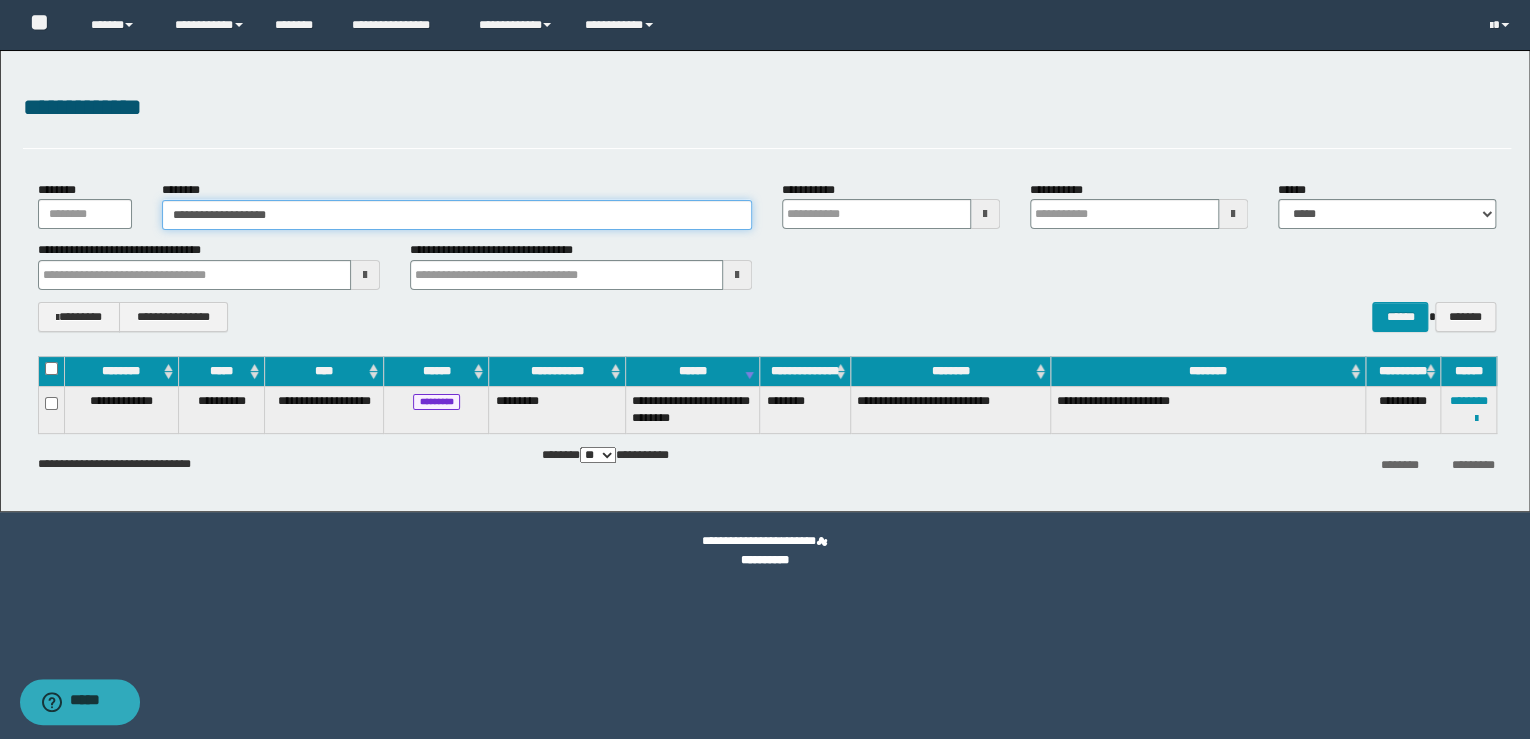type on "**********" 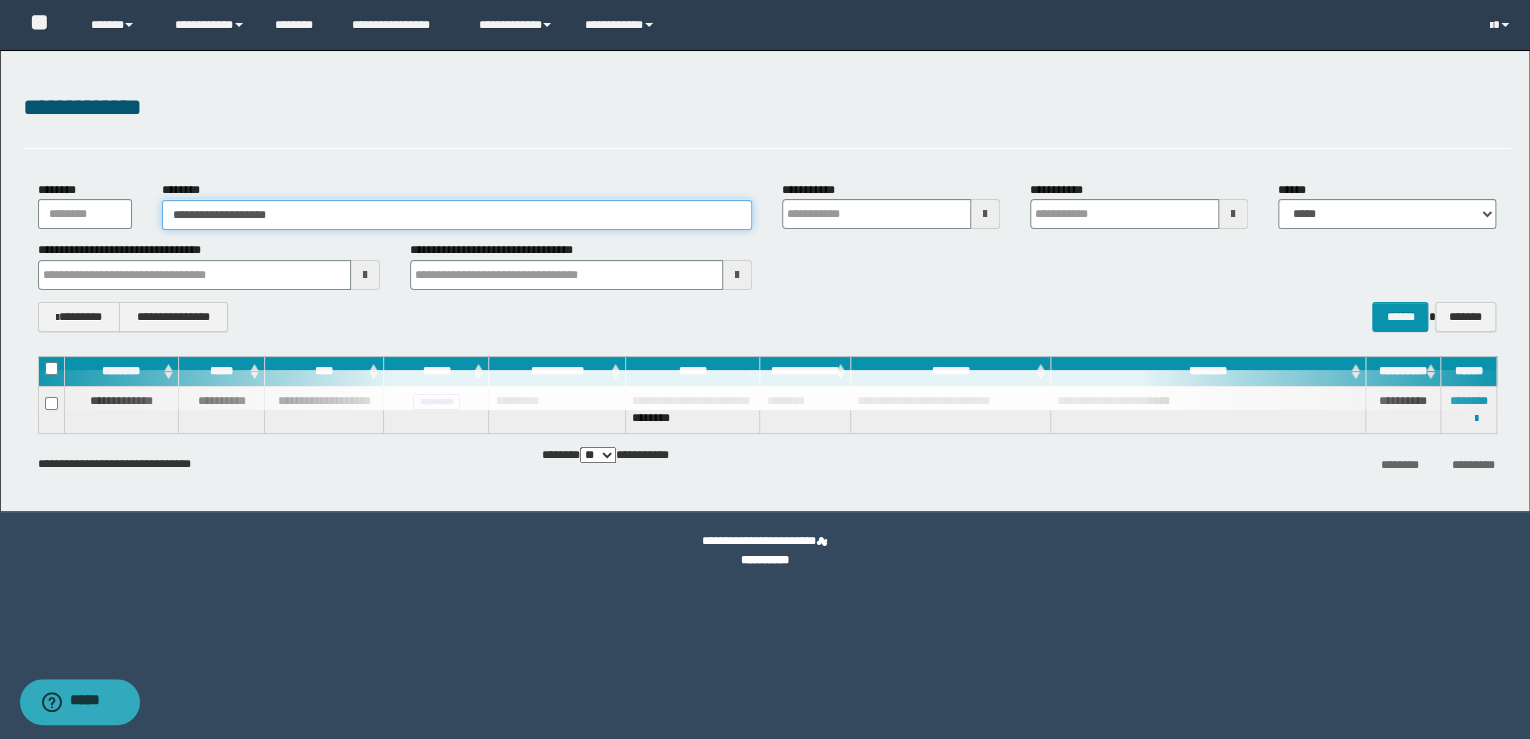 click on "**********" at bounding box center [457, 215] 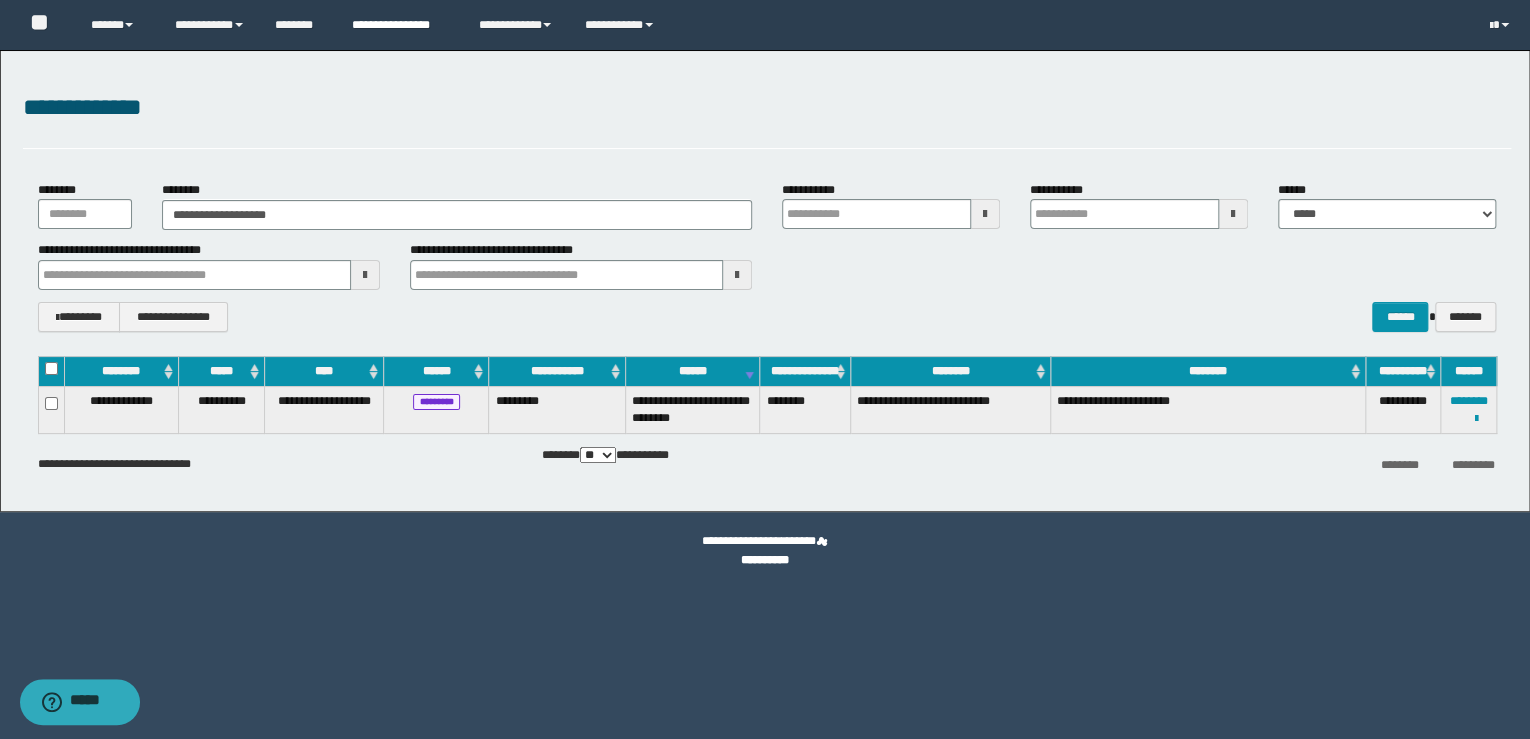 click on "**********" at bounding box center (400, 25) 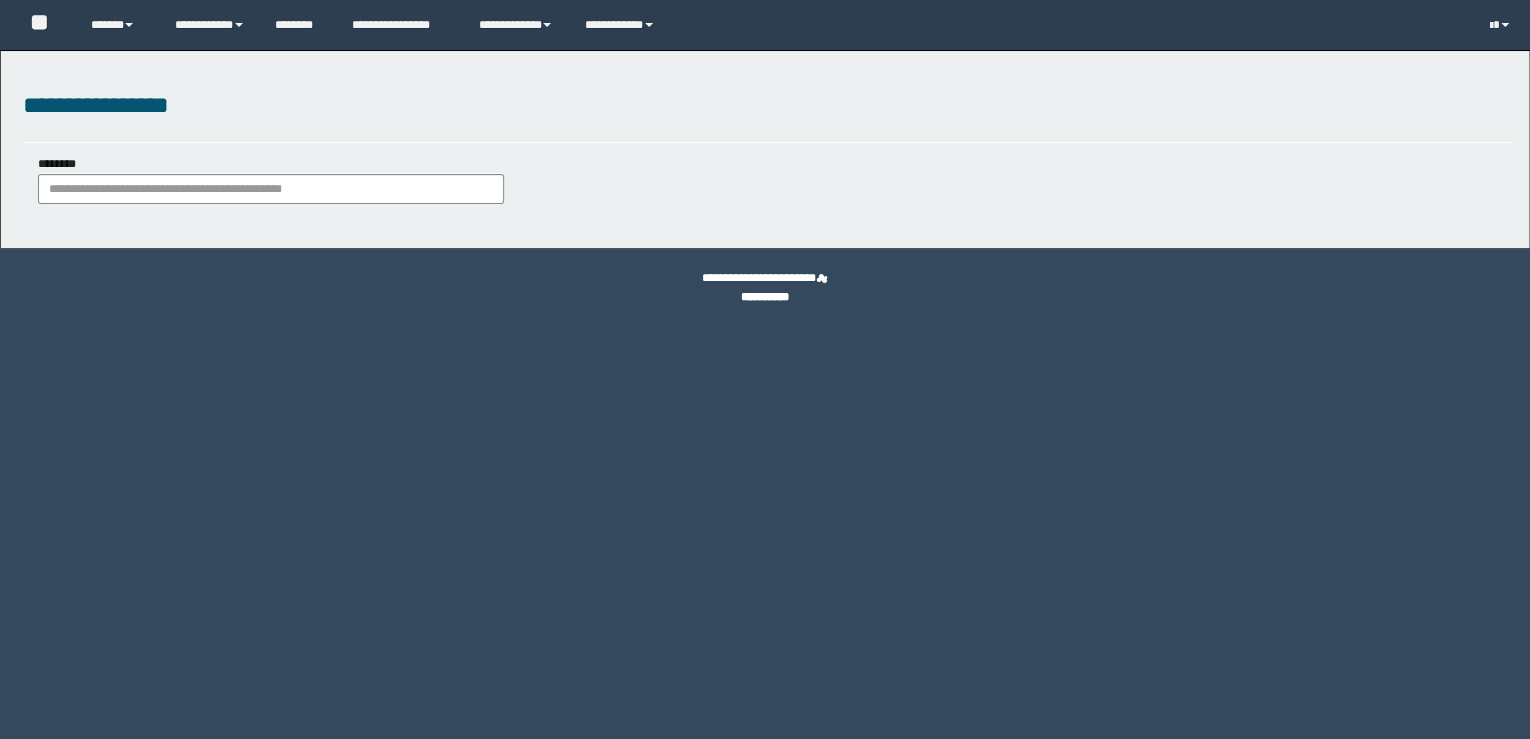 scroll, scrollTop: 0, scrollLeft: 0, axis: both 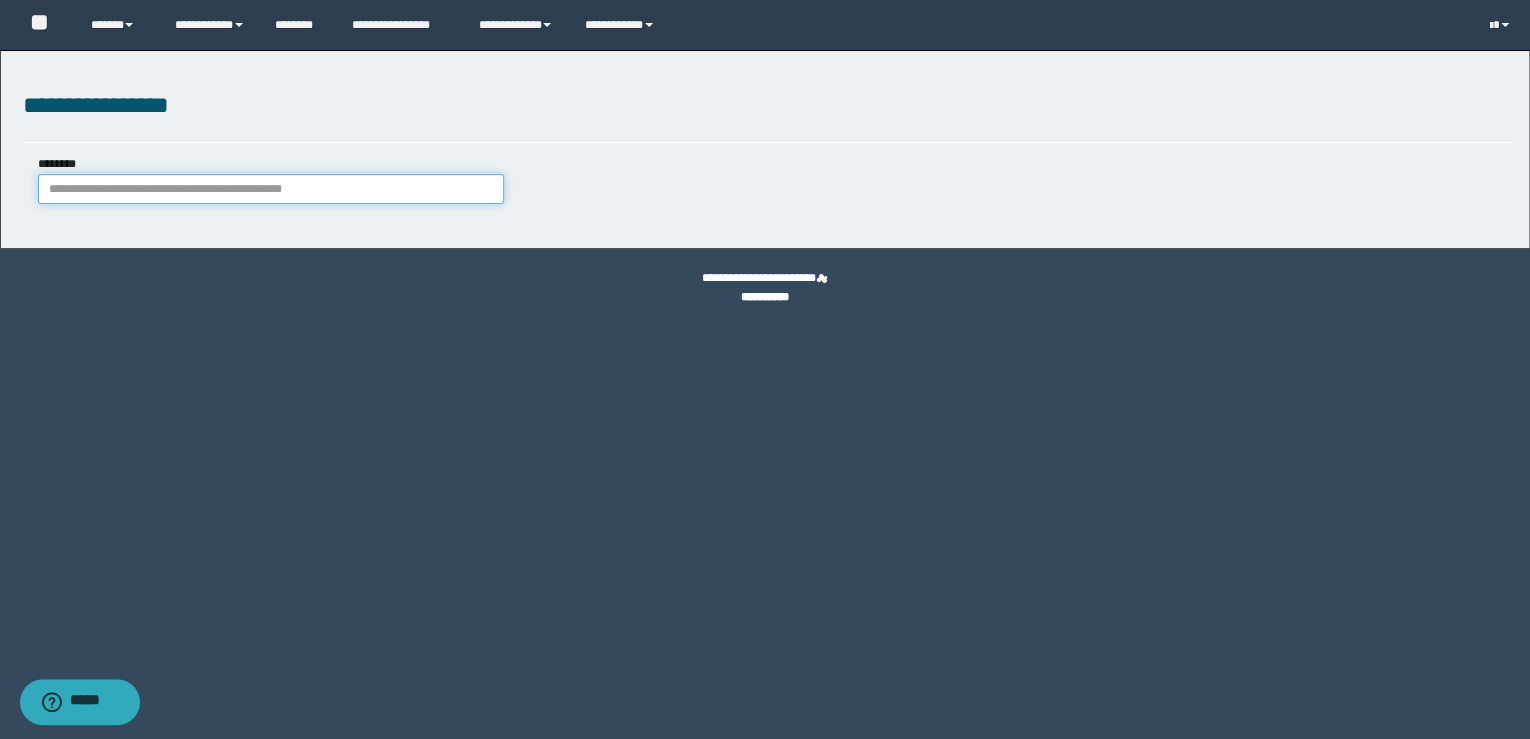 click on "********" at bounding box center (271, 189) 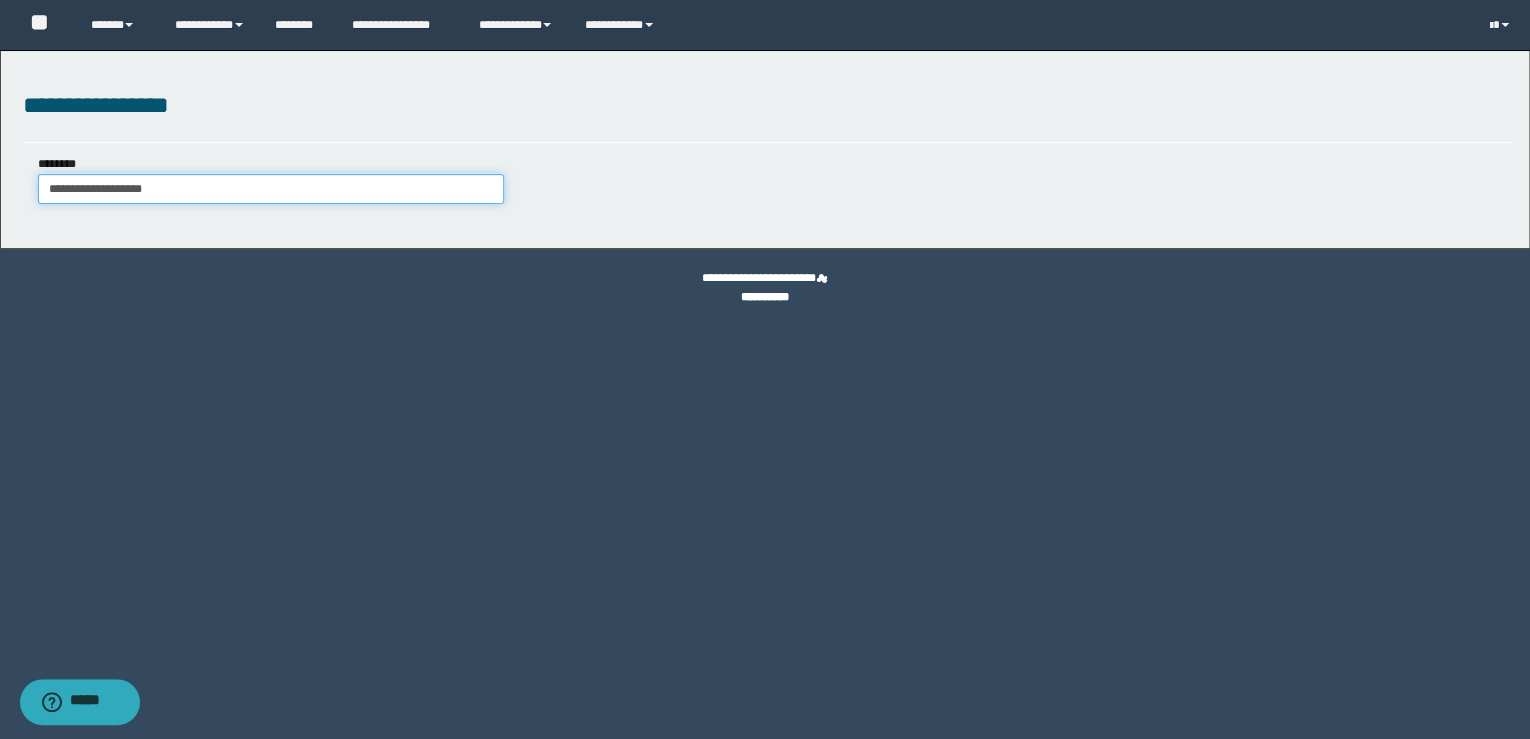 type on "**********" 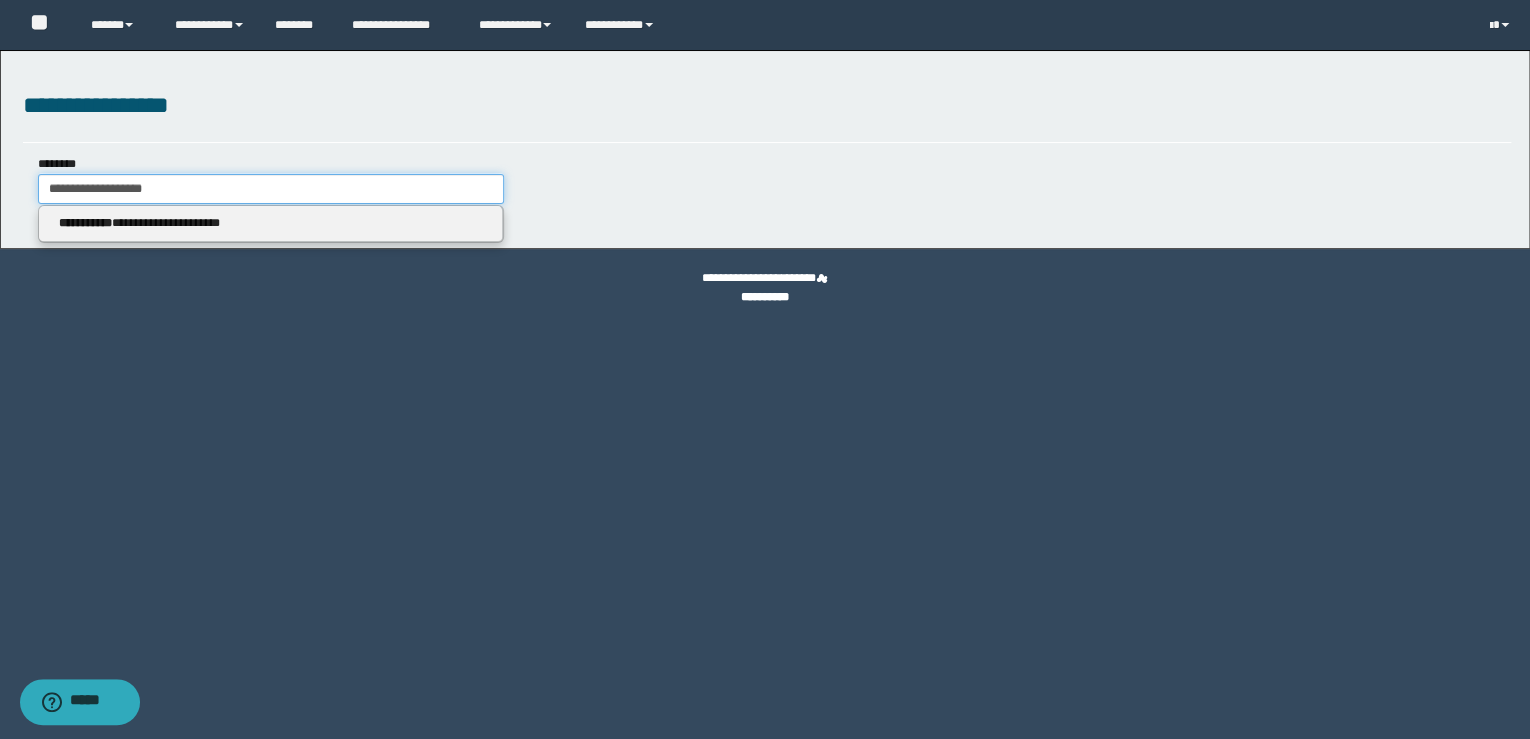 type on "**********" 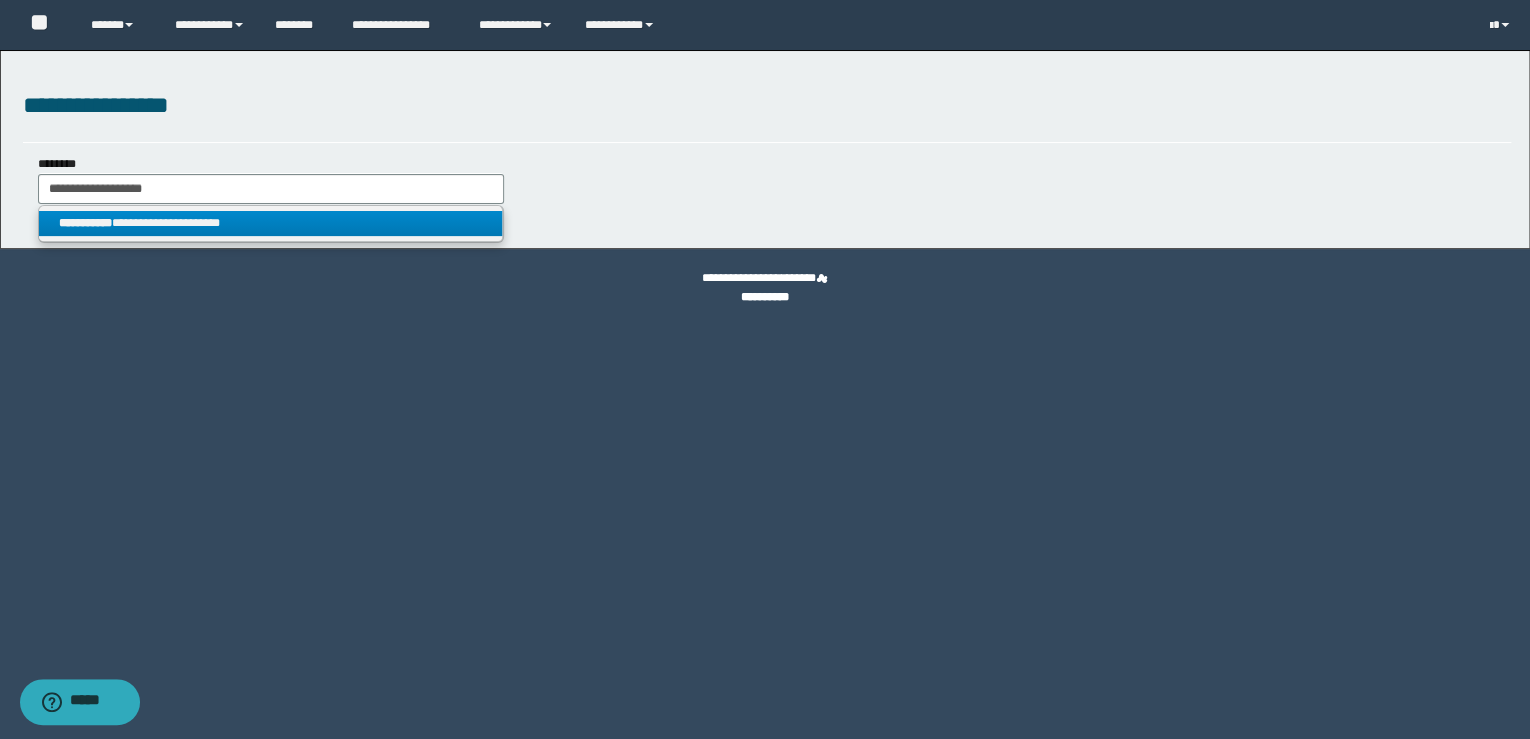click on "**********" at bounding box center (271, 223) 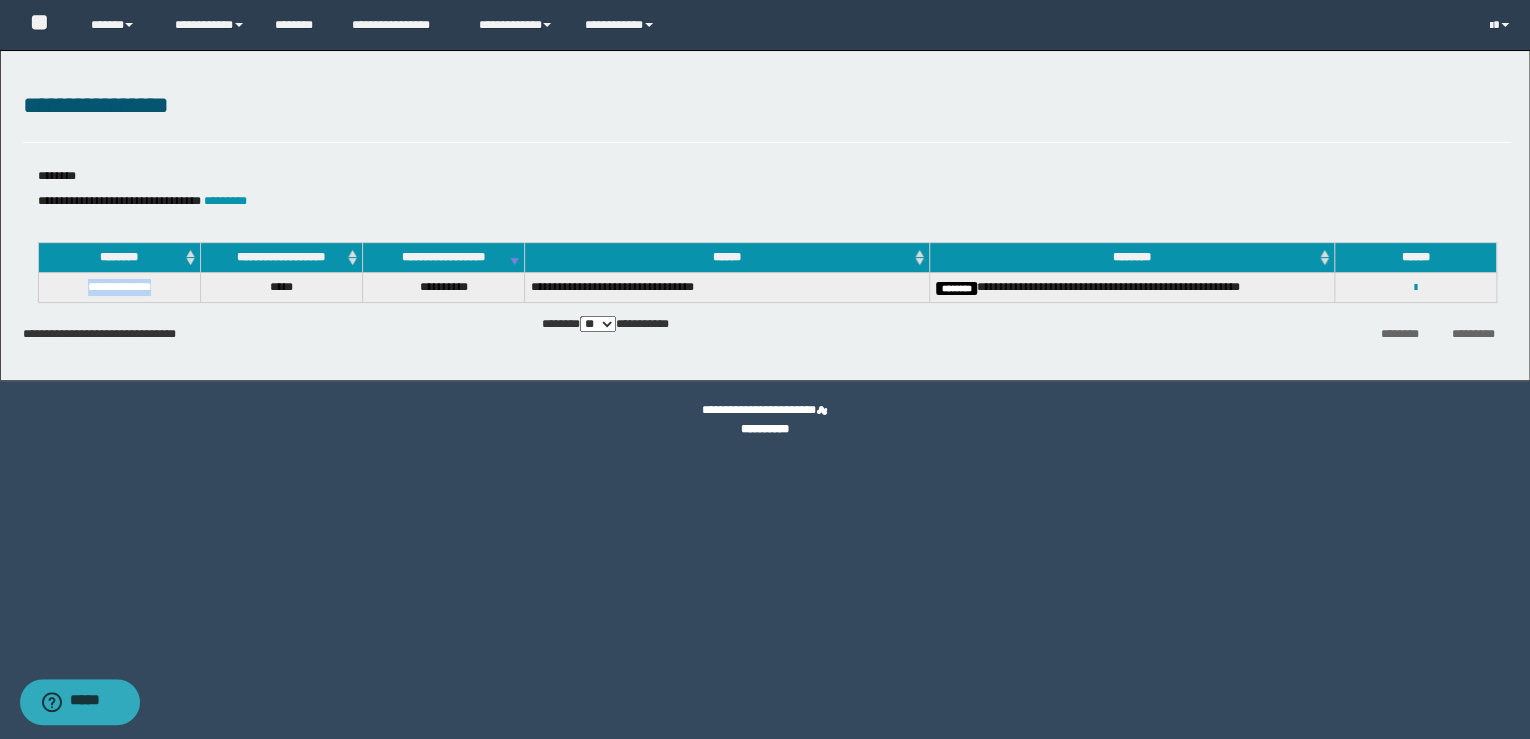 drag, startPoint x: 172, startPoint y: 288, endPoint x: 77, endPoint y: 285, distance: 95.047356 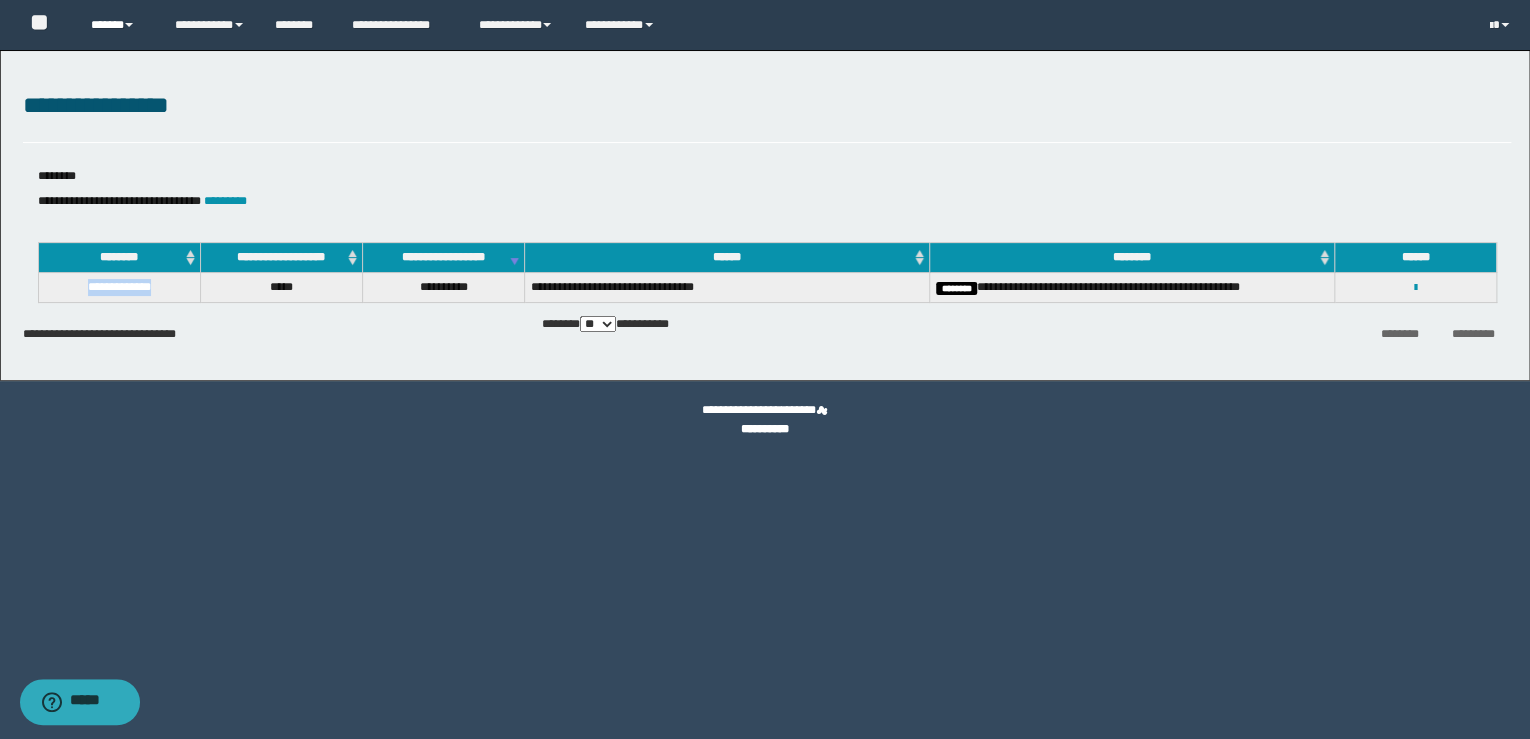 click on "******" at bounding box center (117, 25) 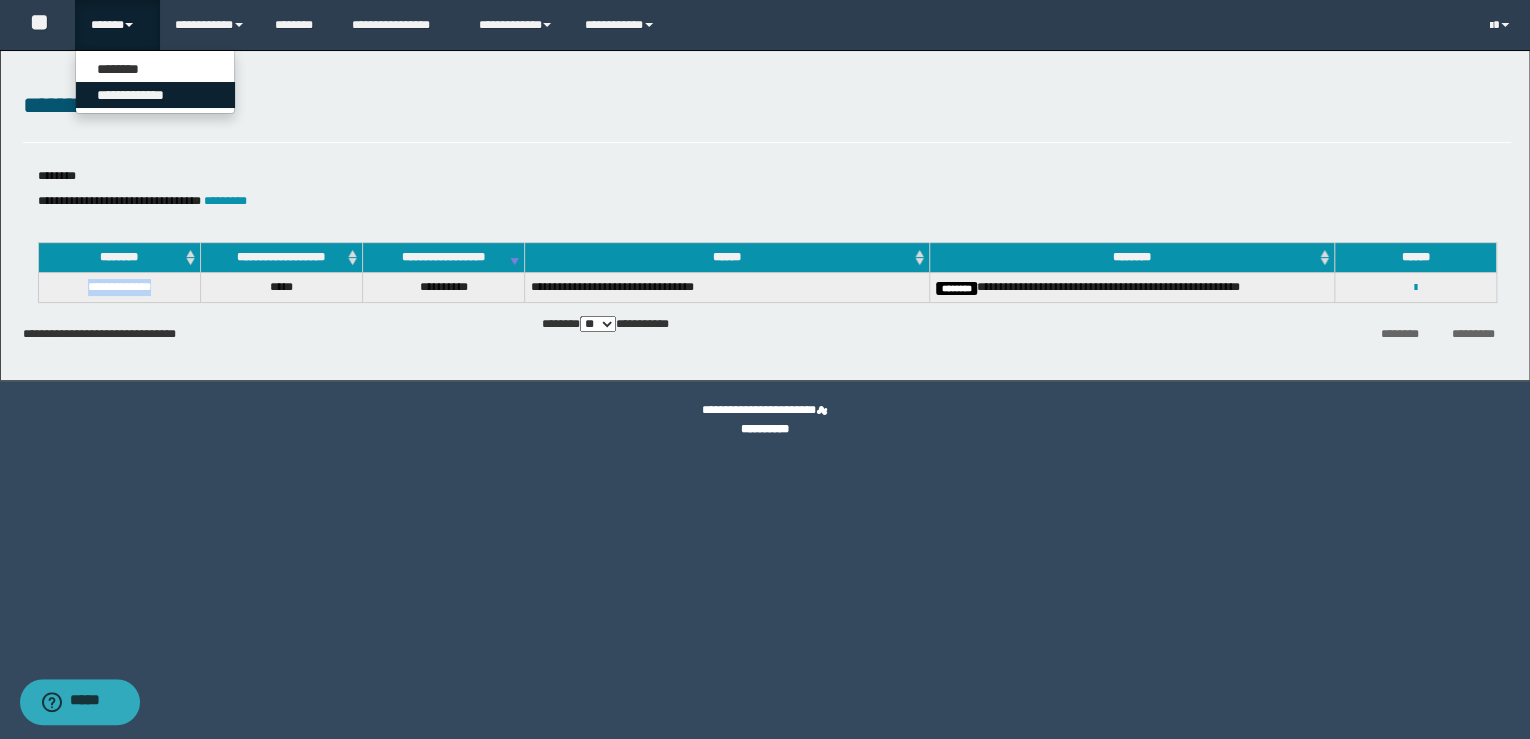 click on "**********" at bounding box center (155, 95) 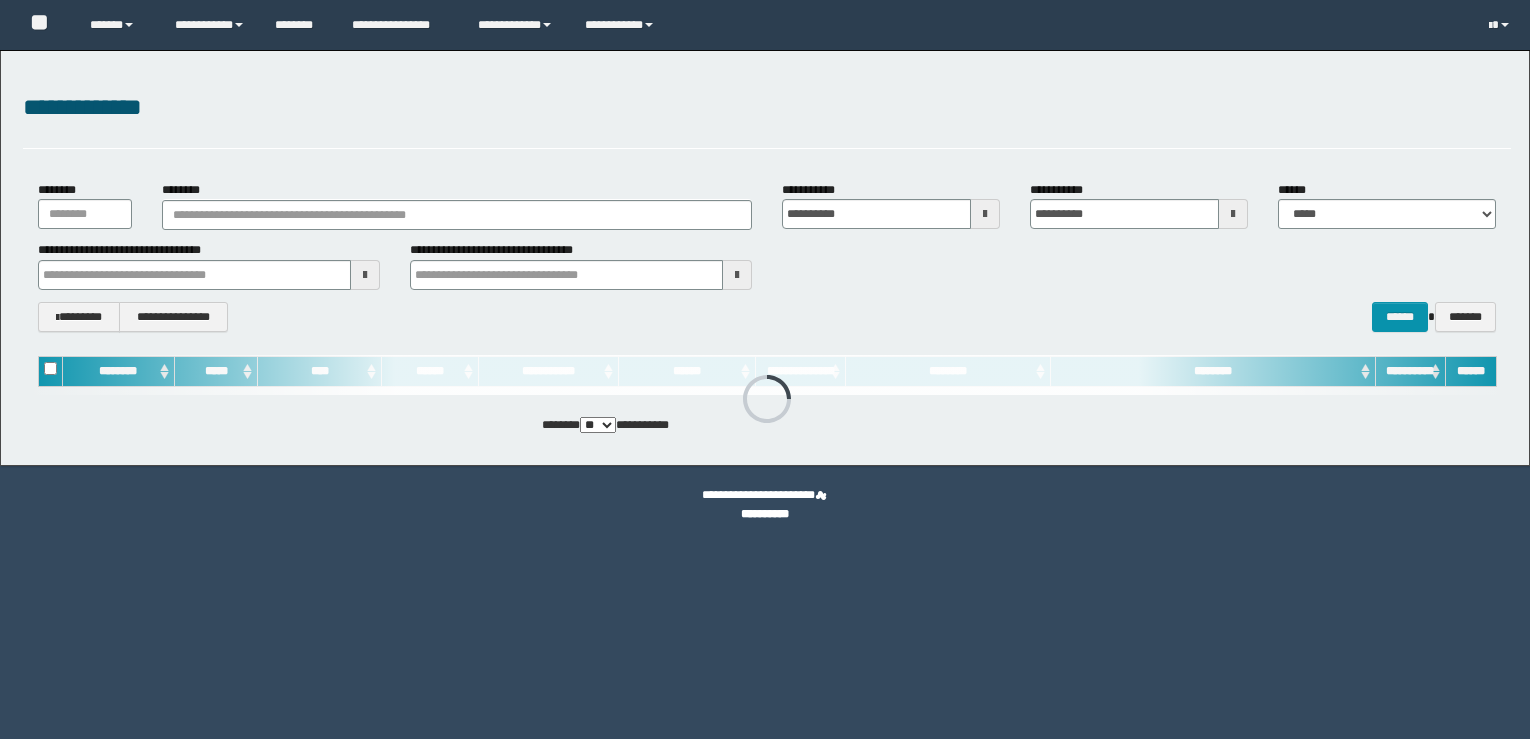 scroll, scrollTop: 0, scrollLeft: 0, axis: both 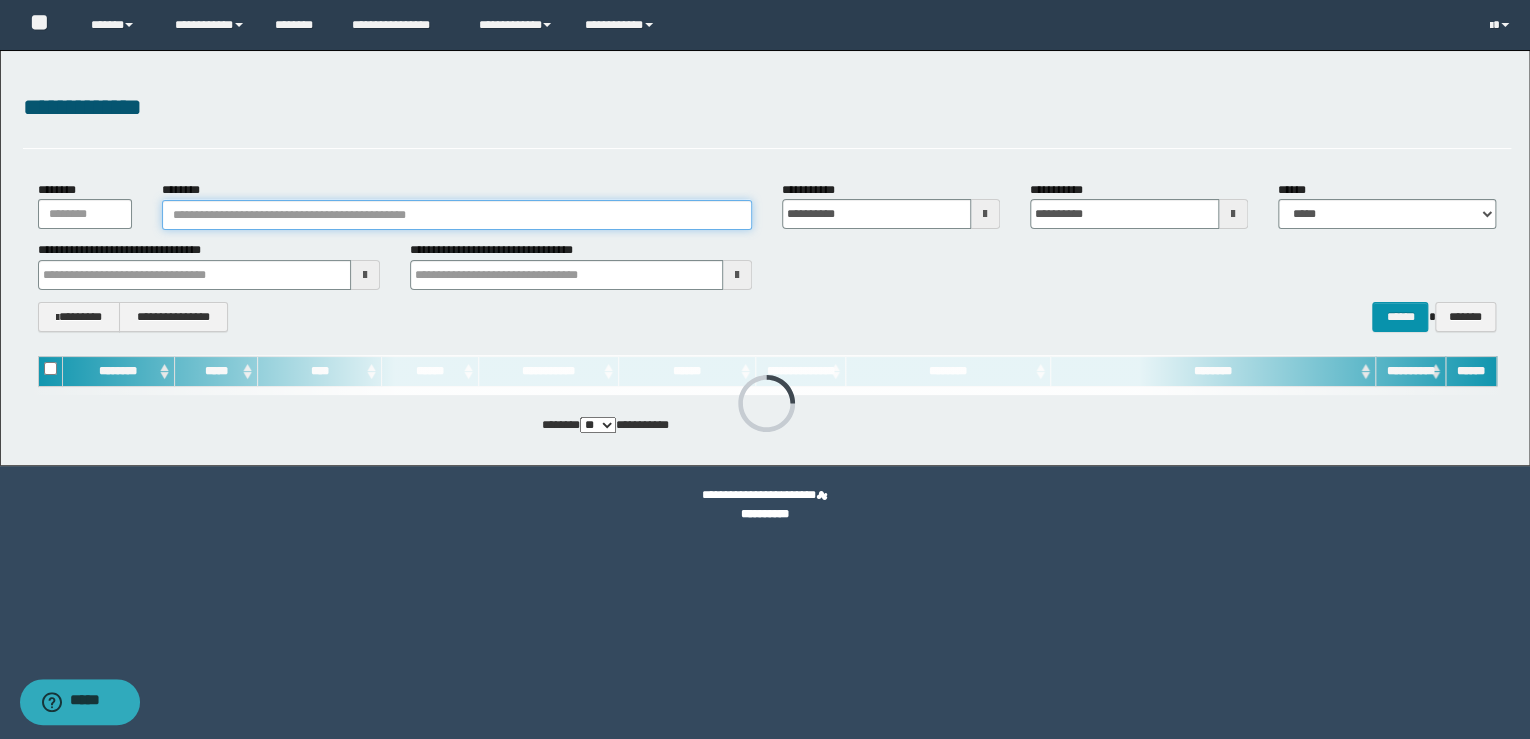 click on "********" at bounding box center (457, 215) 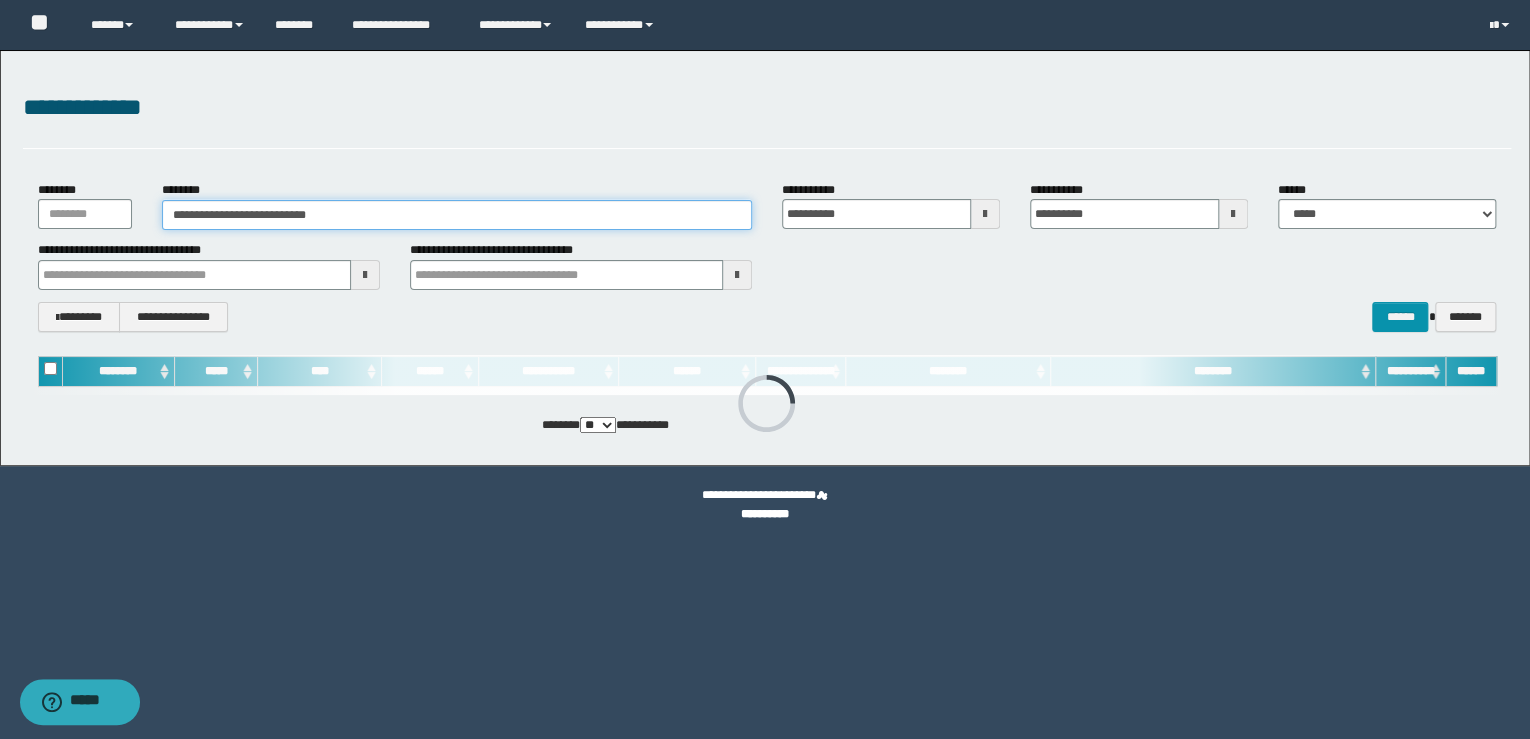 type on "**********" 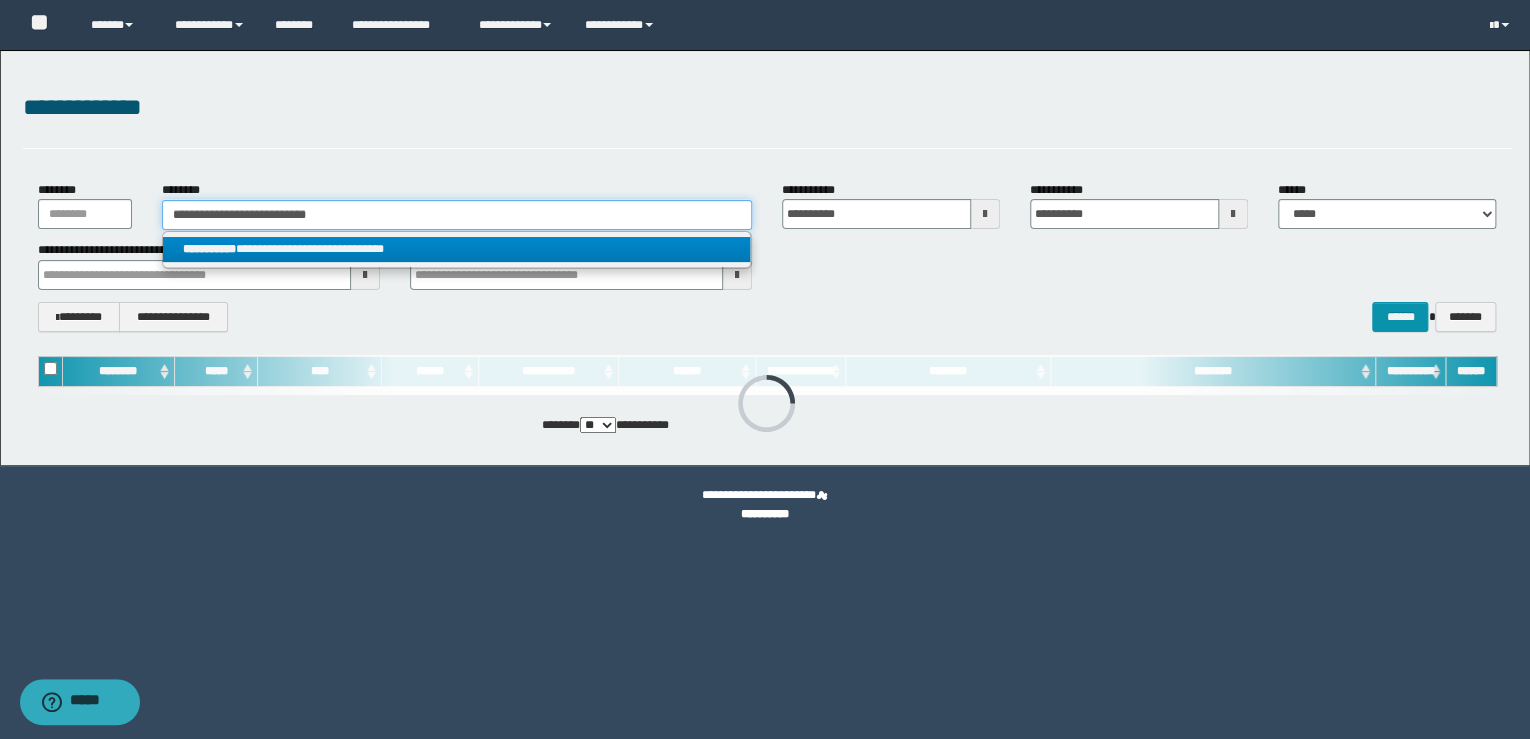 type on "**********" 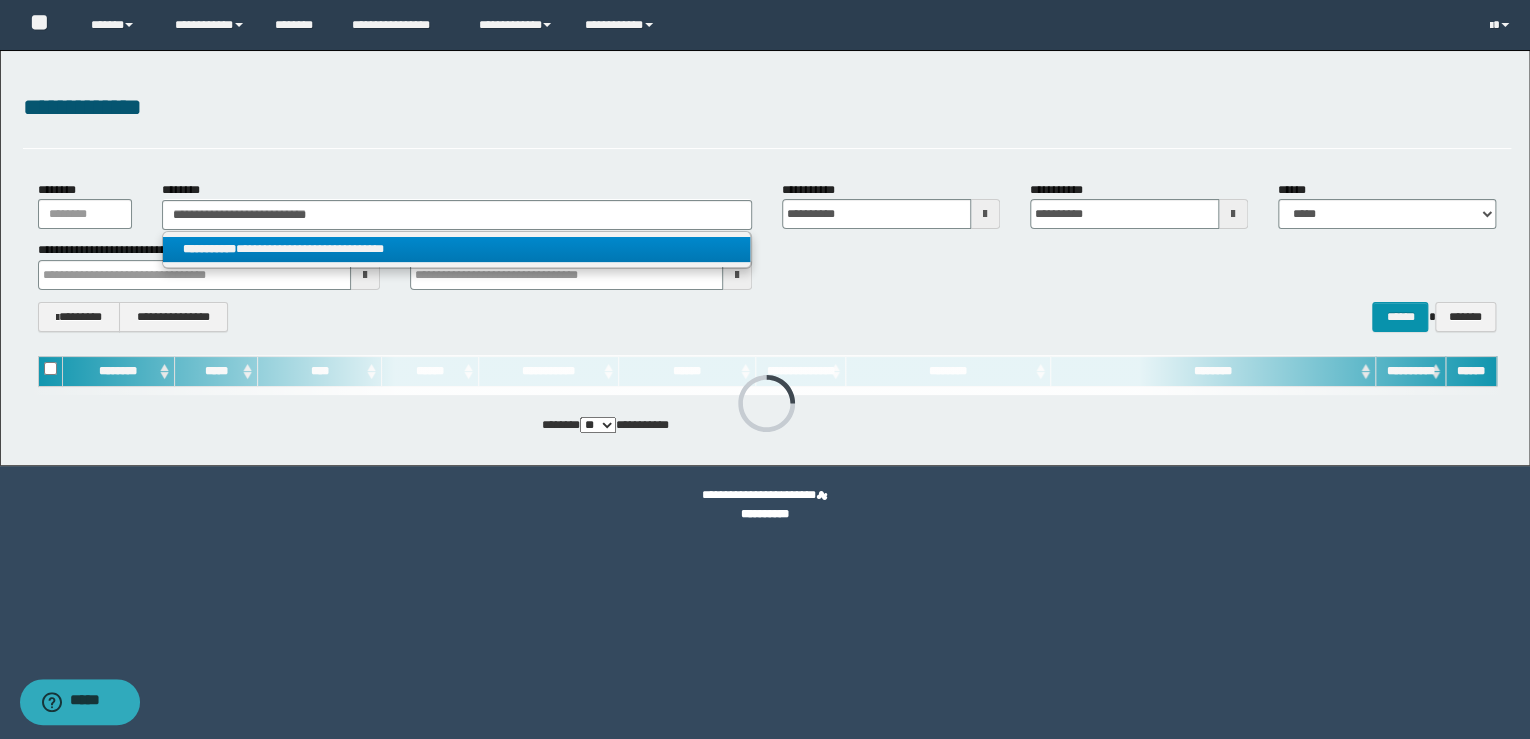 click on "**********" at bounding box center [457, 249] 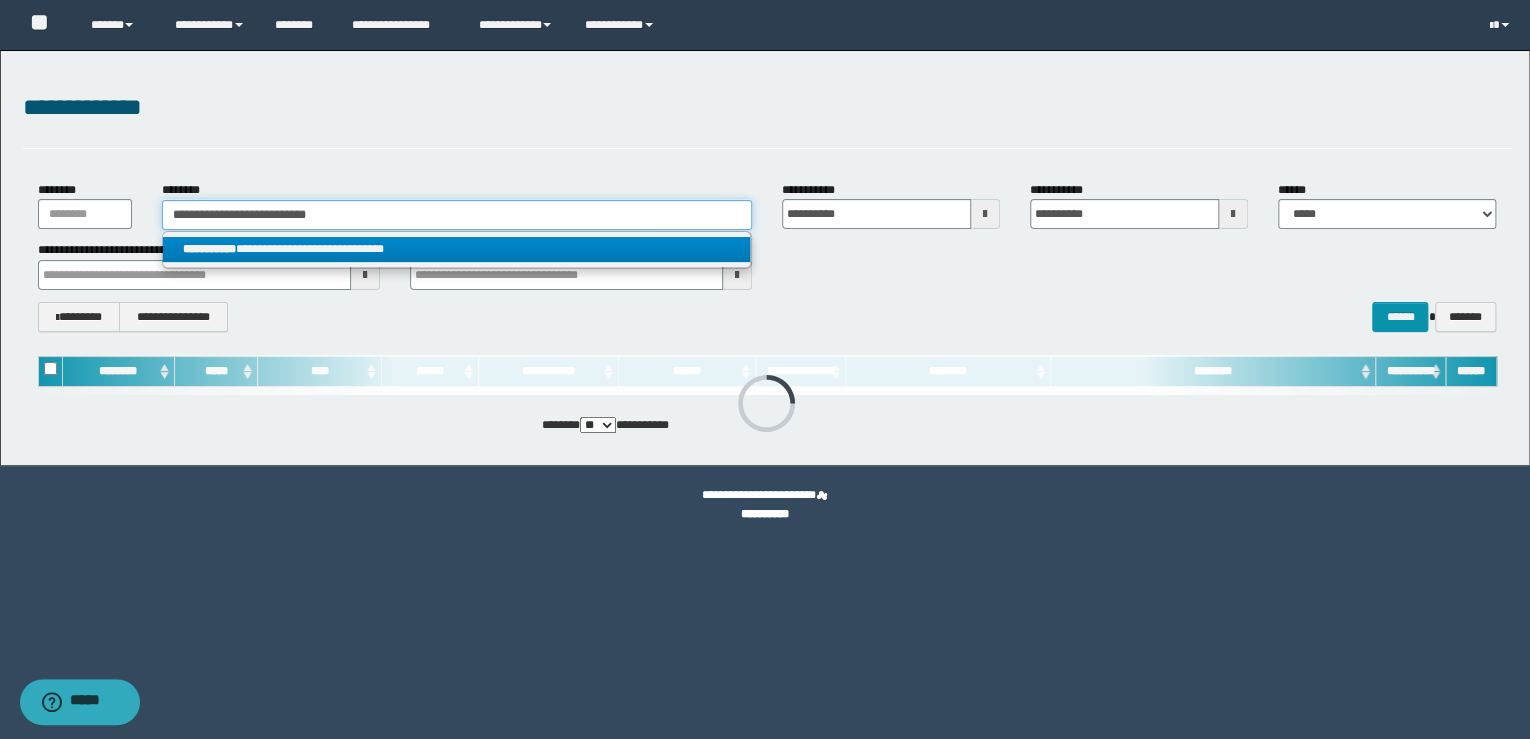 type 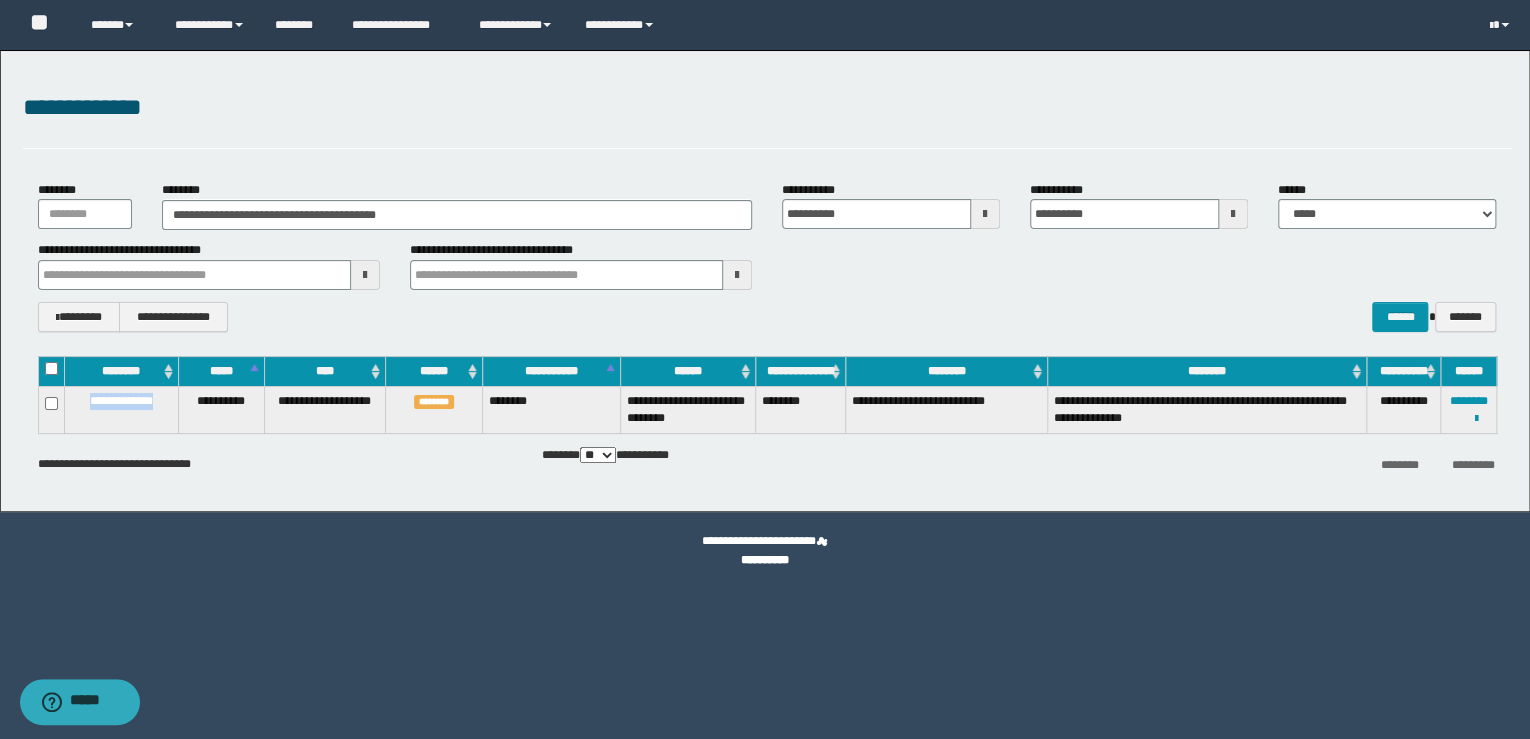 drag, startPoint x: 165, startPoint y: 399, endPoint x: 76, endPoint y: 399, distance: 89 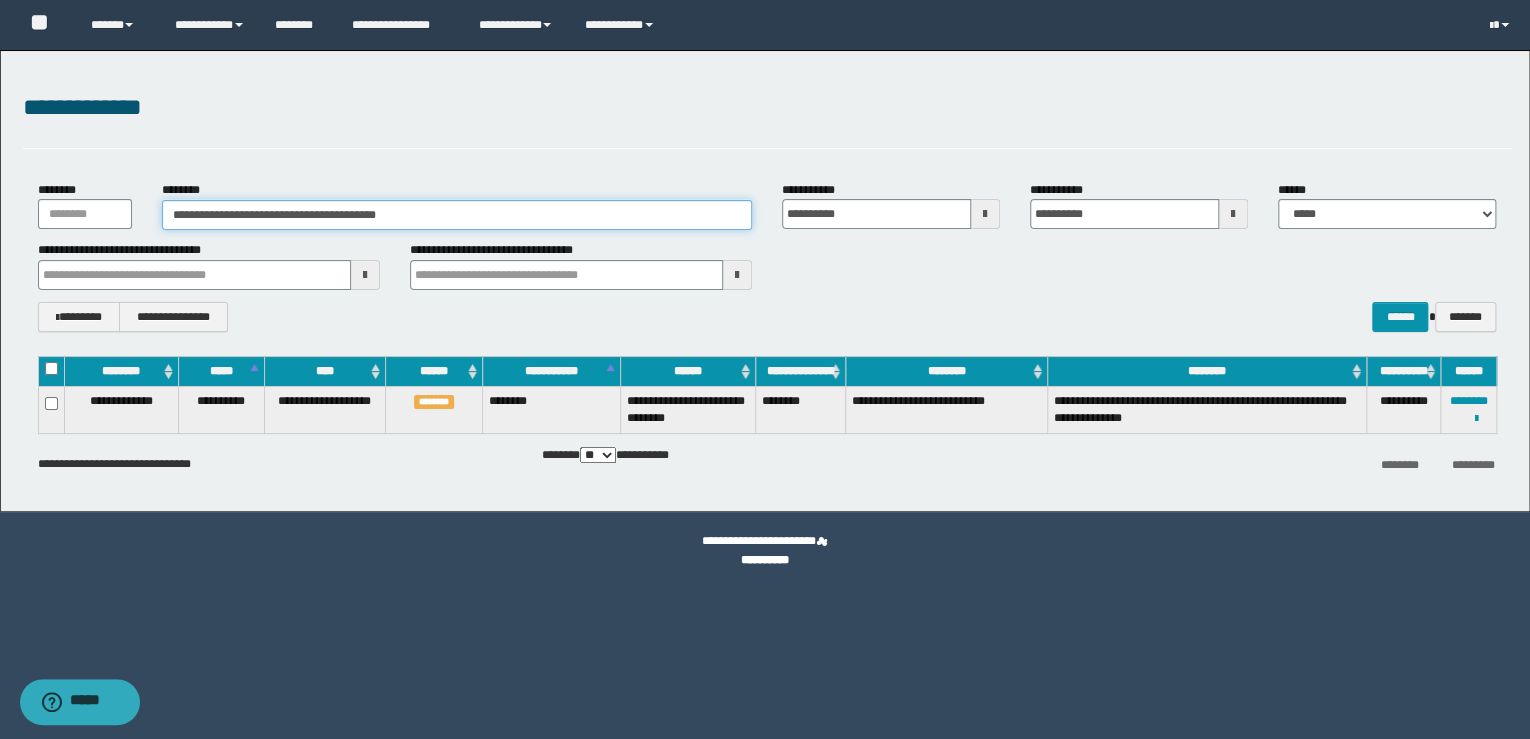 drag, startPoint x: 461, startPoint y: 219, endPoint x: 96, endPoint y: 208, distance: 365.1657 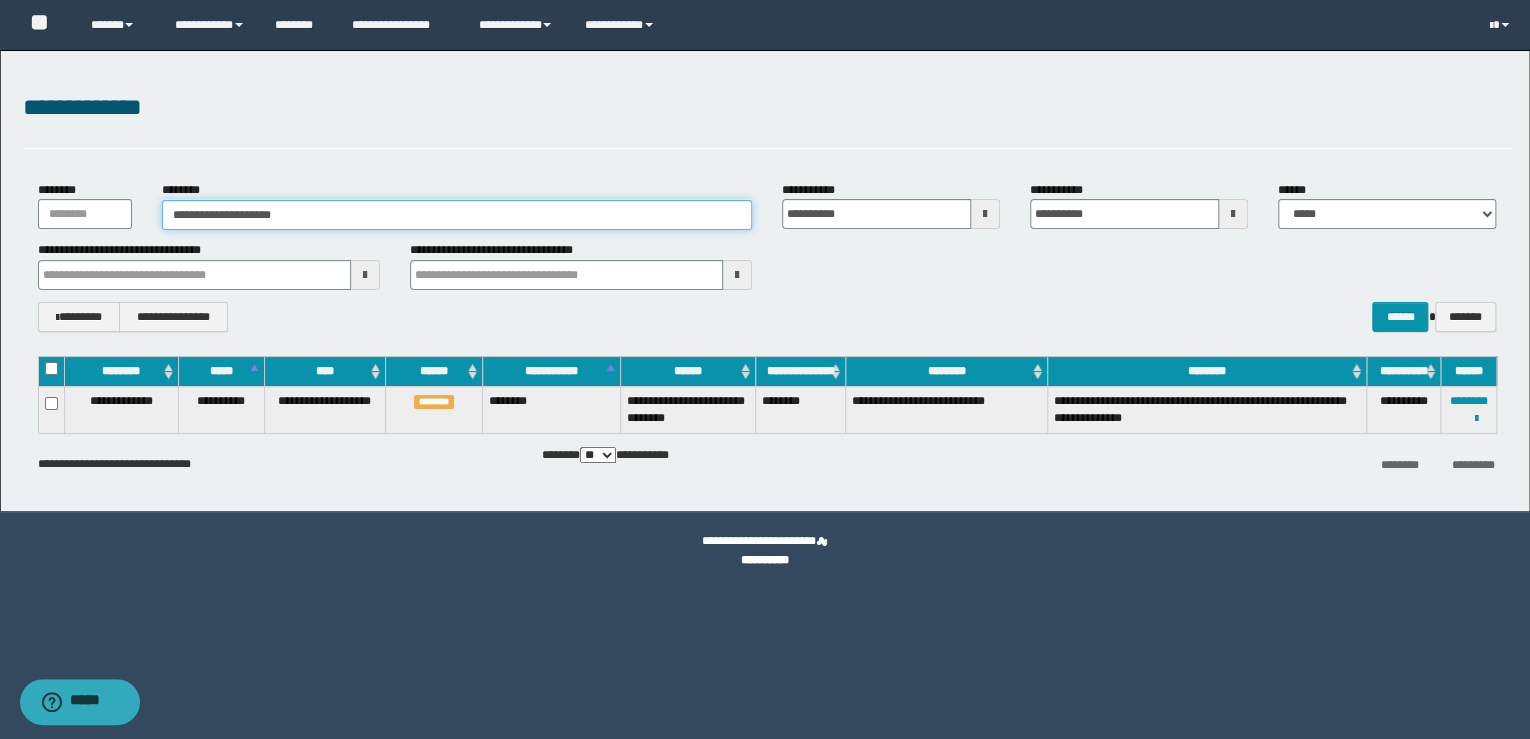 type on "**********" 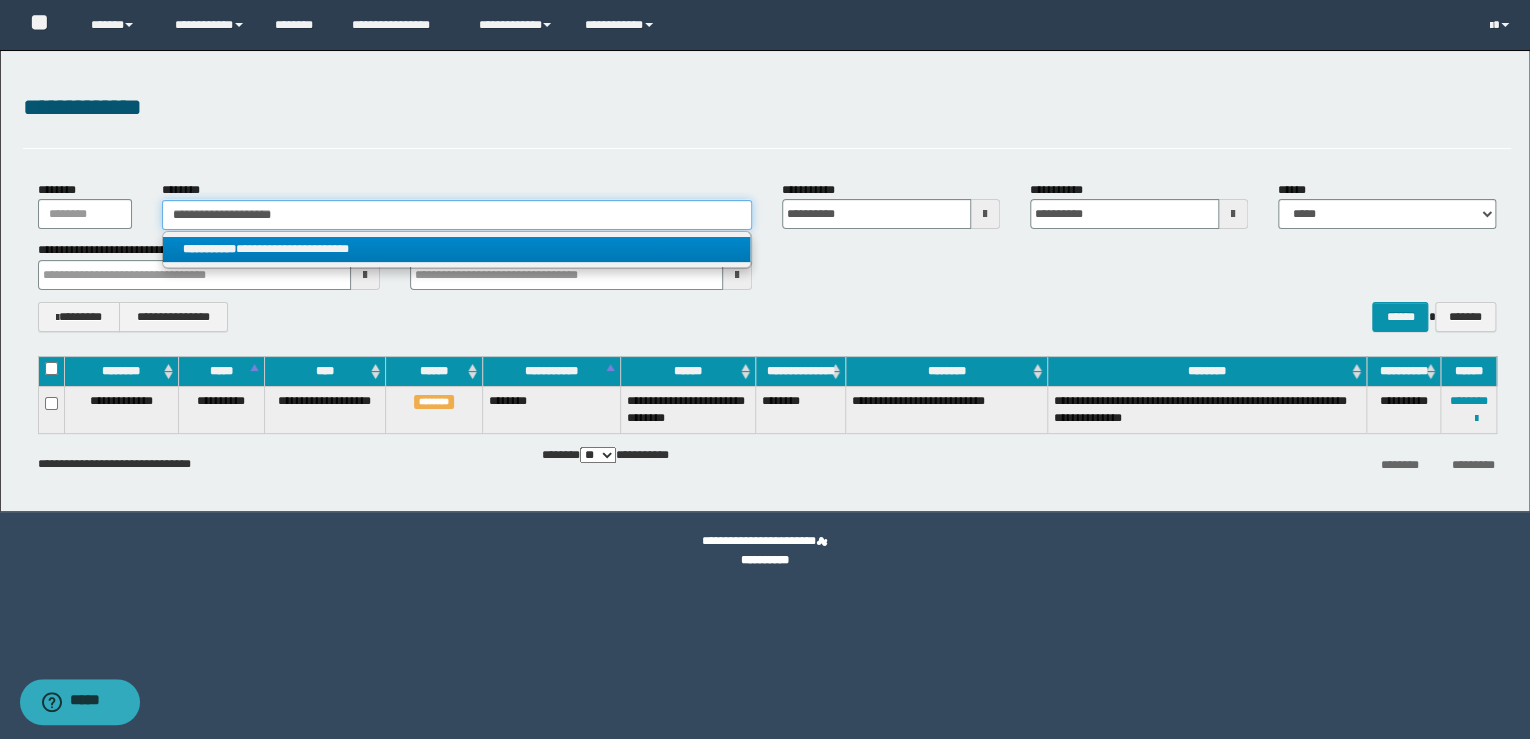 type on "**********" 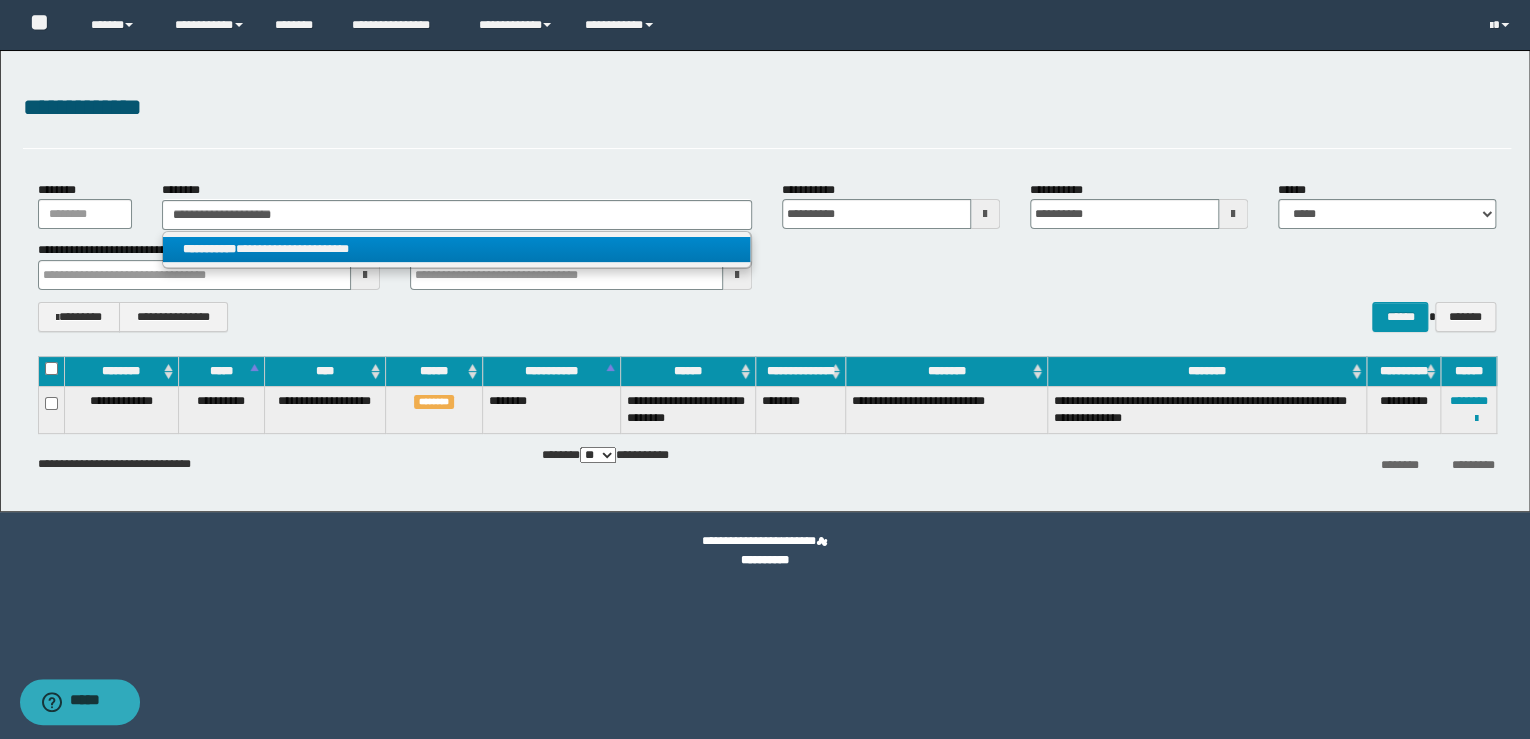 click on "**********" at bounding box center [209, 249] 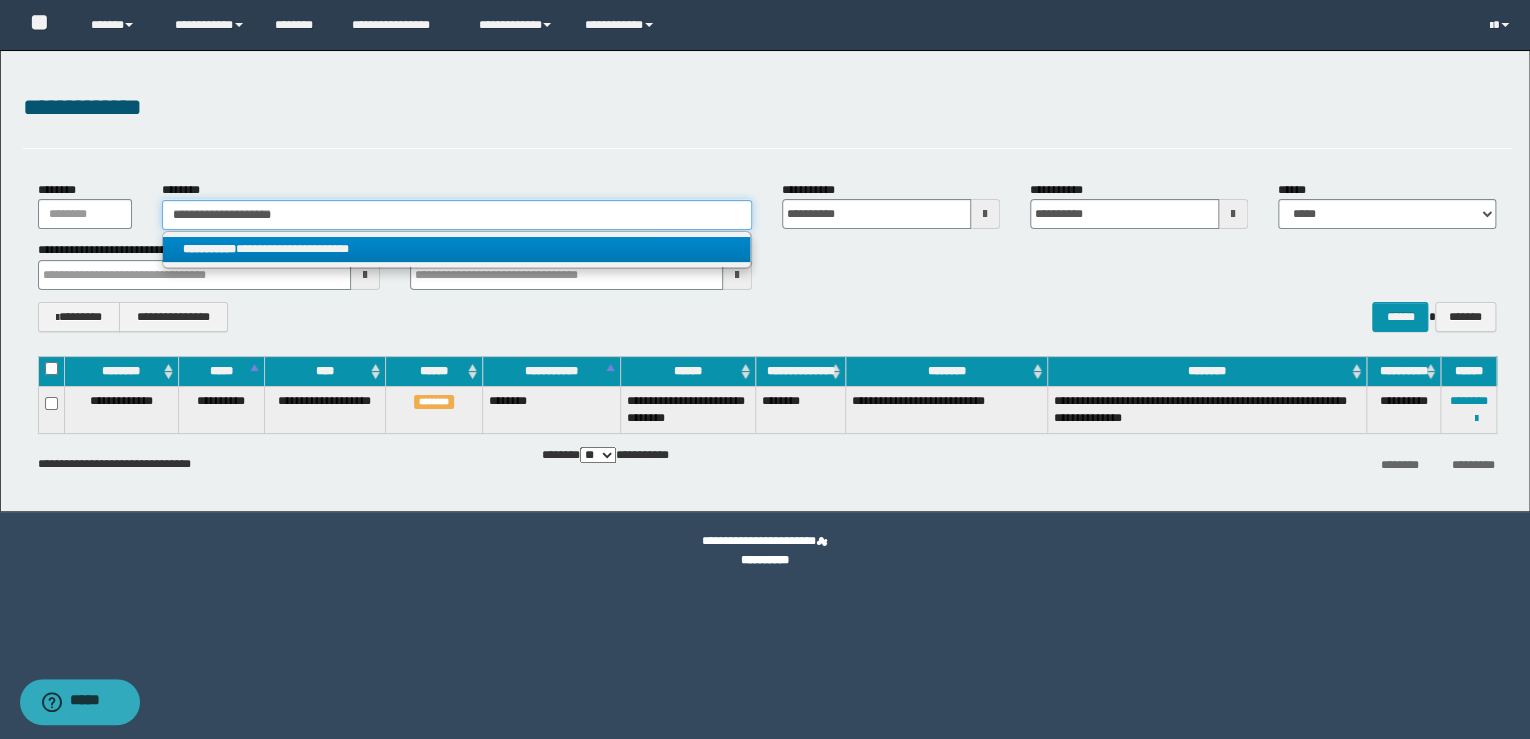 type 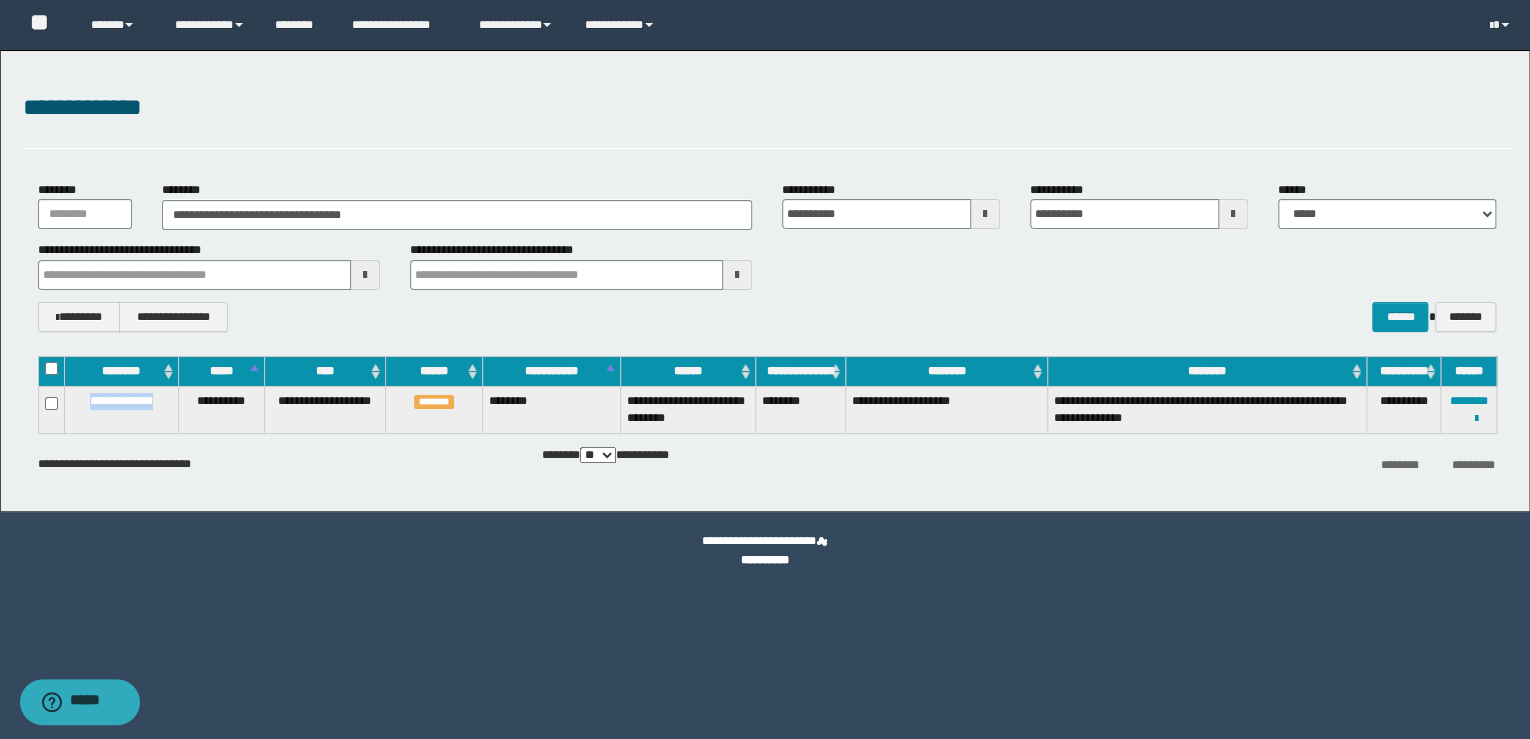 drag, startPoint x: 169, startPoint y: 398, endPoint x: 77, endPoint y: 399, distance: 92.00543 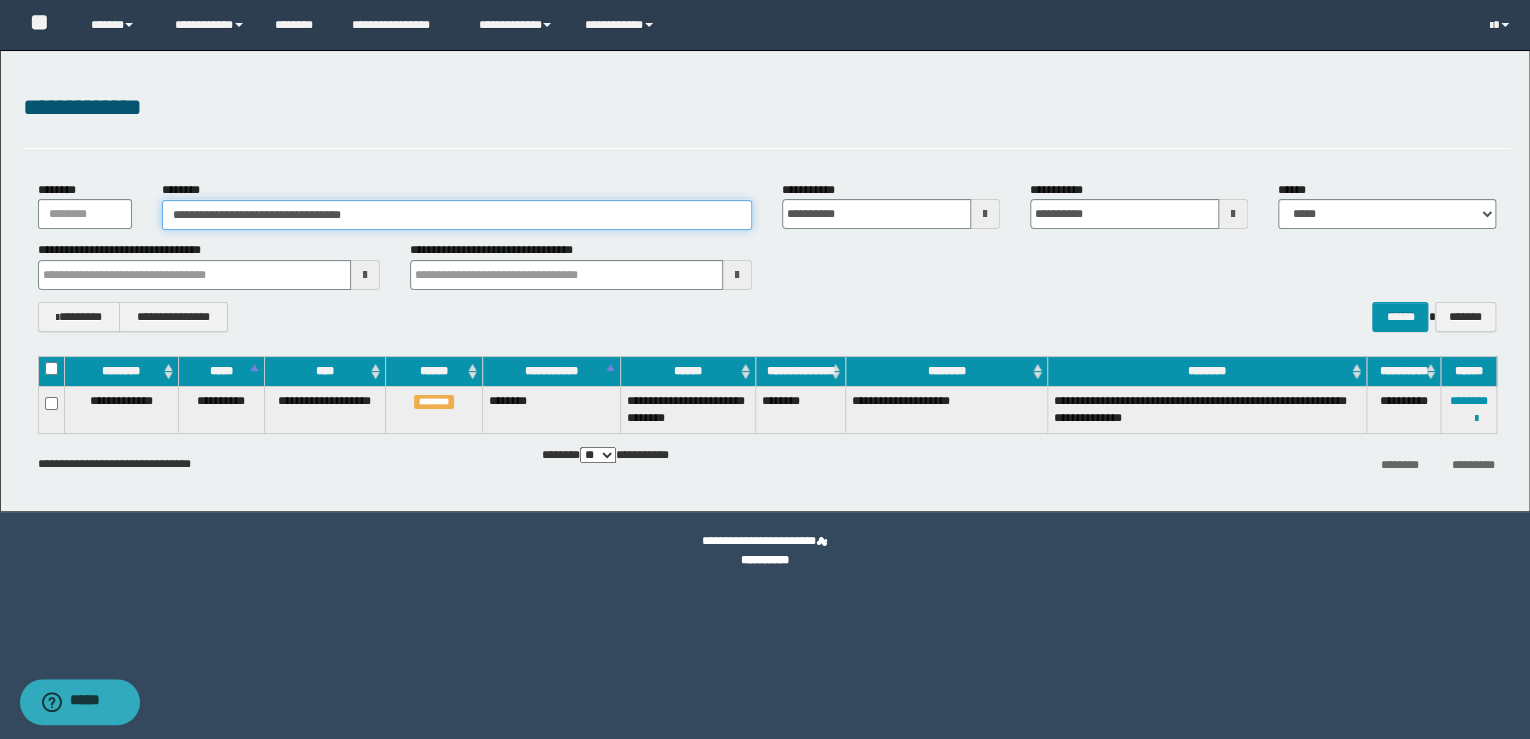 drag, startPoint x: 343, startPoint y: 208, endPoint x: 73, endPoint y: 220, distance: 270.26654 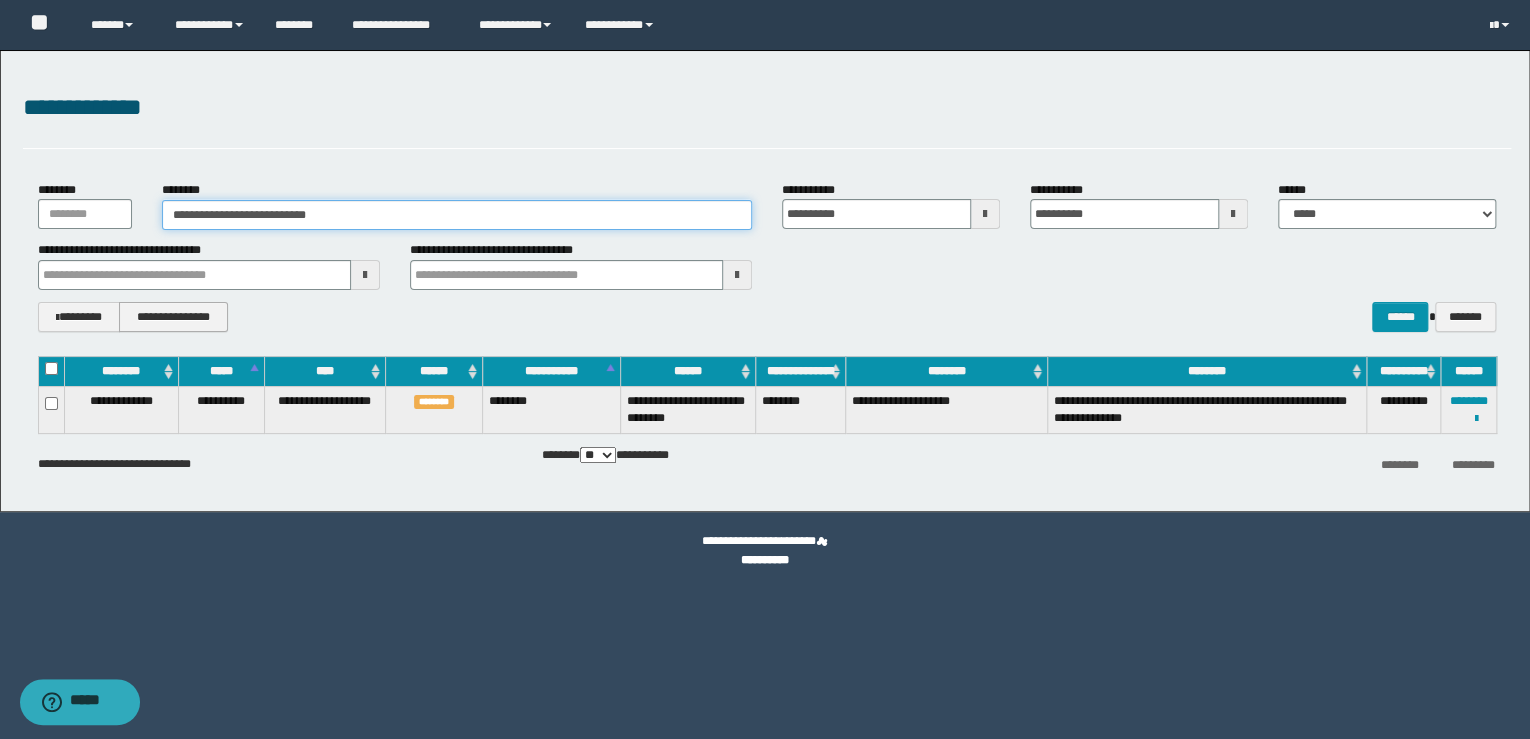 type on "**********" 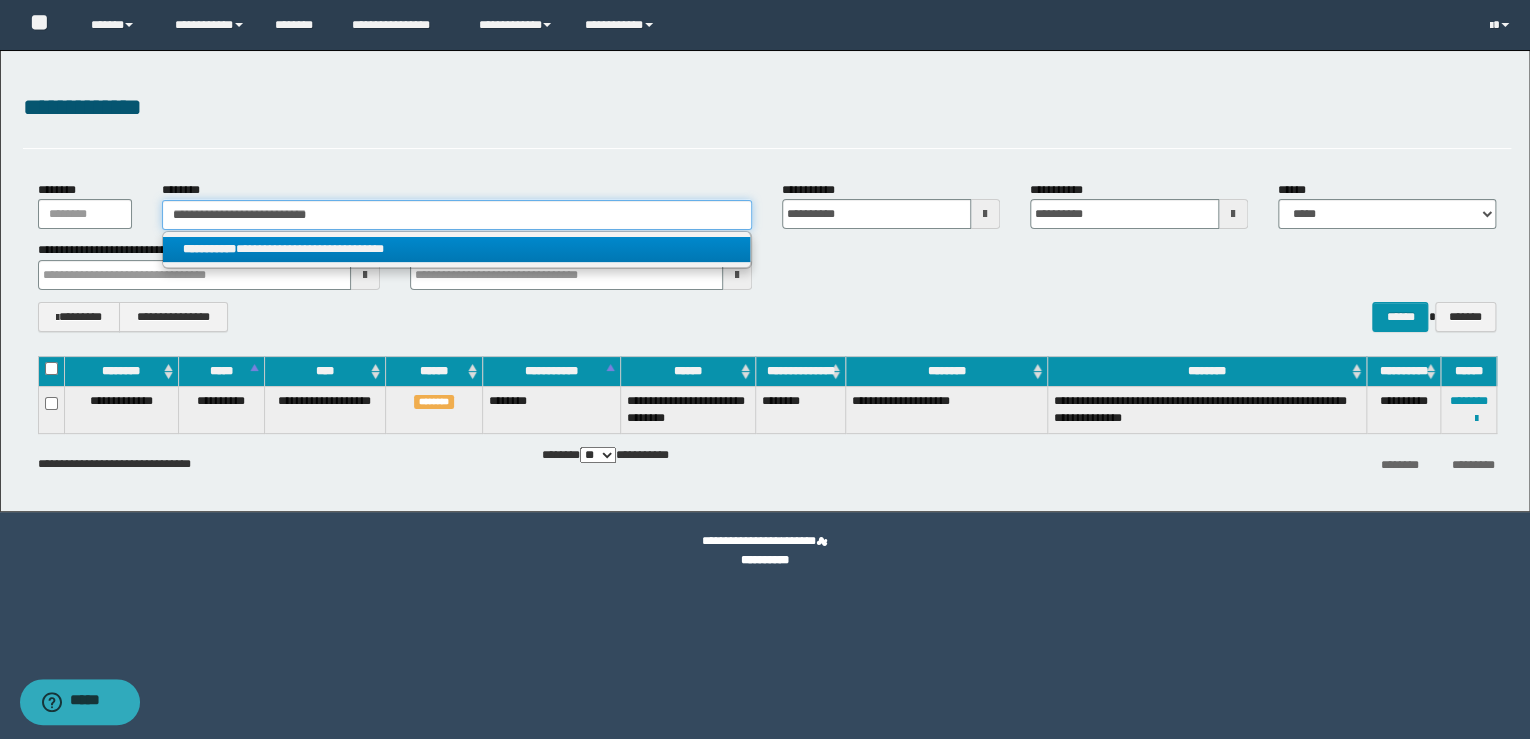 type on "**********" 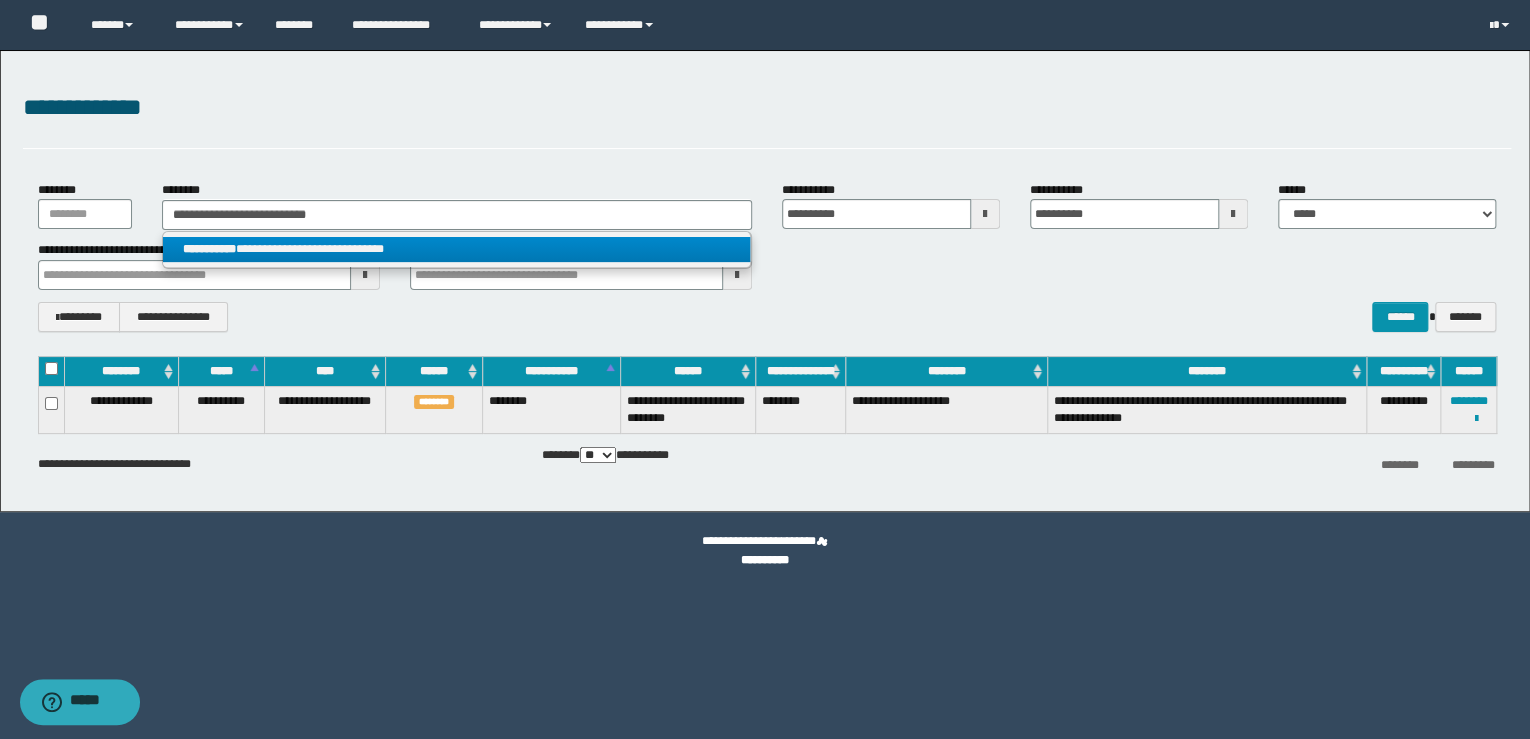 click on "**********" at bounding box center [209, 249] 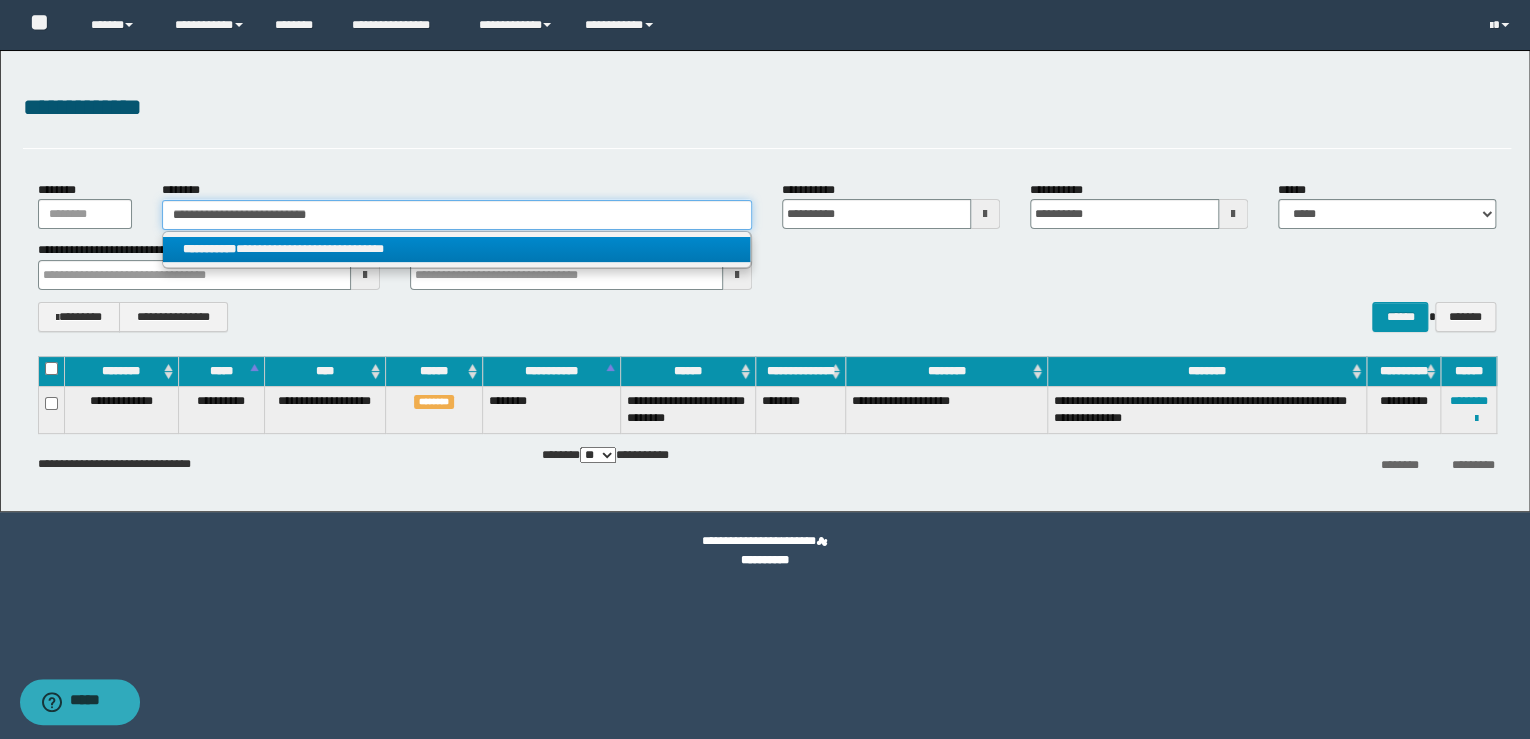 type 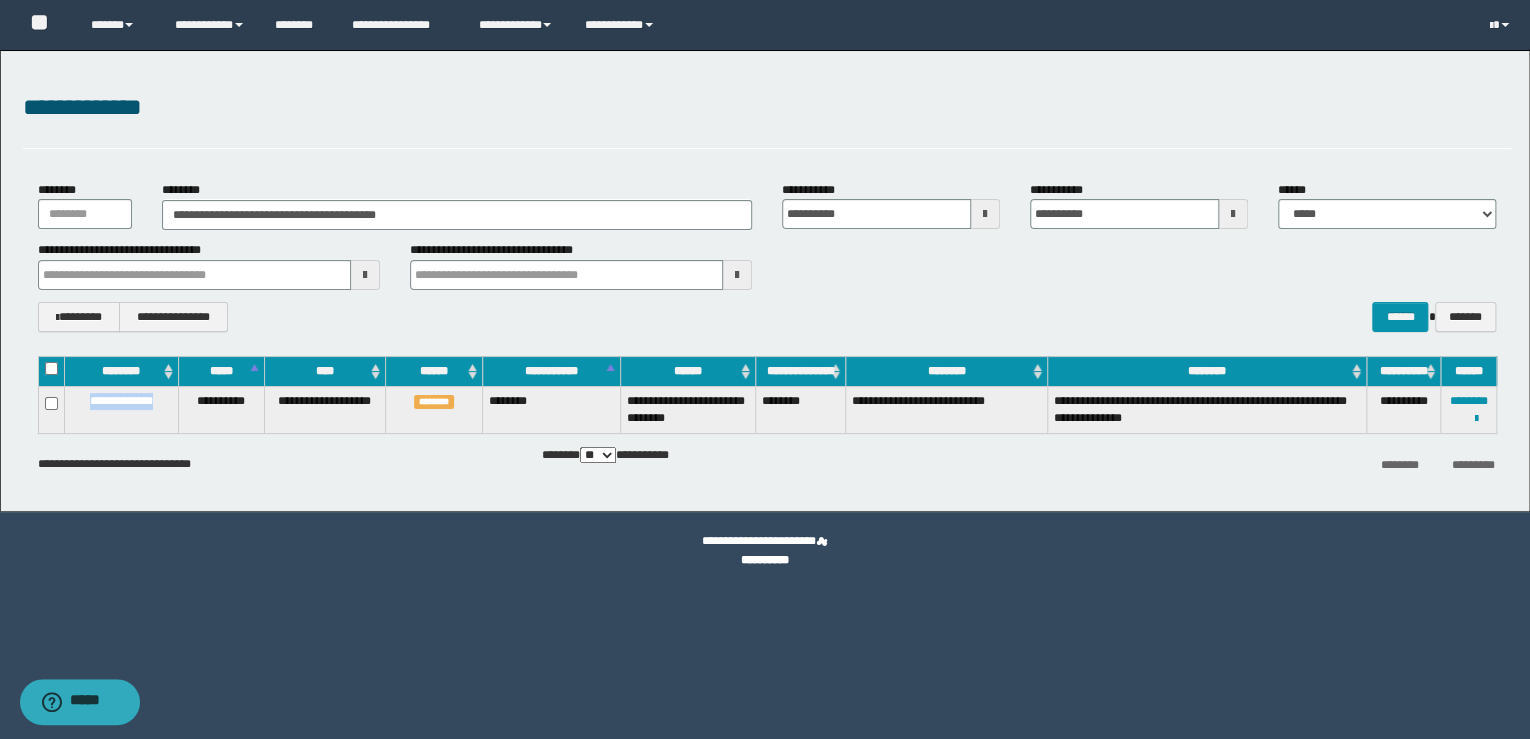 drag, startPoint x: 164, startPoint y: 403, endPoint x: 72, endPoint y: 398, distance: 92.13577 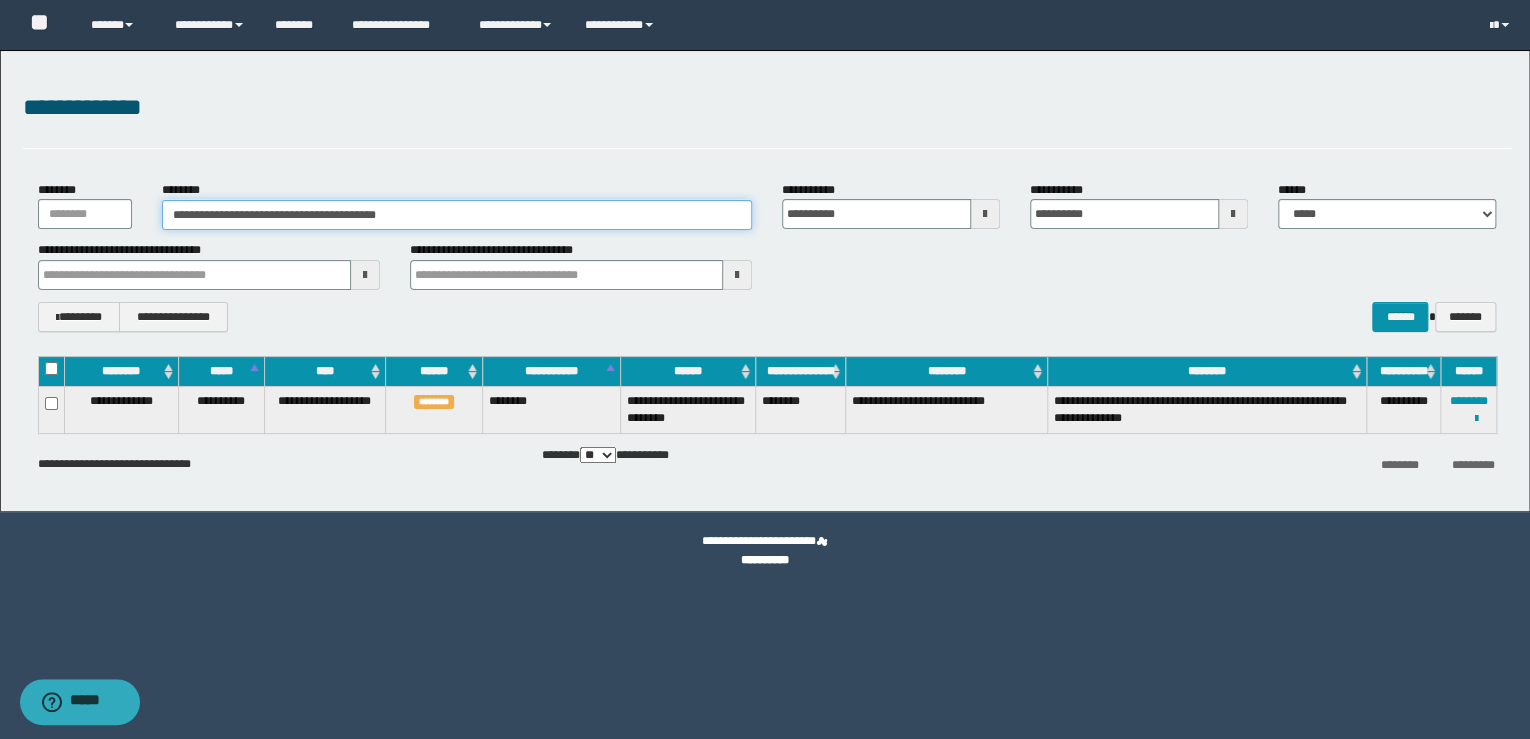 drag, startPoint x: 326, startPoint y: 198, endPoint x: 1, endPoint y: 173, distance: 325.9601 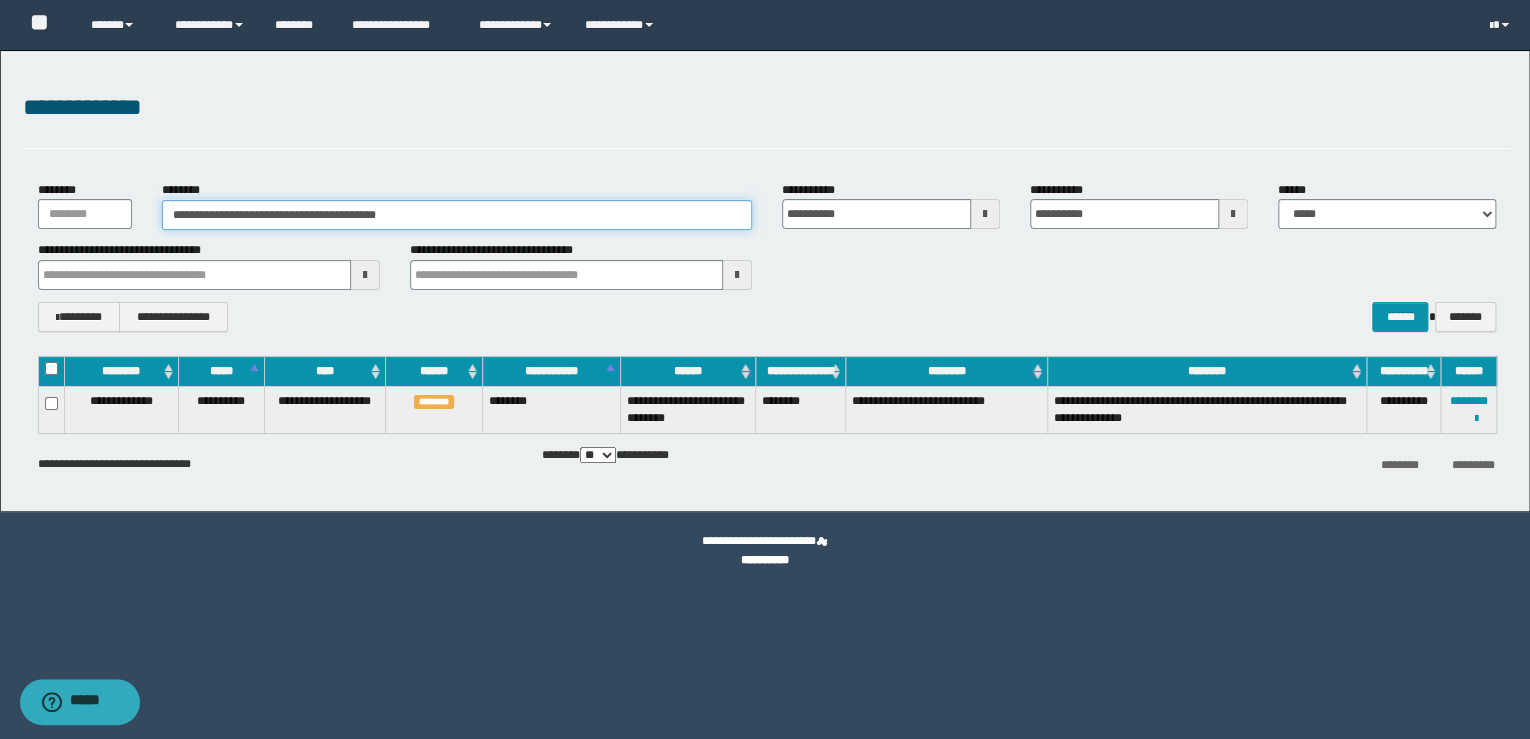 paste 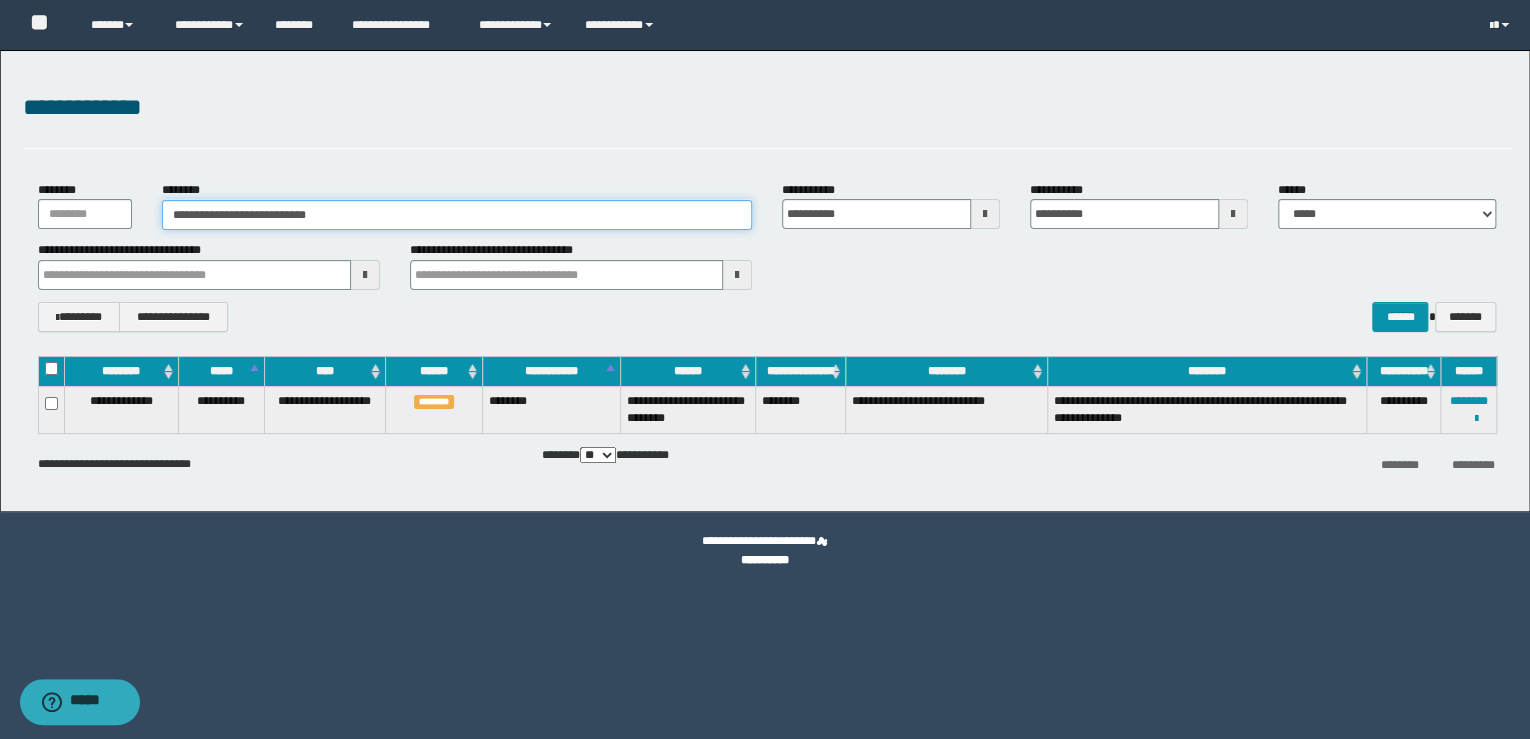 type on "**********" 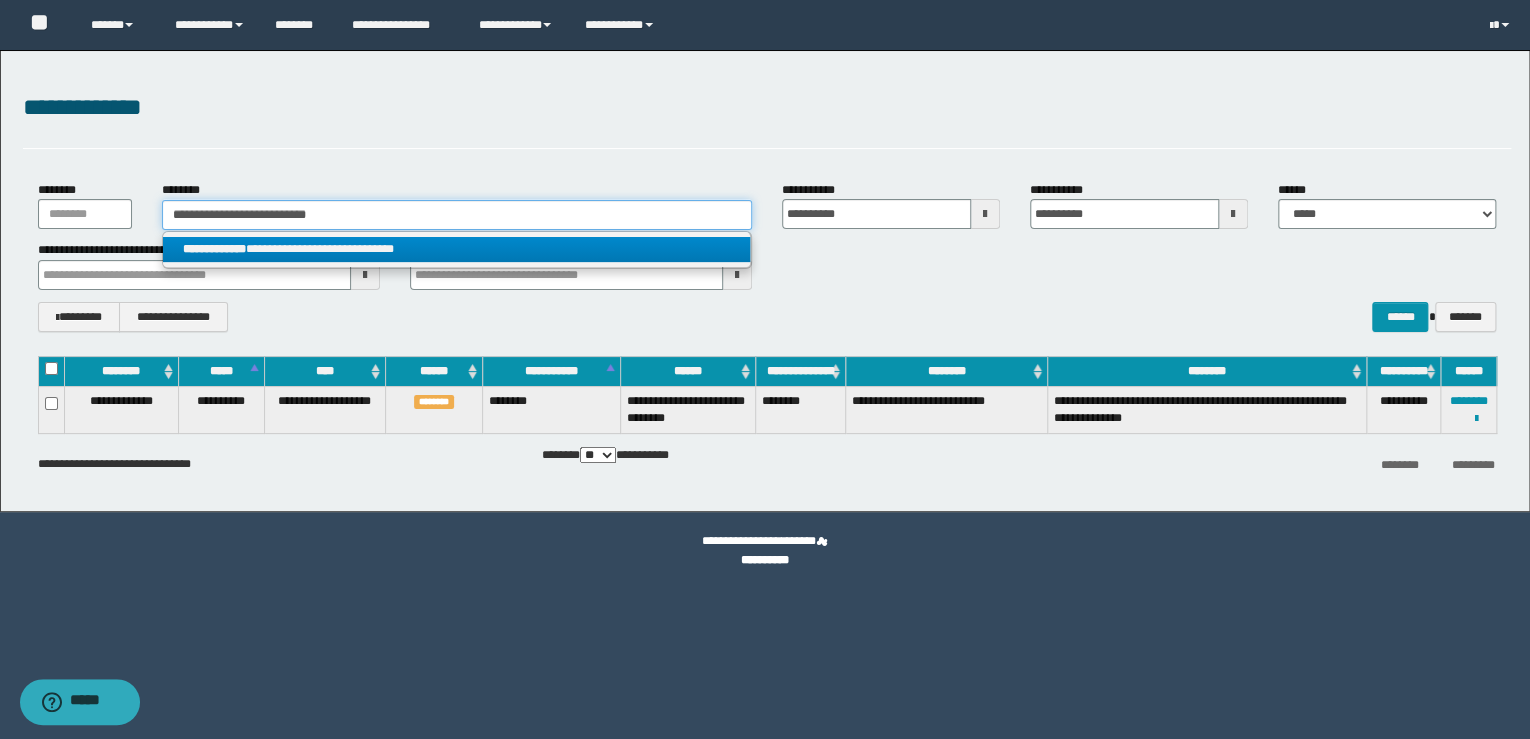 type on "**********" 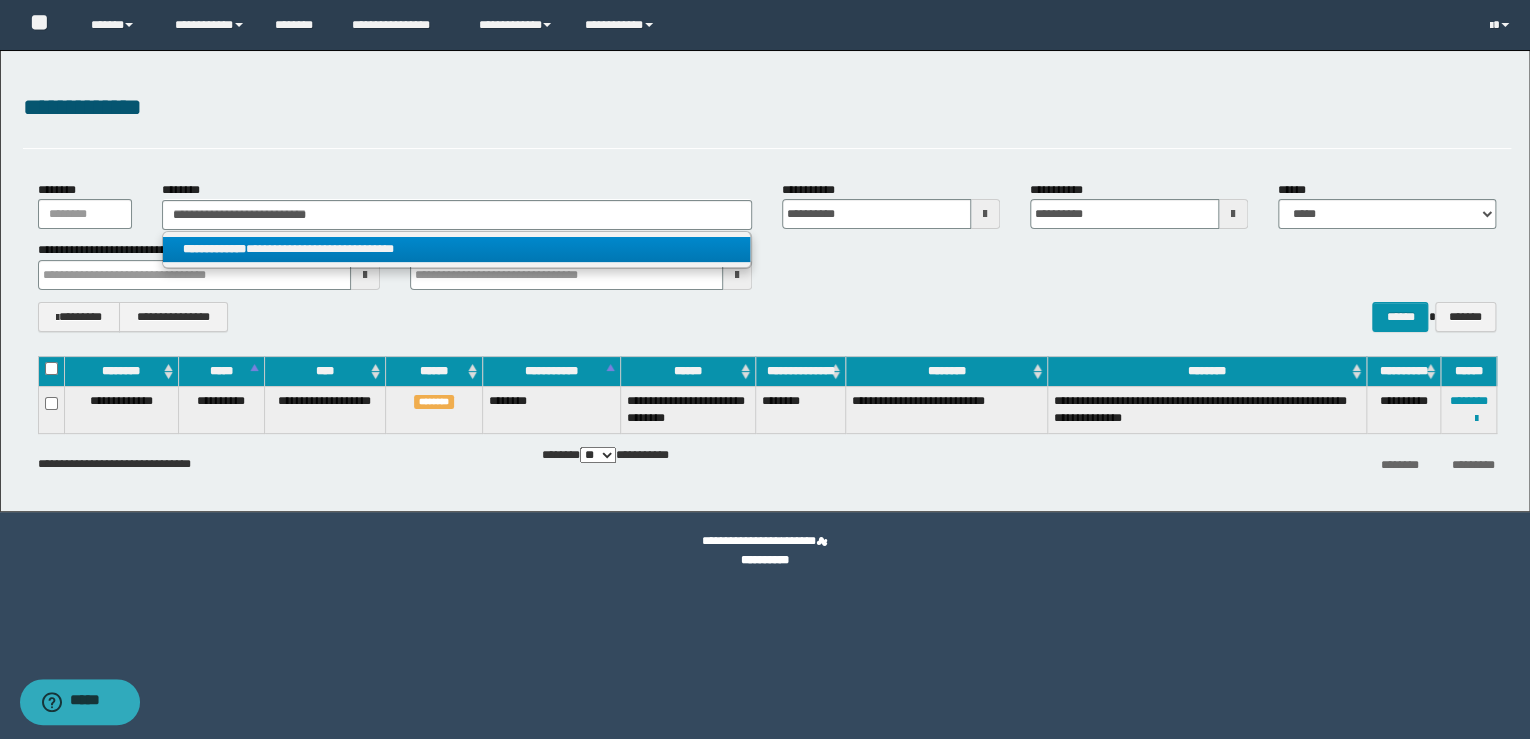 click on "**********" at bounding box center (457, 249) 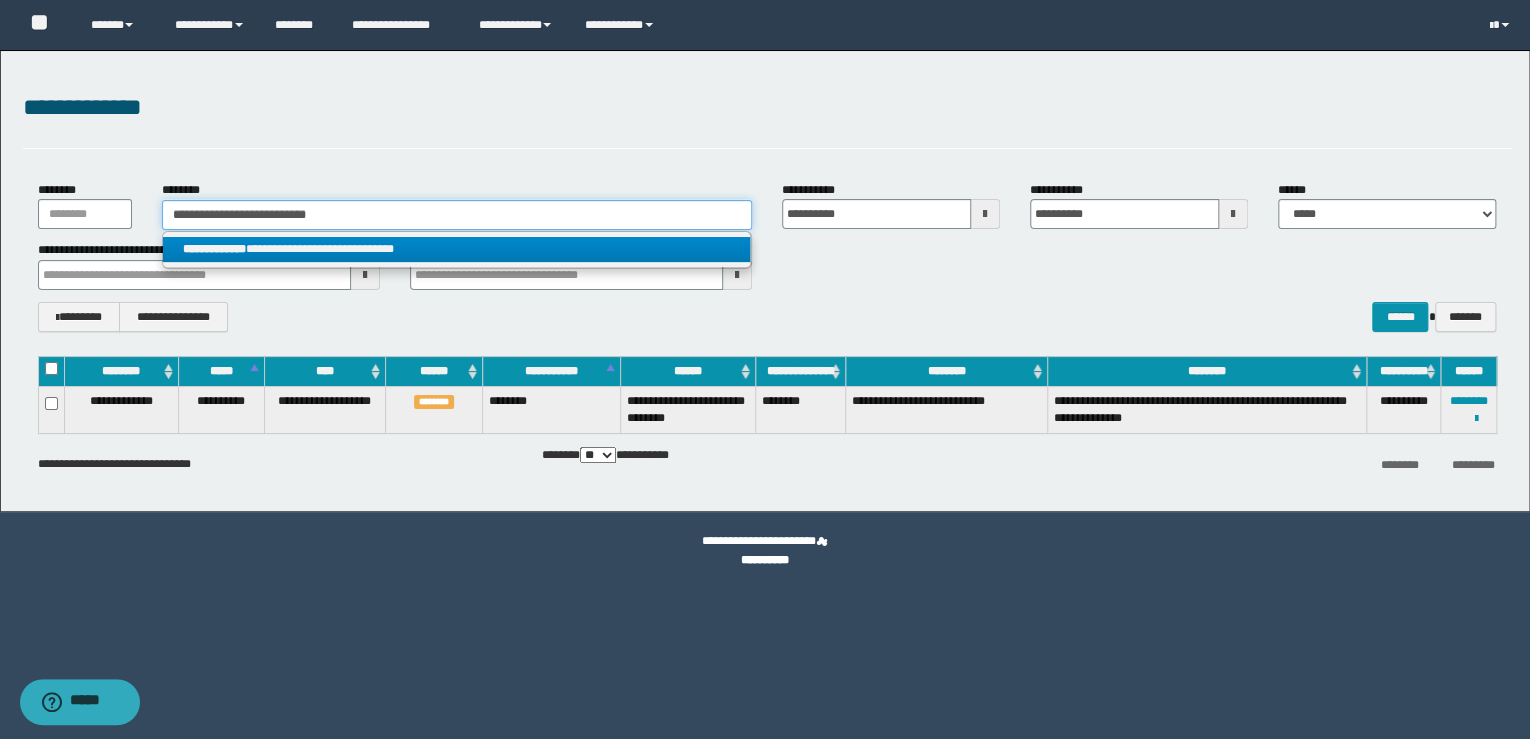 type 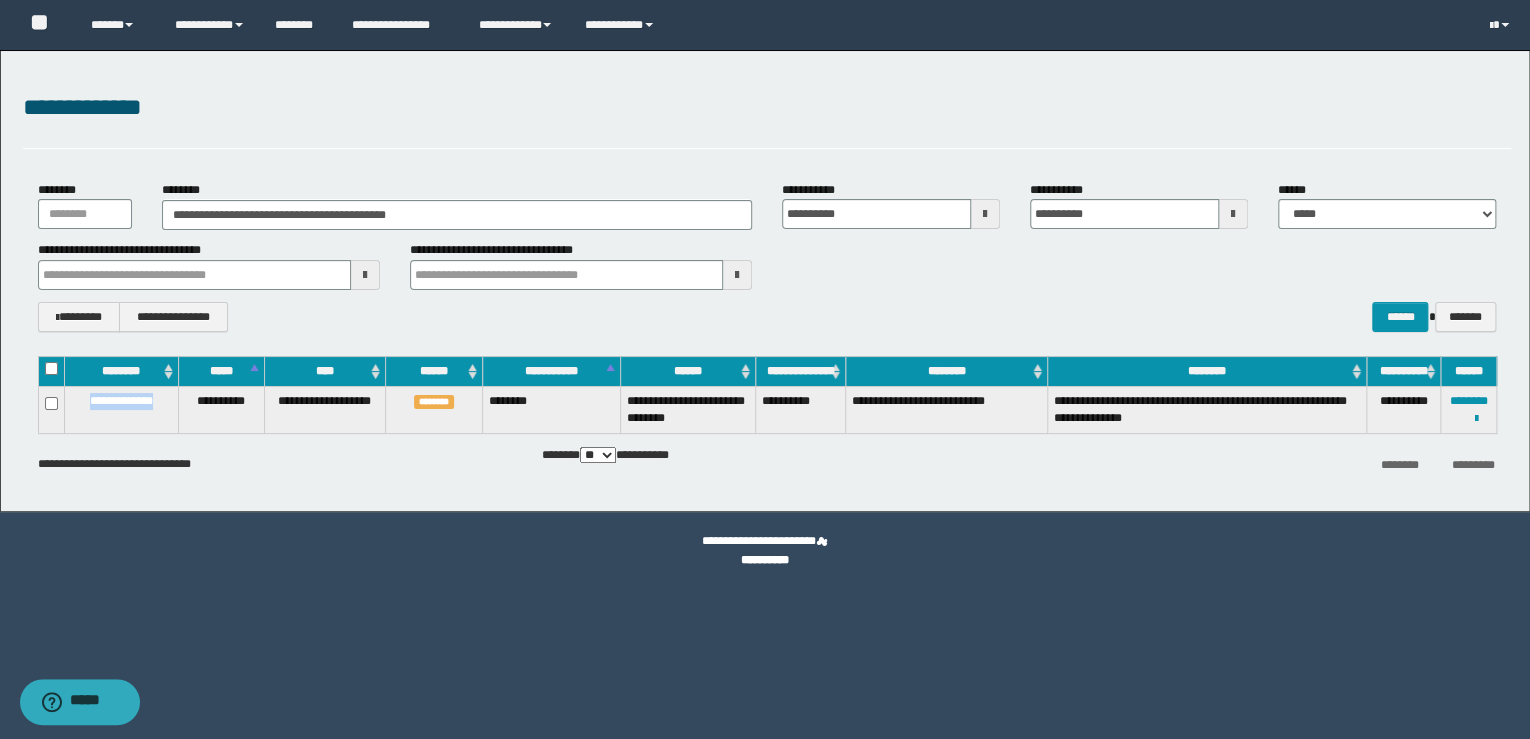 drag, startPoint x: 163, startPoint y: 399, endPoint x: 79, endPoint y: 407, distance: 84.38009 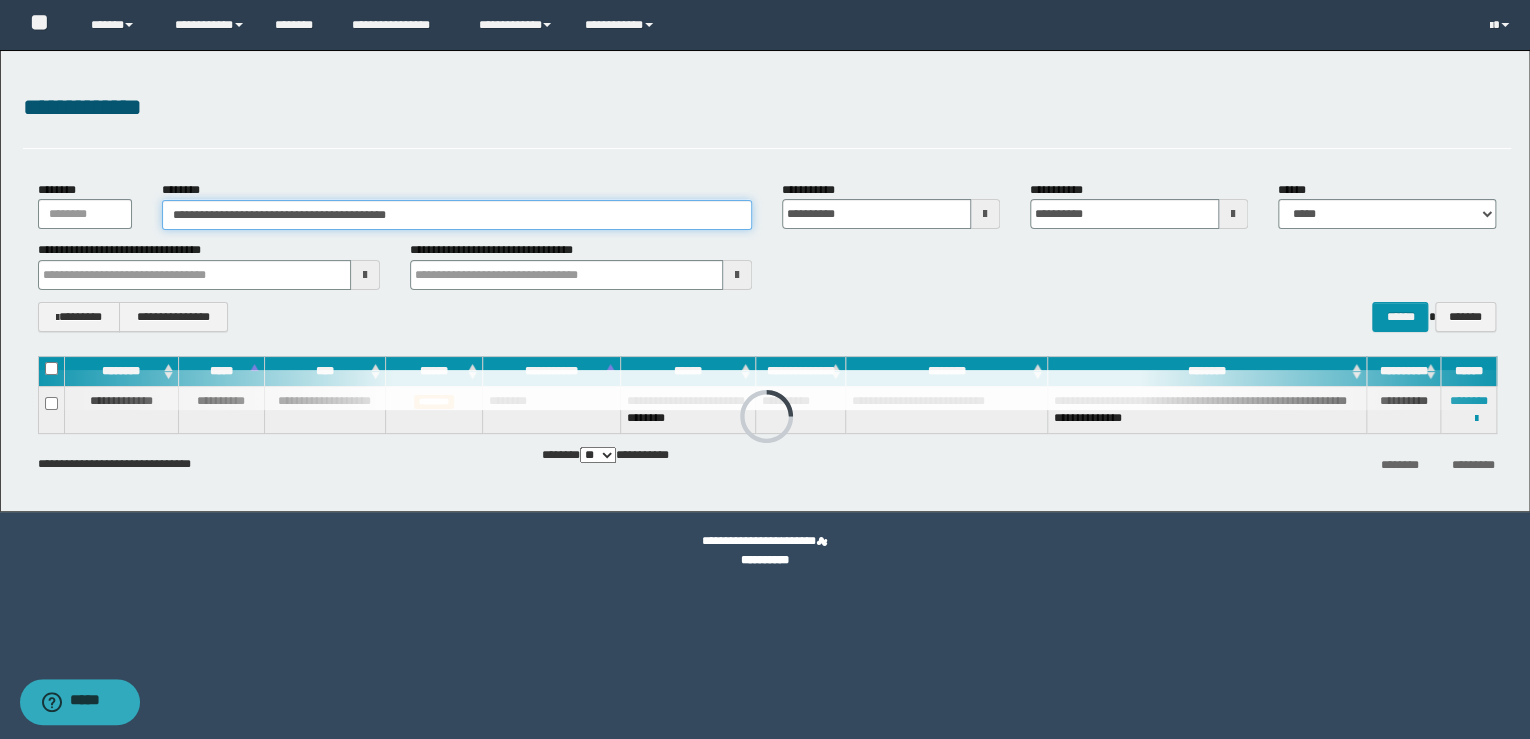 drag, startPoint x: 448, startPoint y: 220, endPoint x: 20, endPoint y: 203, distance: 428.3375 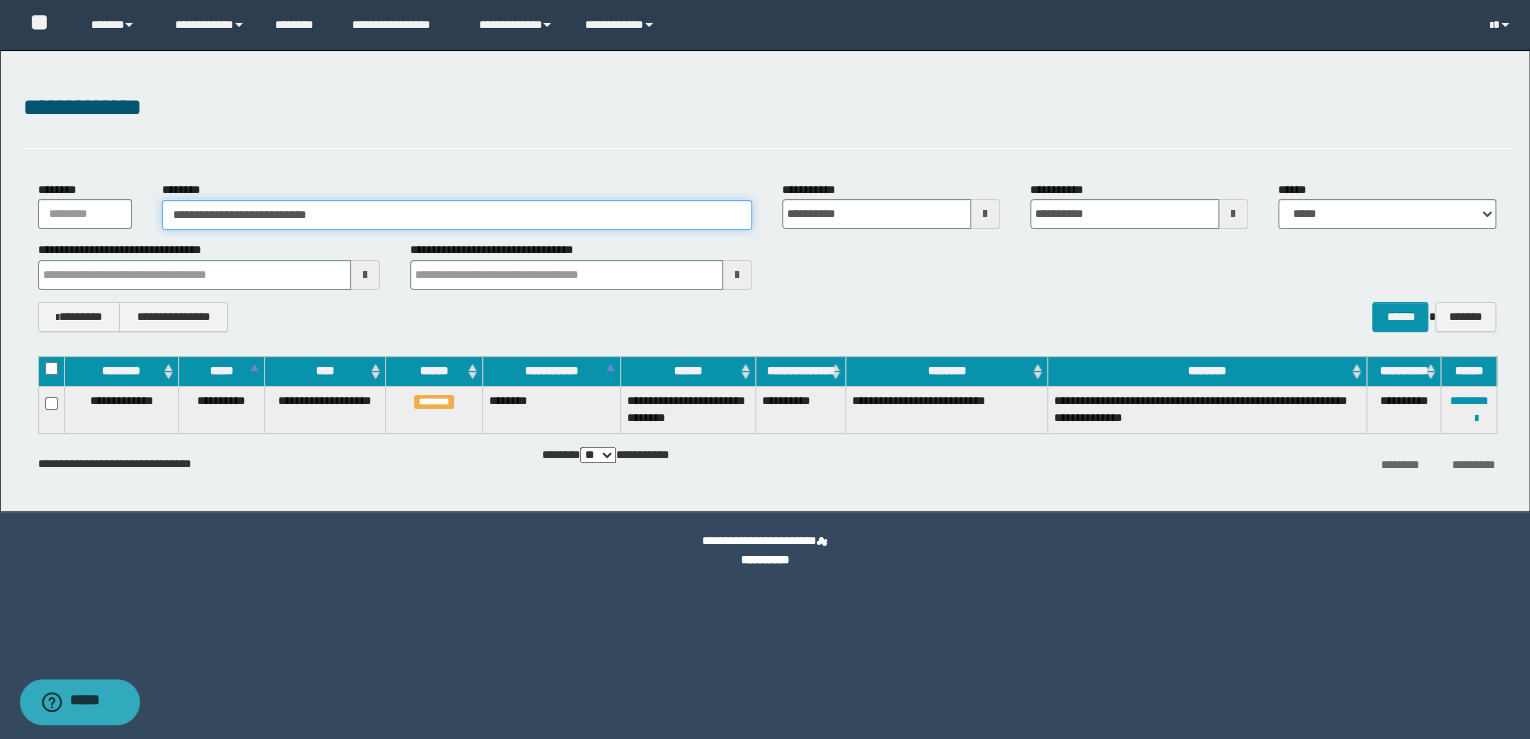 type on "**********" 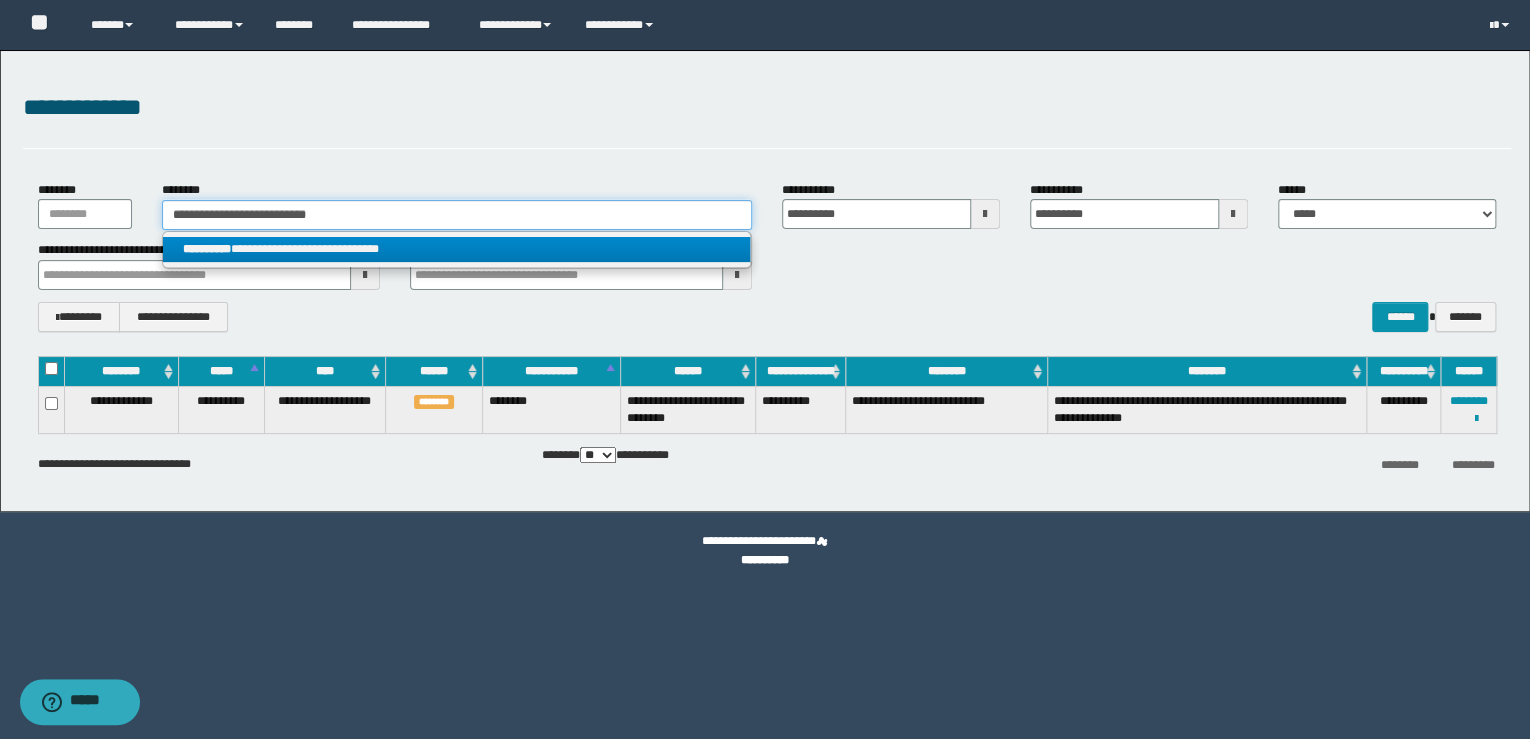 type on "**********" 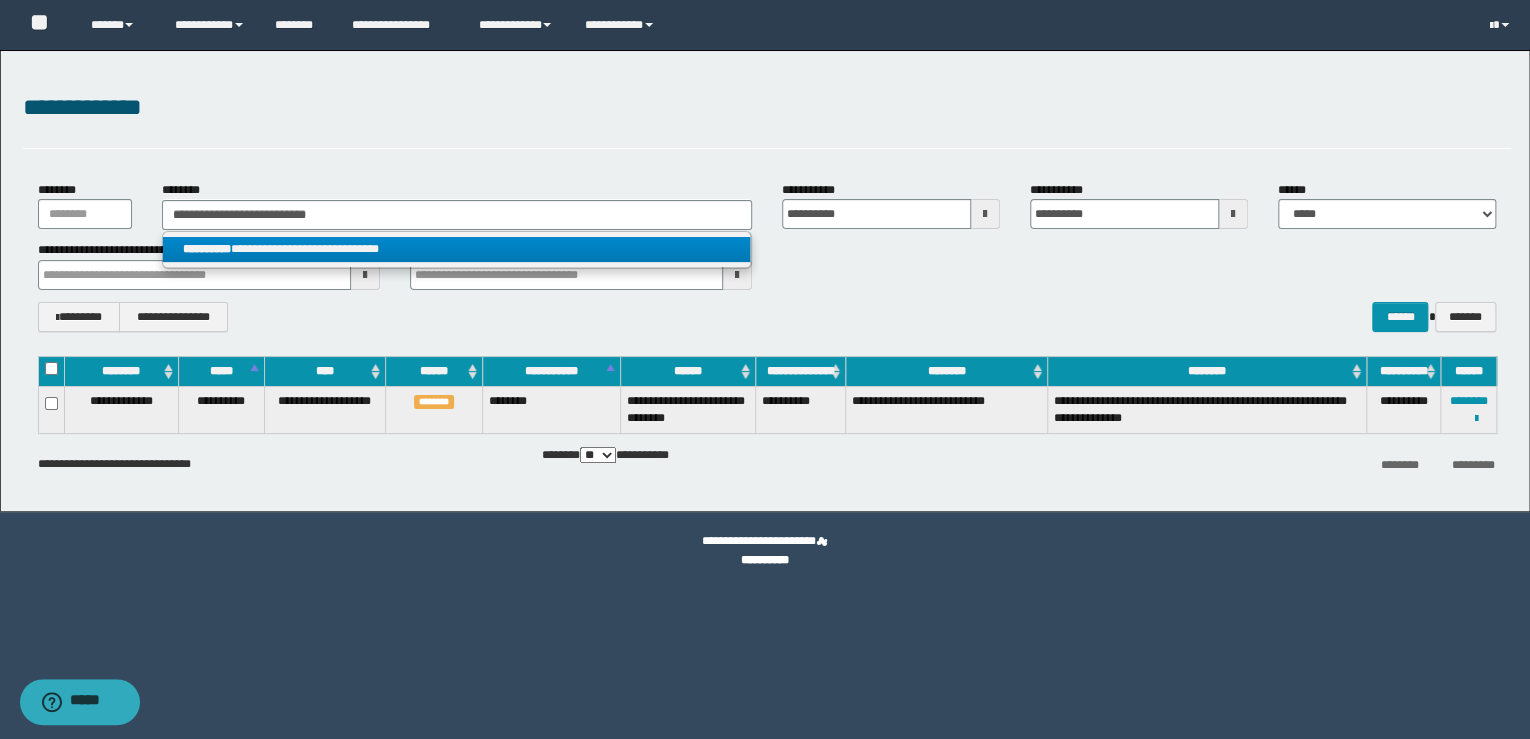 click on "**********" at bounding box center (207, 249) 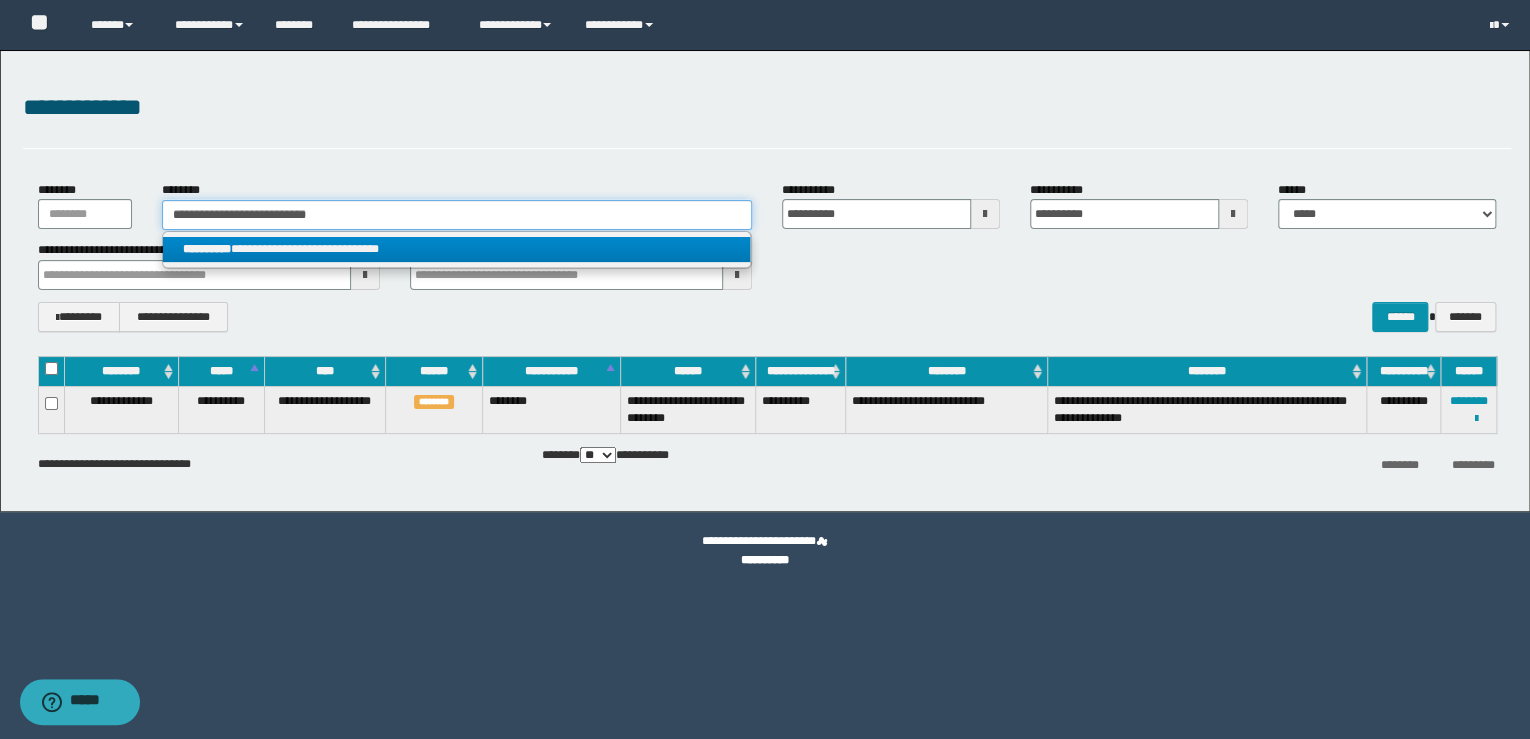type 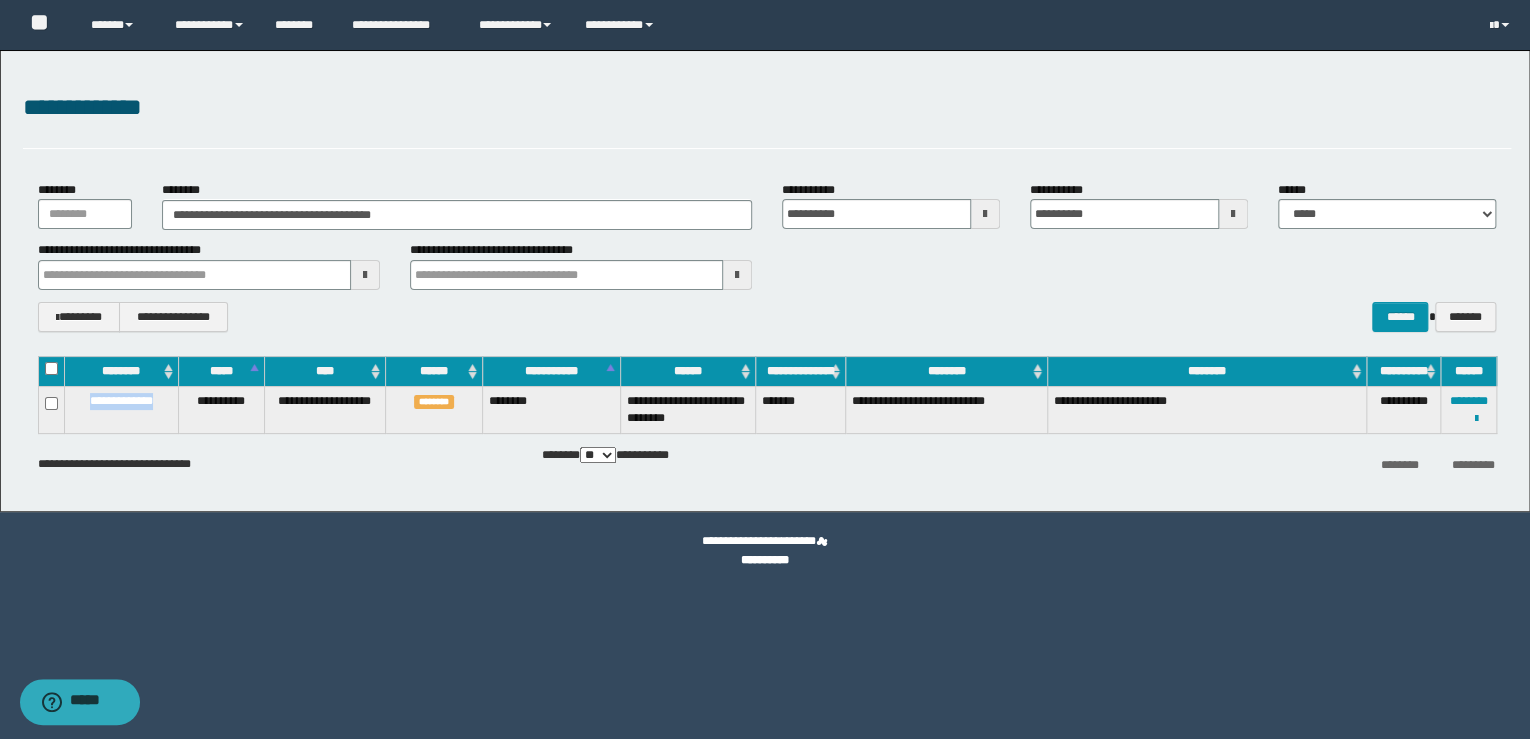 drag, startPoint x: 166, startPoint y: 400, endPoint x: 77, endPoint y: 404, distance: 89.08984 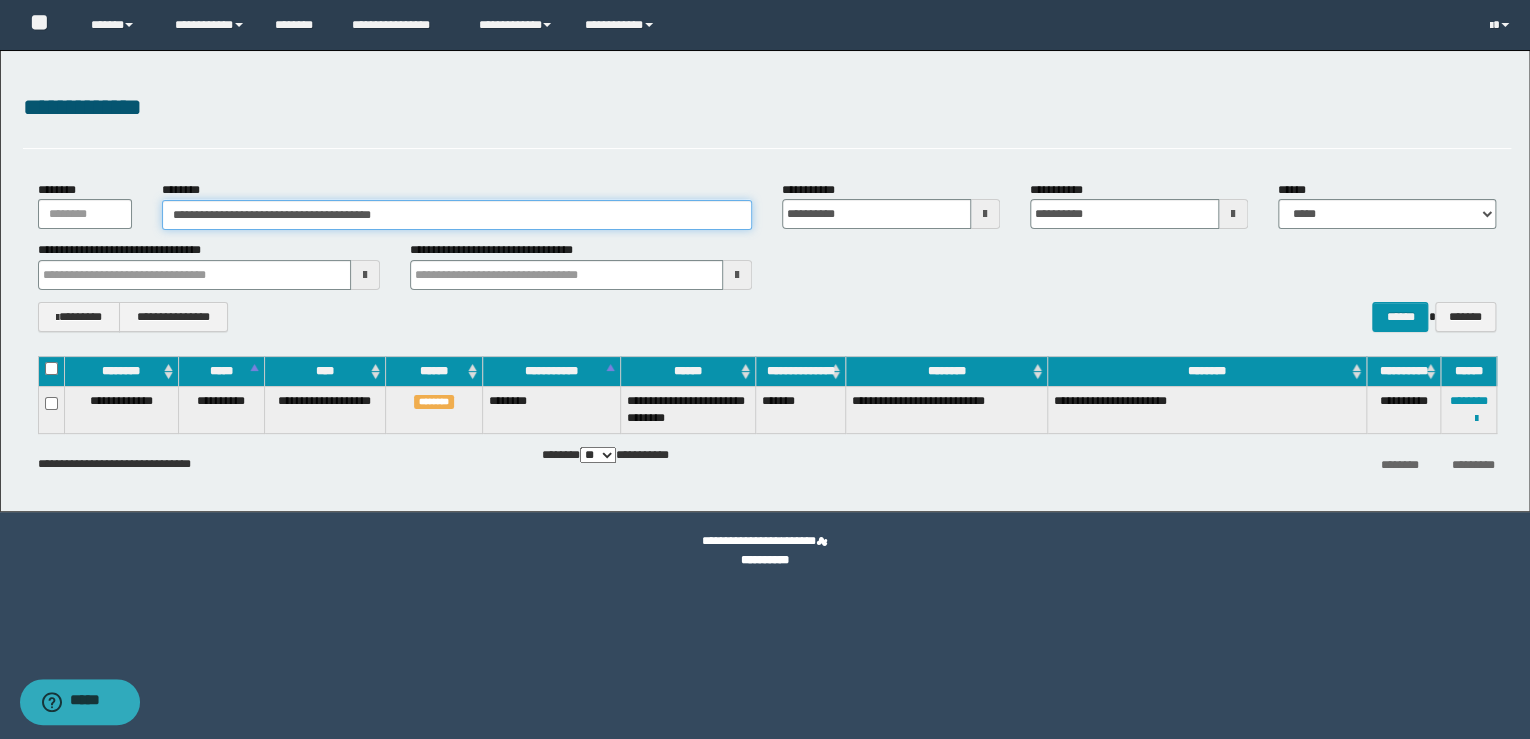 drag, startPoint x: 431, startPoint y: 219, endPoint x: 95, endPoint y: 207, distance: 336.2142 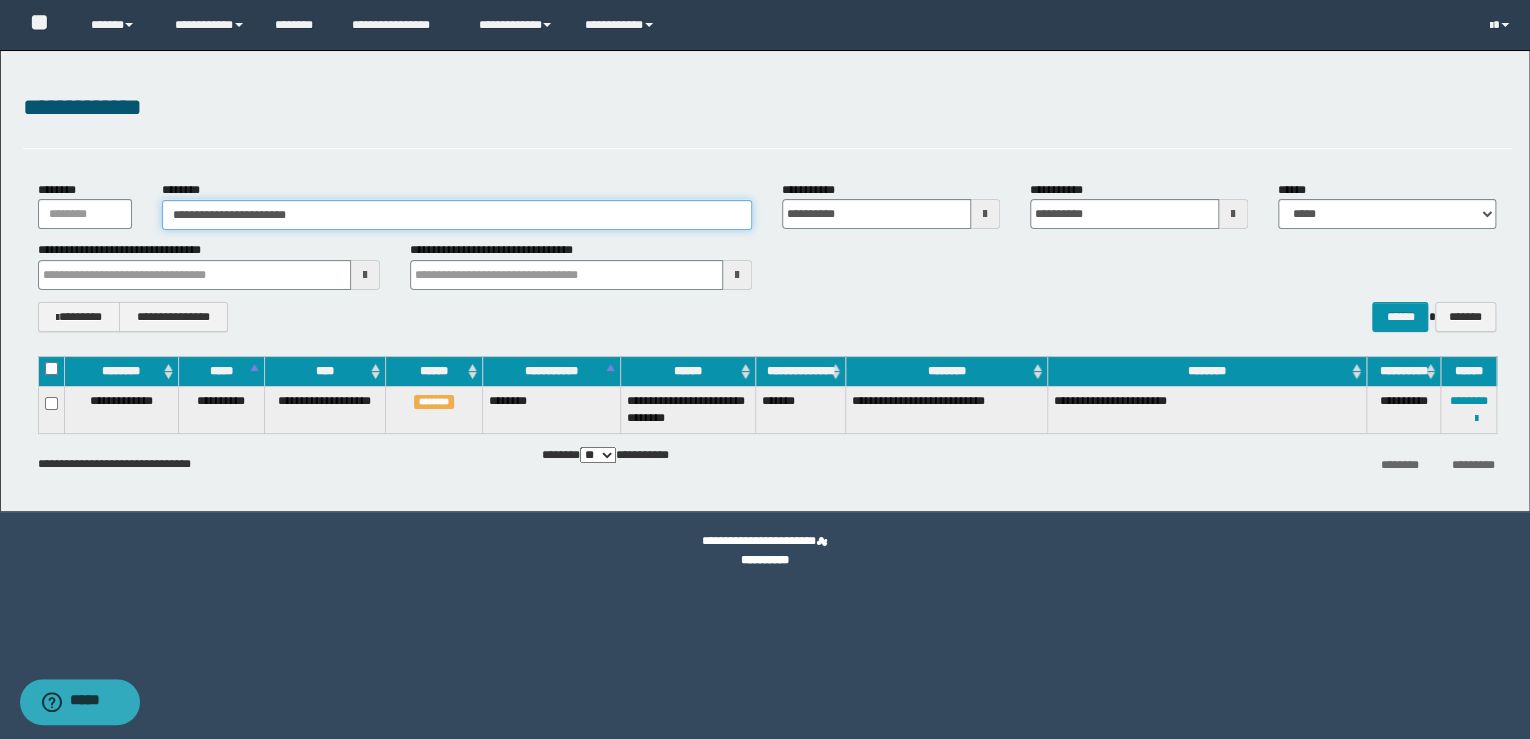 type on "**********" 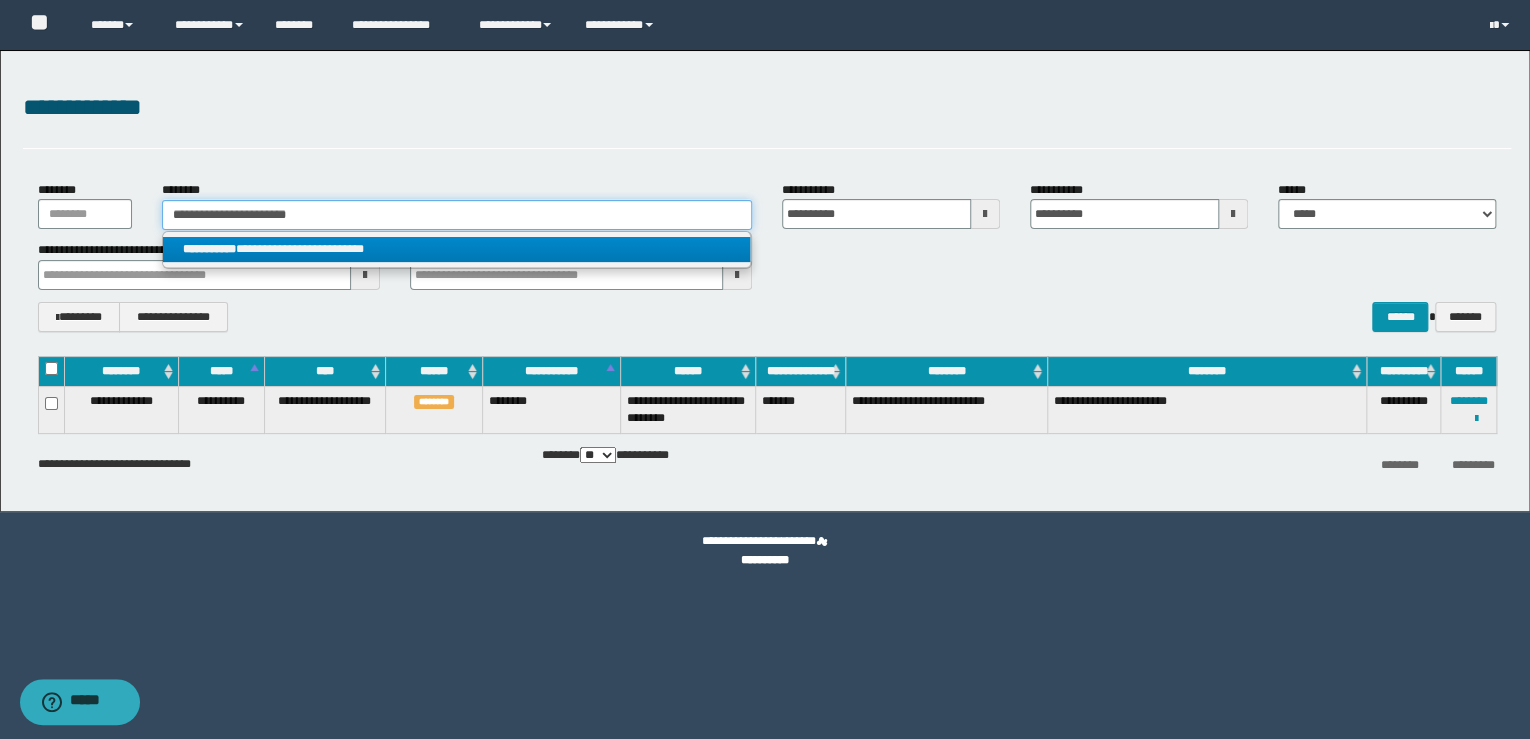 type on "**********" 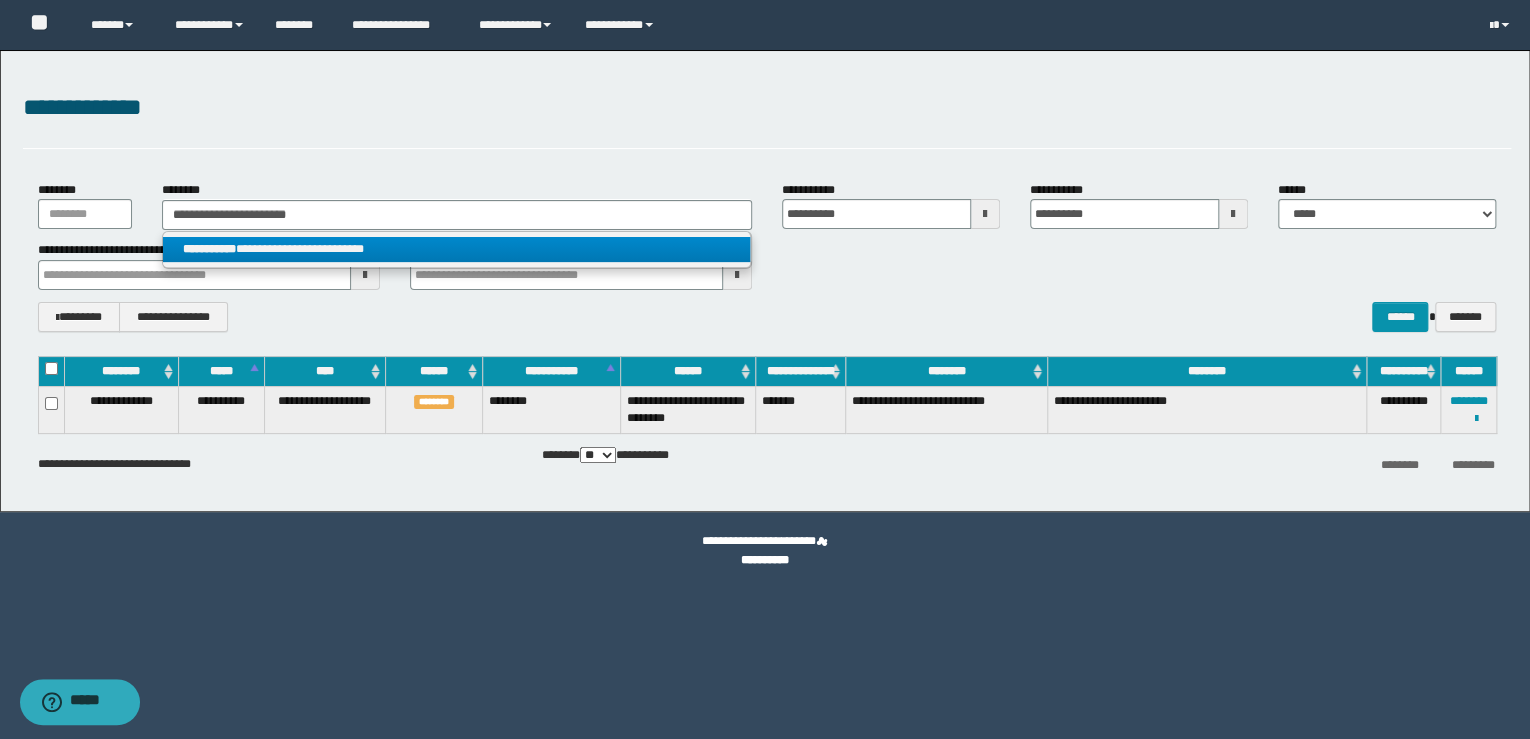 click on "**********" at bounding box center (457, 249) 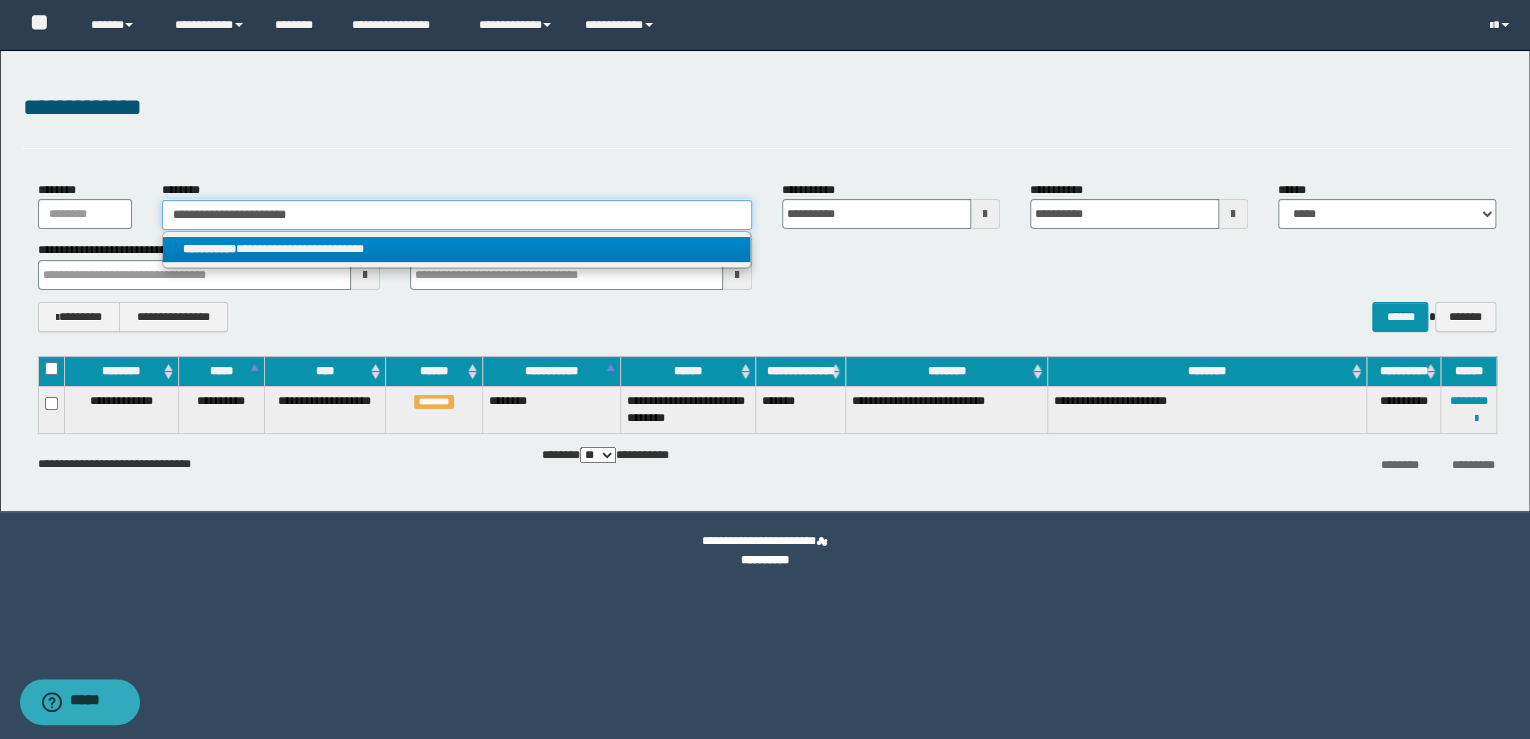 type 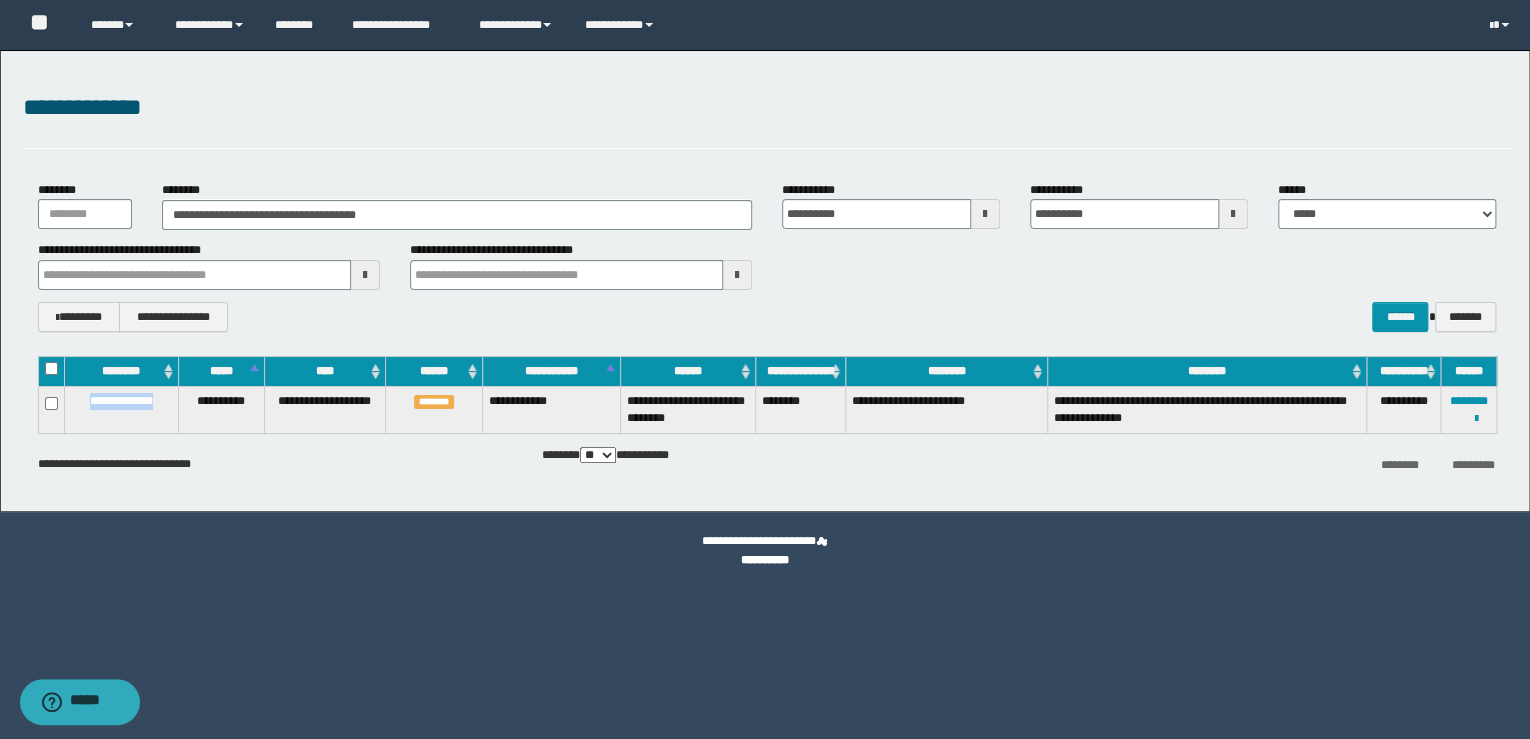 drag, startPoint x: 161, startPoint y: 404, endPoint x: 78, endPoint y: 404, distance: 83 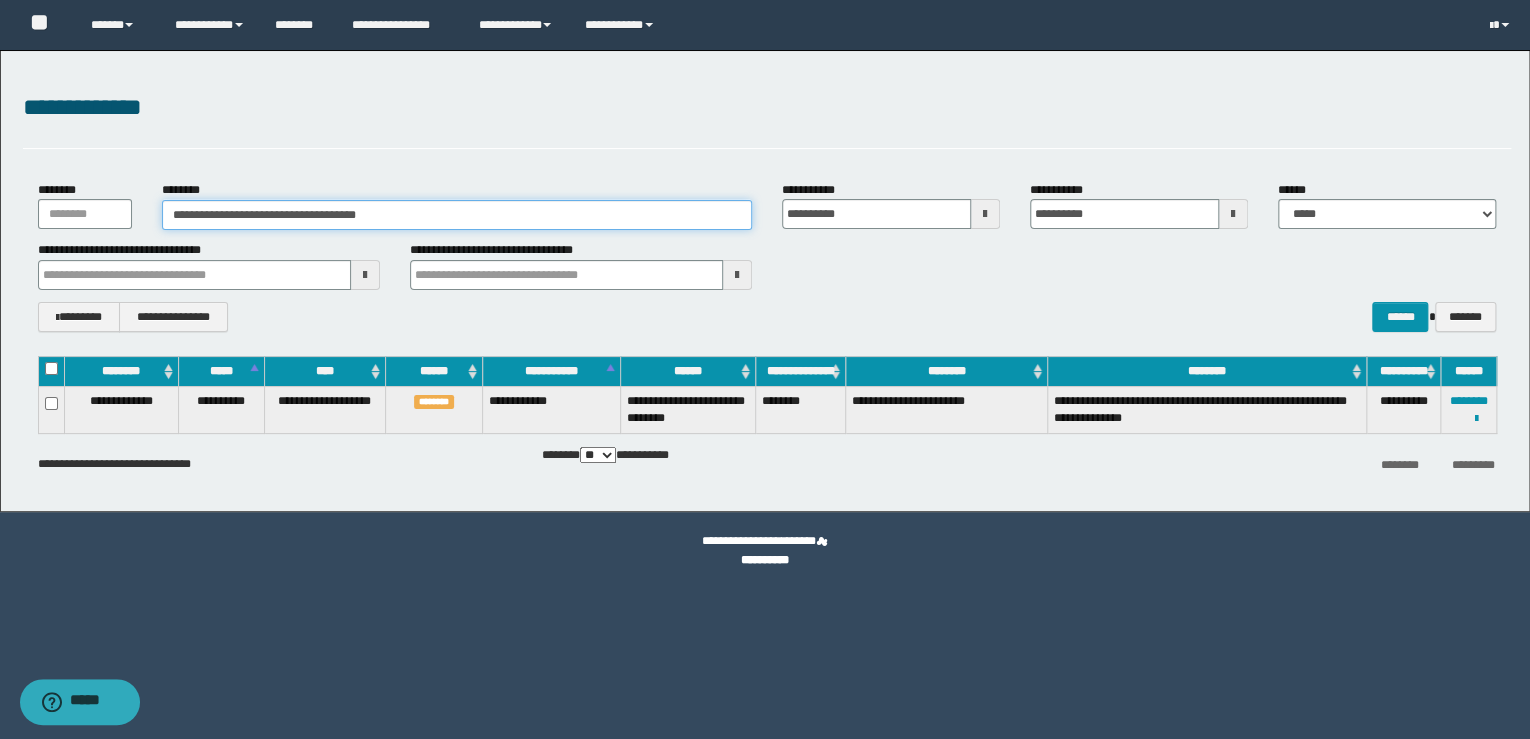 drag, startPoint x: 443, startPoint y: 212, endPoint x: 104, endPoint y: 222, distance: 339.14746 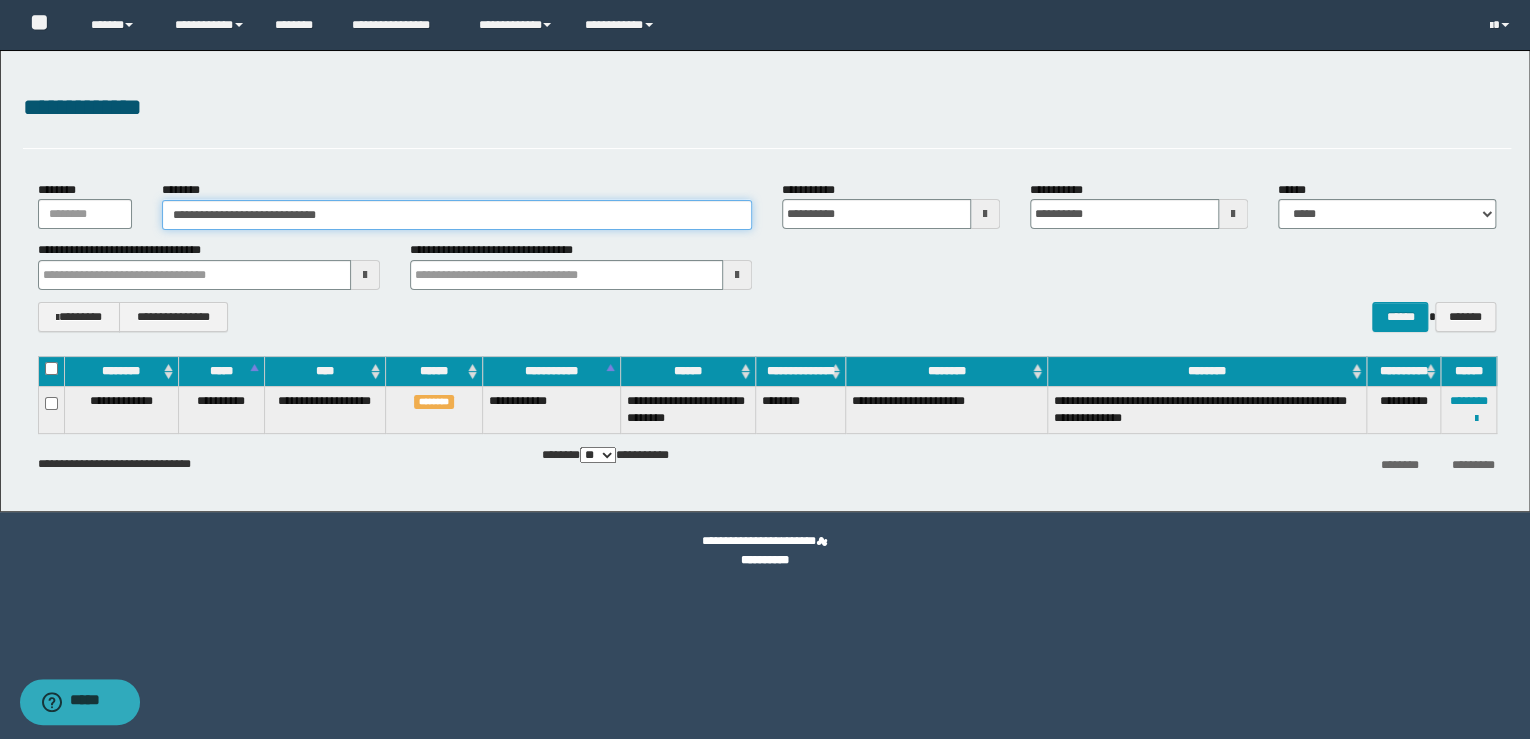 type on "**********" 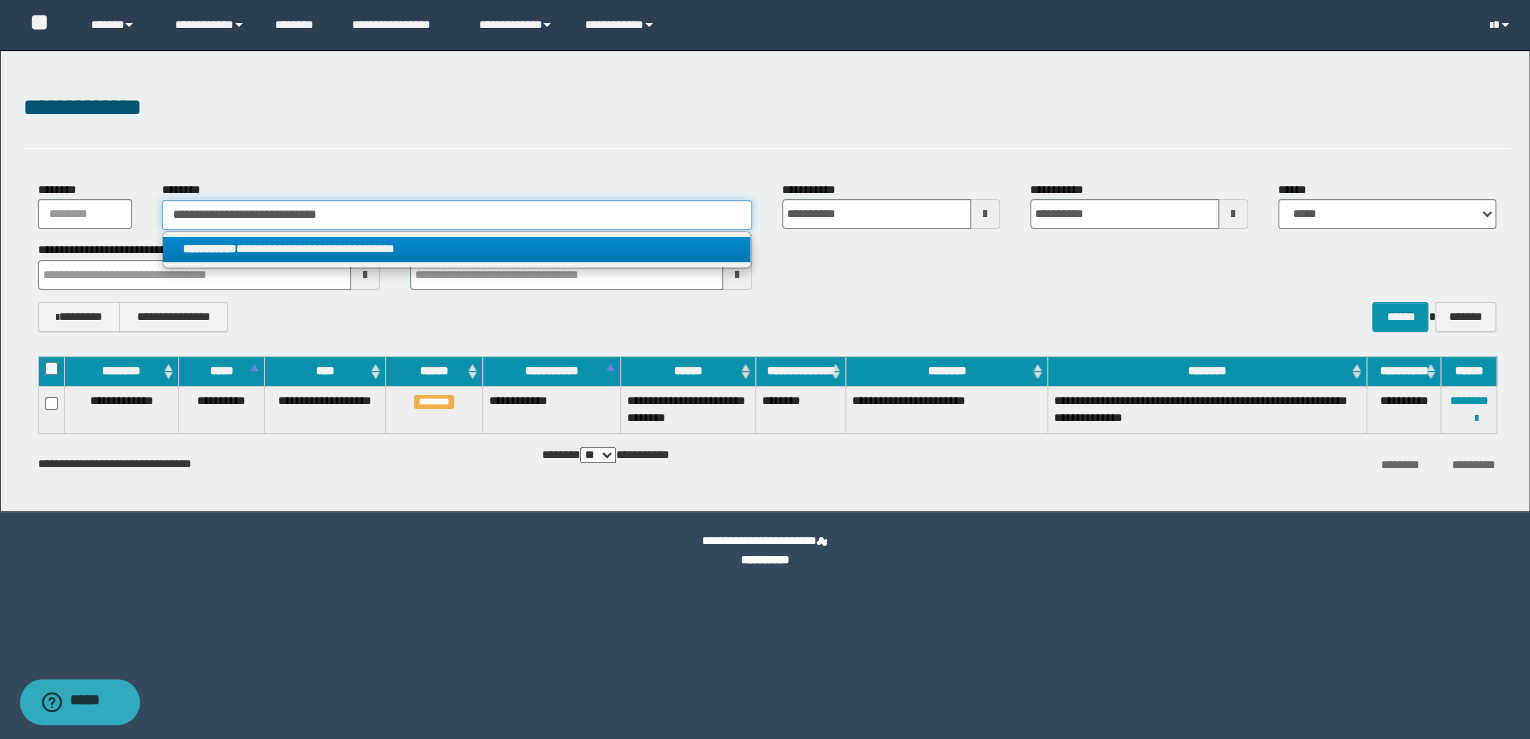 type on "**********" 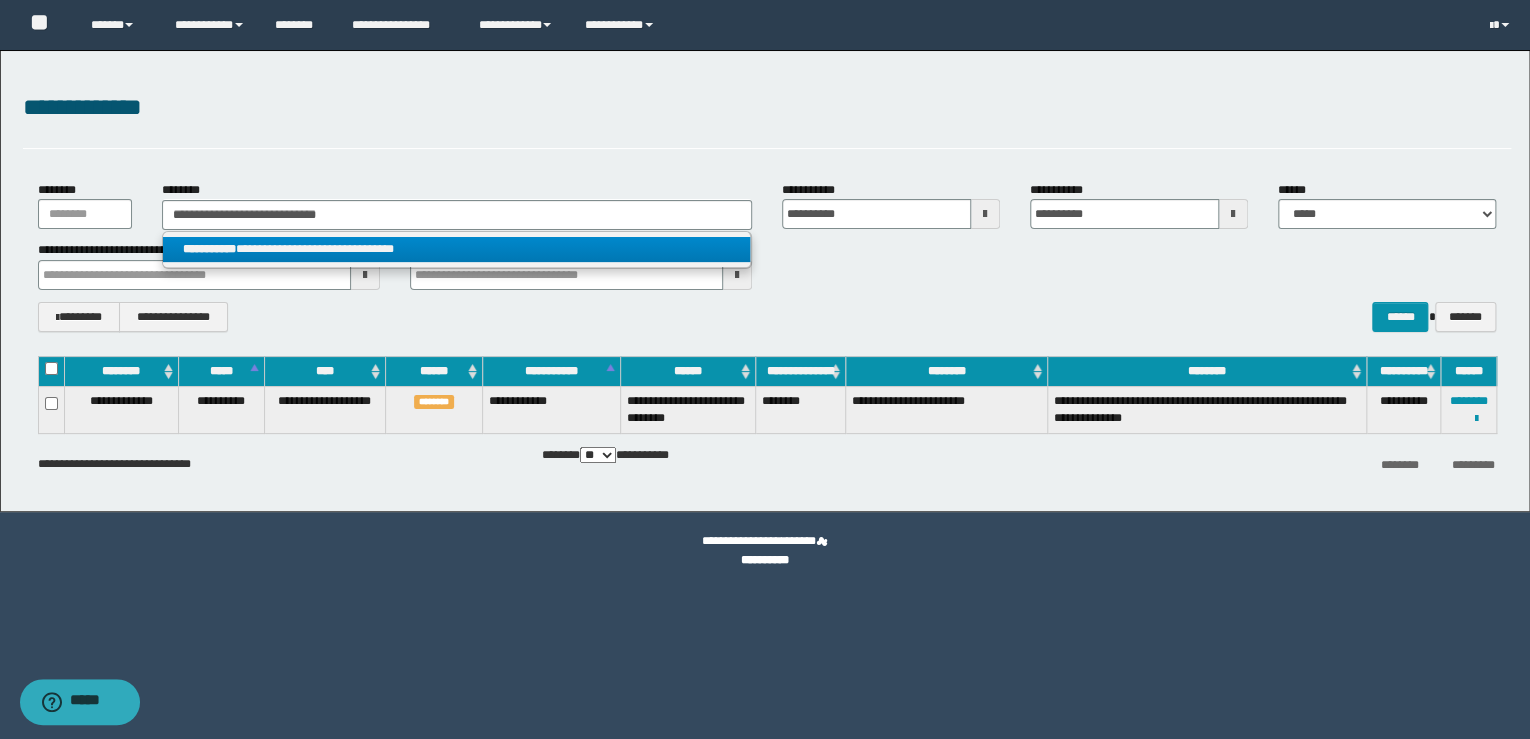 click on "**********" at bounding box center [457, 249] 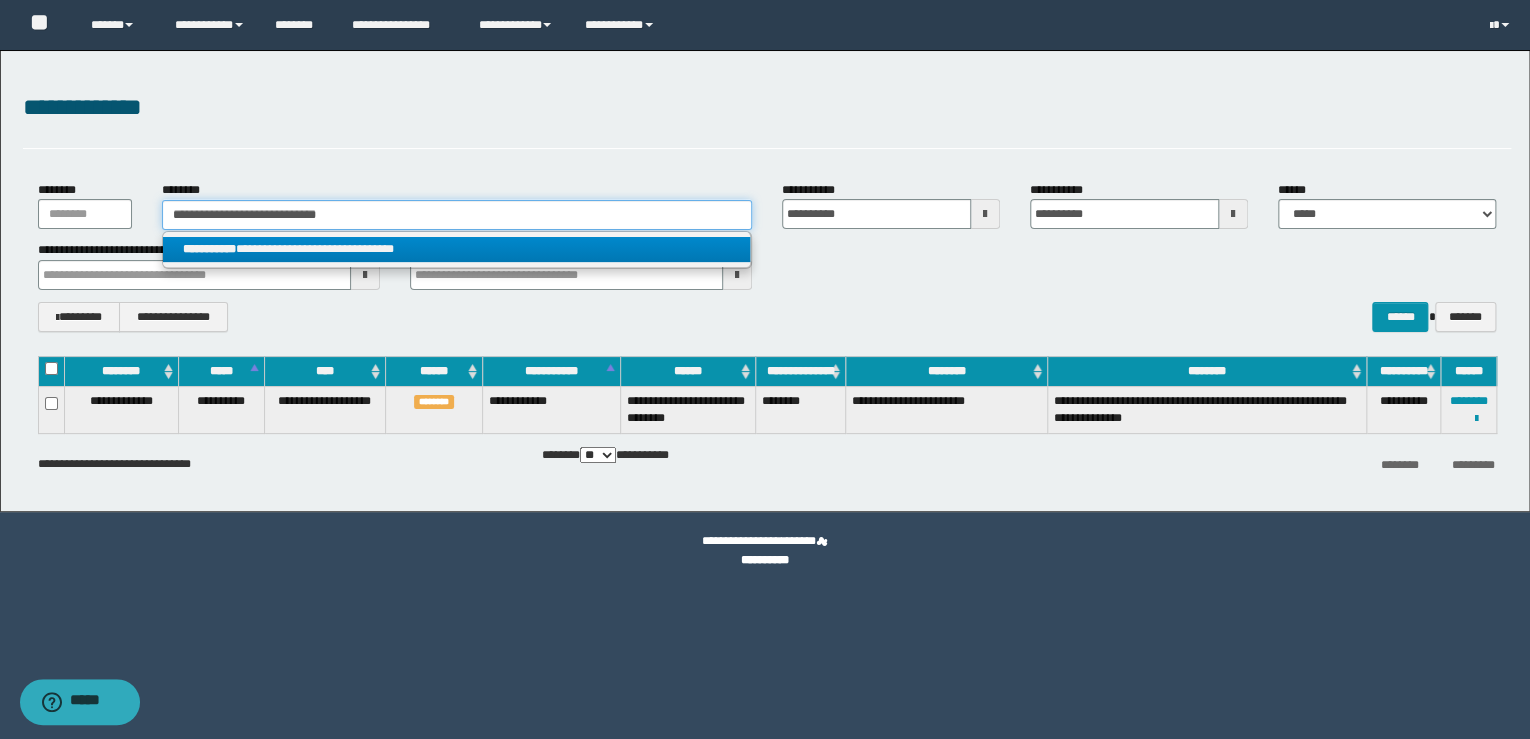 type 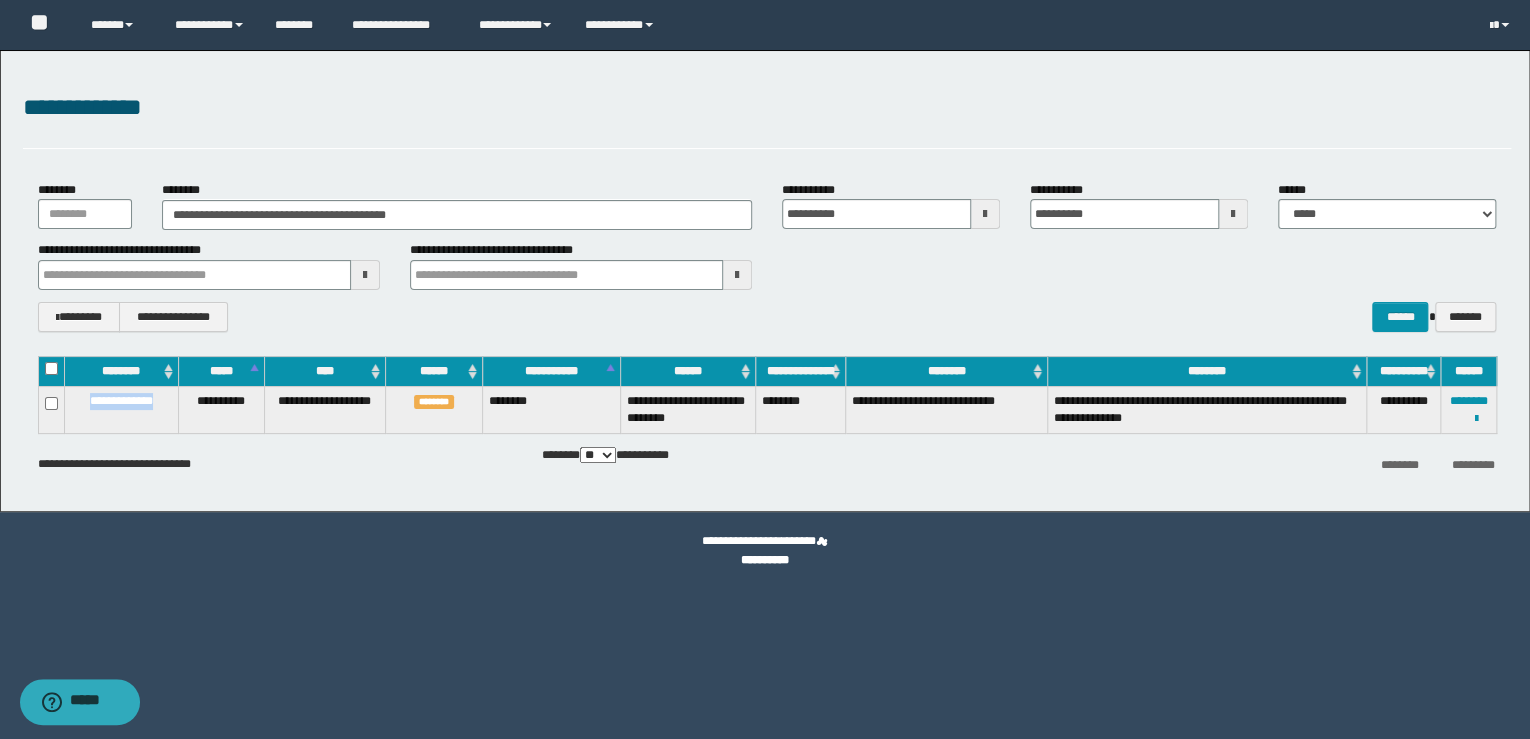 drag, startPoint x: 168, startPoint y: 398, endPoint x: 68, endPoint y: 401, distance: 100.04499 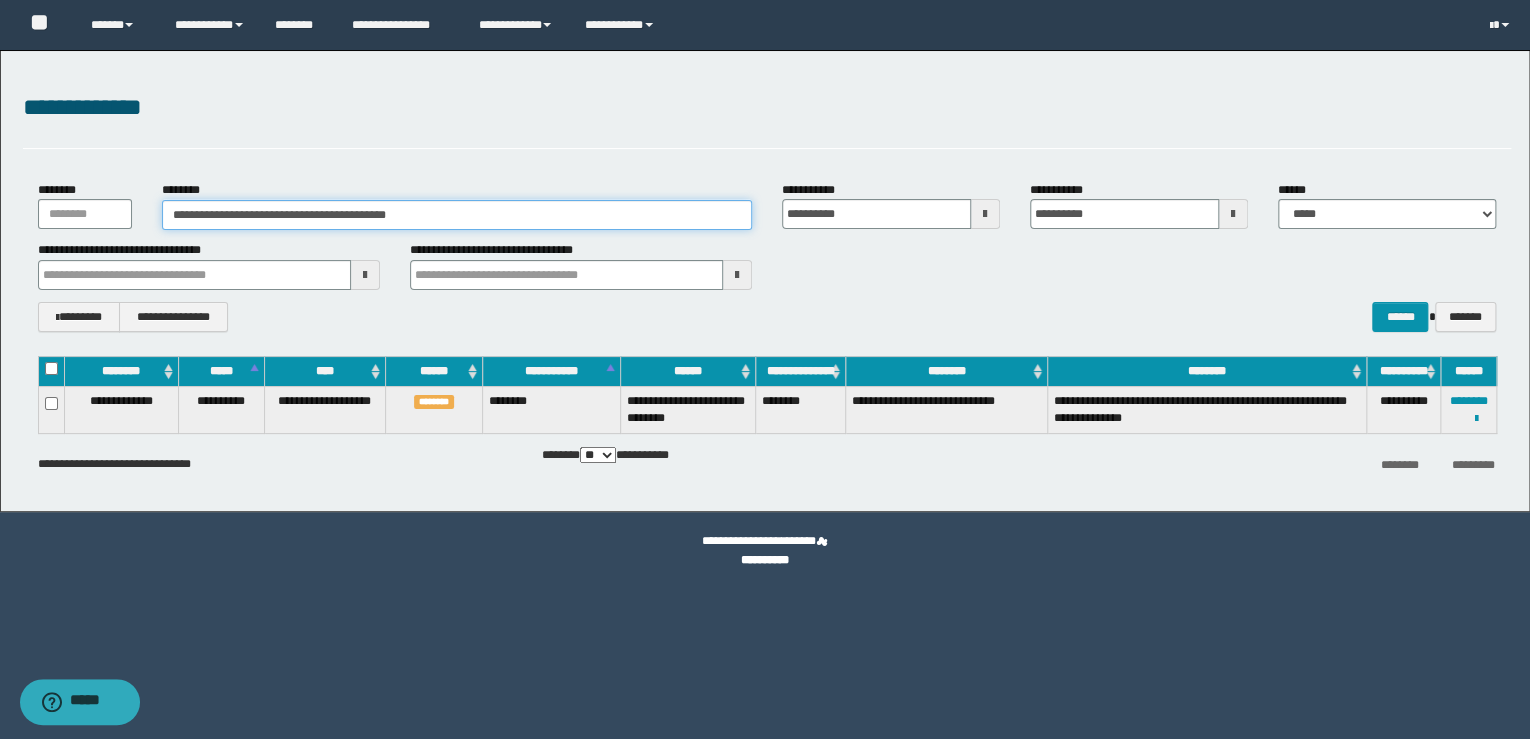 drag, startPoint x: 446, startPoint y: 217, endPoint x: 0, endPoint y: 202, distance: 446.25217 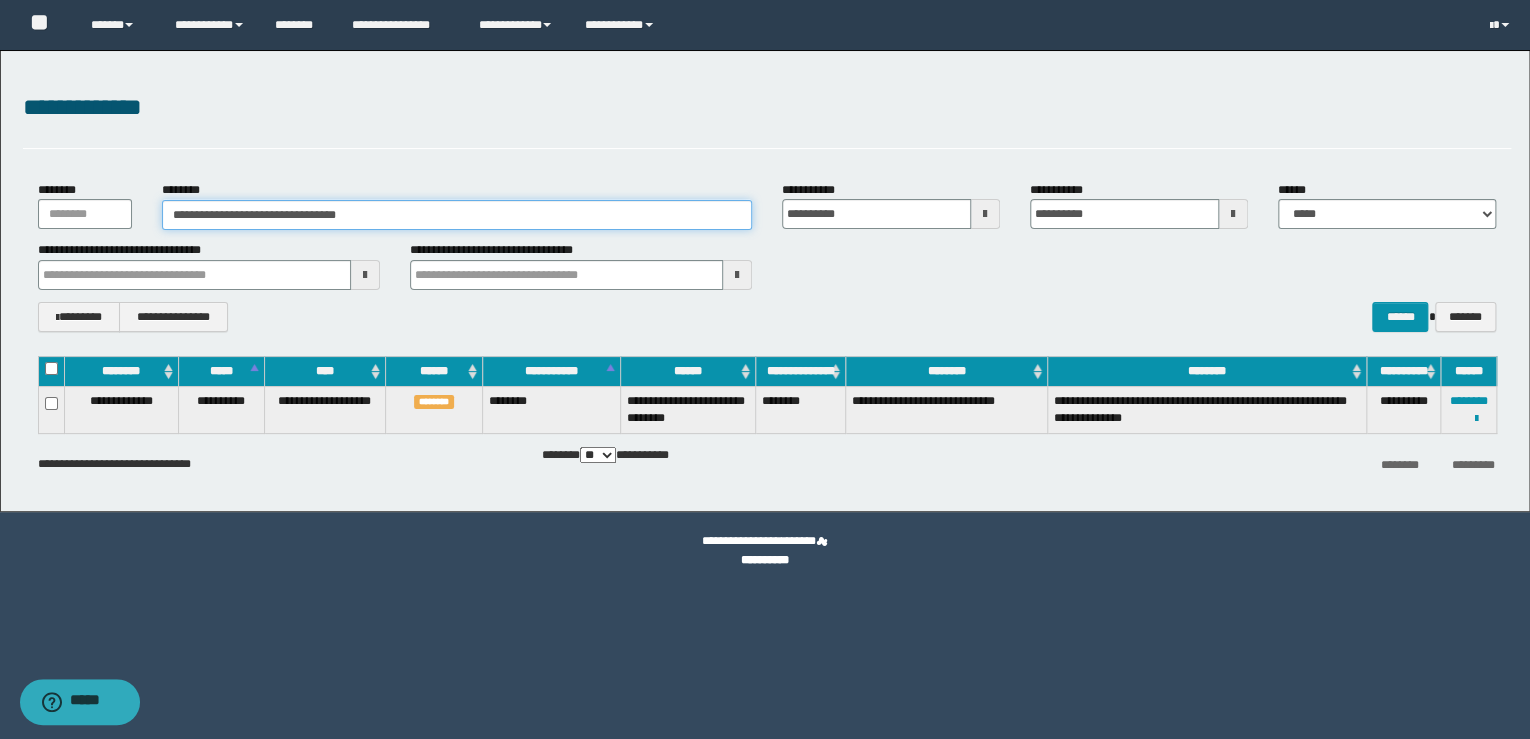 type on "**********" 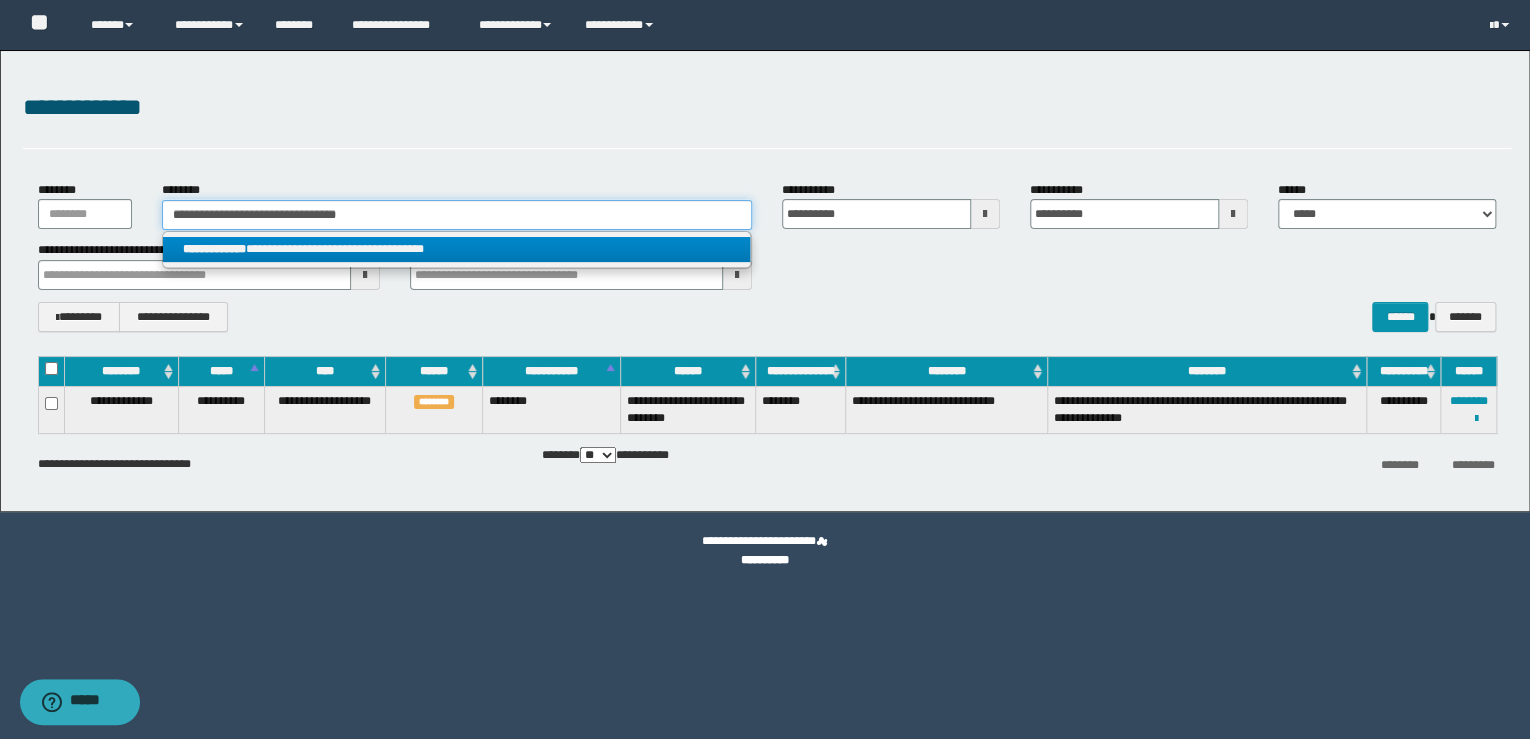 type on "**********" 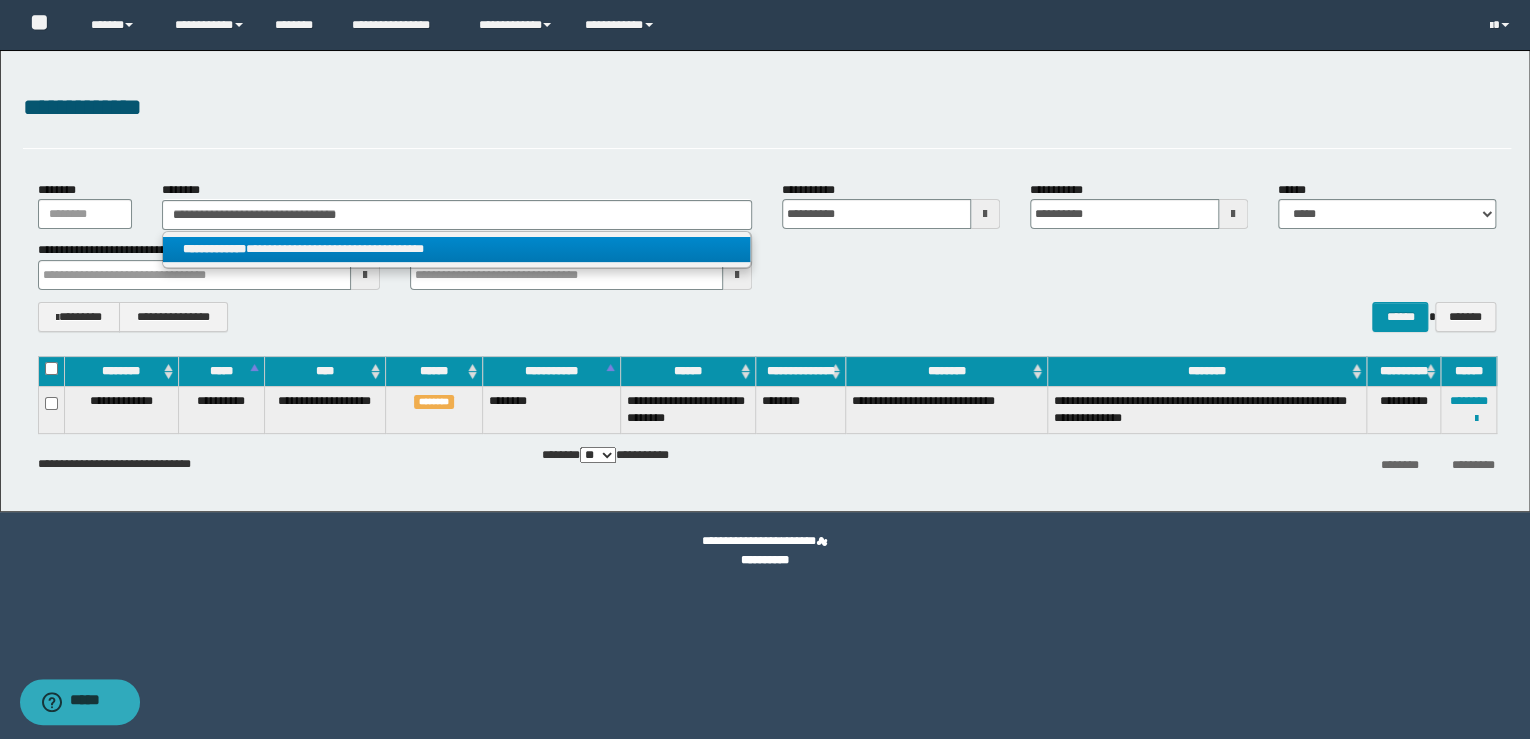 click on "**********" at bounding box center [457, 250] 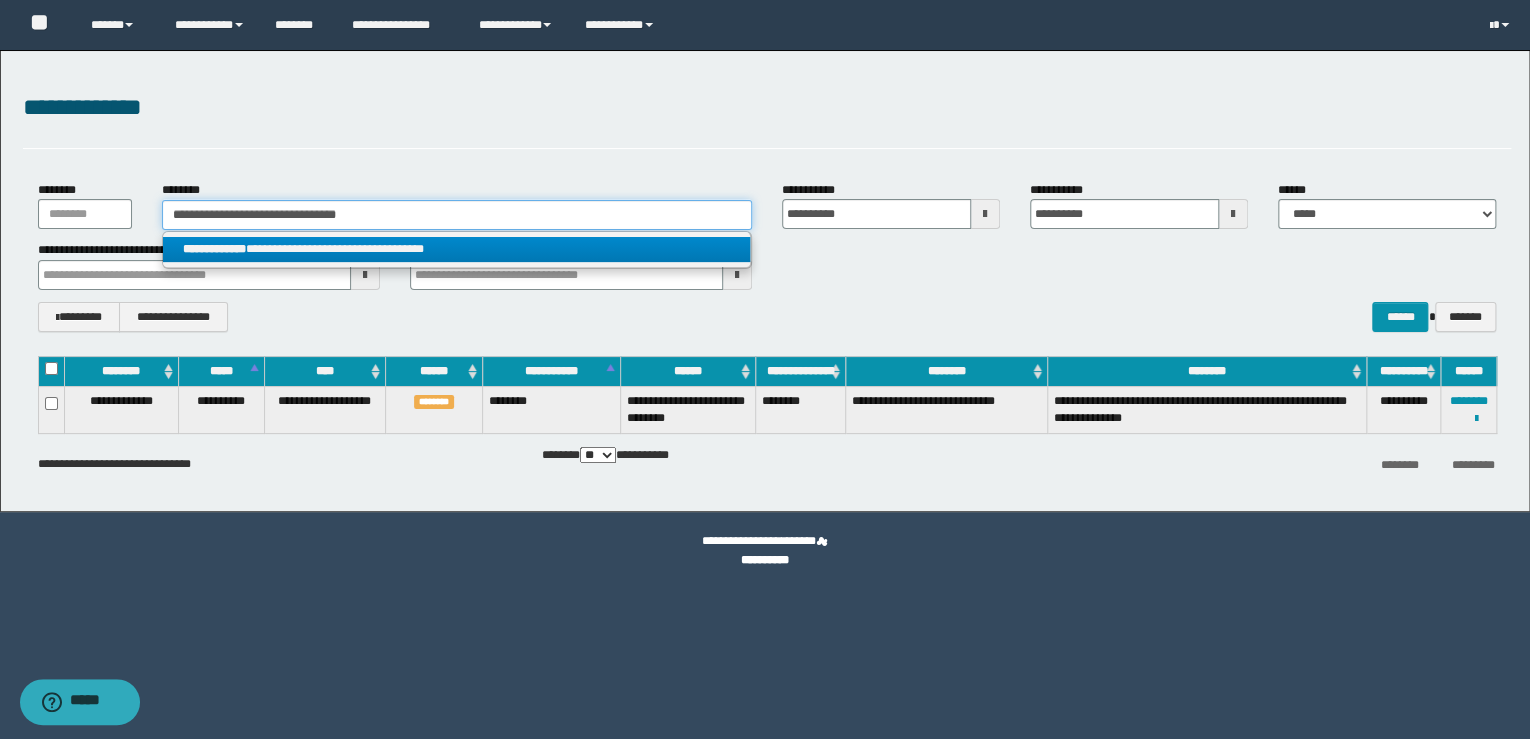 type 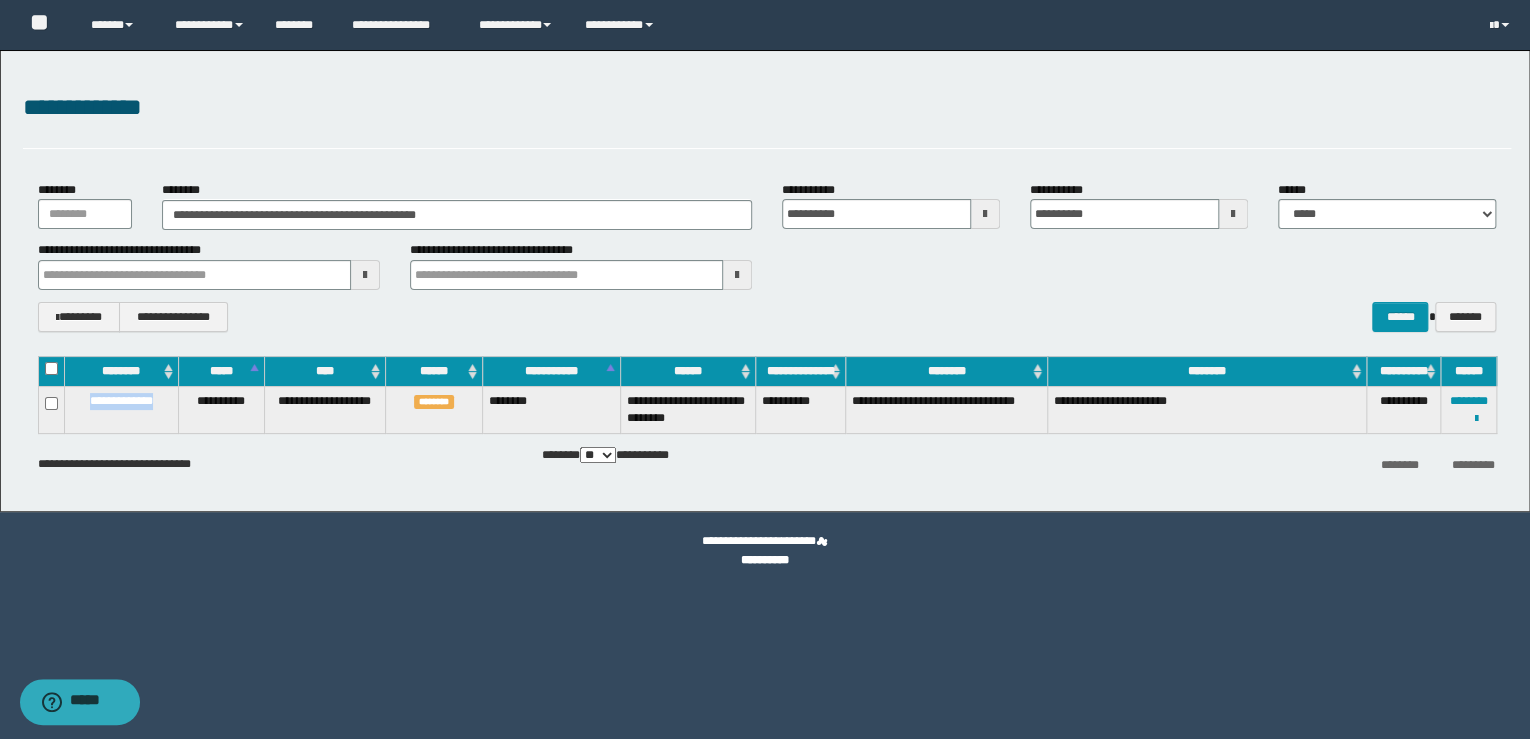 drag, startPoint x: 167, startPoint y: 400, endPoint x: 78, endPoint y: 400, distance: 89 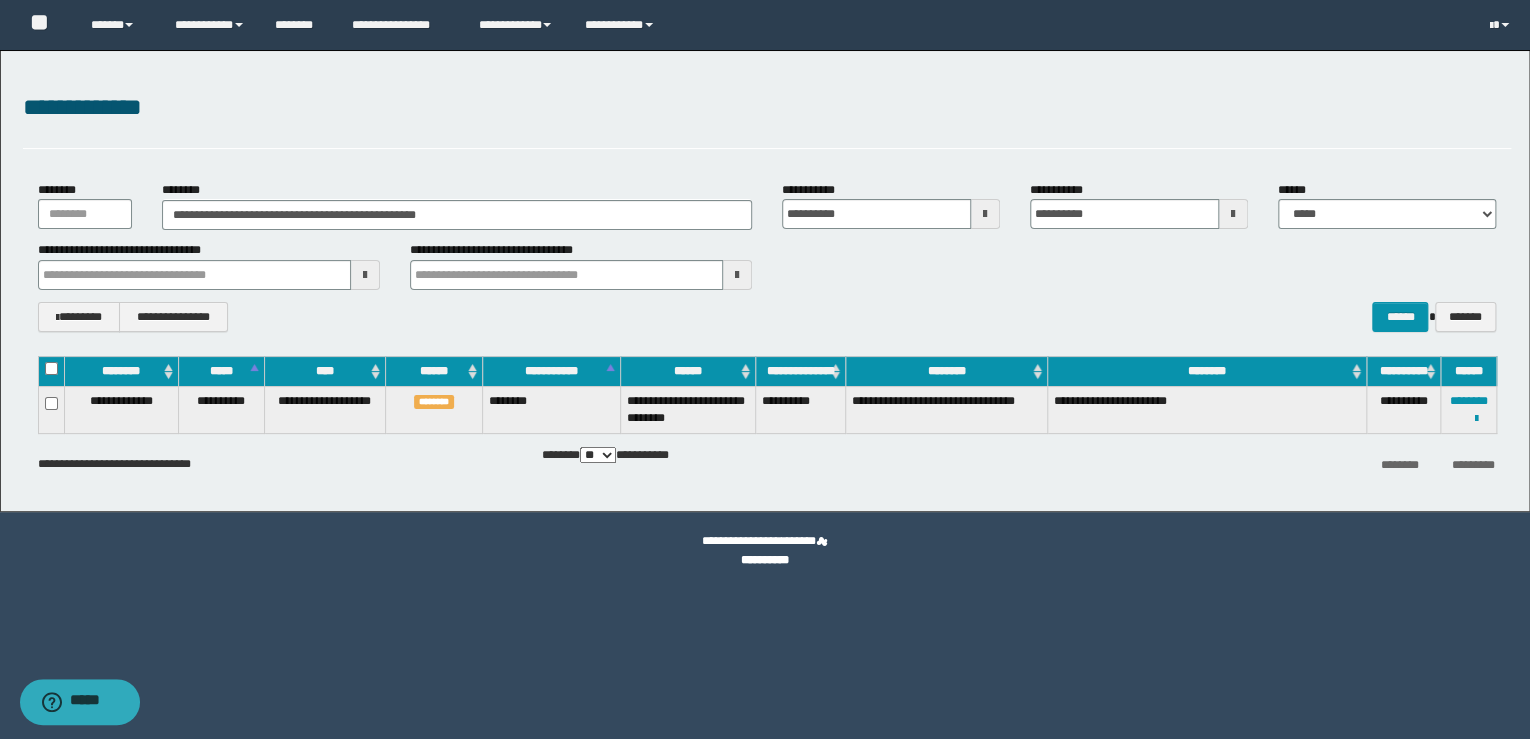 click on "**********" at bounding box center (765, 369) 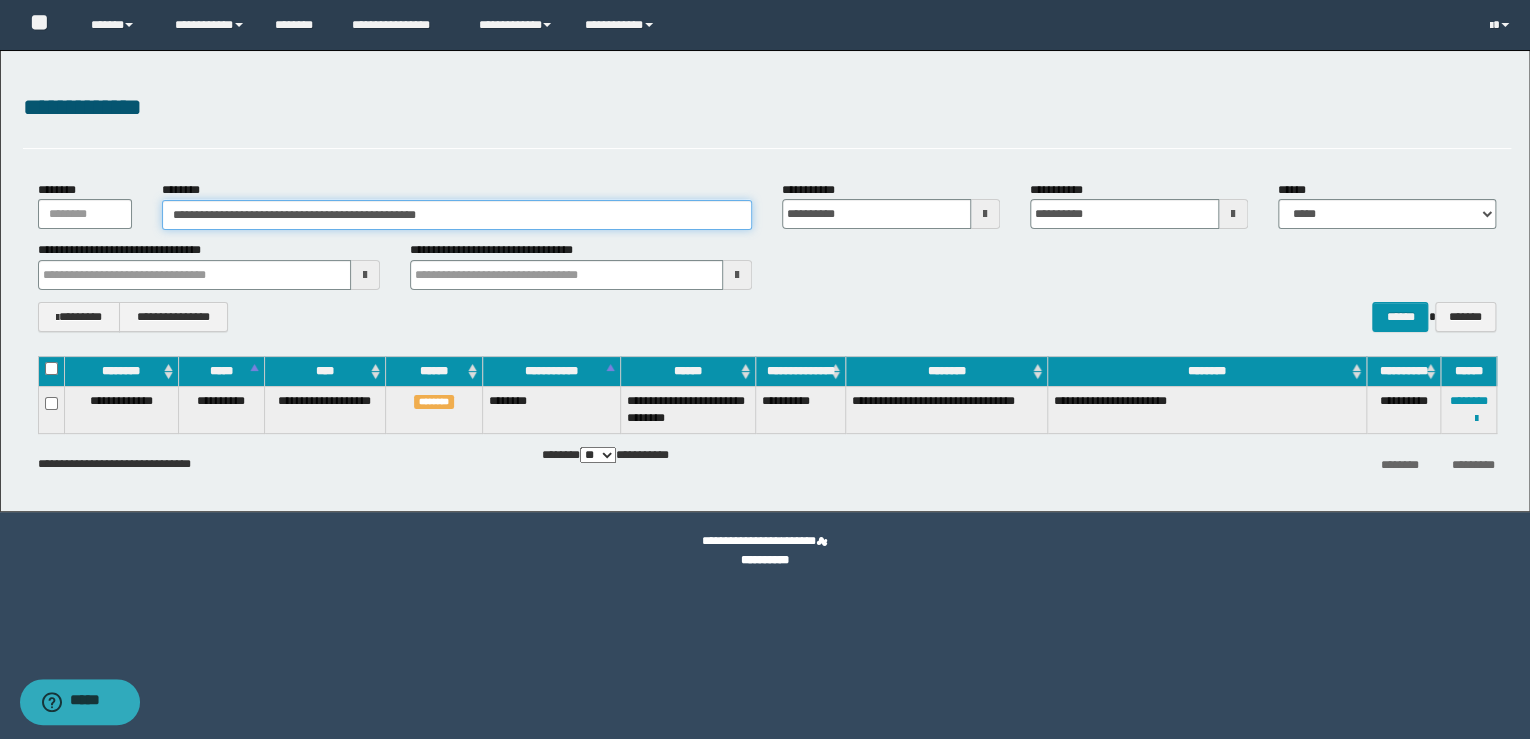drag, startPoint x: 460, startPoint y: 216, endPoint x: 37, endPoint y: 203, distance: 423.1997 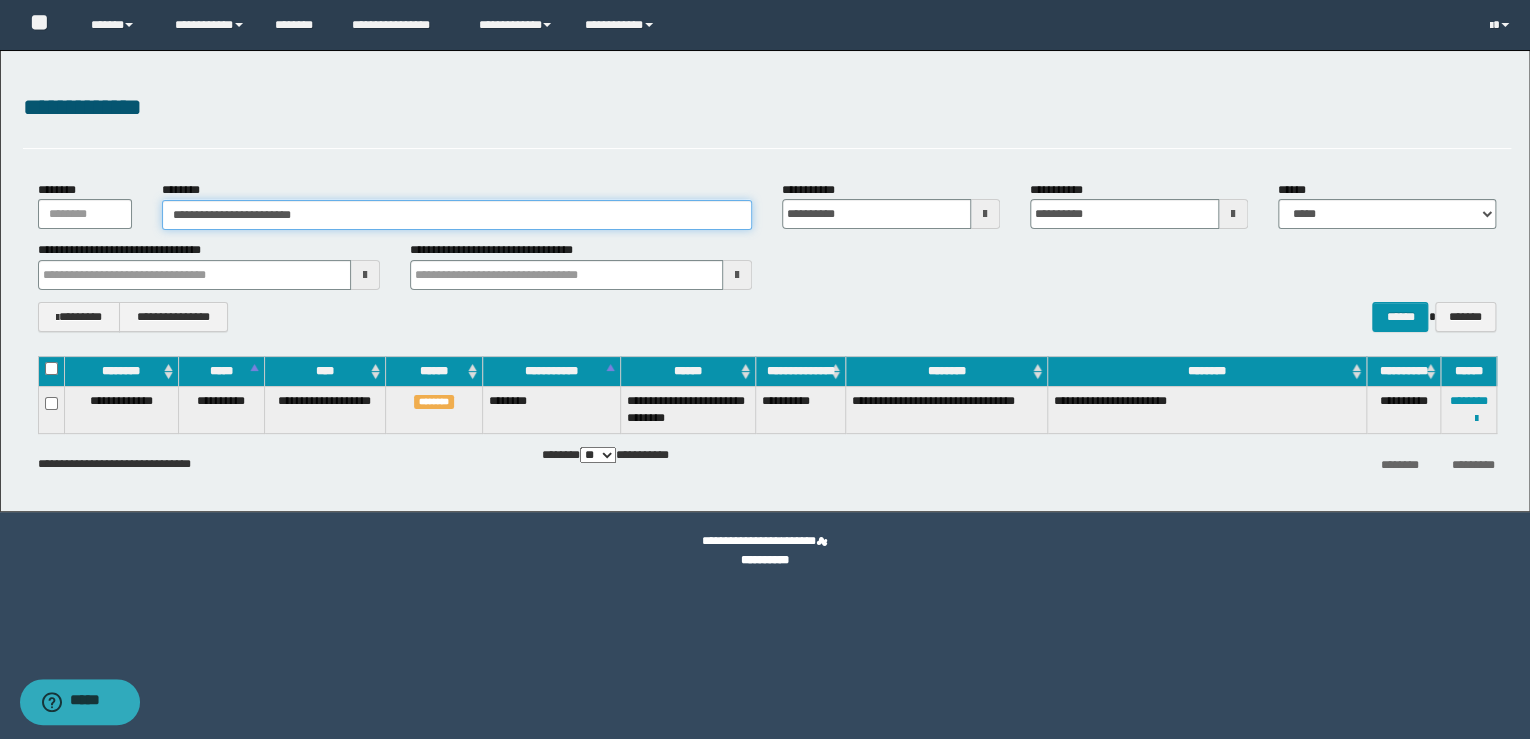 type on "**********" 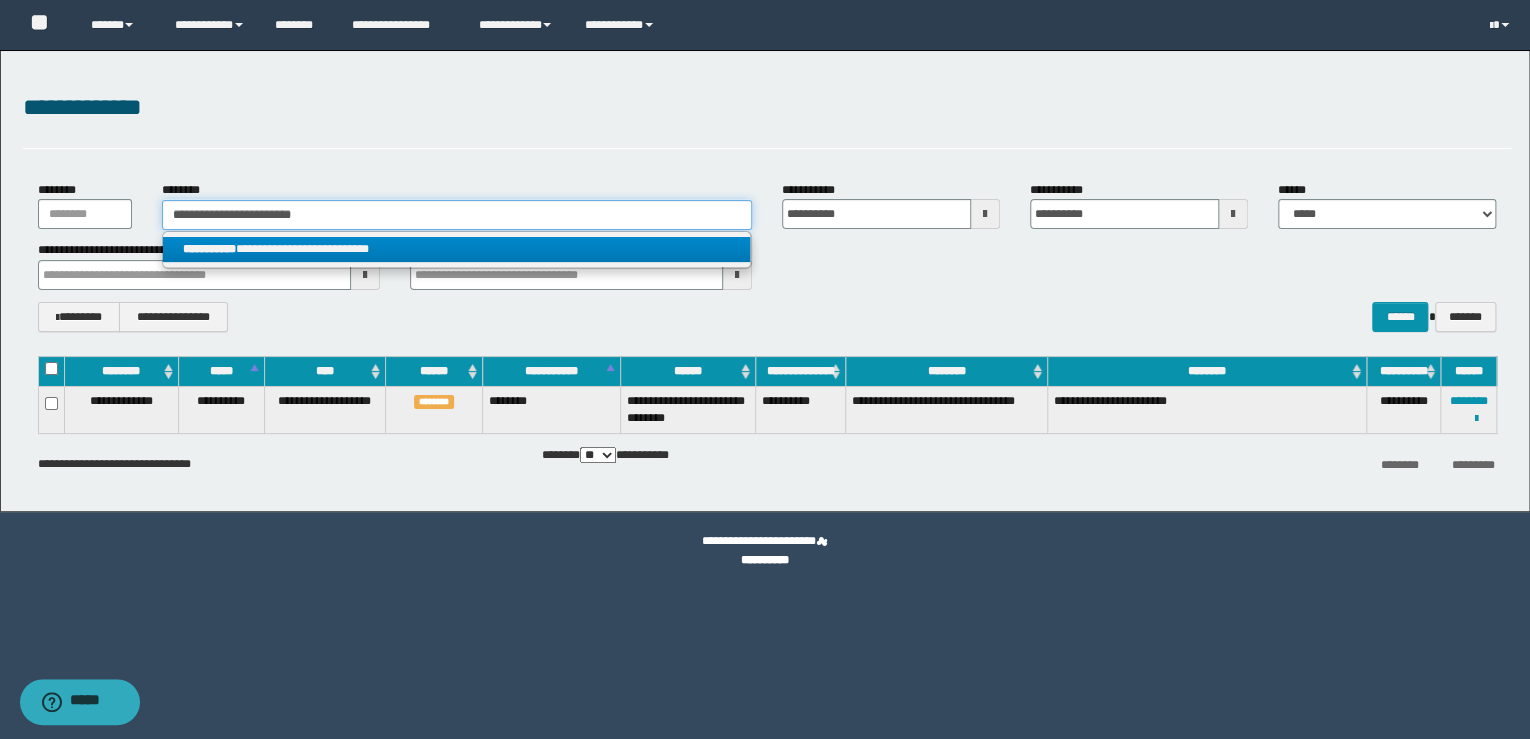 type on "**********" 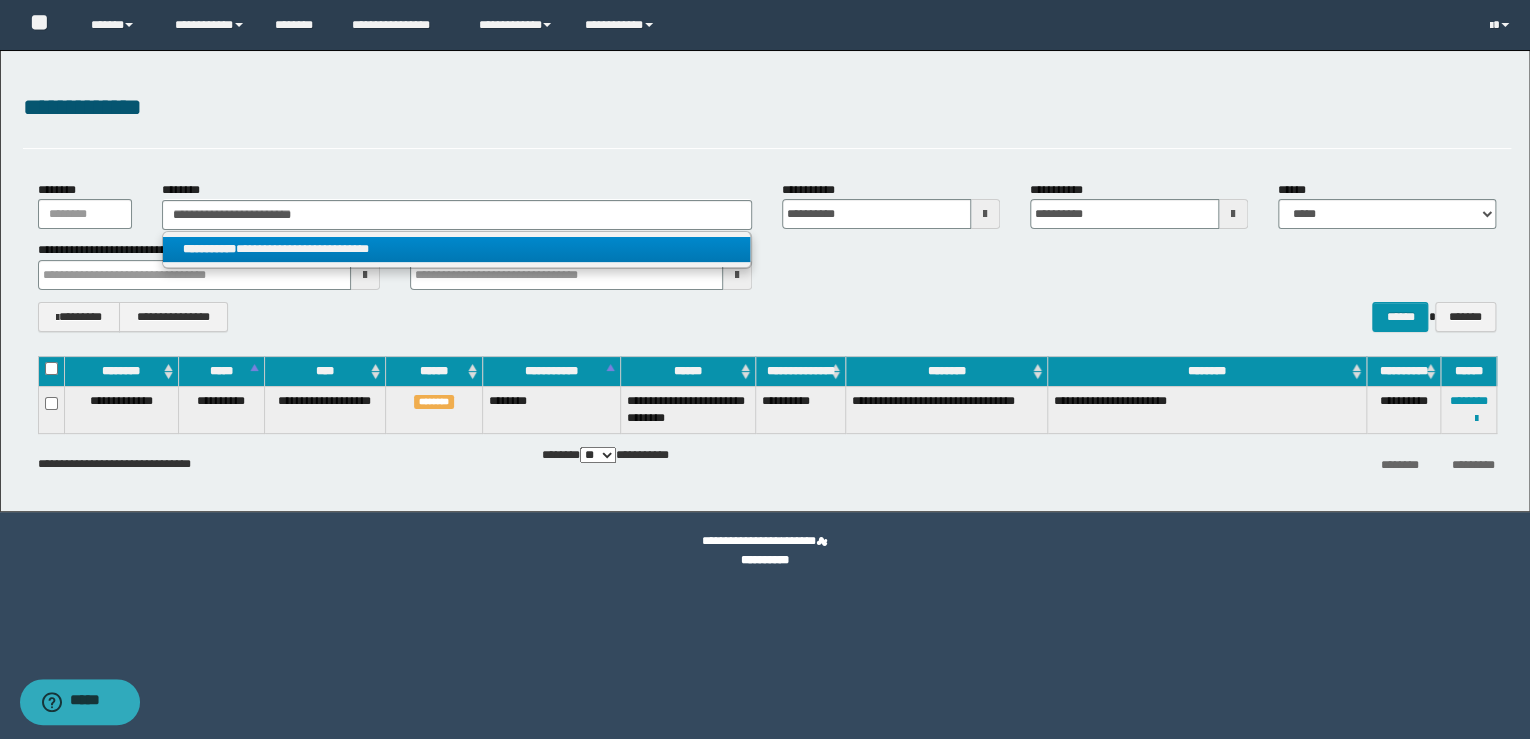 click on "**********" at bounding box center (457, 249) 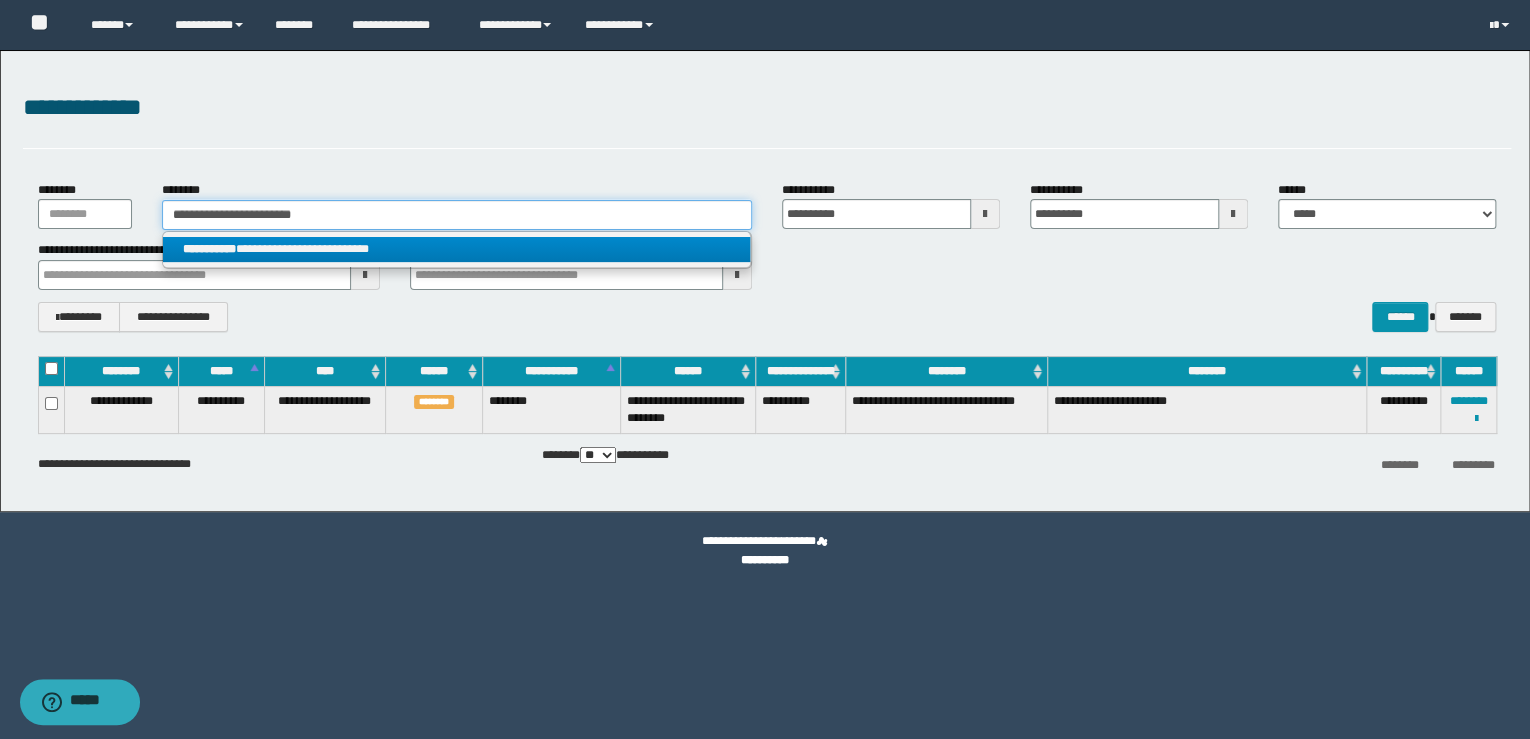 type 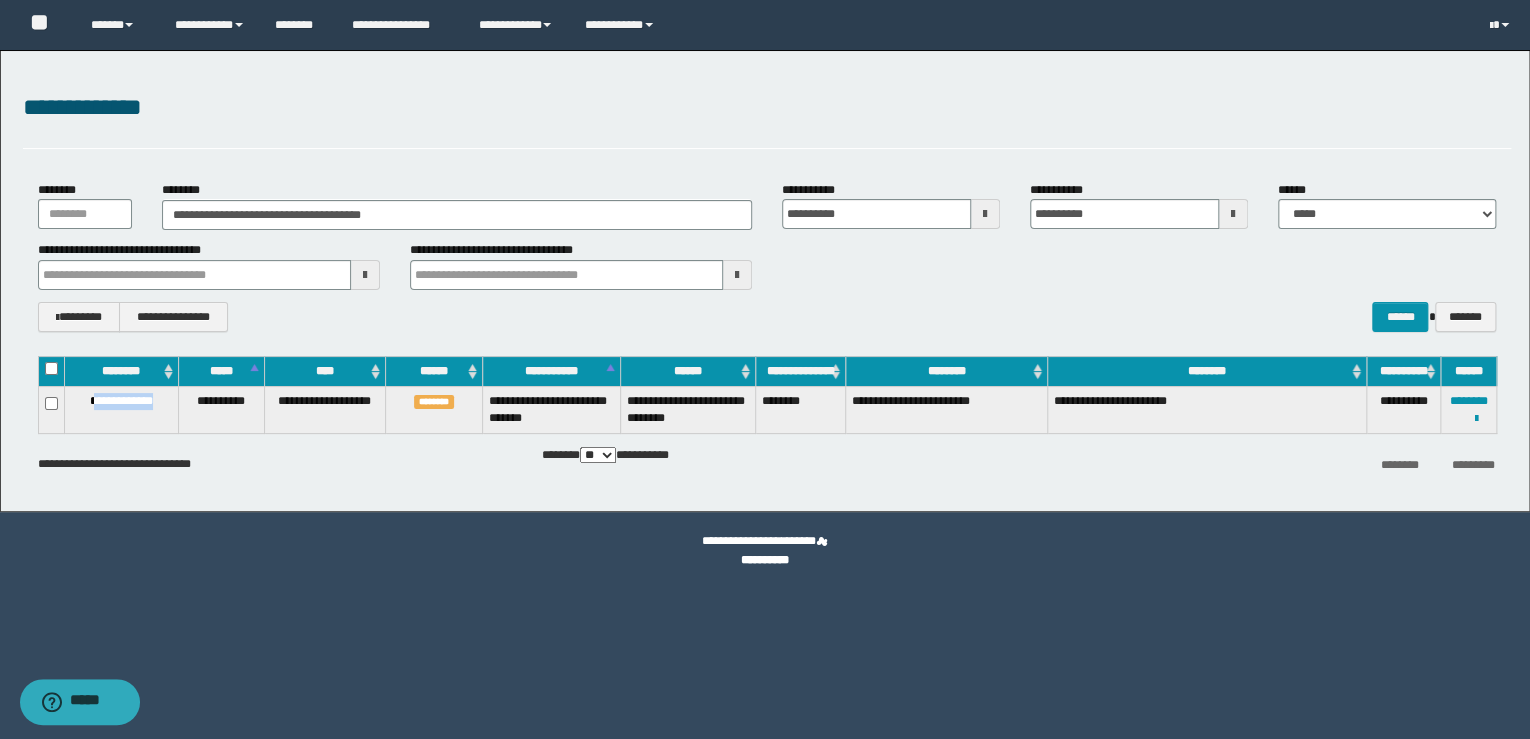 drag, startPoint x: 166, startPoint y: 401, endPoint x: 80, endPoint y: 405, distance: 86.09297 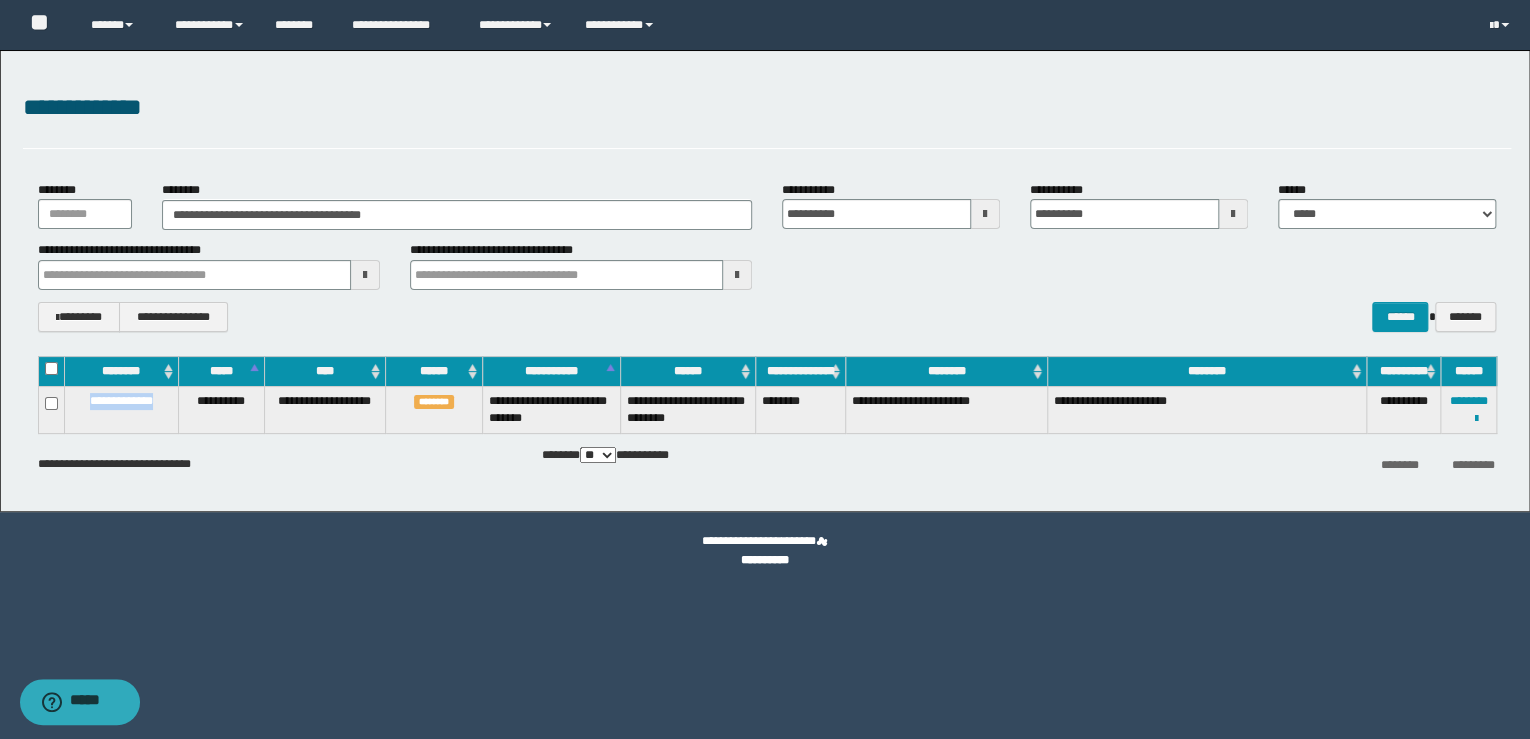 drag, startPoint x: 163, startPoint y: 400, endPoint x: 71, endPoint y: 406, distance: 92.19544 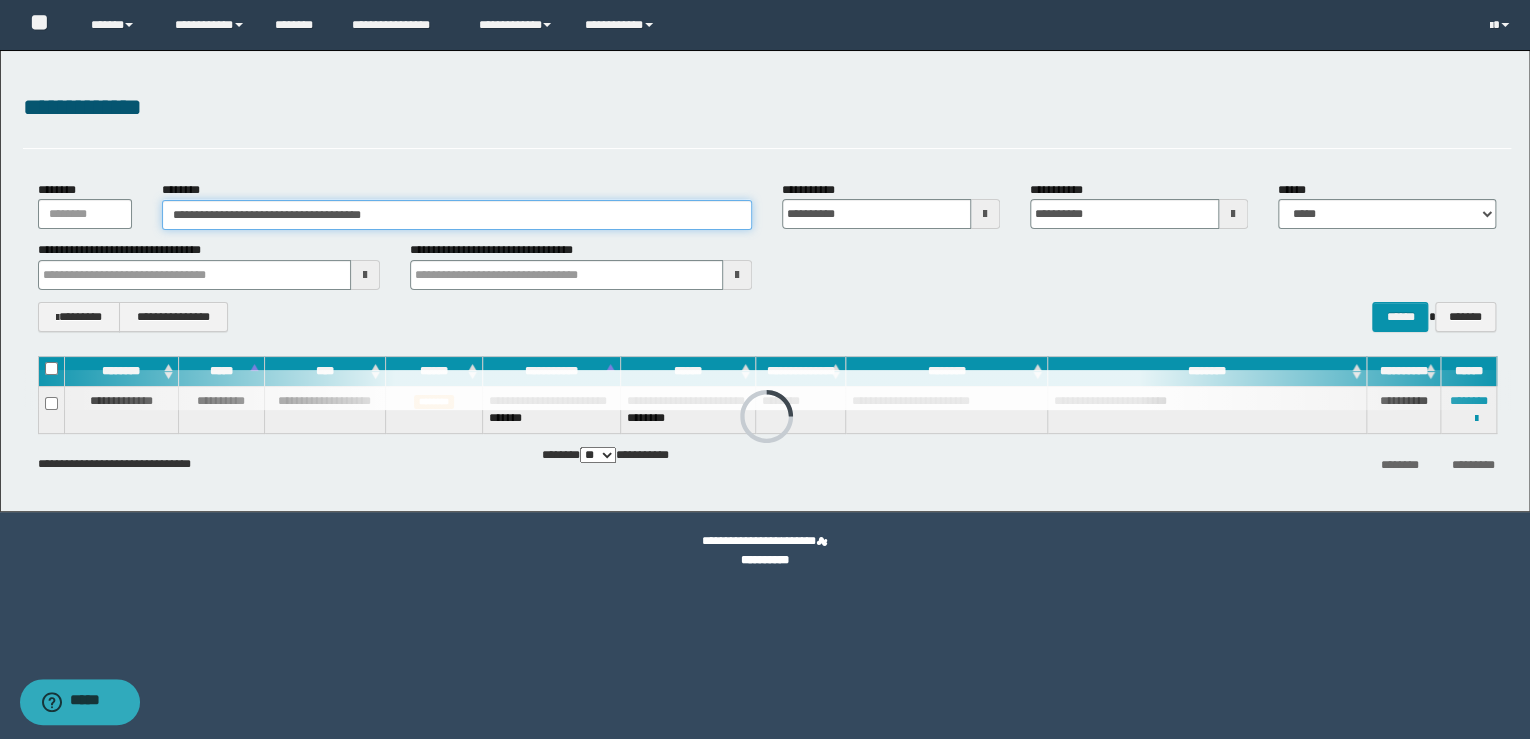 drag, startPoint x: 371, startPoint y: 214, endPoint x: 71, endPoint y: 208, distance: 300.06 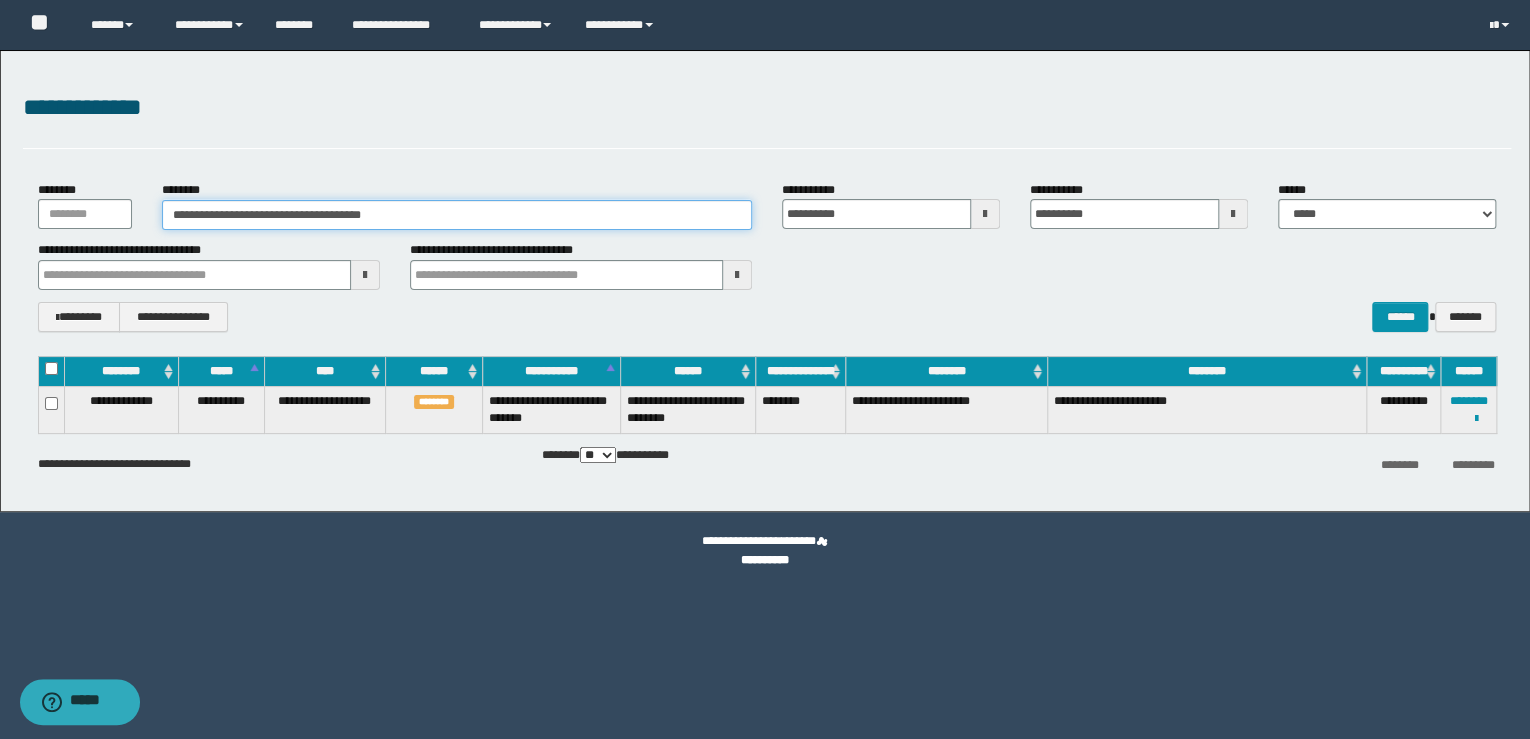 paste 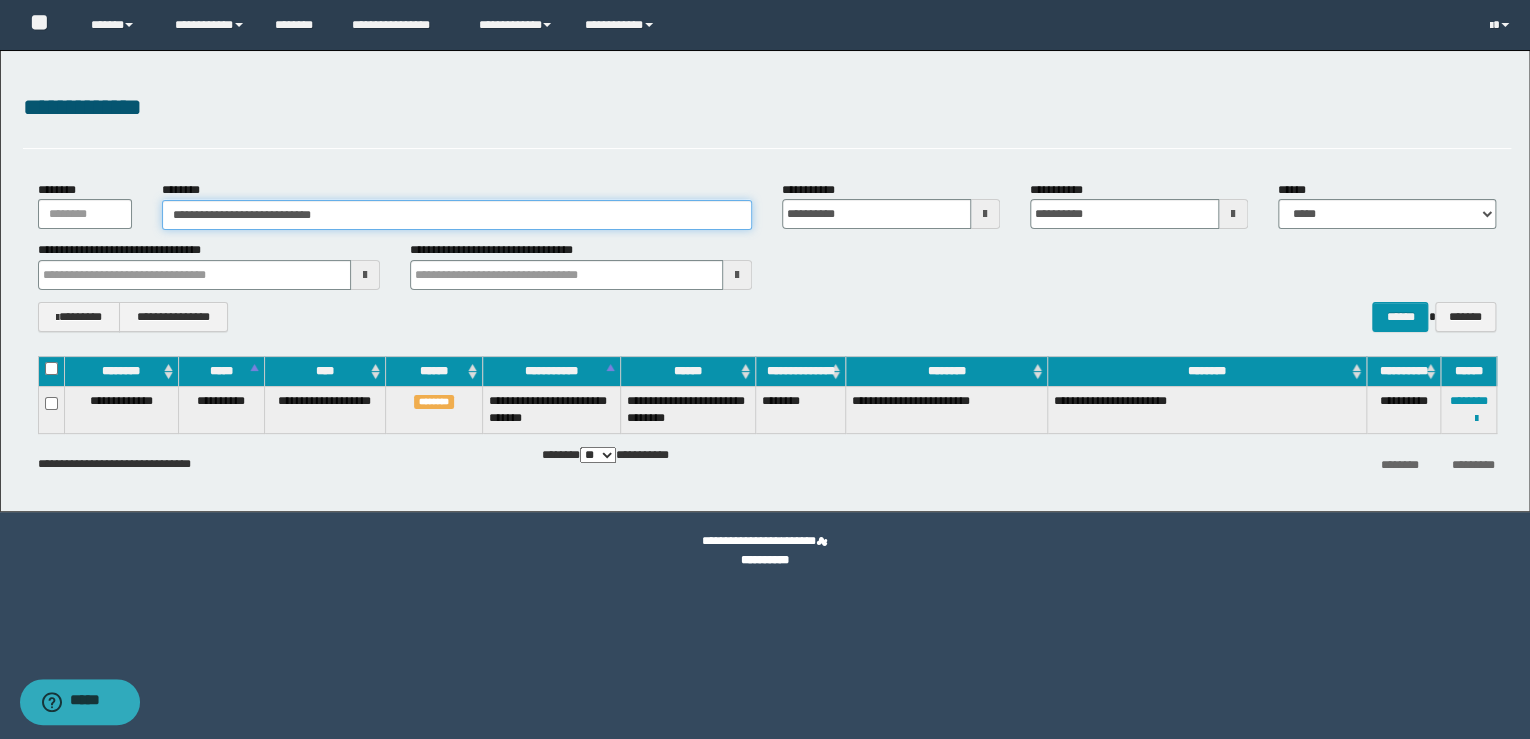 type on "**********" 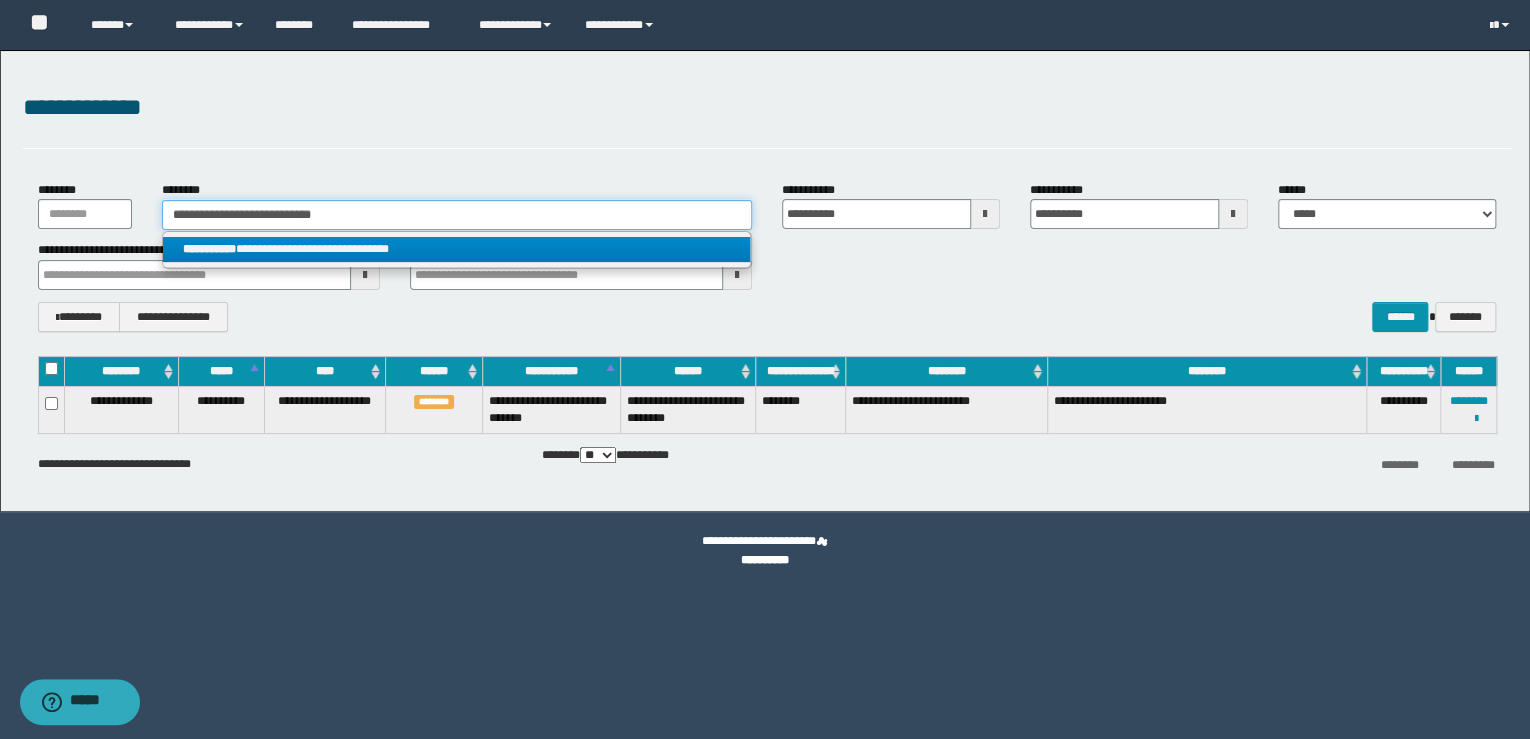 type on "**********" 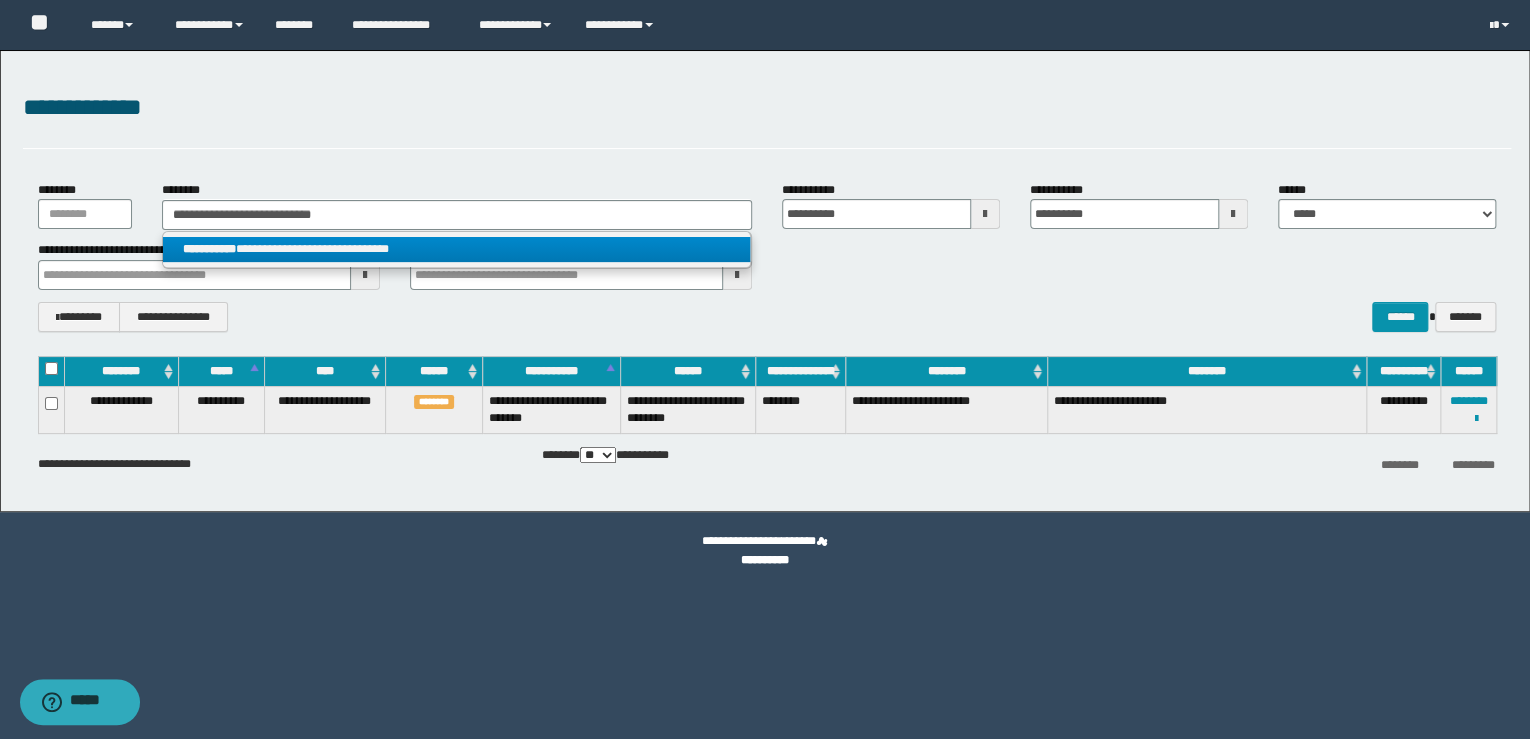 click on "**********" at bounding box center (457, 249) 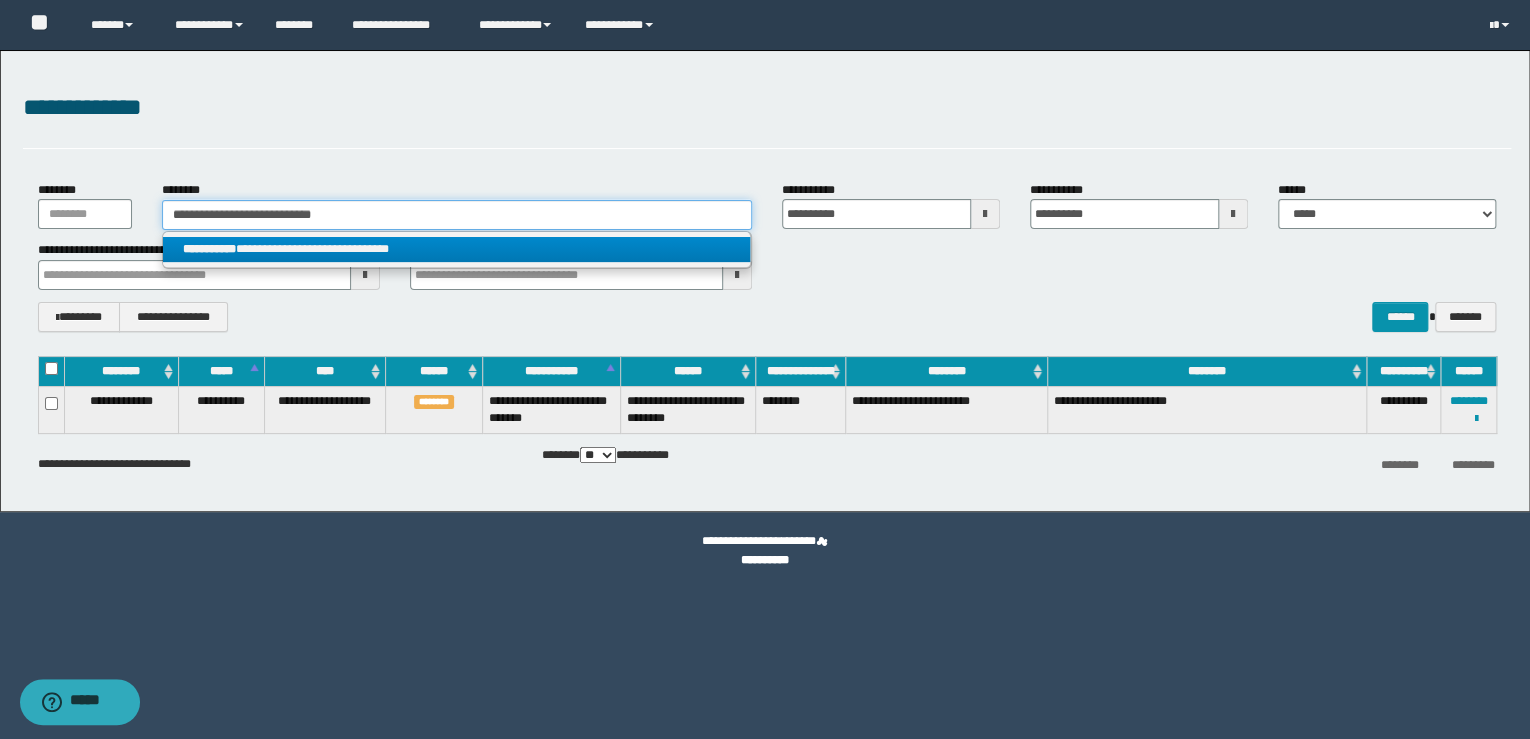 type 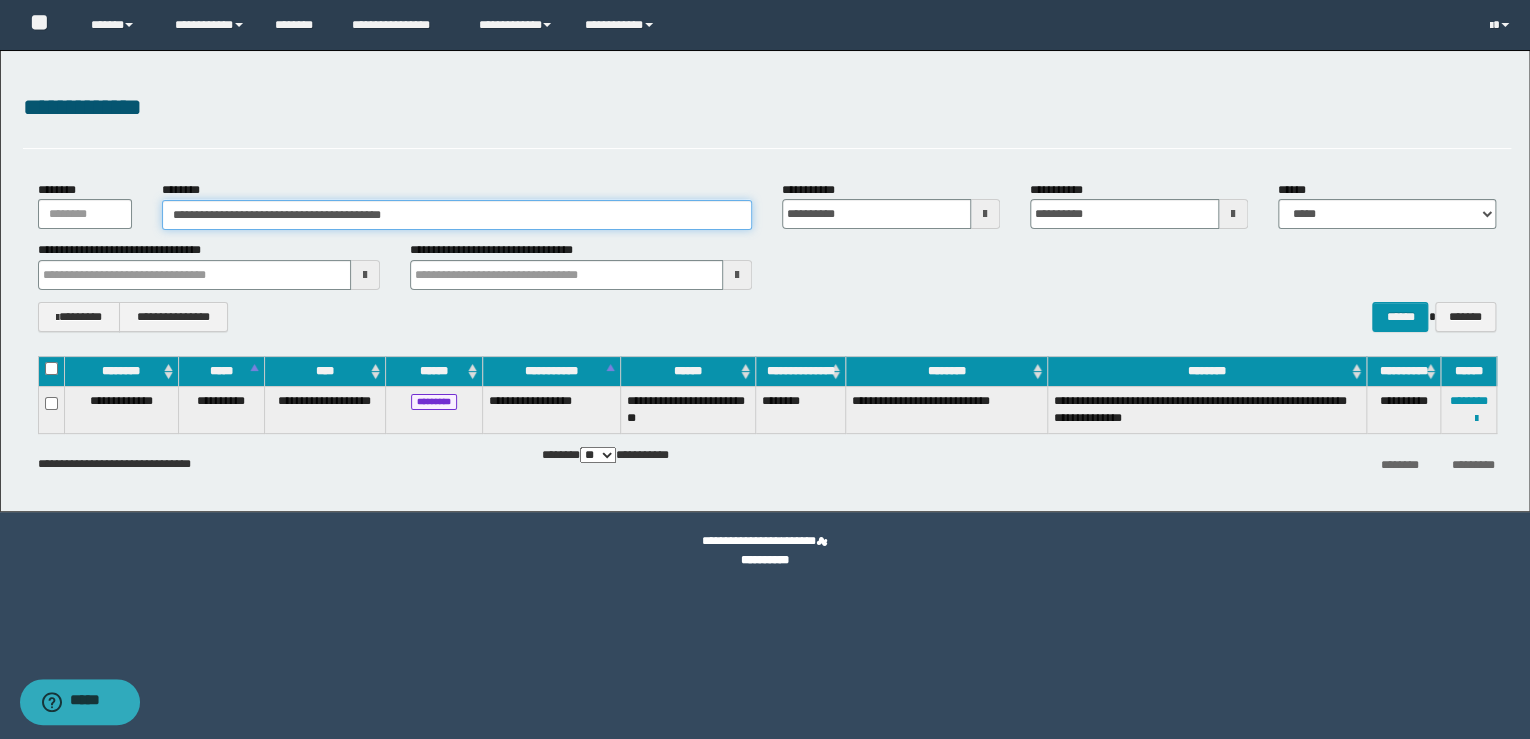 drag, startPoint x: 451, startPoint y: 224, endPoint x: -4, endPoint y: 223, distance: 455.0011 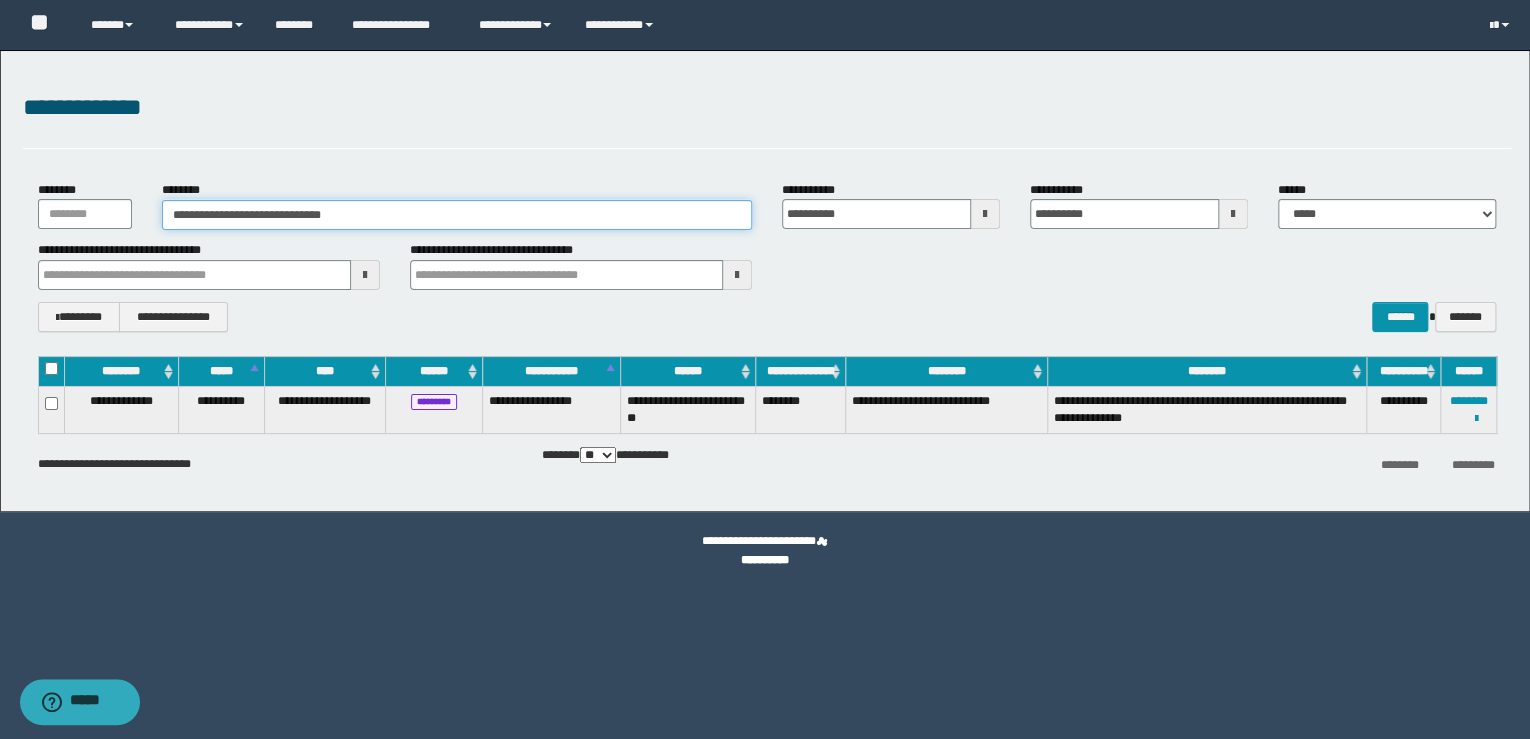 type on "**********" 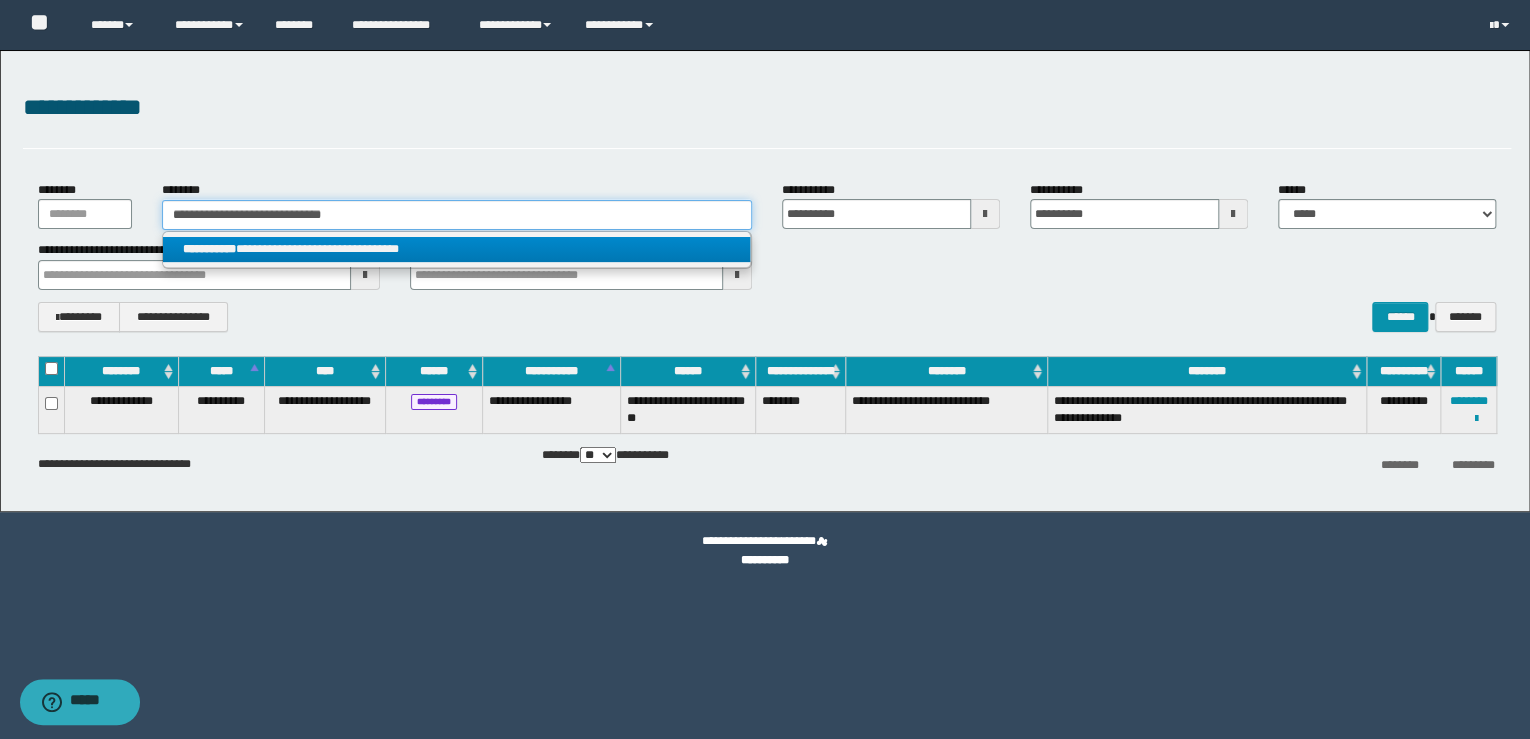 type on "**********" 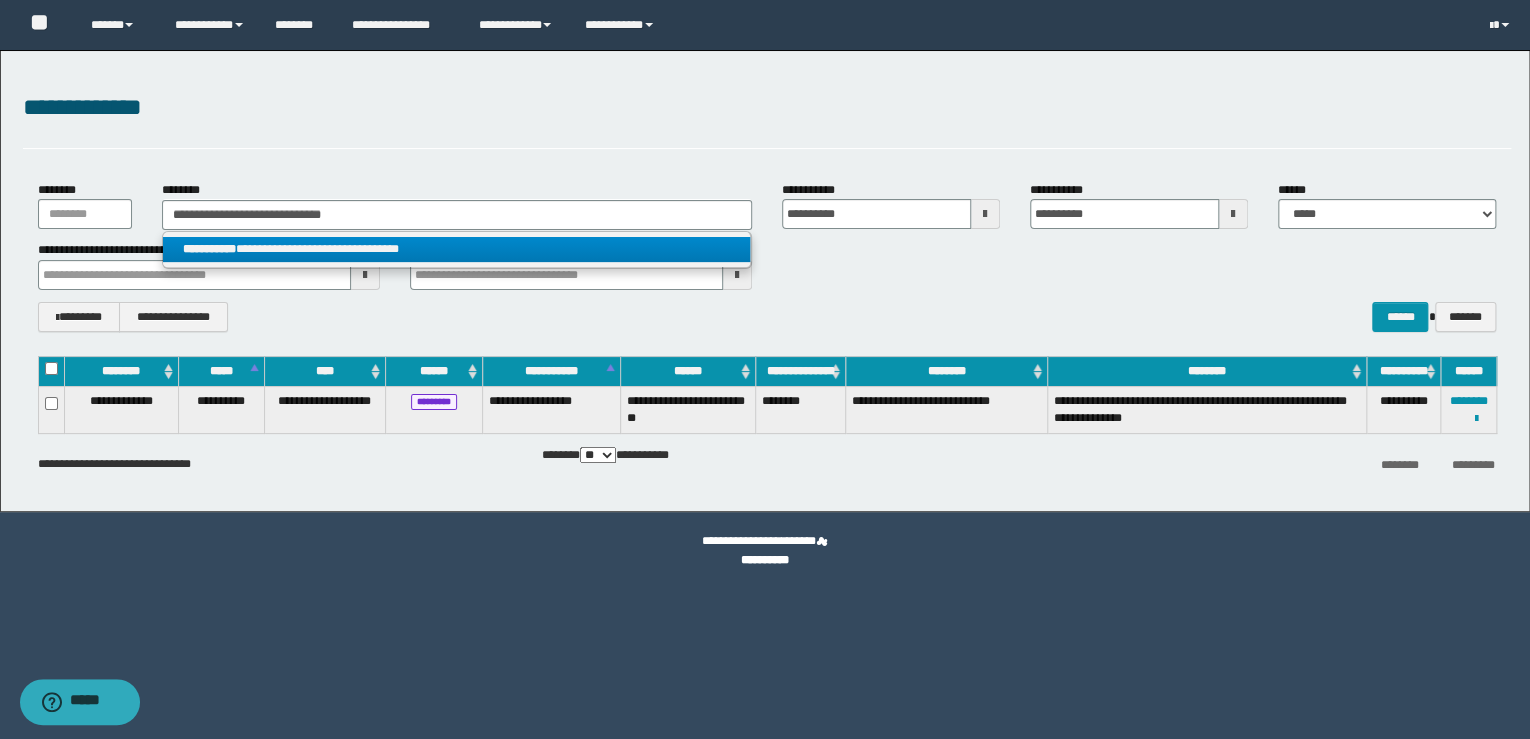 click on "**********" at bounding box center (457, 249) 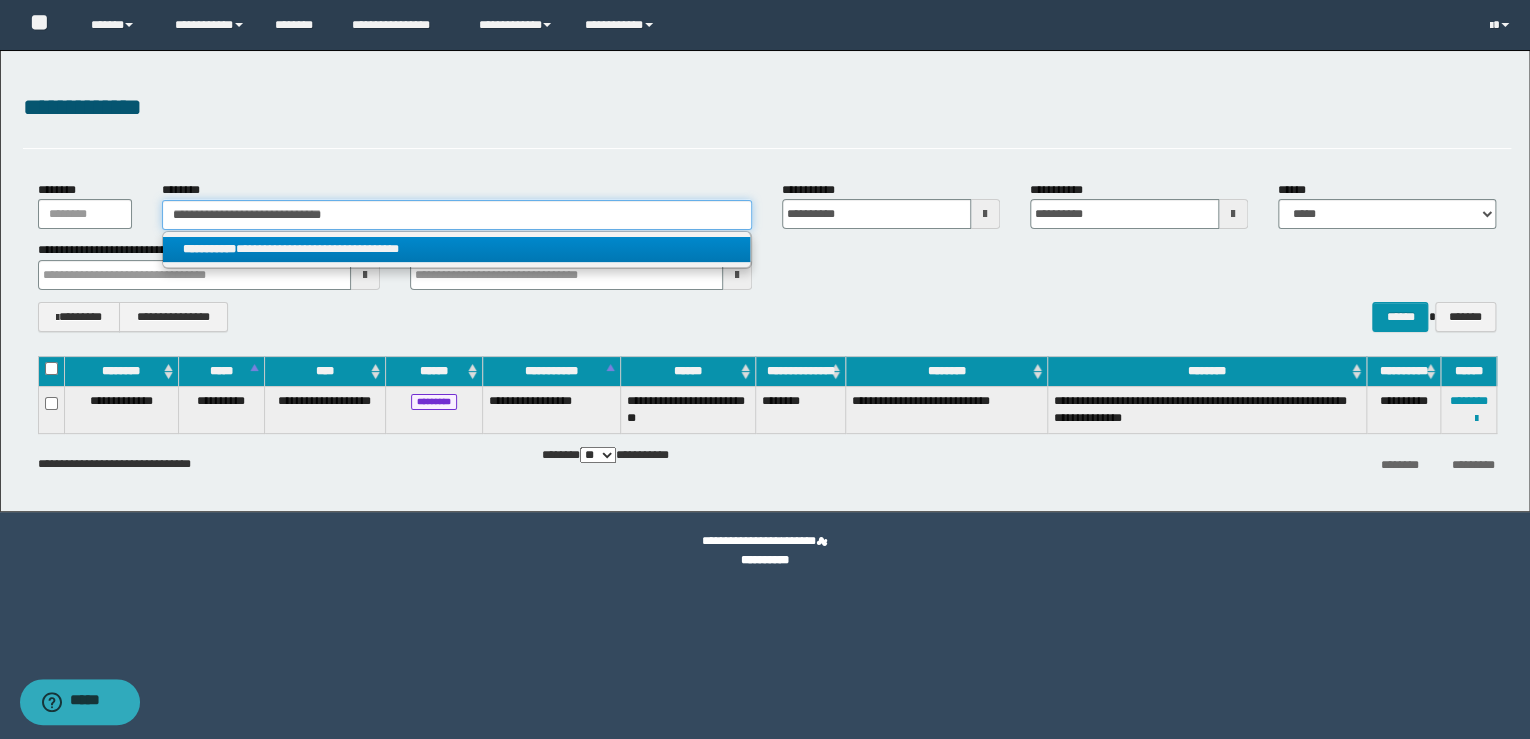type 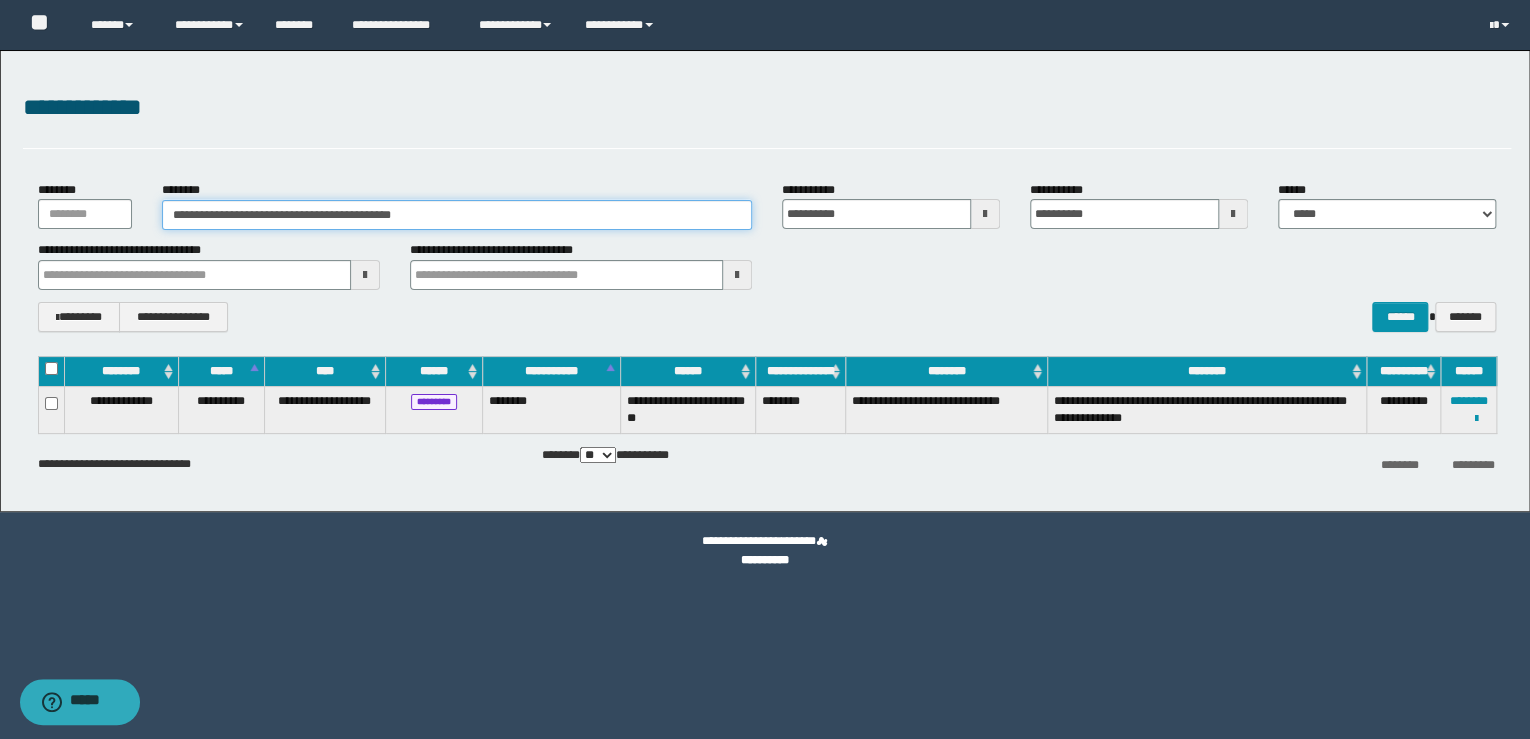 drag, startPoint x: 338, startPoint y: 207, endPoint x: 117, endPoint y: 208, distance: 221.00226 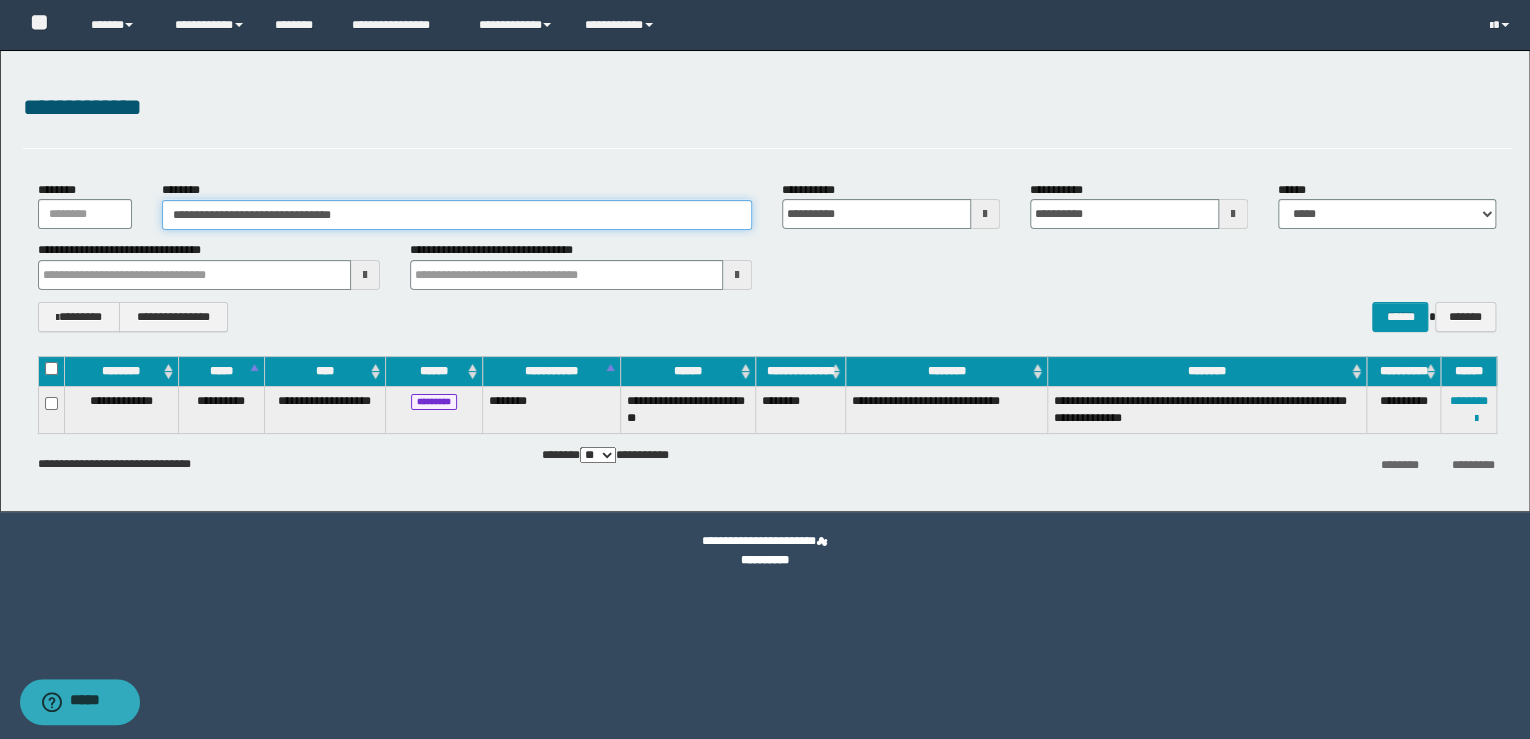 type on "**********" 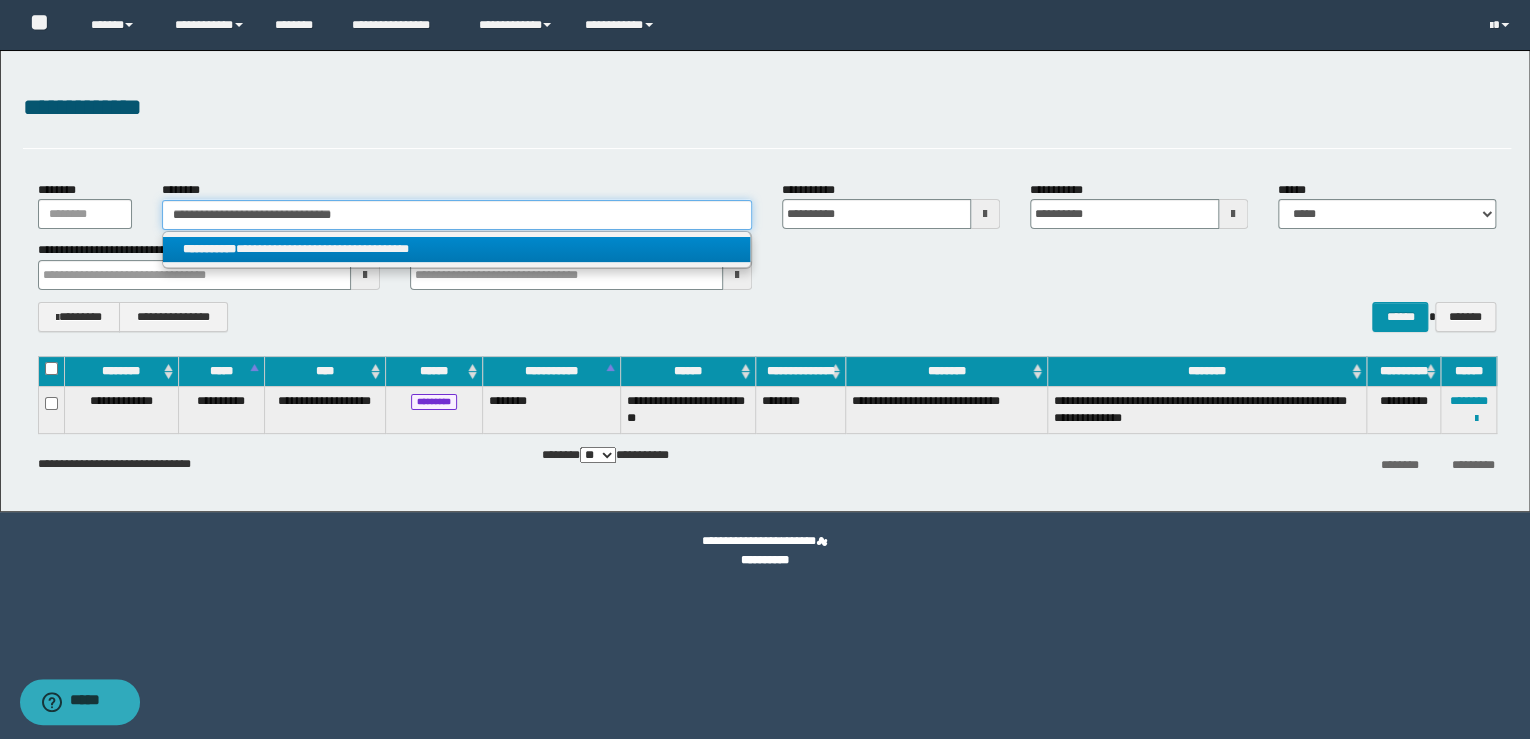 type on "**********" 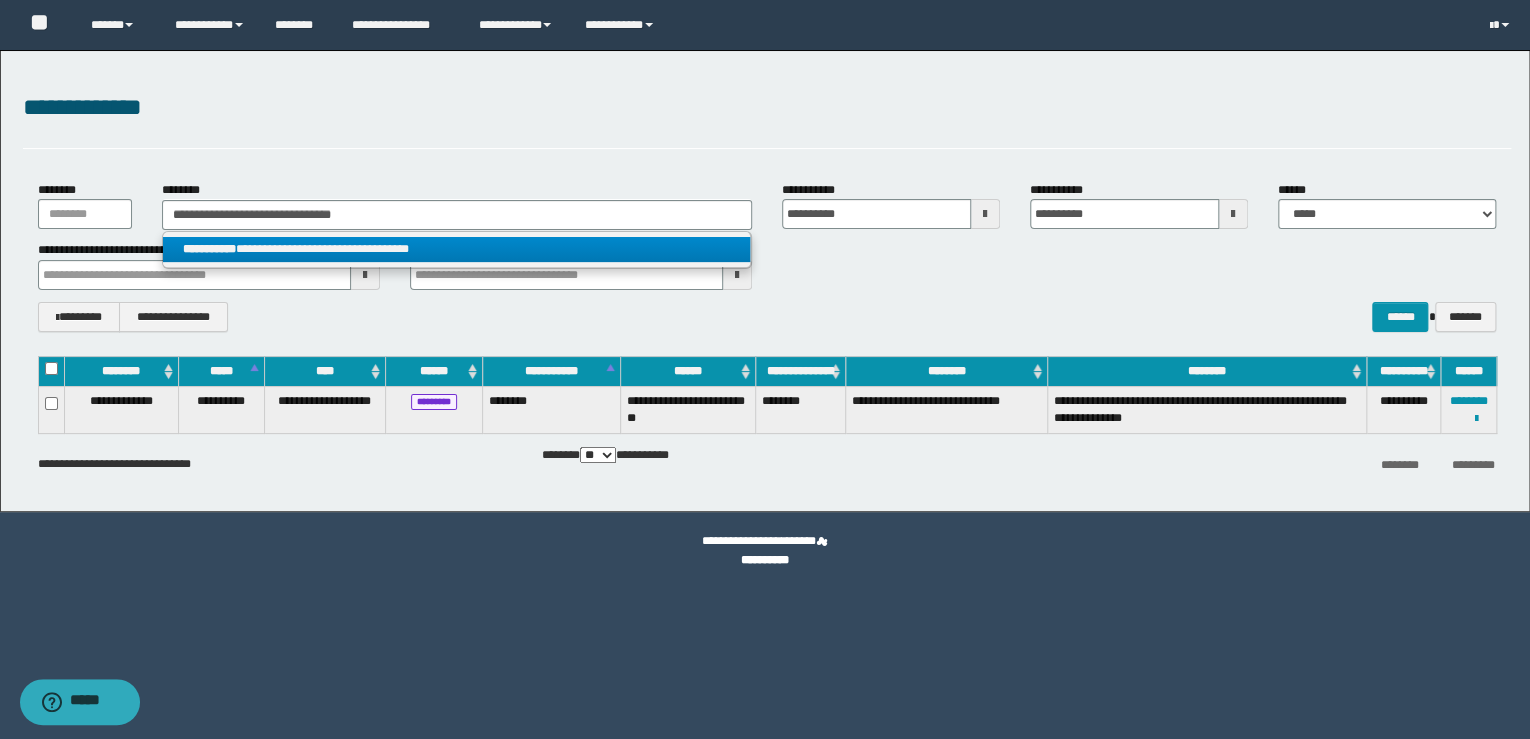 click on "**********" at bounding box center [457, 249] 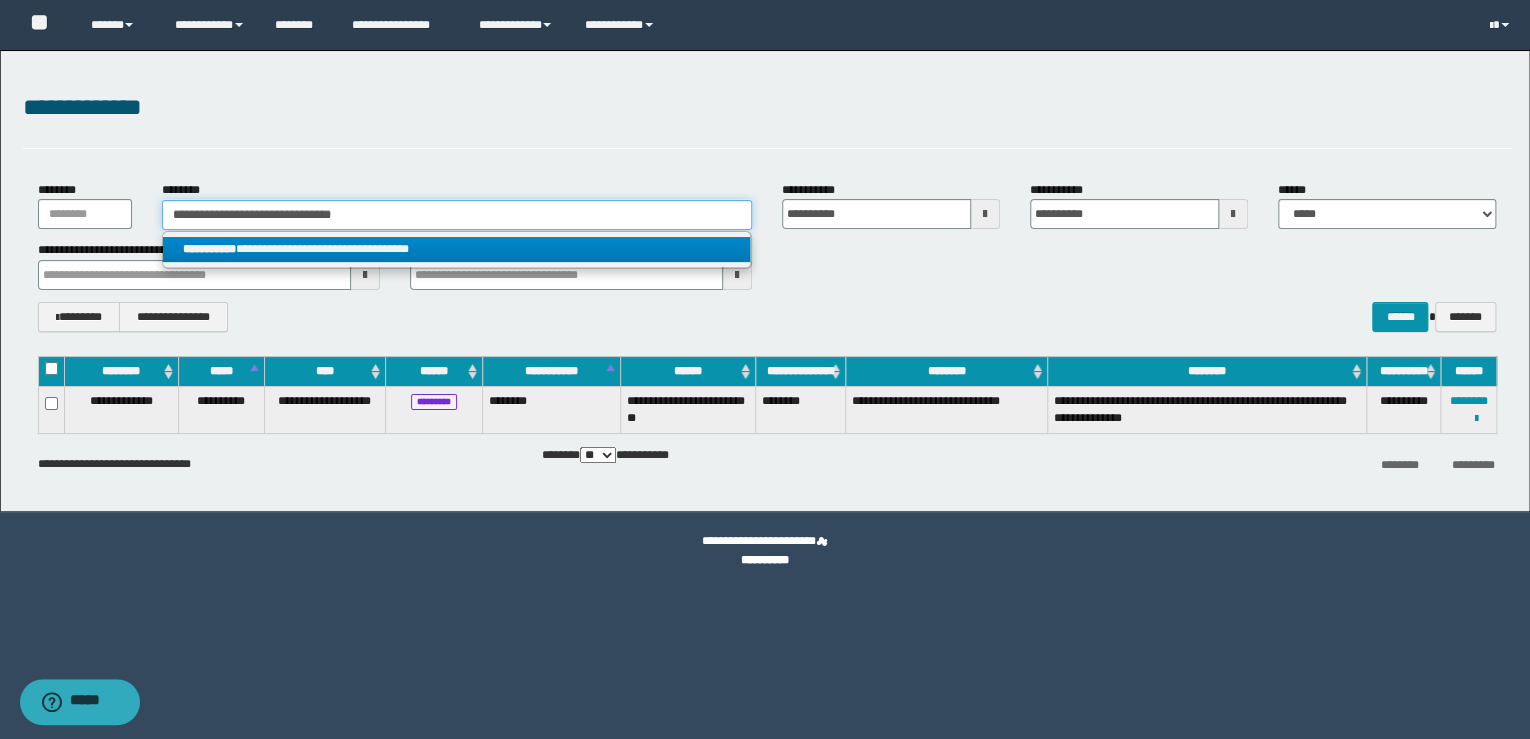 type 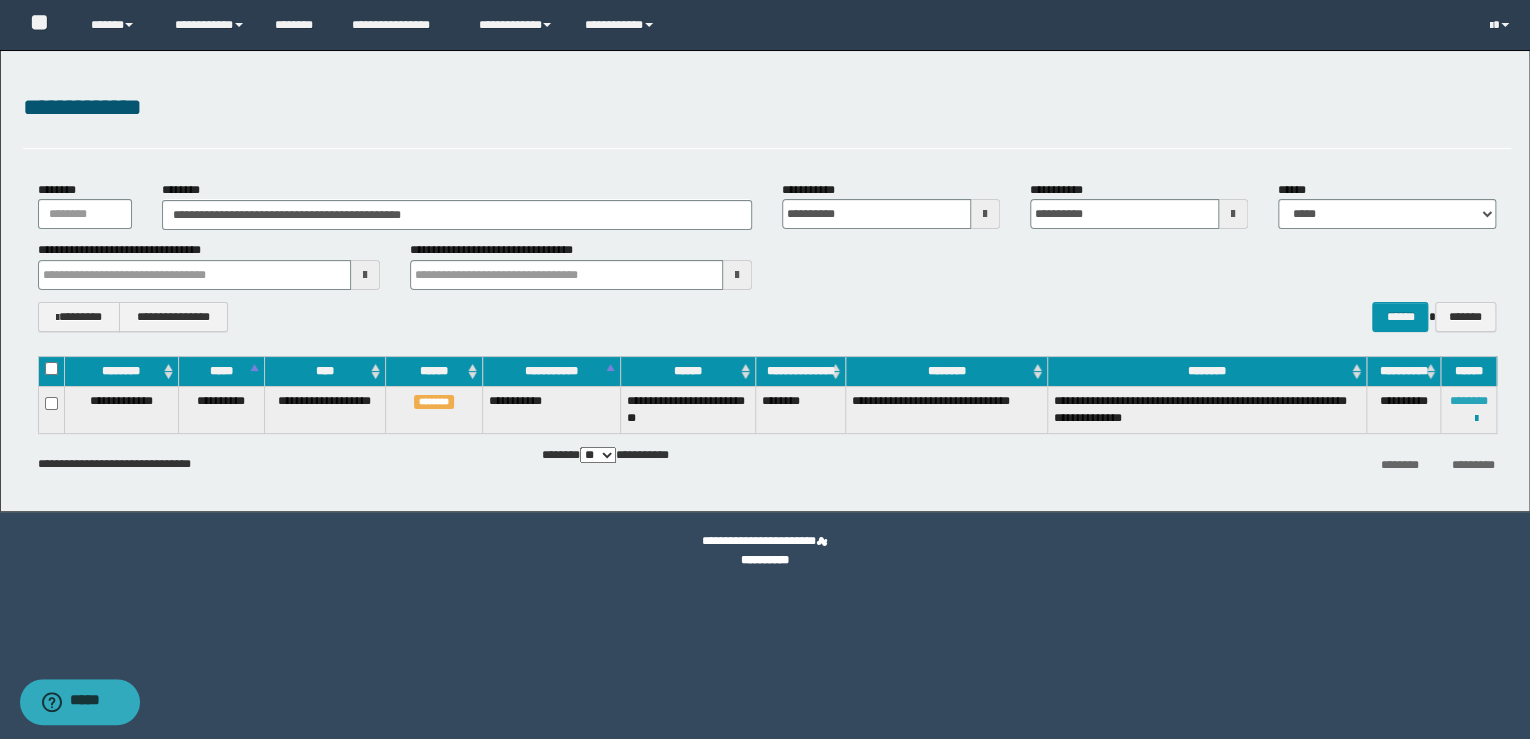 click on "********" at bounding box center [1469, 401] 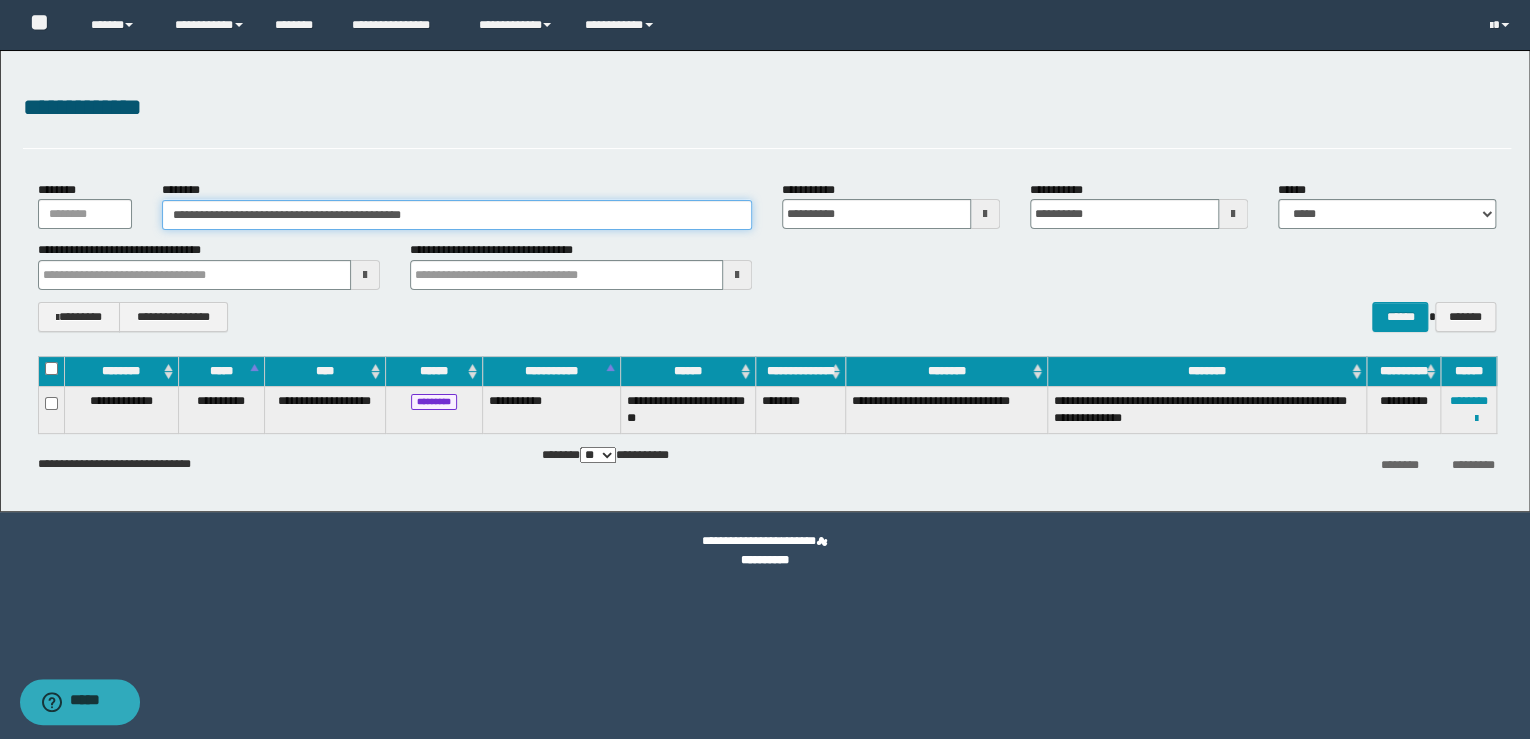 drag, startPoint x: 448, startPoint y: 211, endPoint x: 3, endPoint y: 212, distance: 445.00113 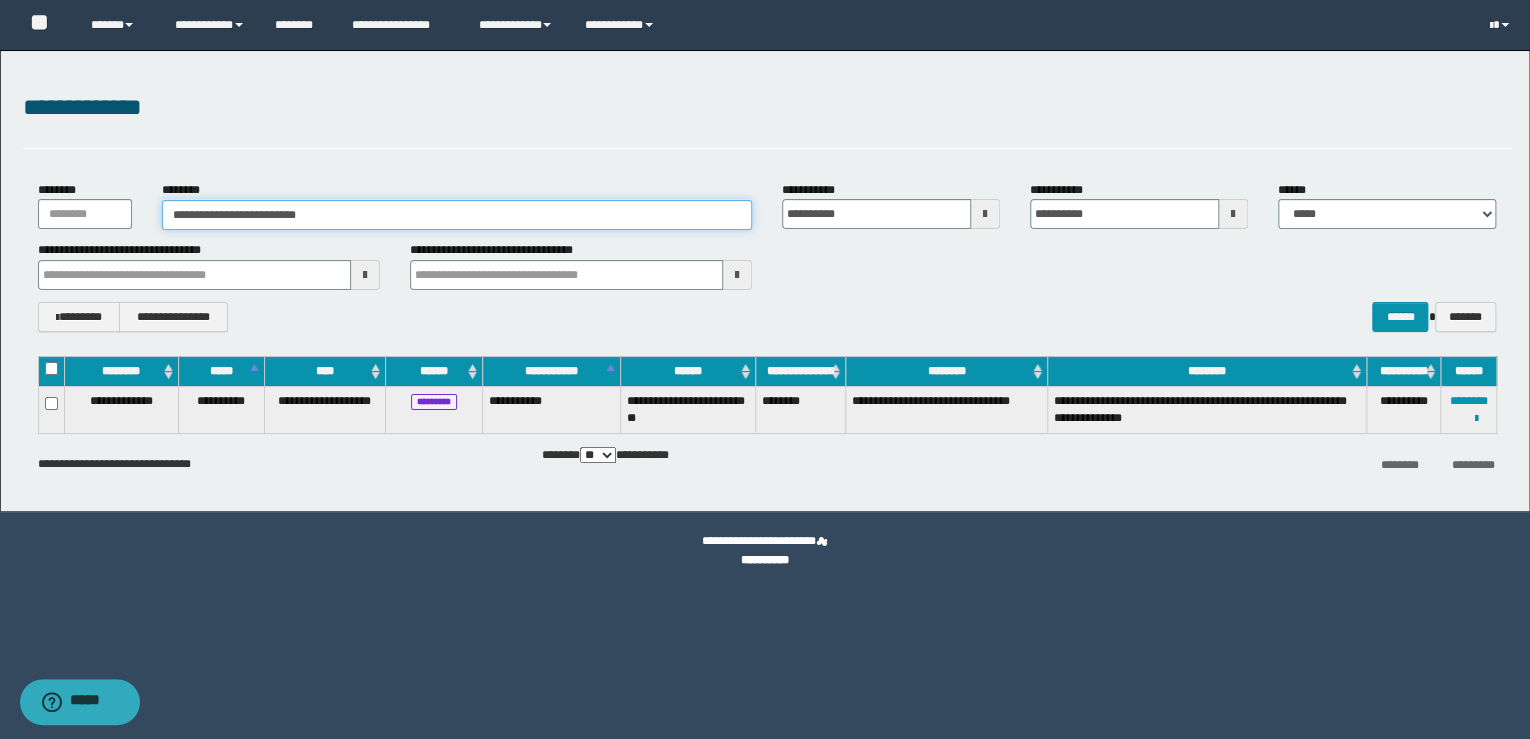 type on "**********" 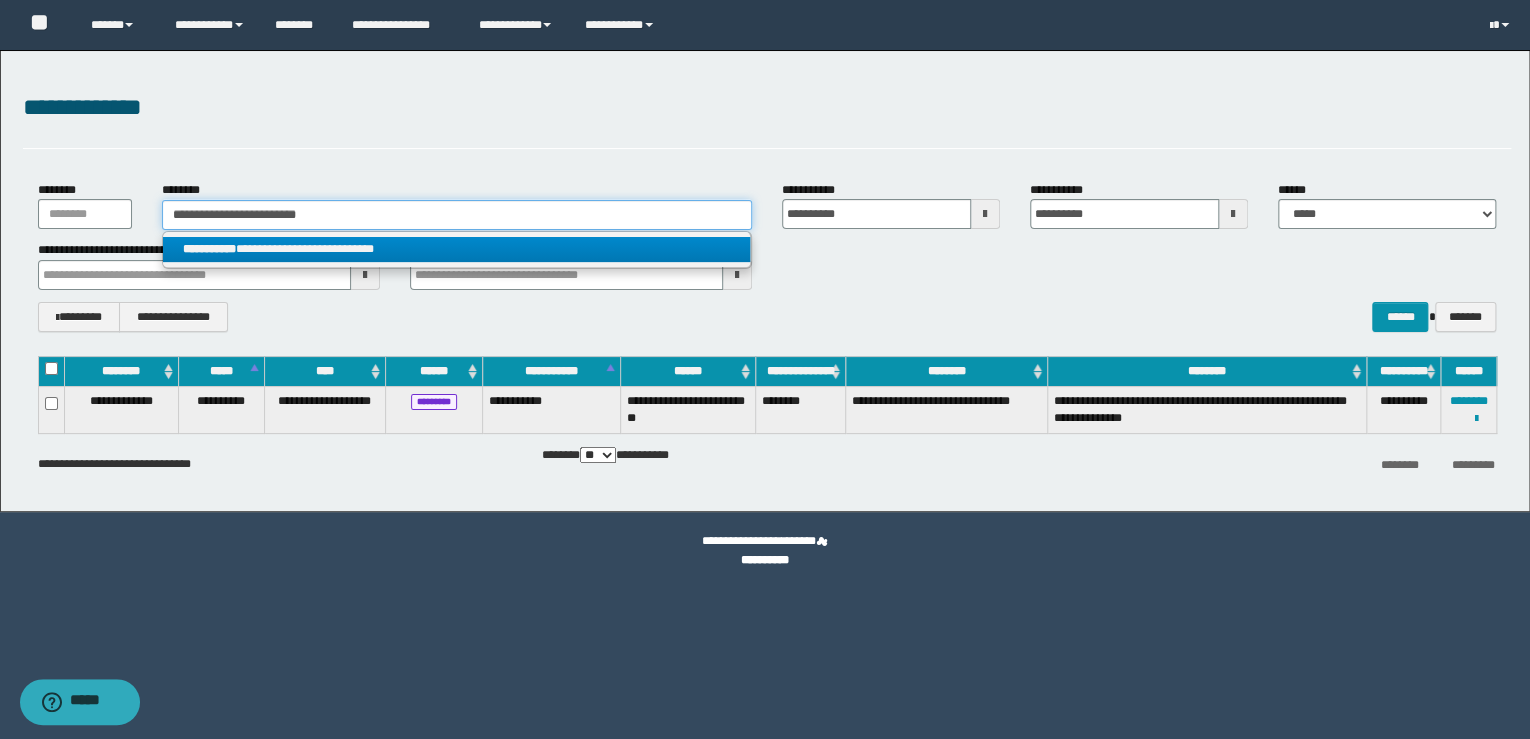 type on "**********" 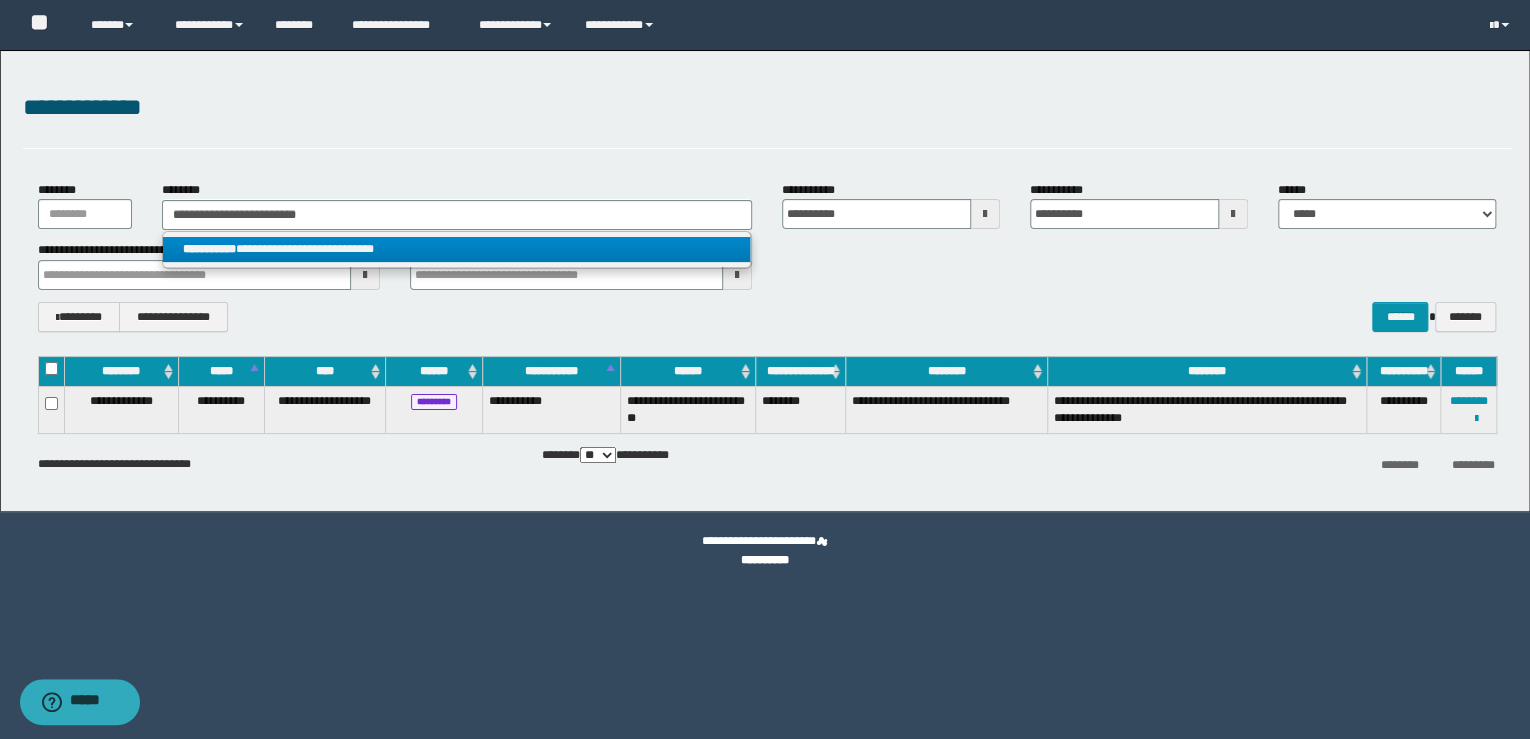 click on "**********" at bounding box center (457, 249) 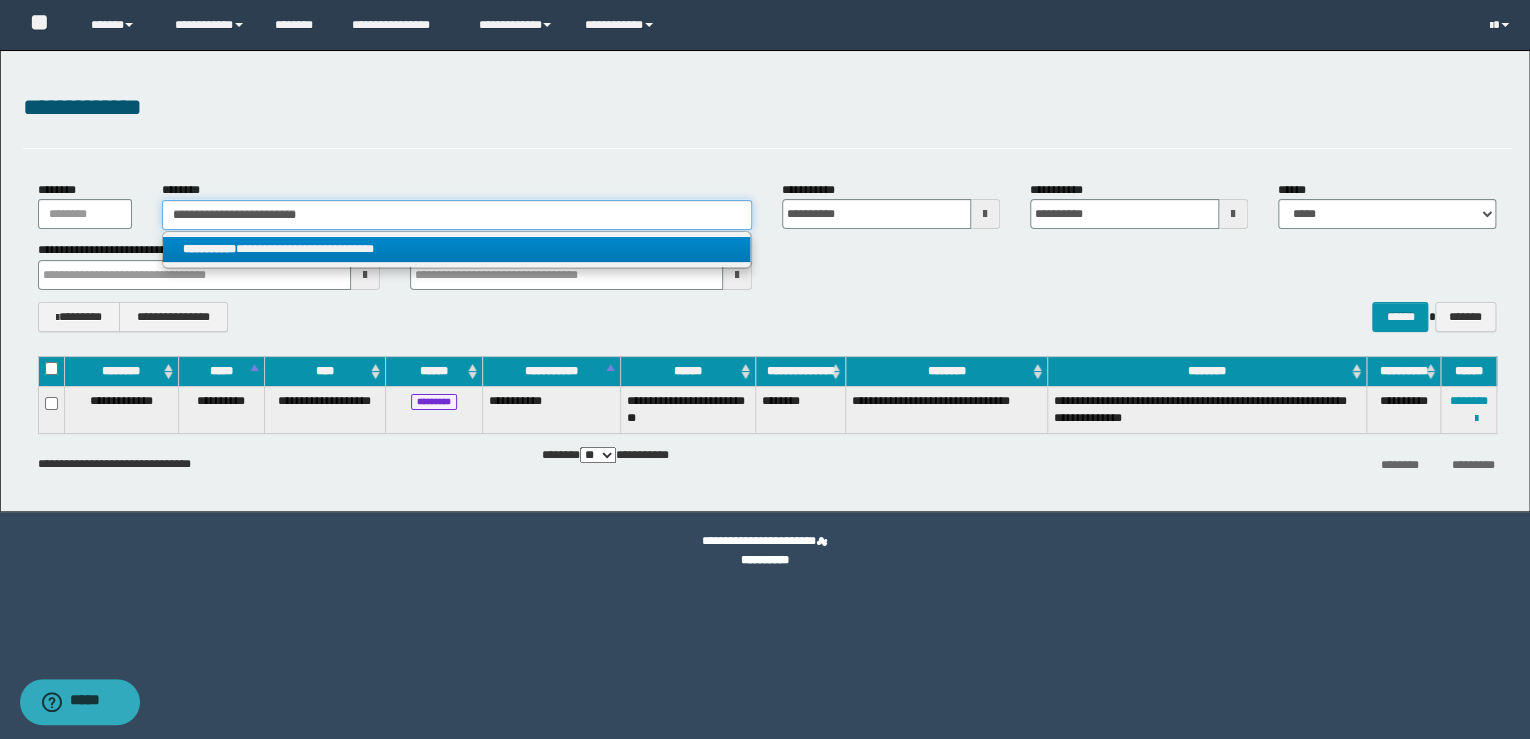 type 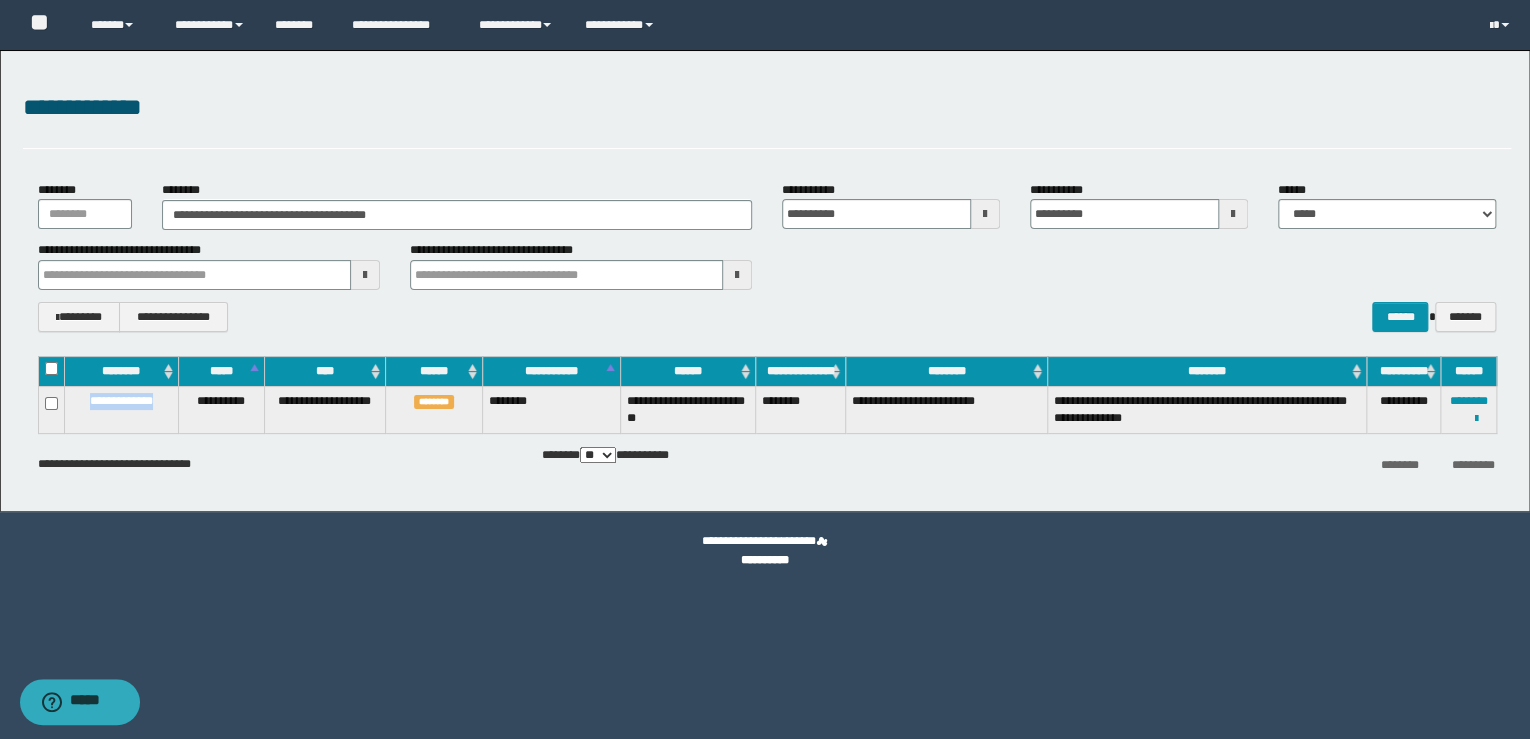 drag, startPoint x: 166, startPoint y: 399, endPoint x: 66, endPoint y: 401, distance: 100.02 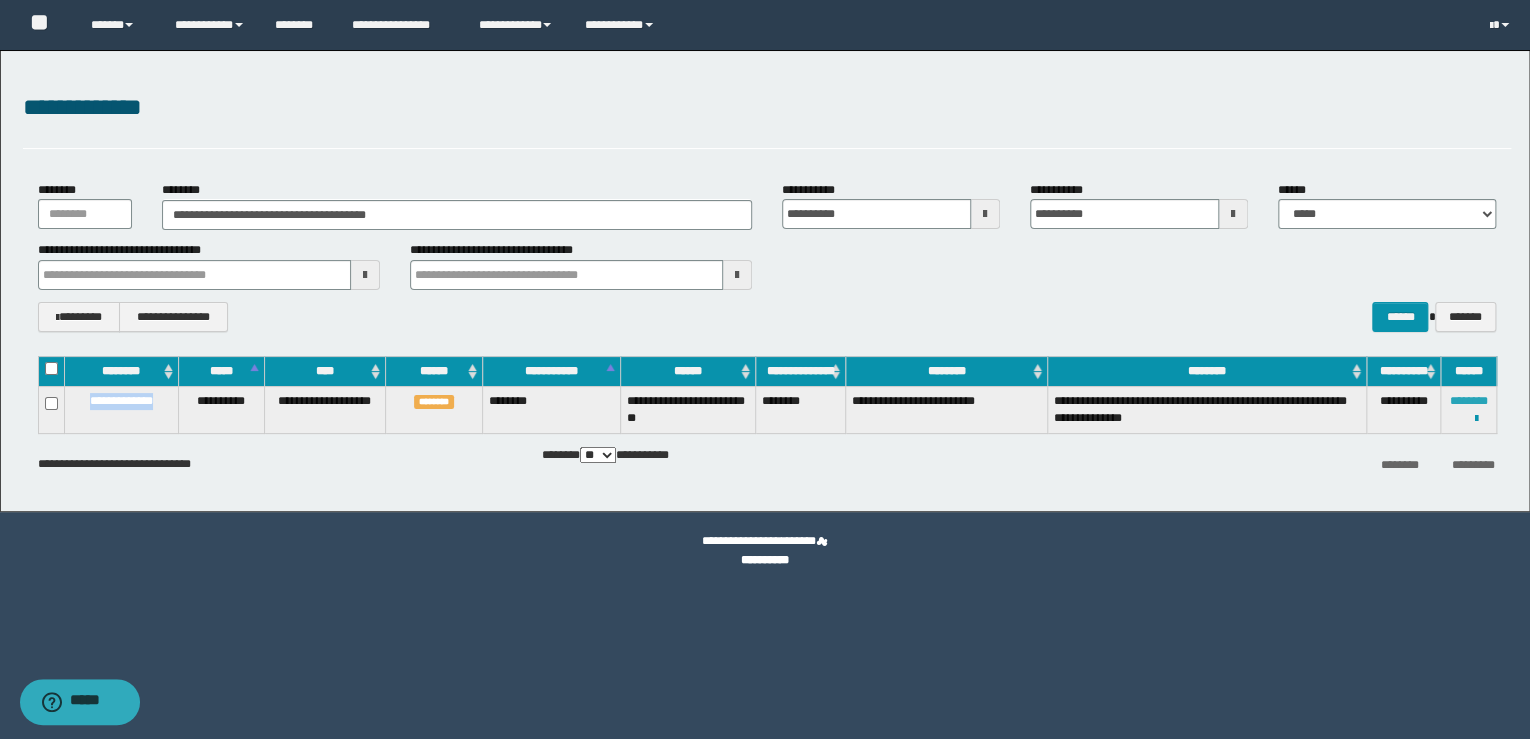 click on "********" at bounding box center [1469, 401] 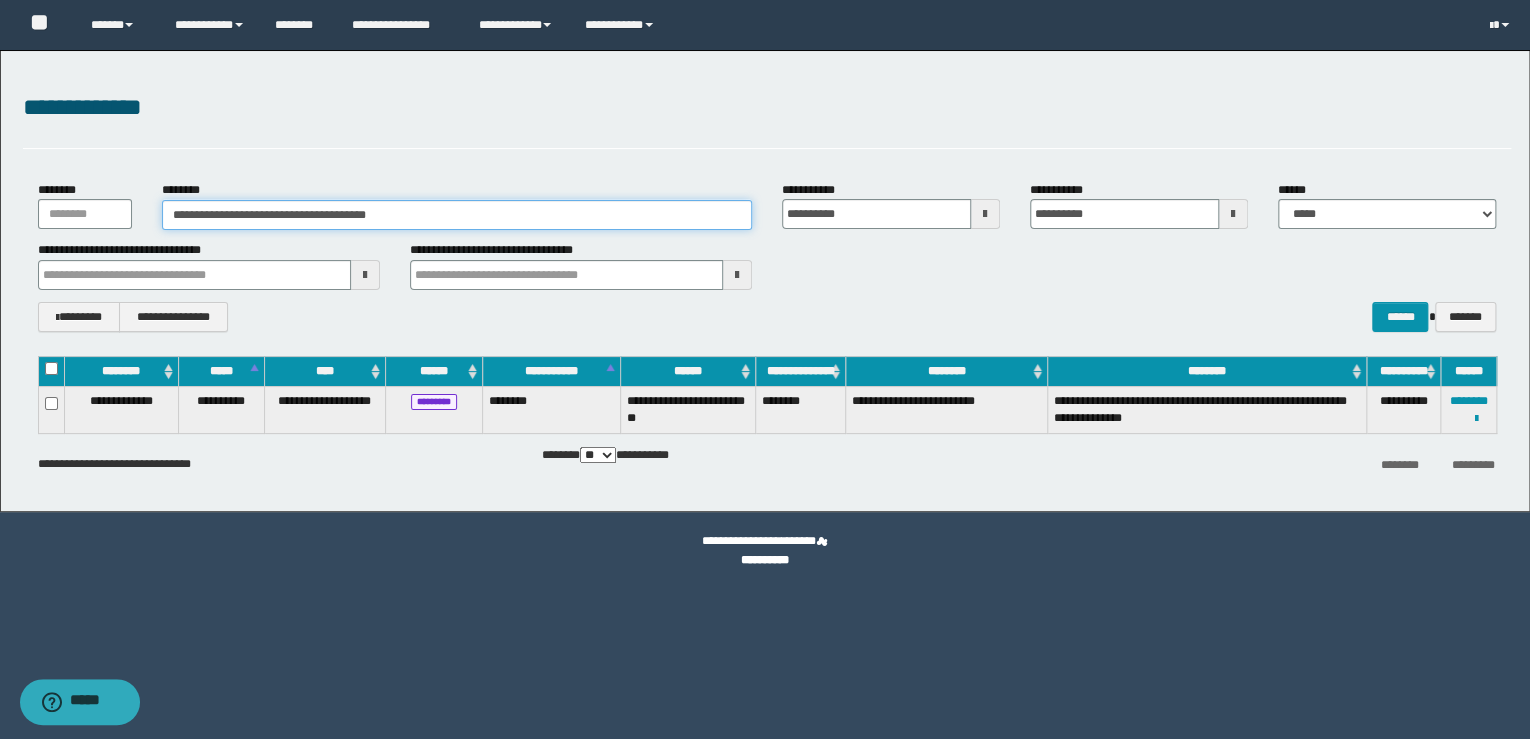 drag, startPoint x: 162, startPoint y: 194, endPoint x: -4, endPoint y: 200, distance: 166.1084 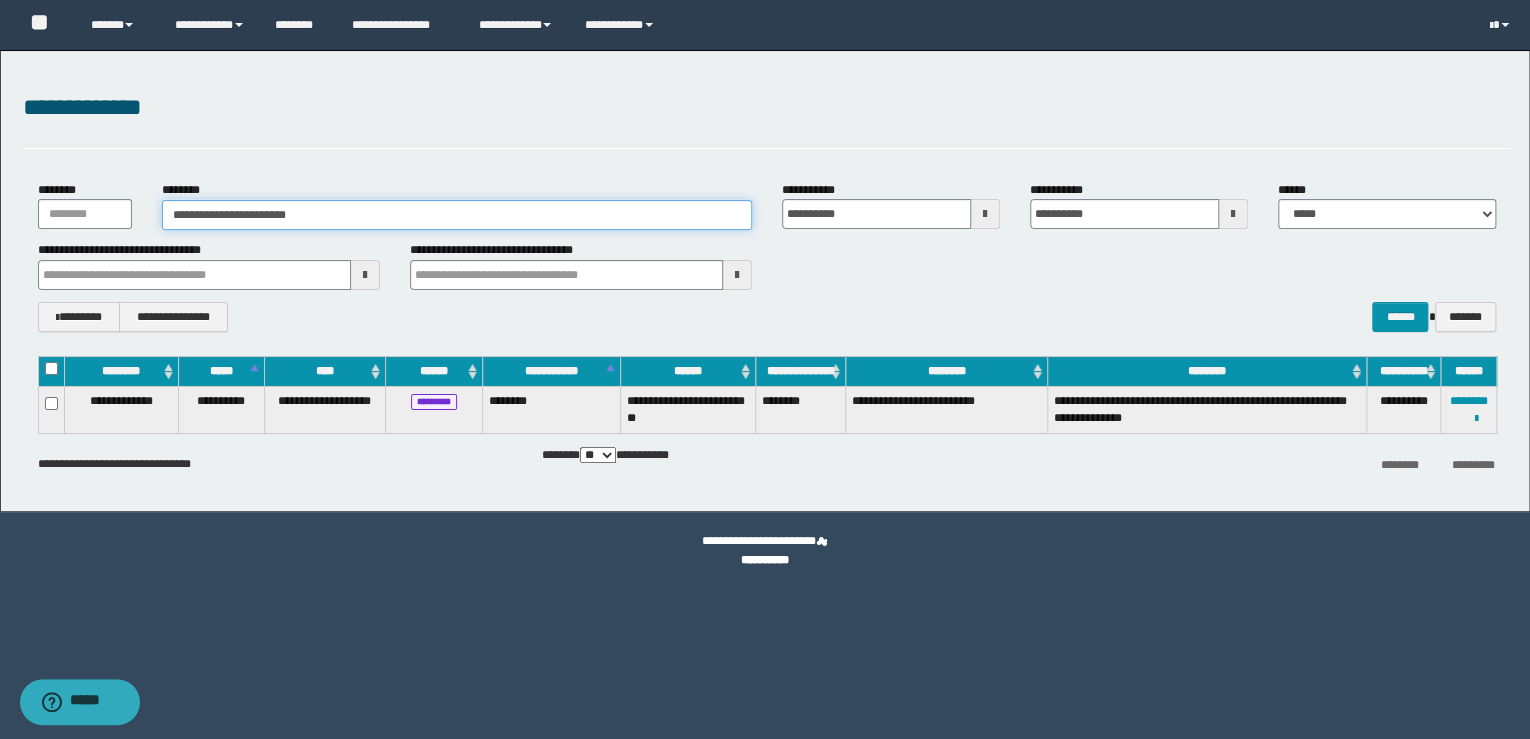 type on "**********" 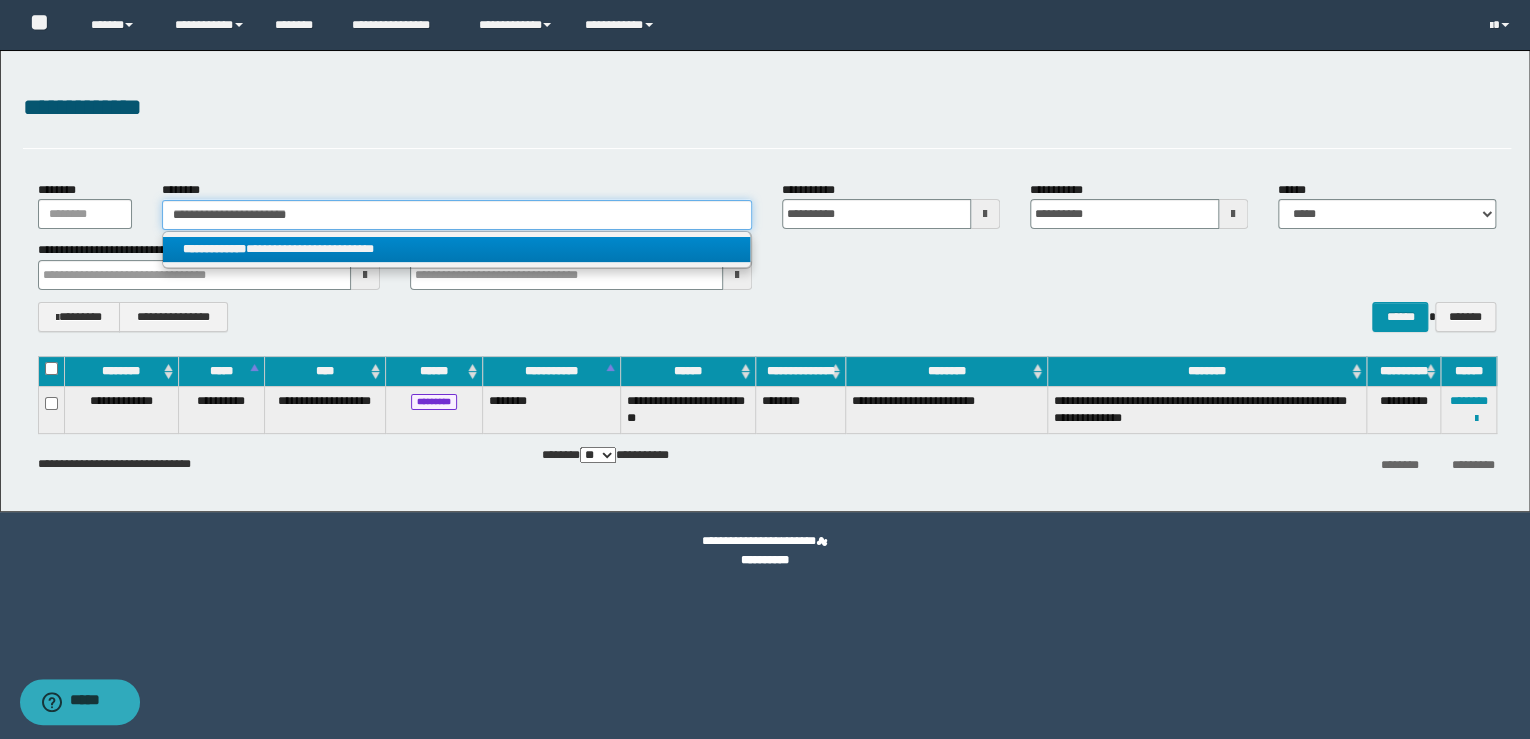 type on "**********" 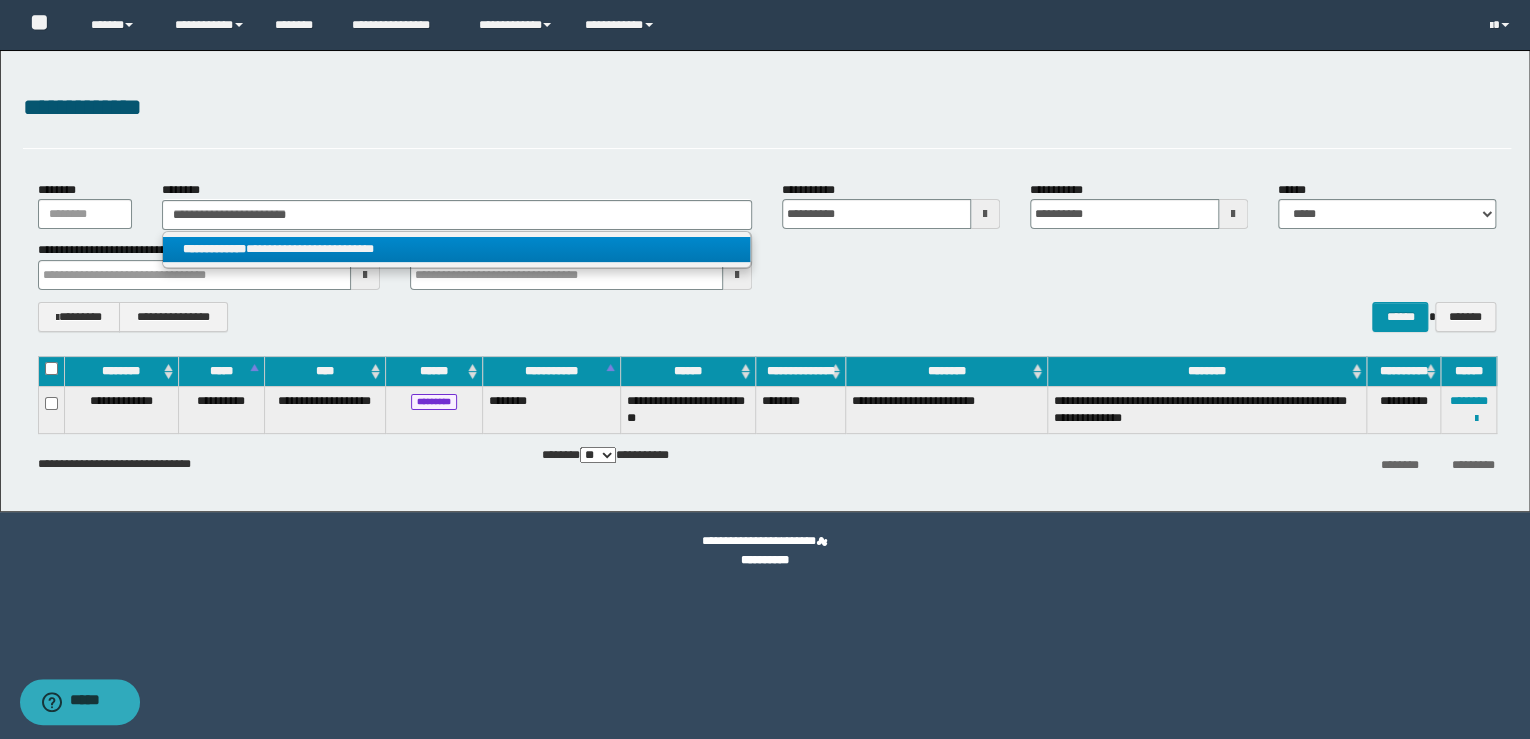 click on "**********" at bounding box center (457, 249) 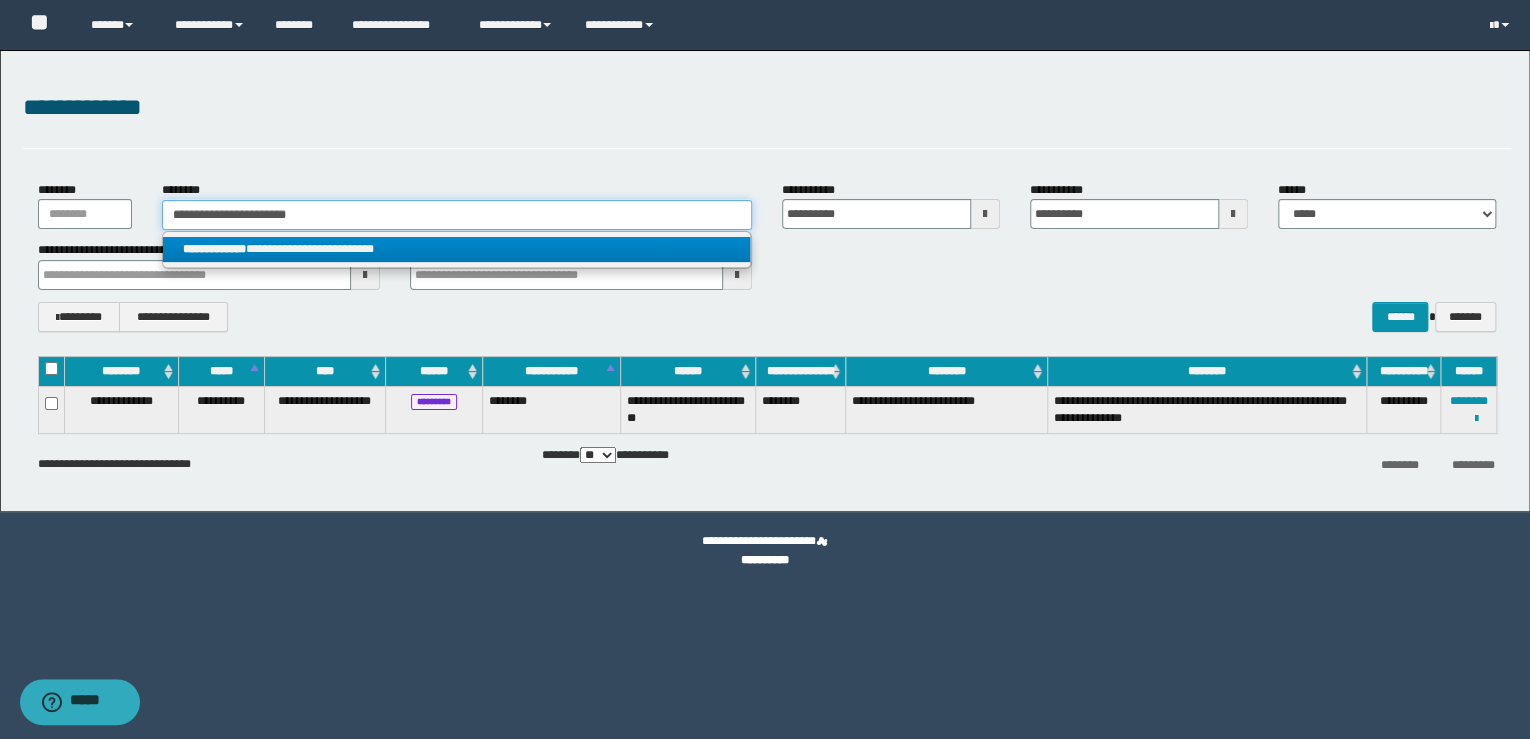 type 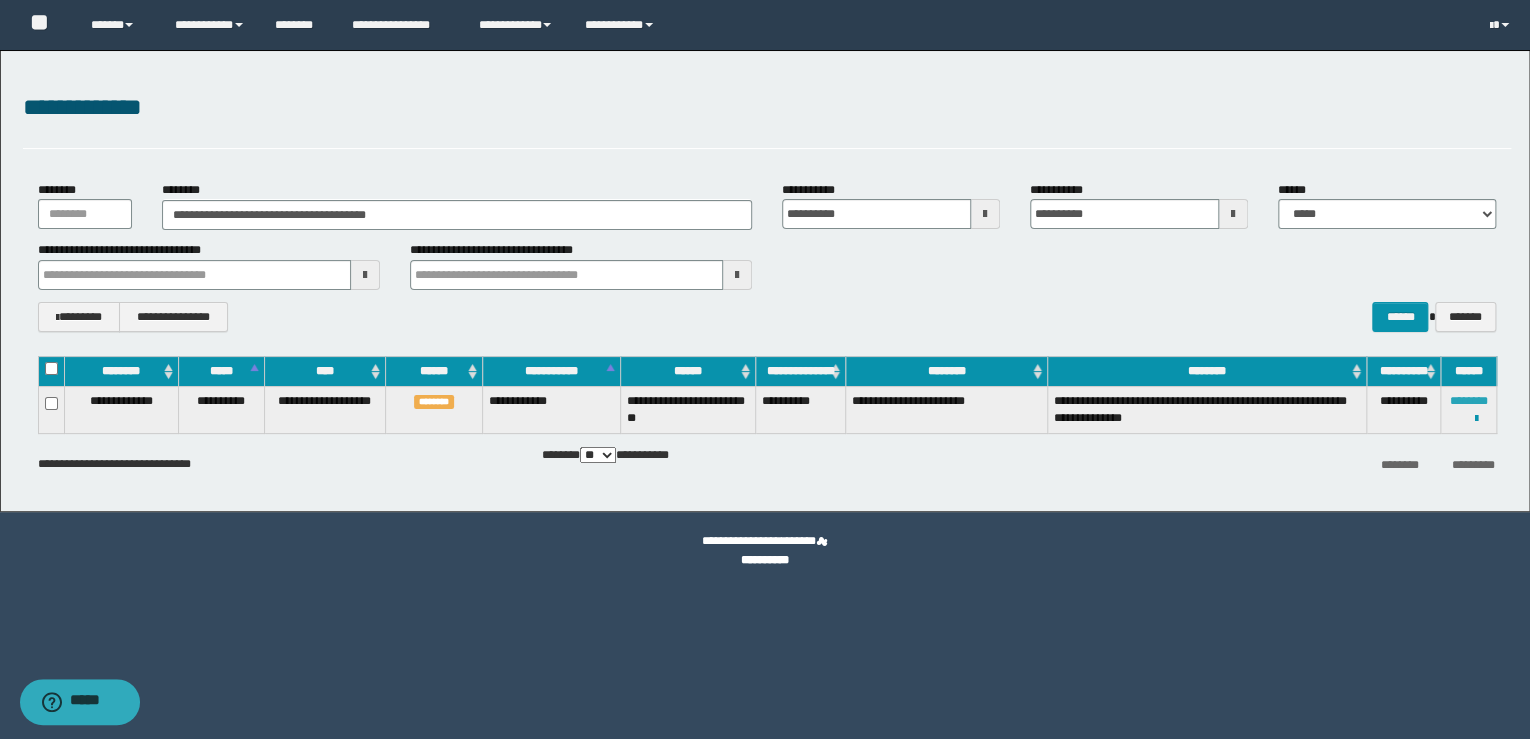 click on "********" at bounding box center (1469, 401) 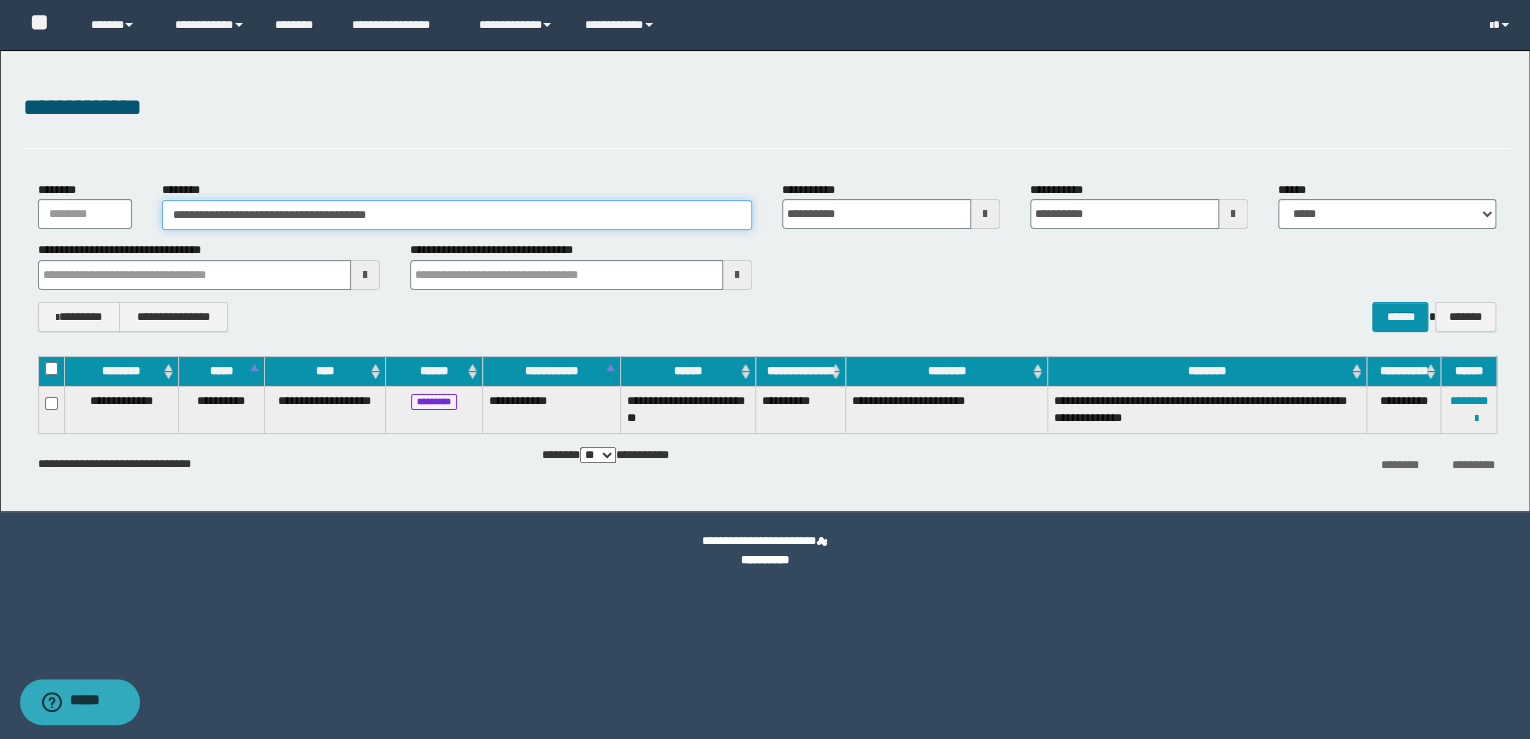 drag, startPoint x: 441, startPoint y: 216, endPoint x: 58, endPoint y: 205, distance: 383.15793 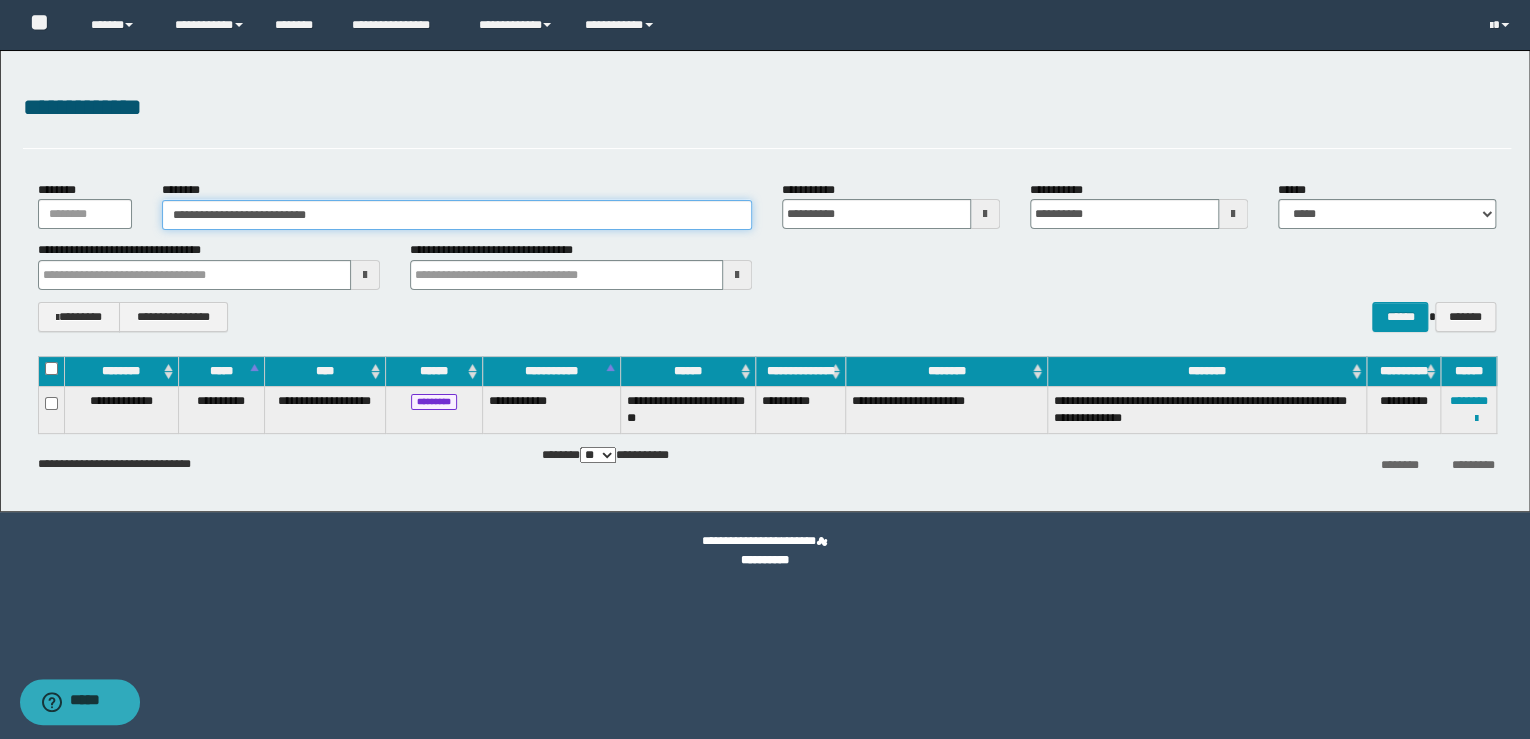 type on "**********" 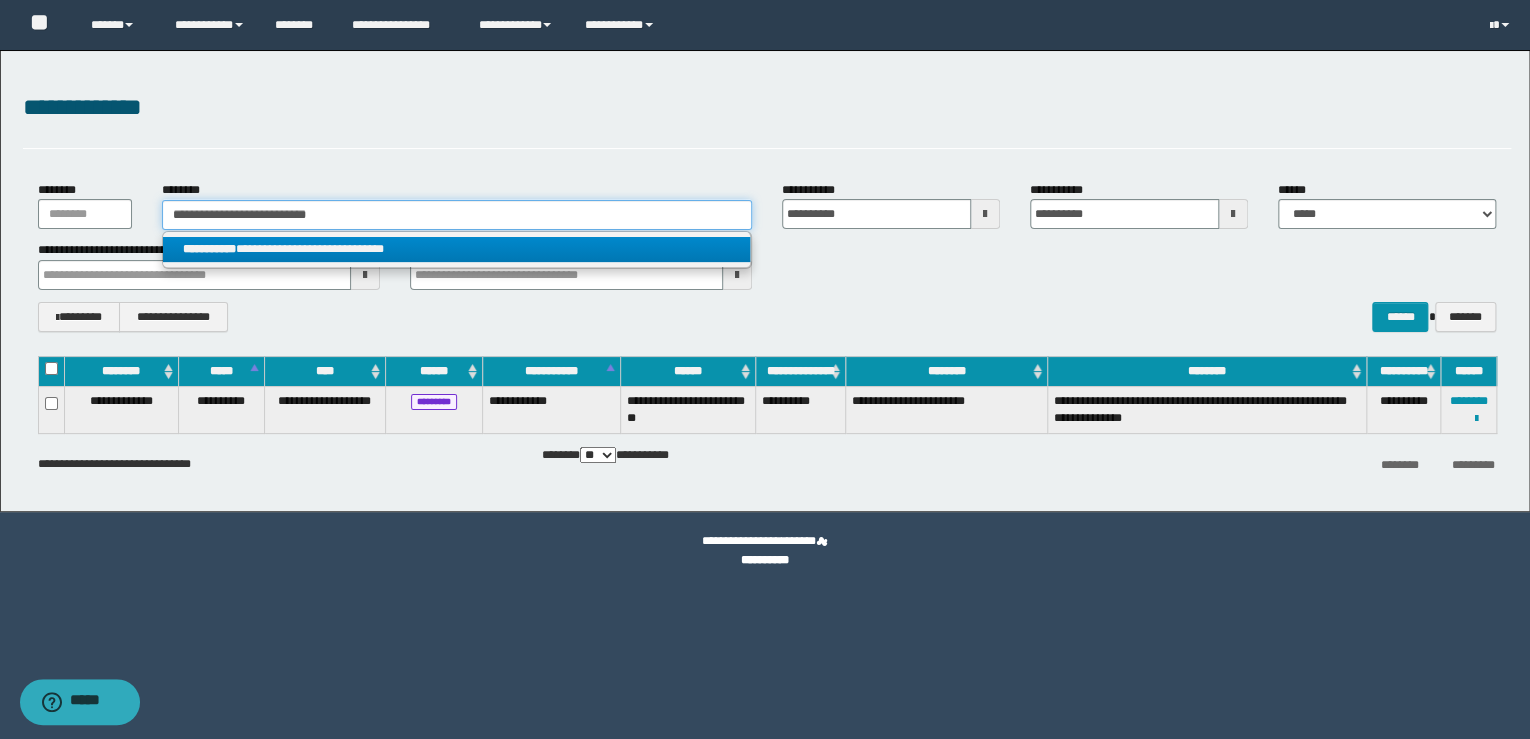 type on "**********" 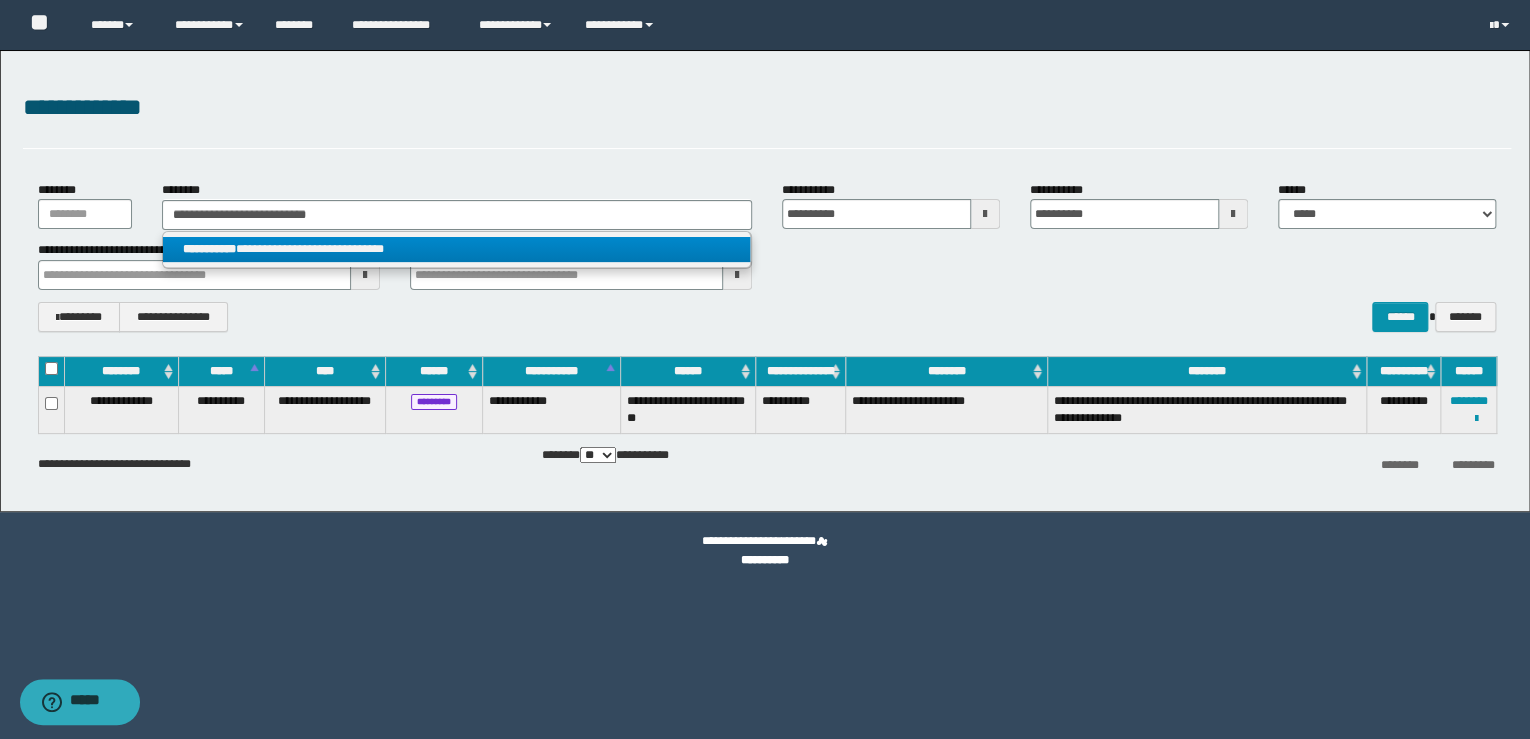 click on "**********" at bounding box center (457, 249) 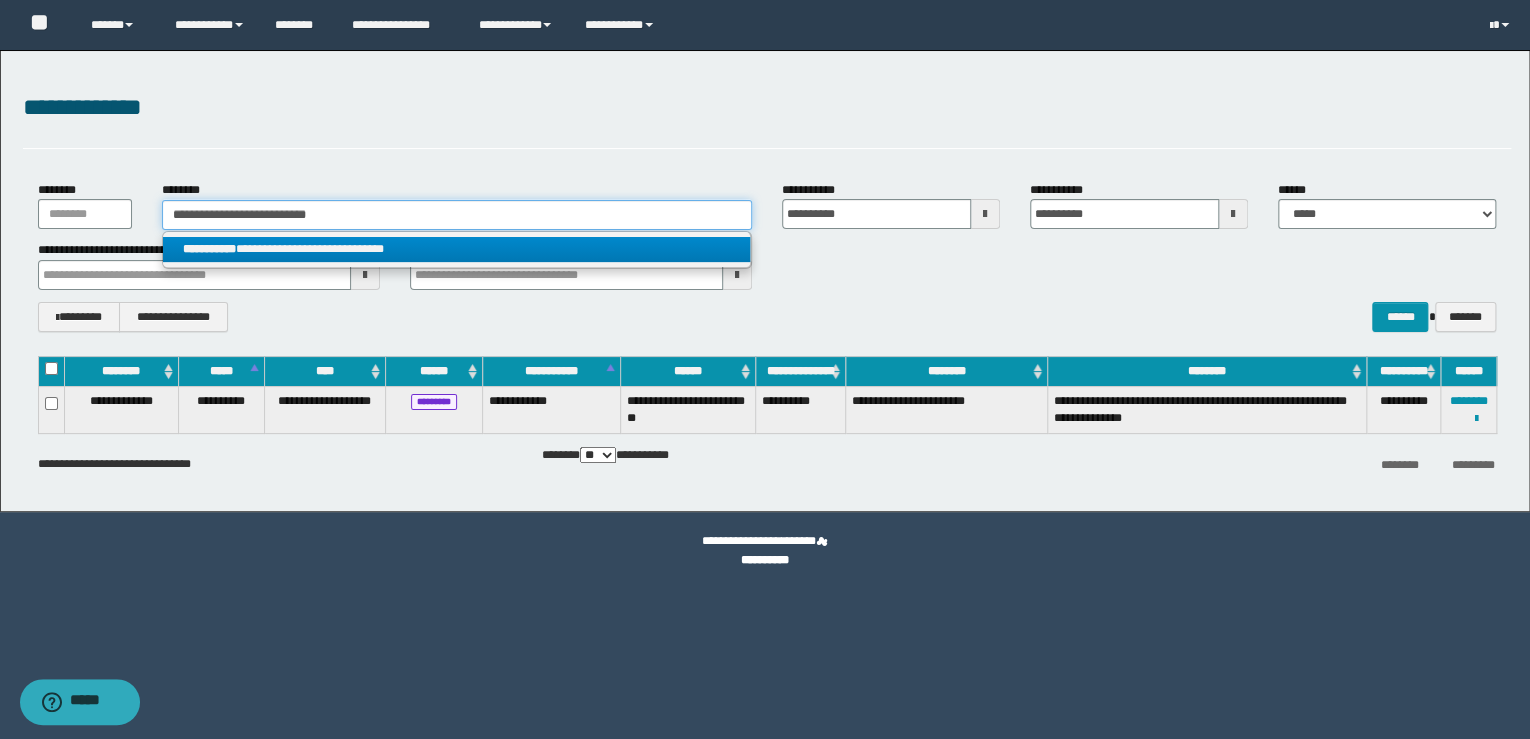 type 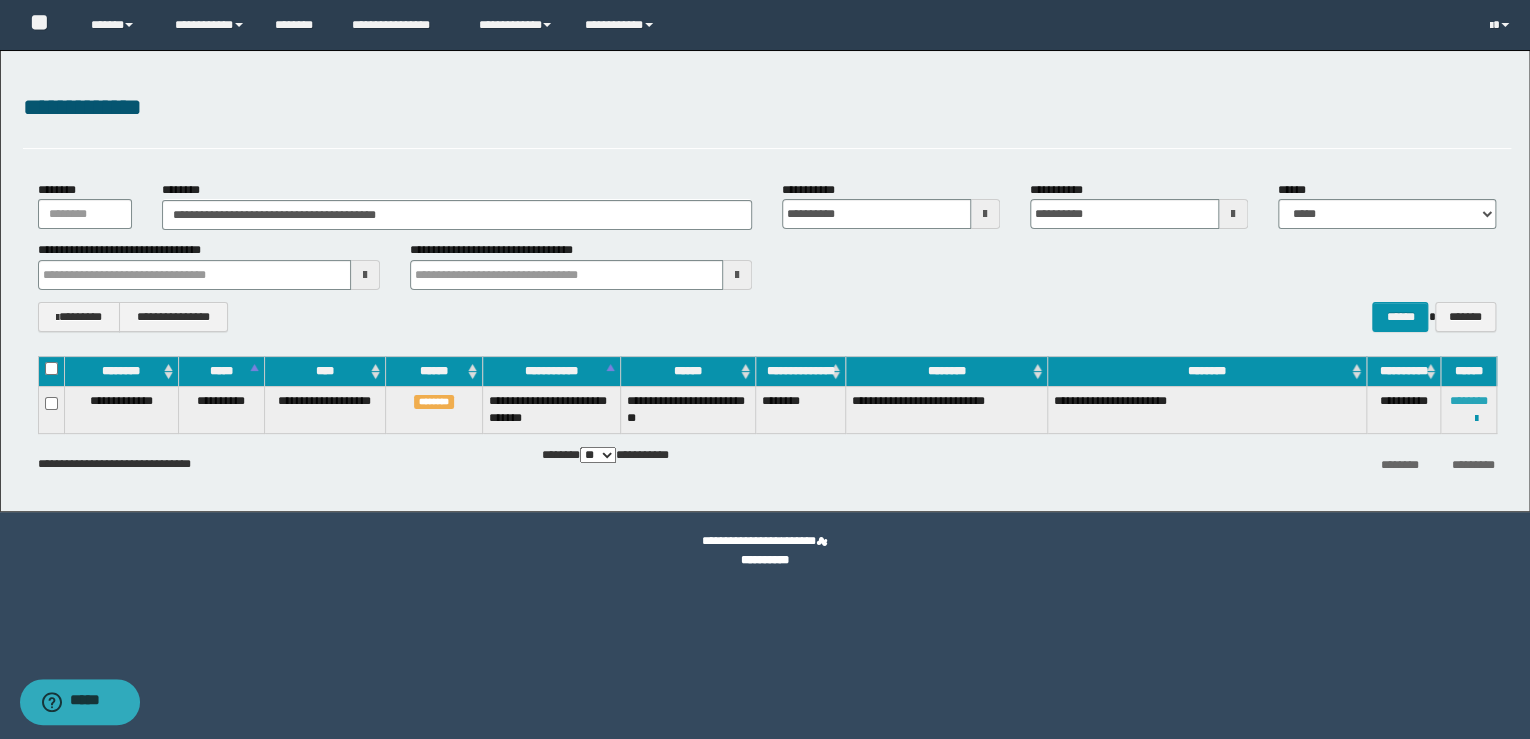 click on "********" at bounding box center [1469, 401] 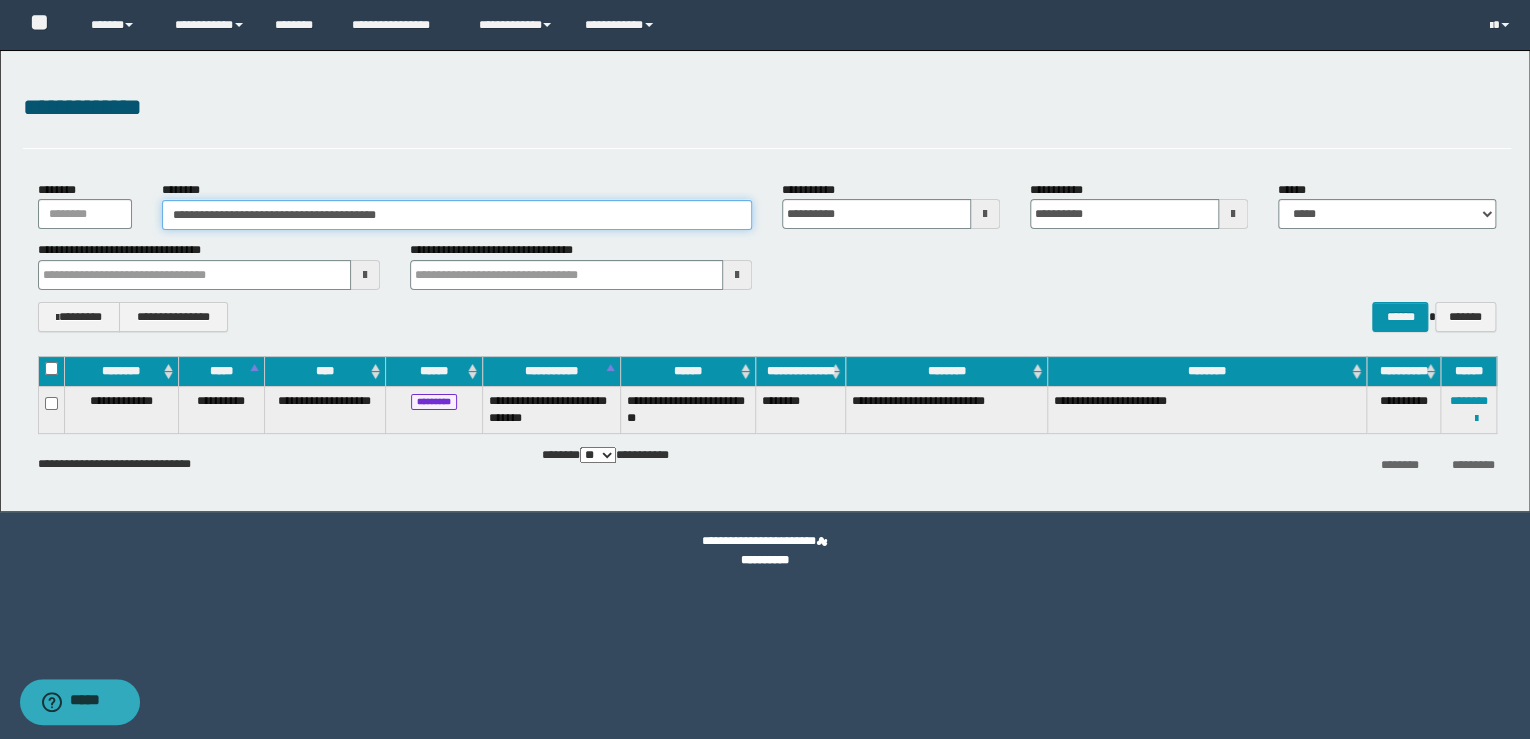 drag, startPoint x: 349, startPoint y: 208, endPoint x: 9, endPoint y: 196, distance: 340.2117 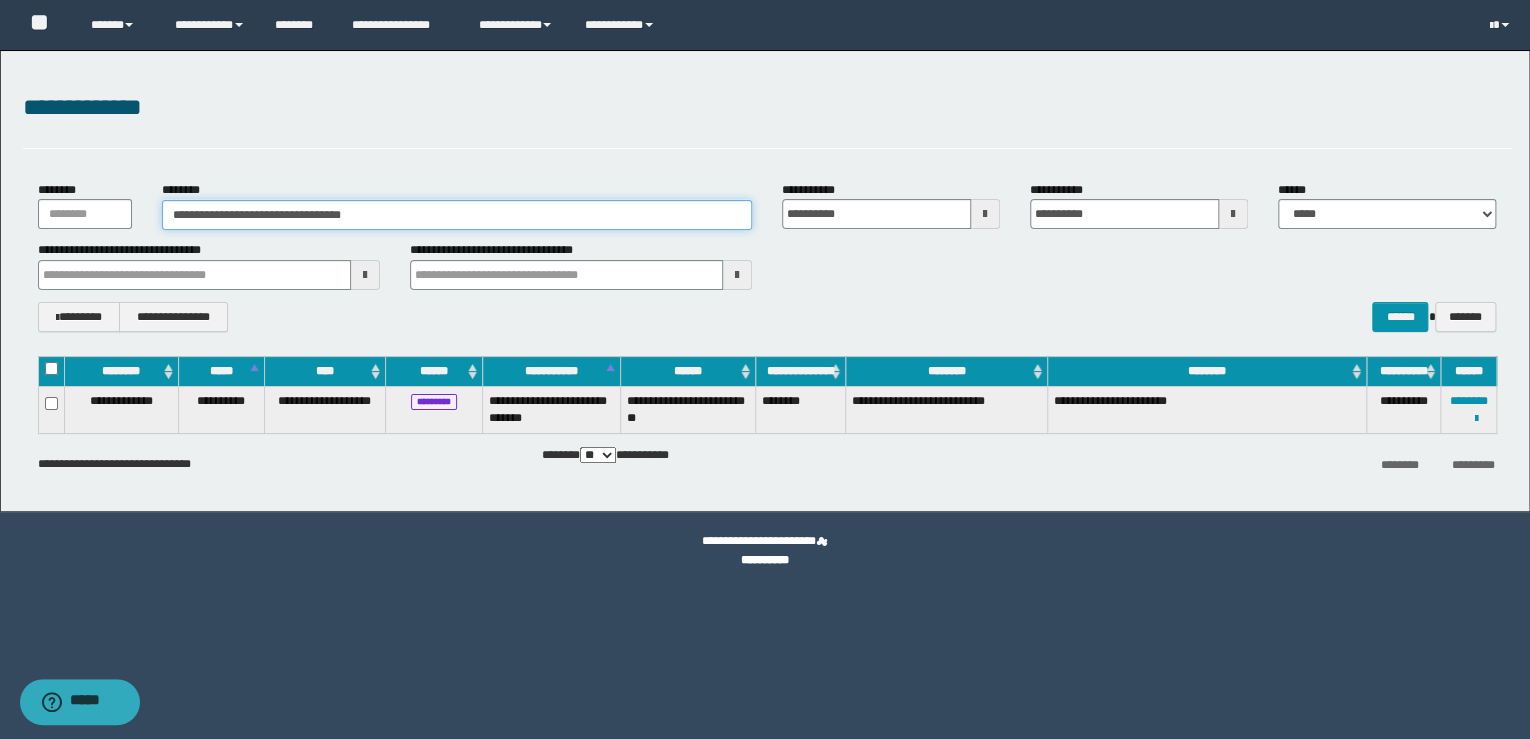 type on "**********" 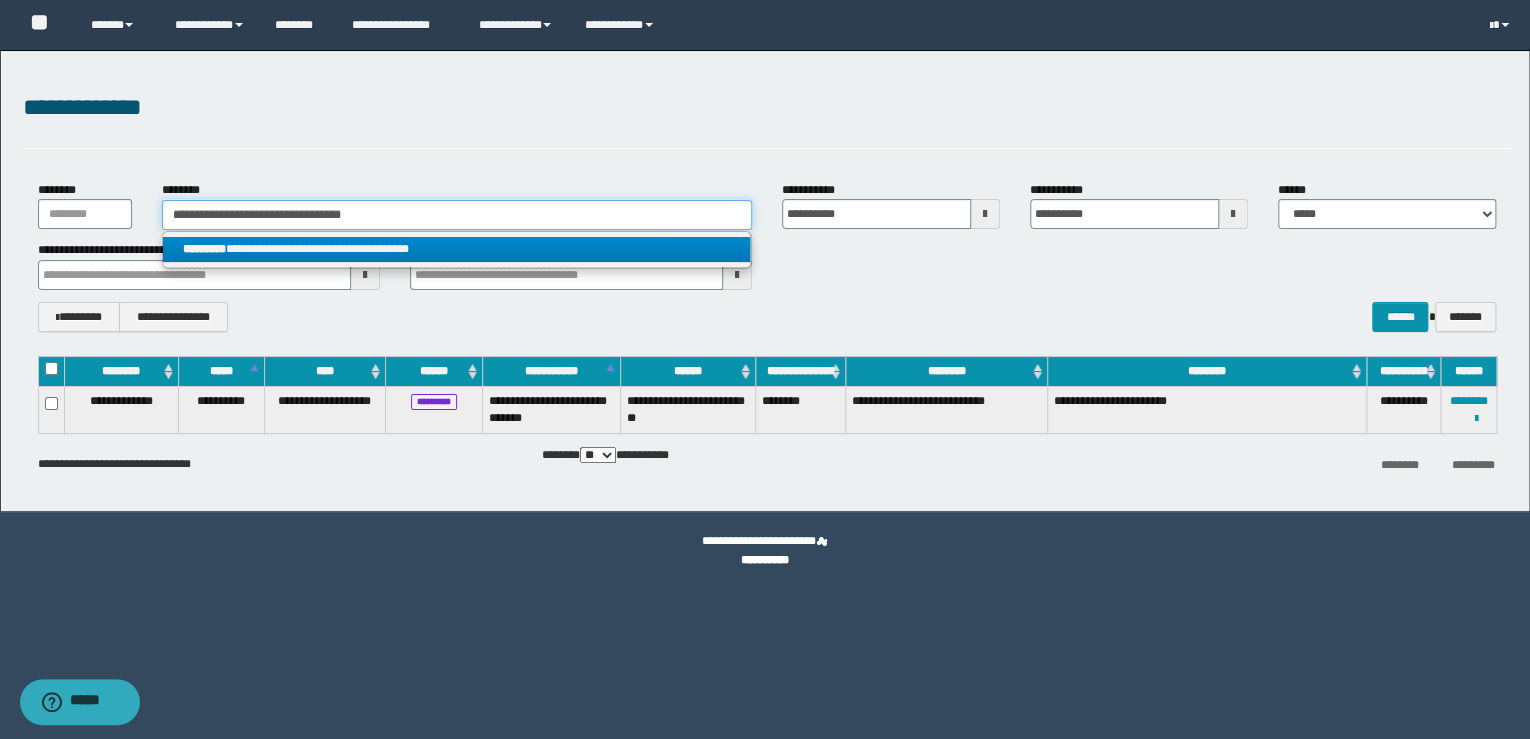 type on "**********" 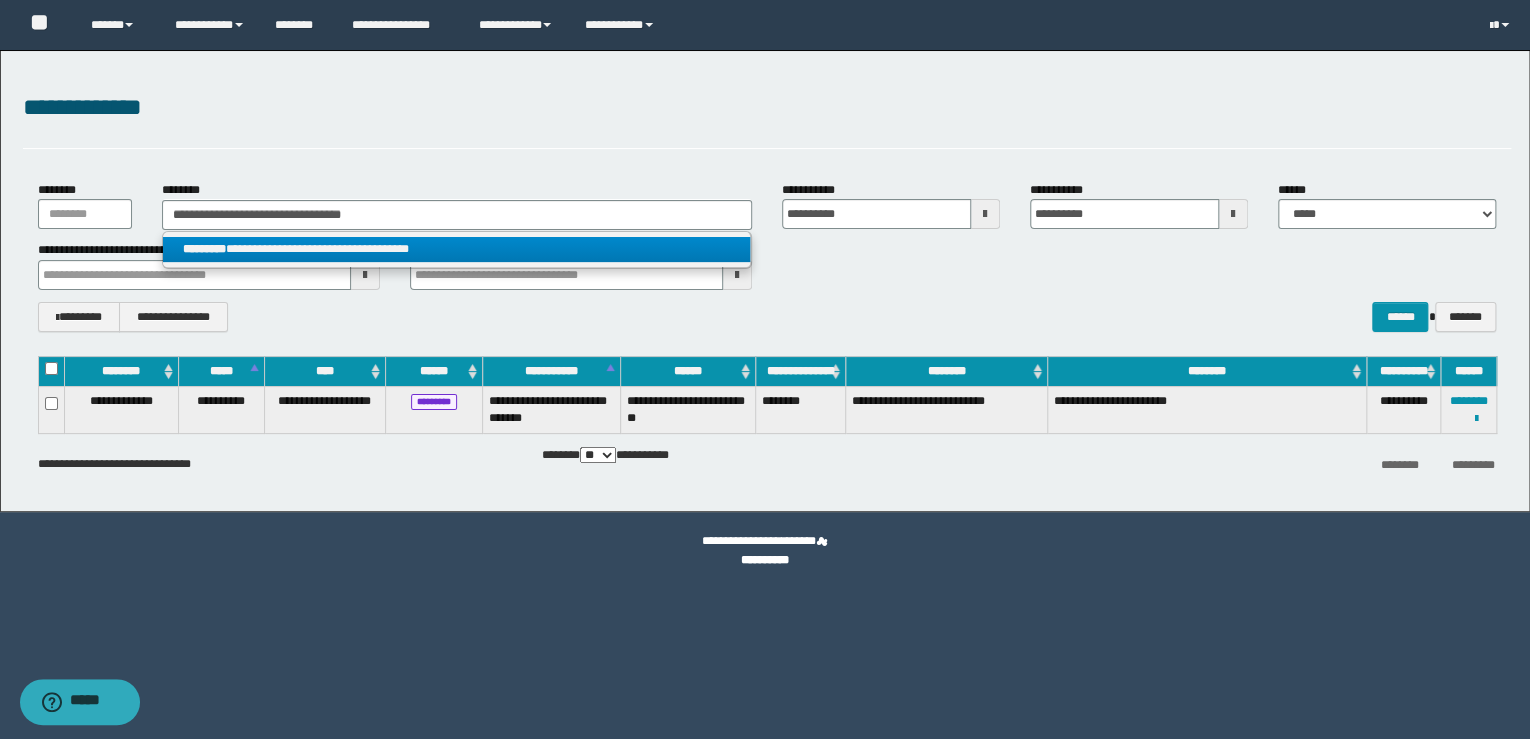 click on "**********" at bounding box center (457, 249) 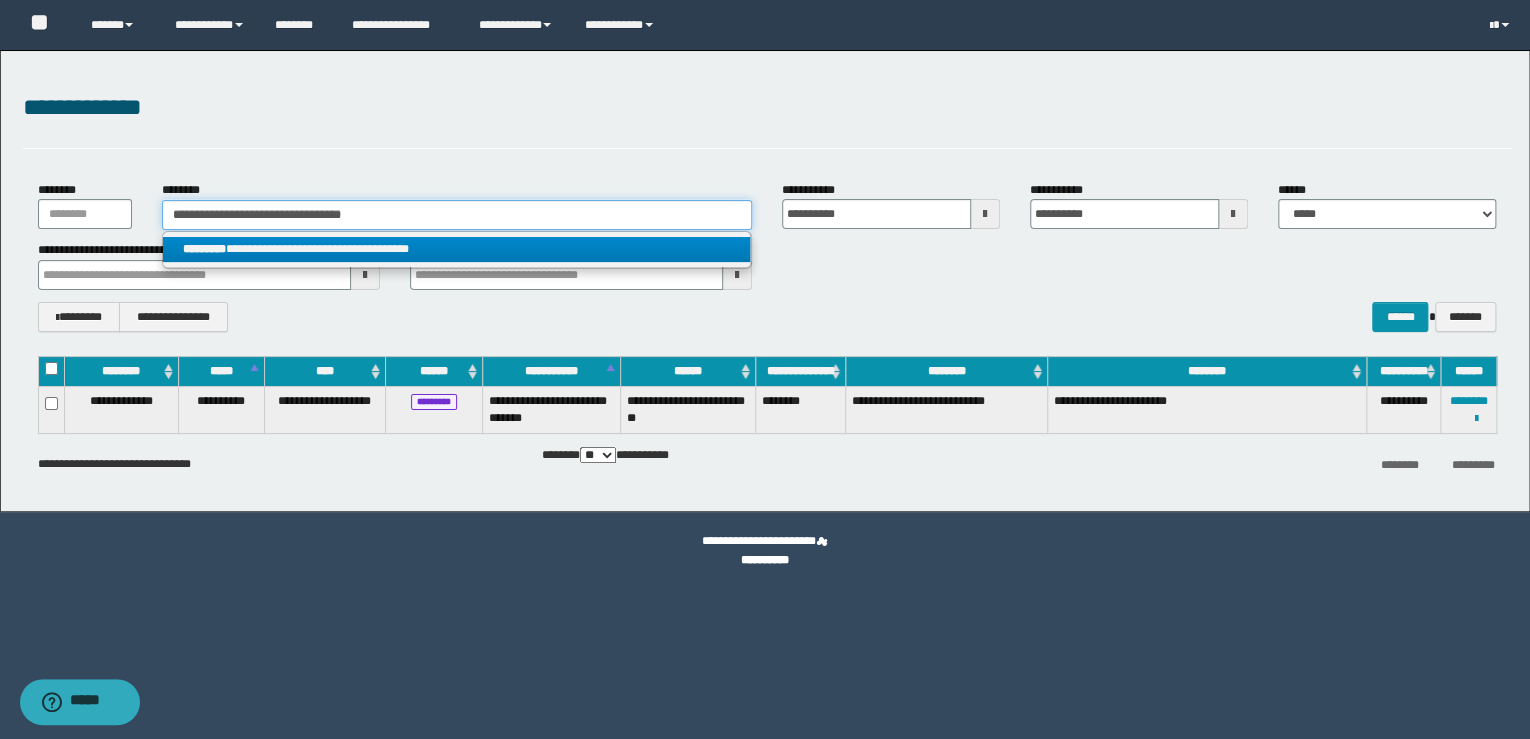 type 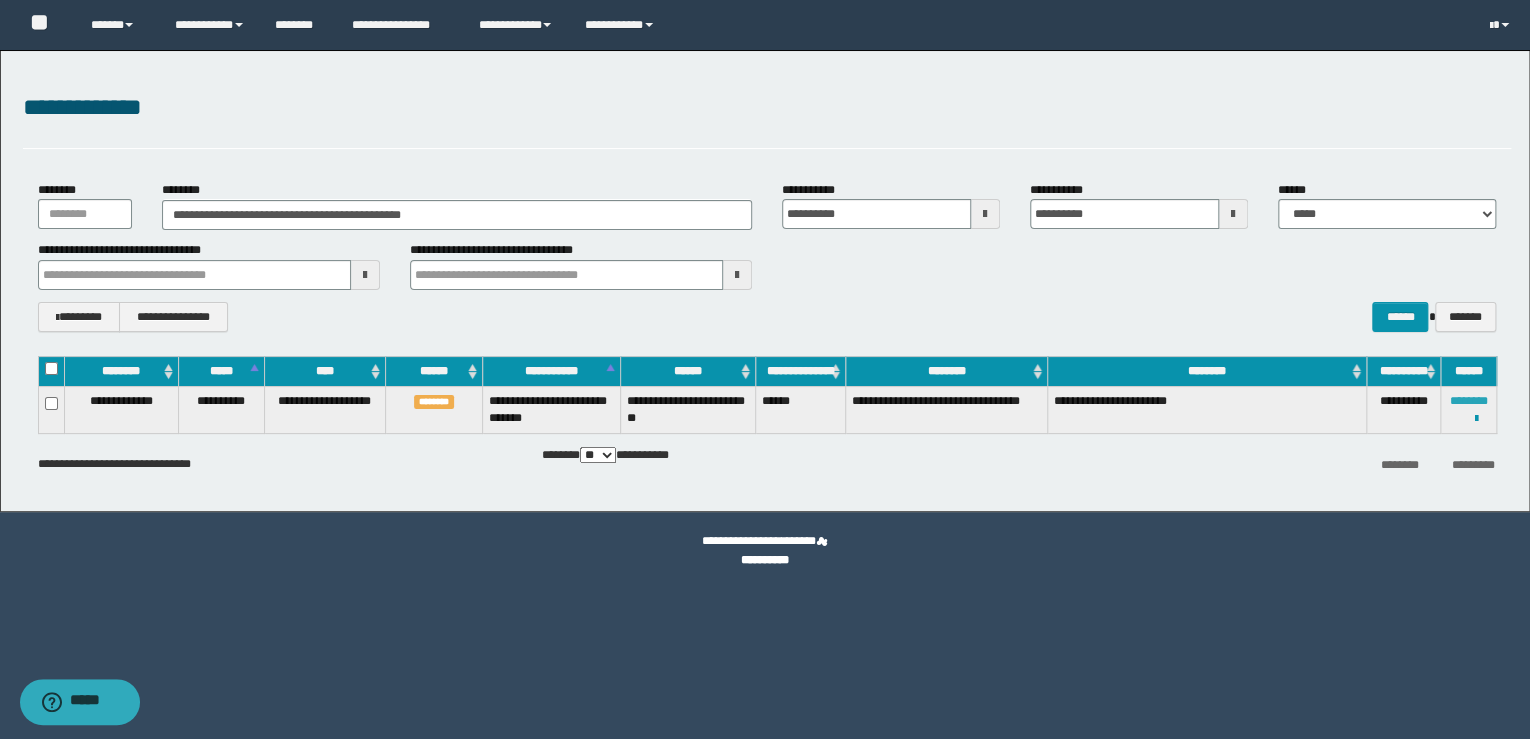click on "********" at bounding box center (1469, 401) 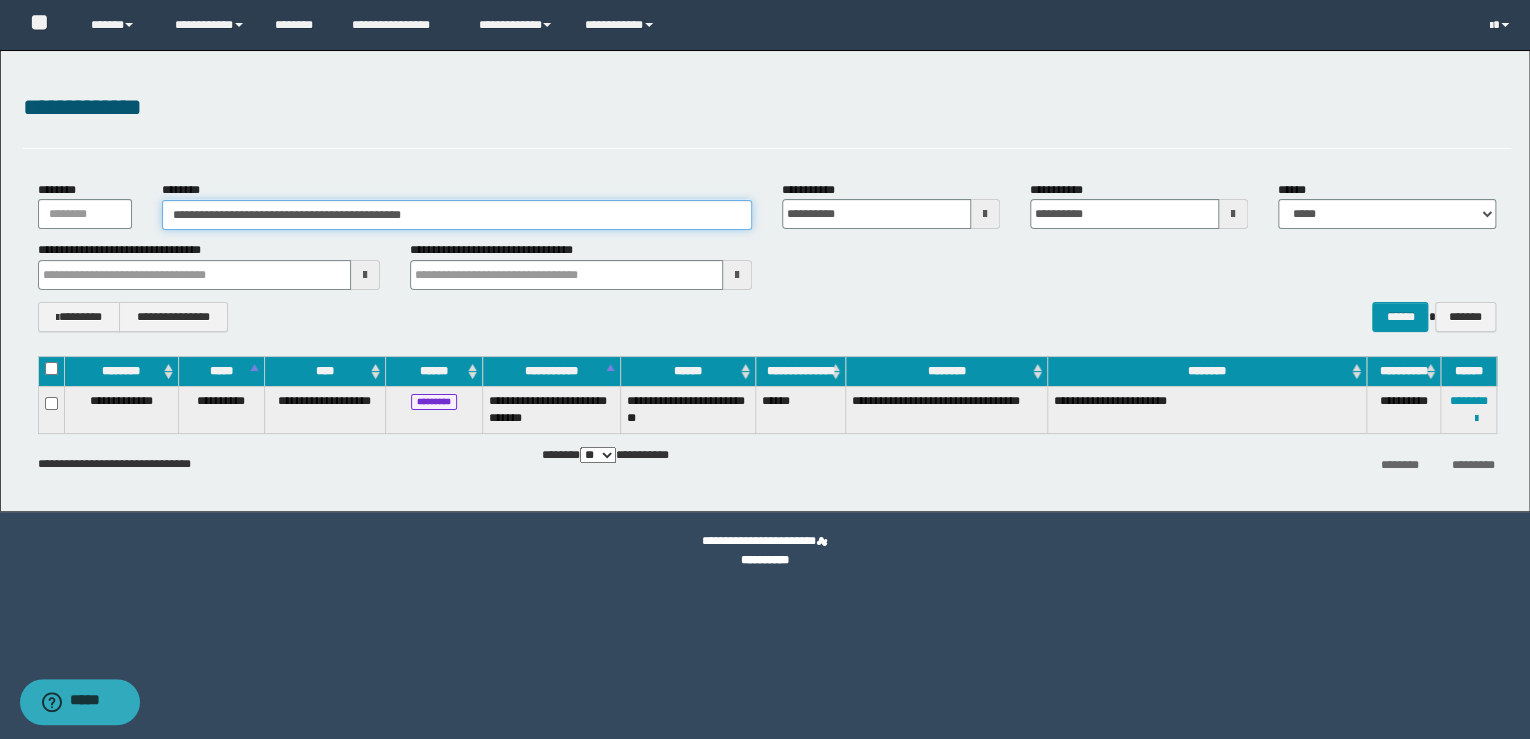 drag, startPoint x: 476, startPoint y: 214, endPoint x: -4, endPoint y: 180, distance: 481.20267 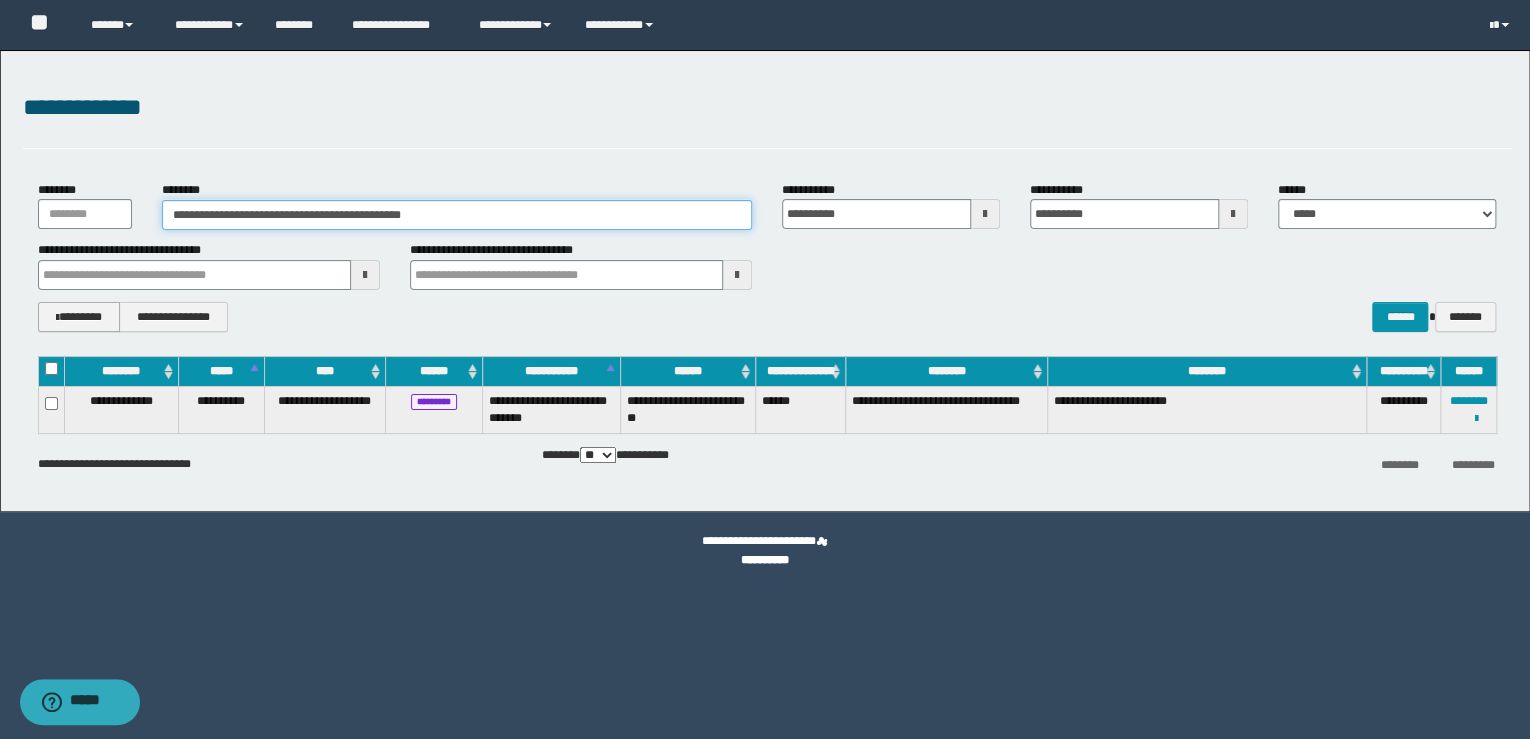 paste 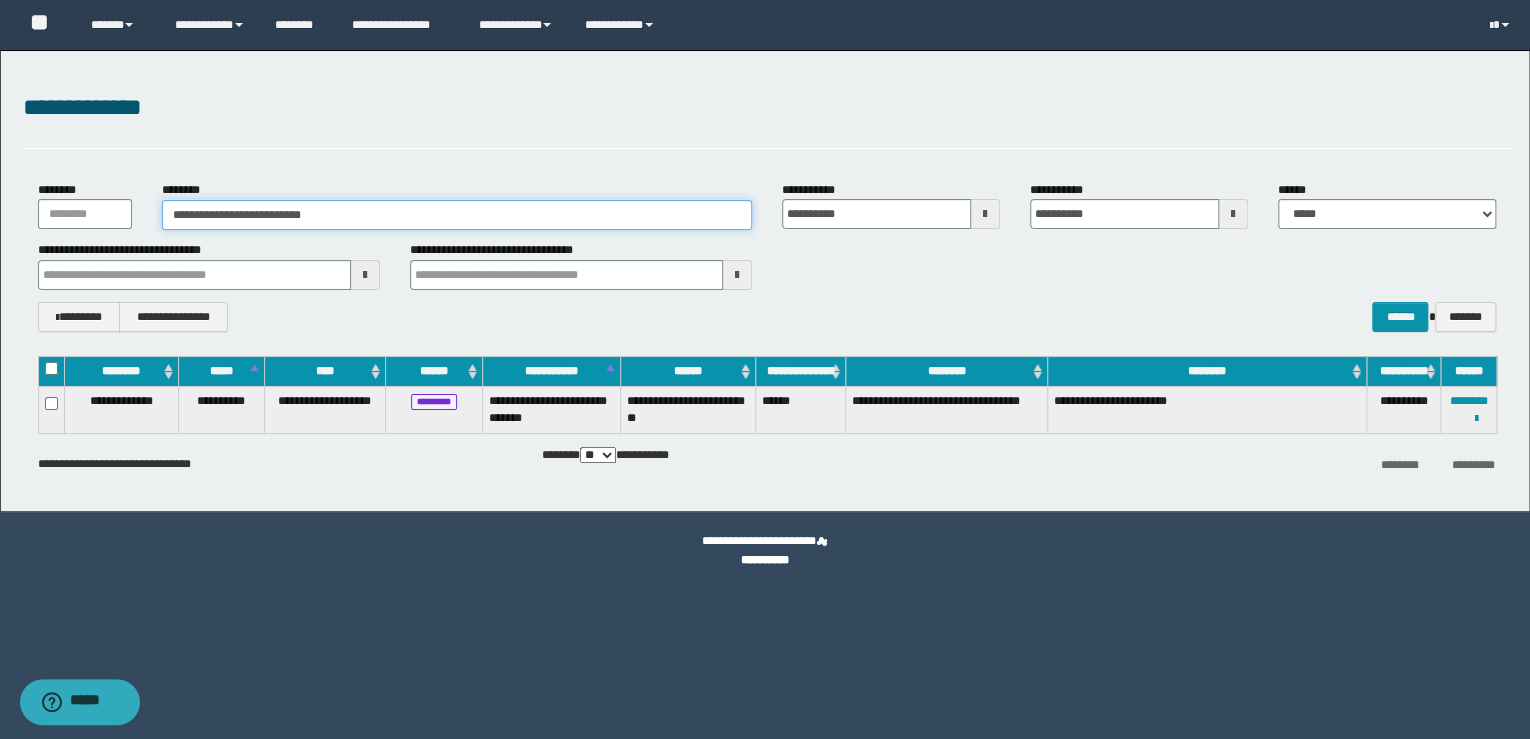 type on "**********" 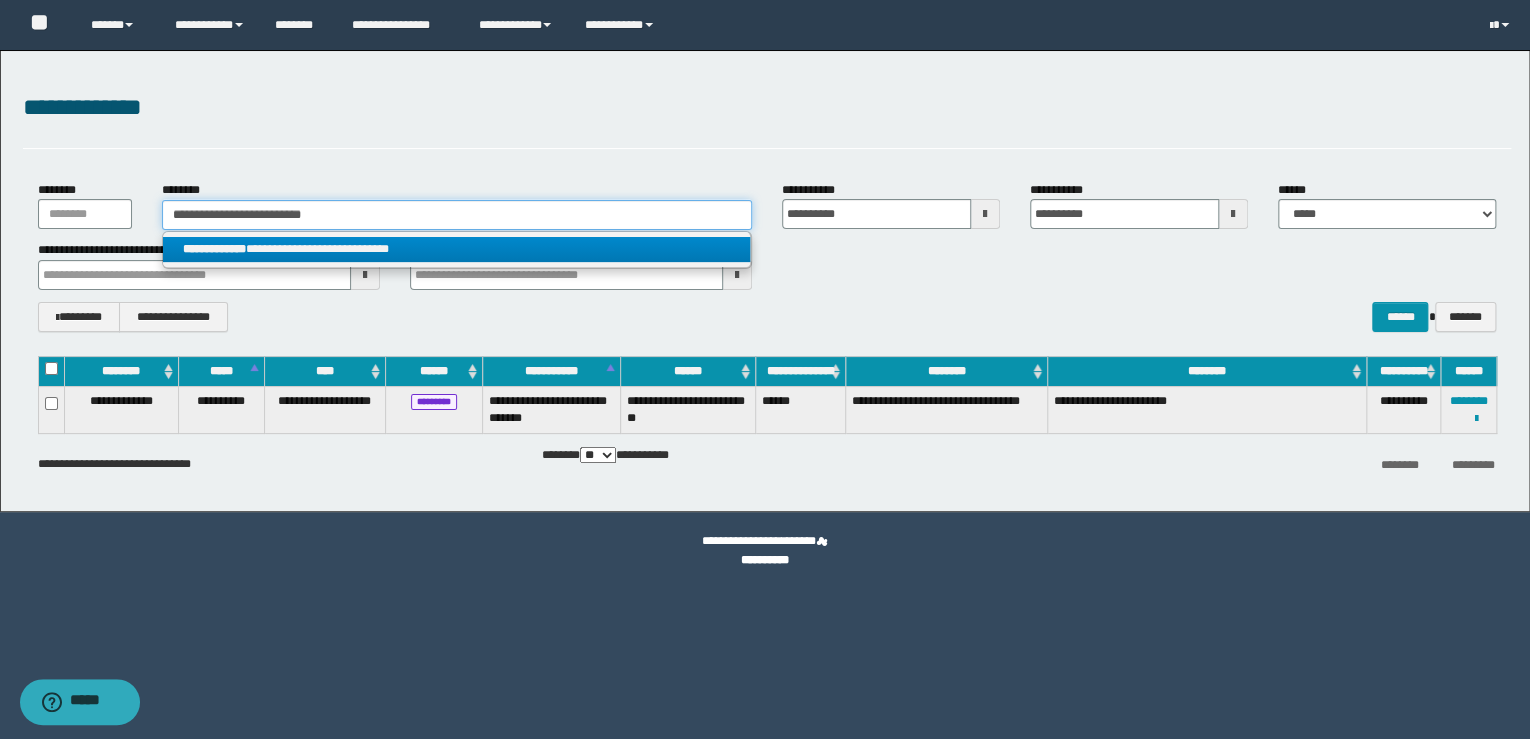 type on "**********" 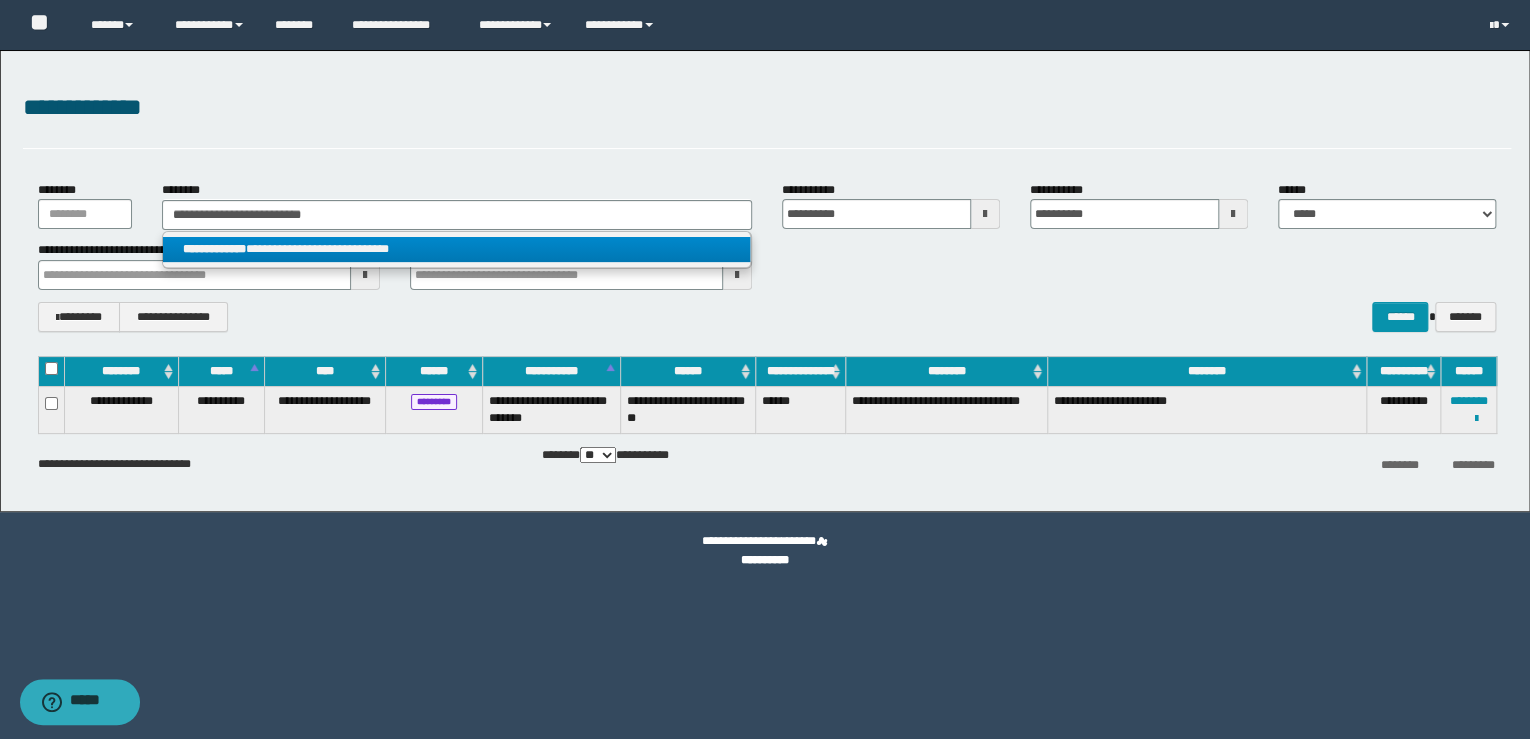 click on "**********" at bounding box center [457, 249] 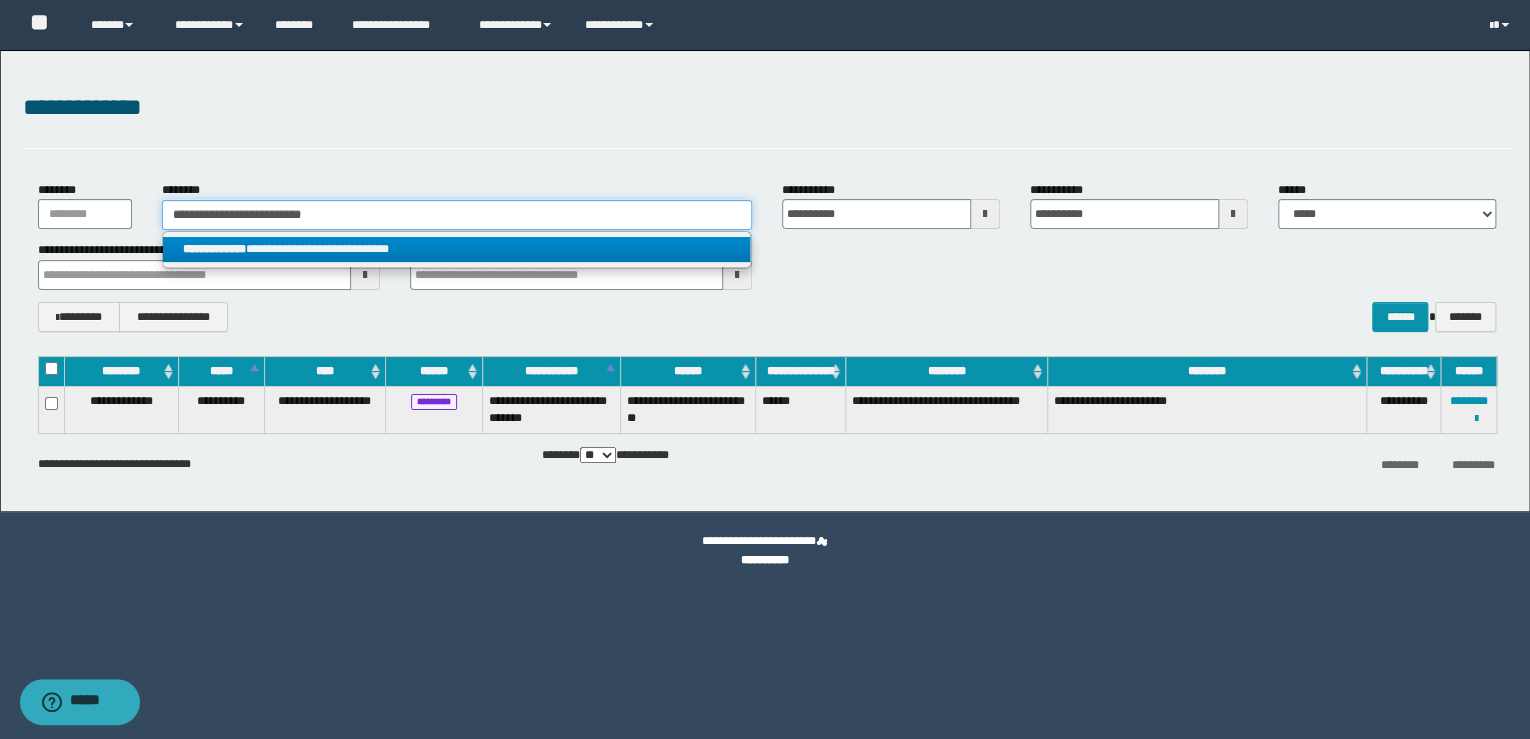 type 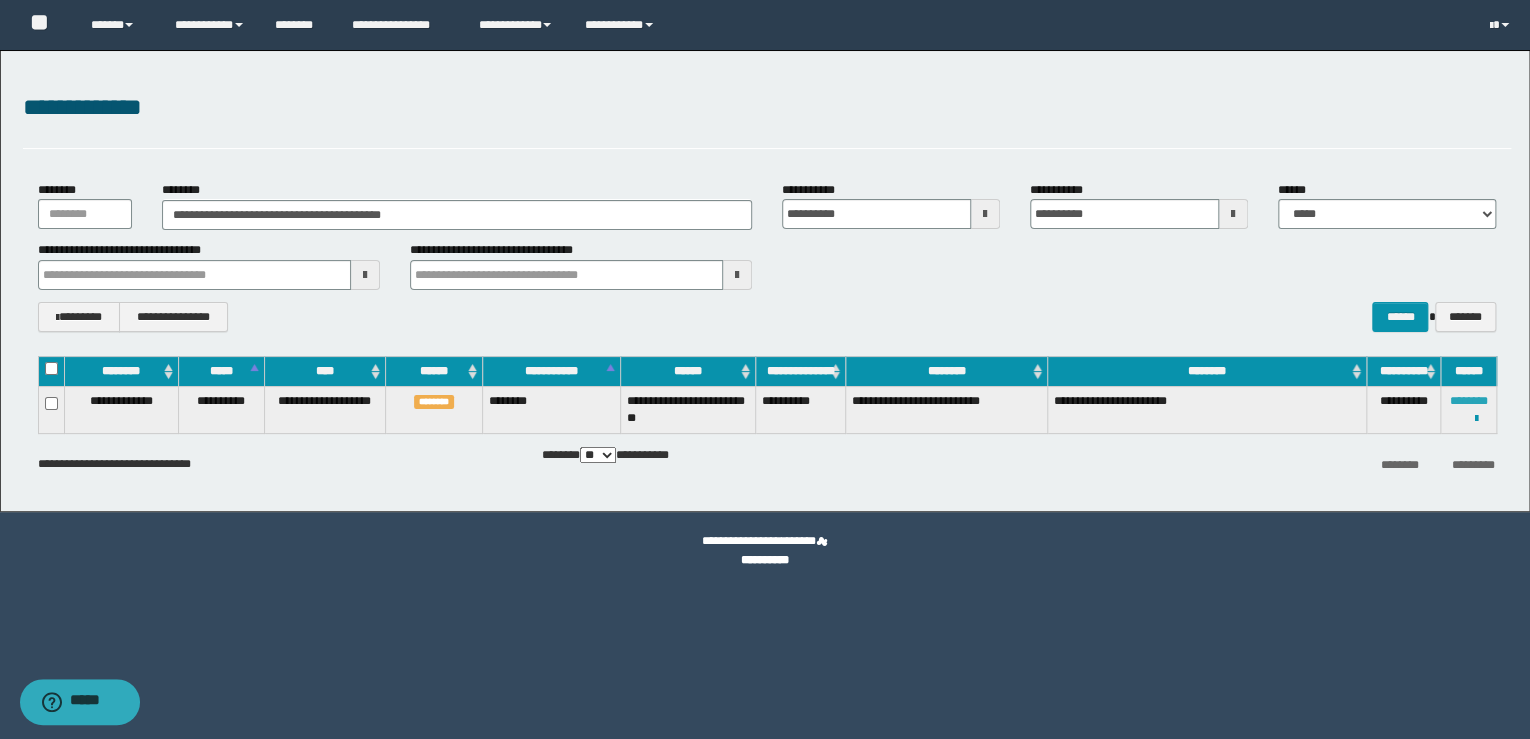 click on "********" at bounding box center [1469, 401] 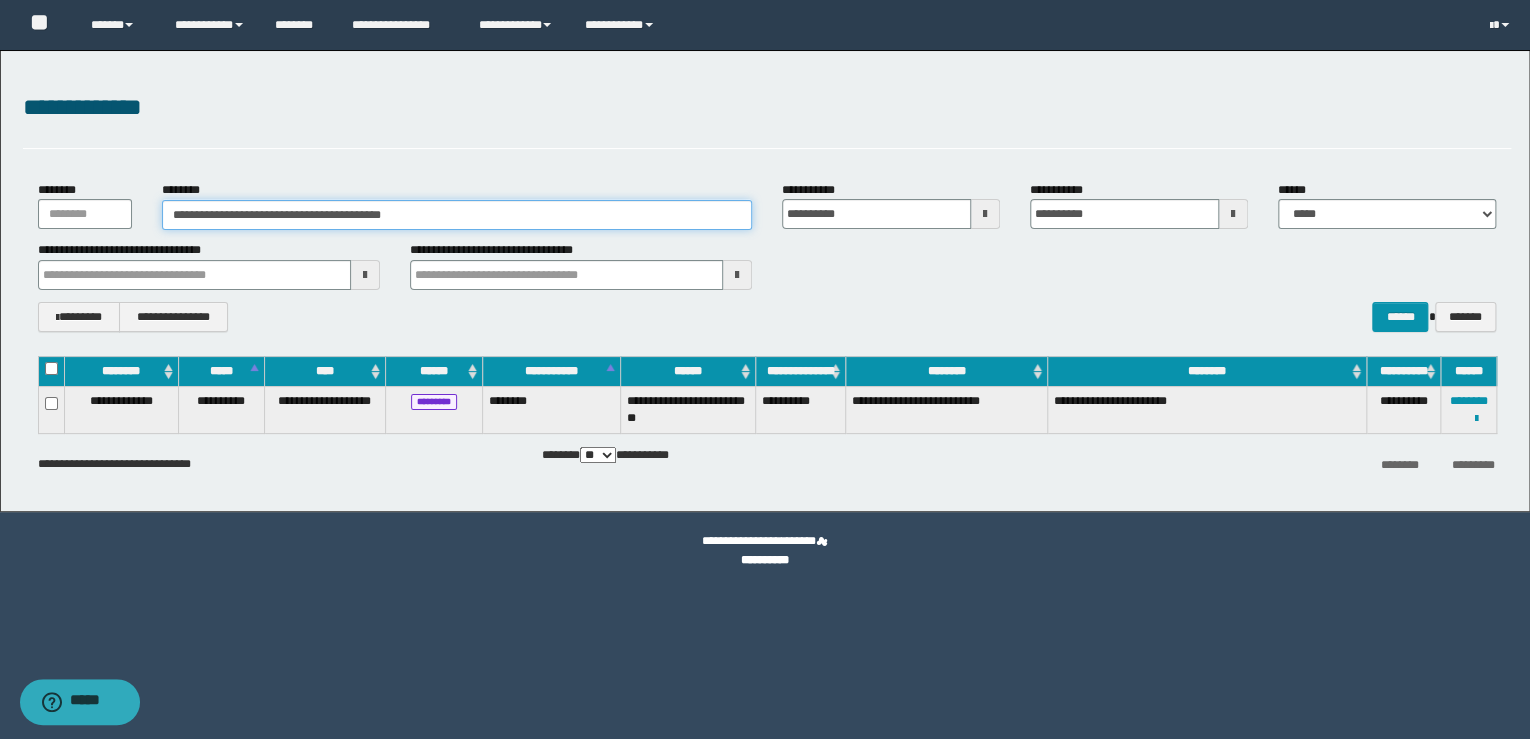 drag, startPoint x: 480, startPoint y: 219, endPoint x: 24, endPoint y: 203, distance: 456.2806 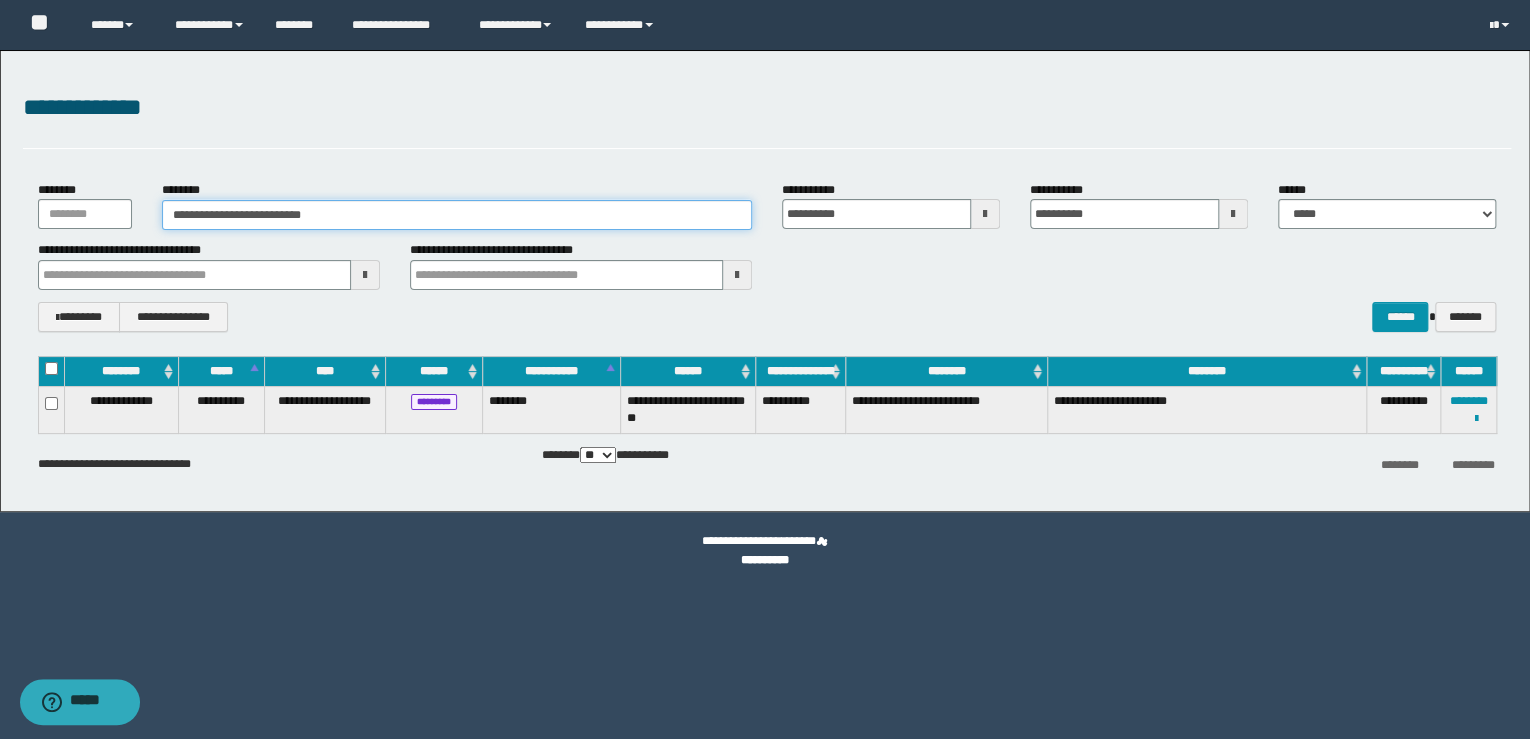 type on "**********" 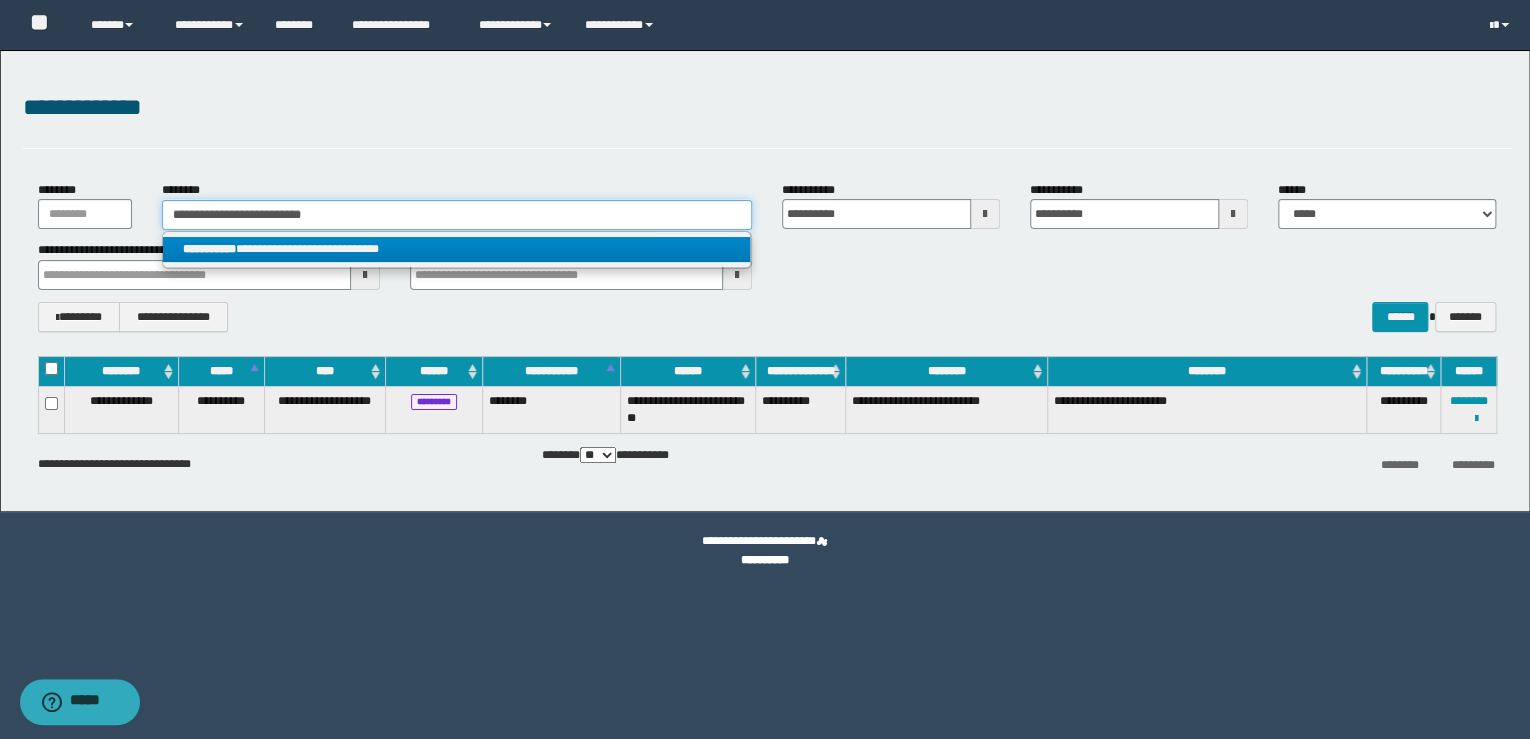 type on "**********" 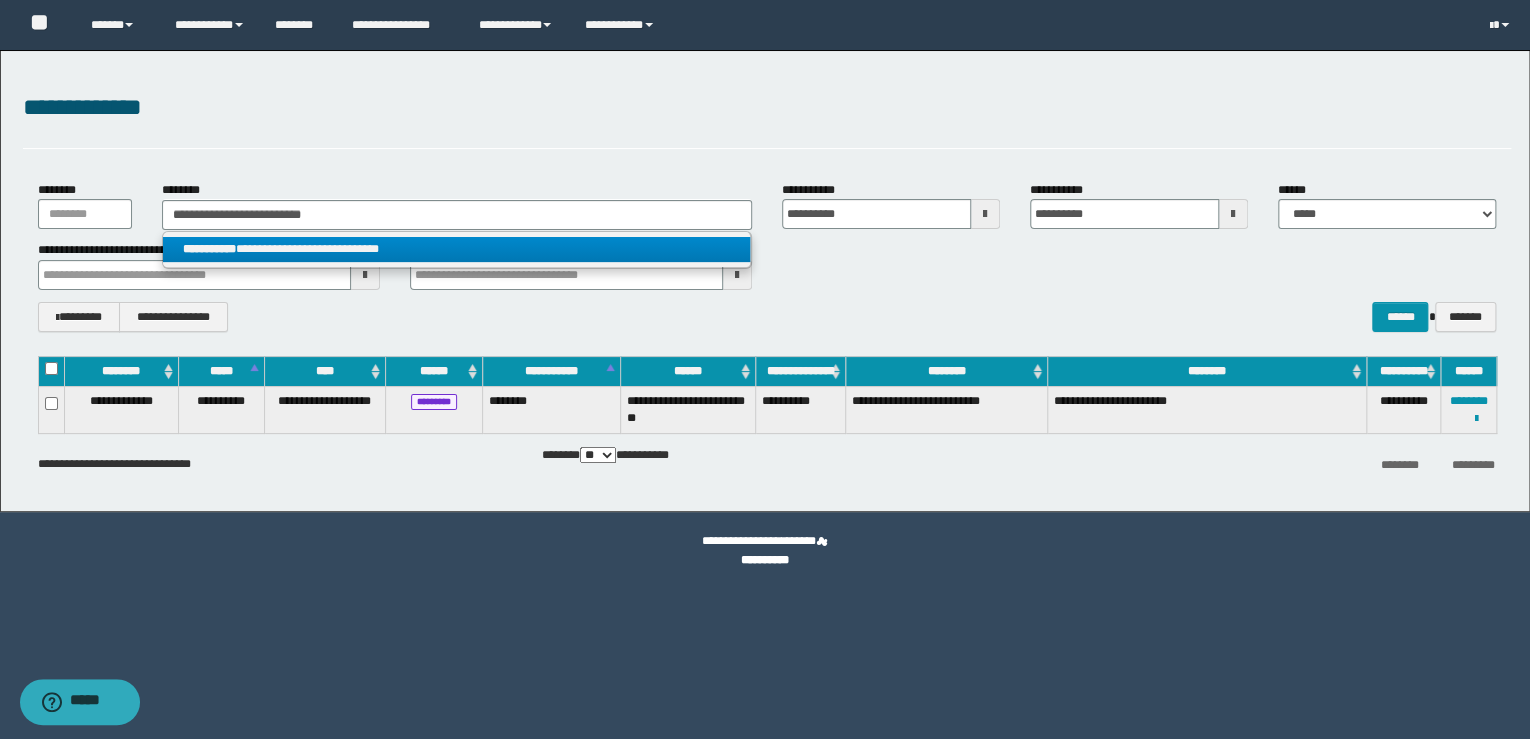 click on "**********" at bounding box center [457, 249] 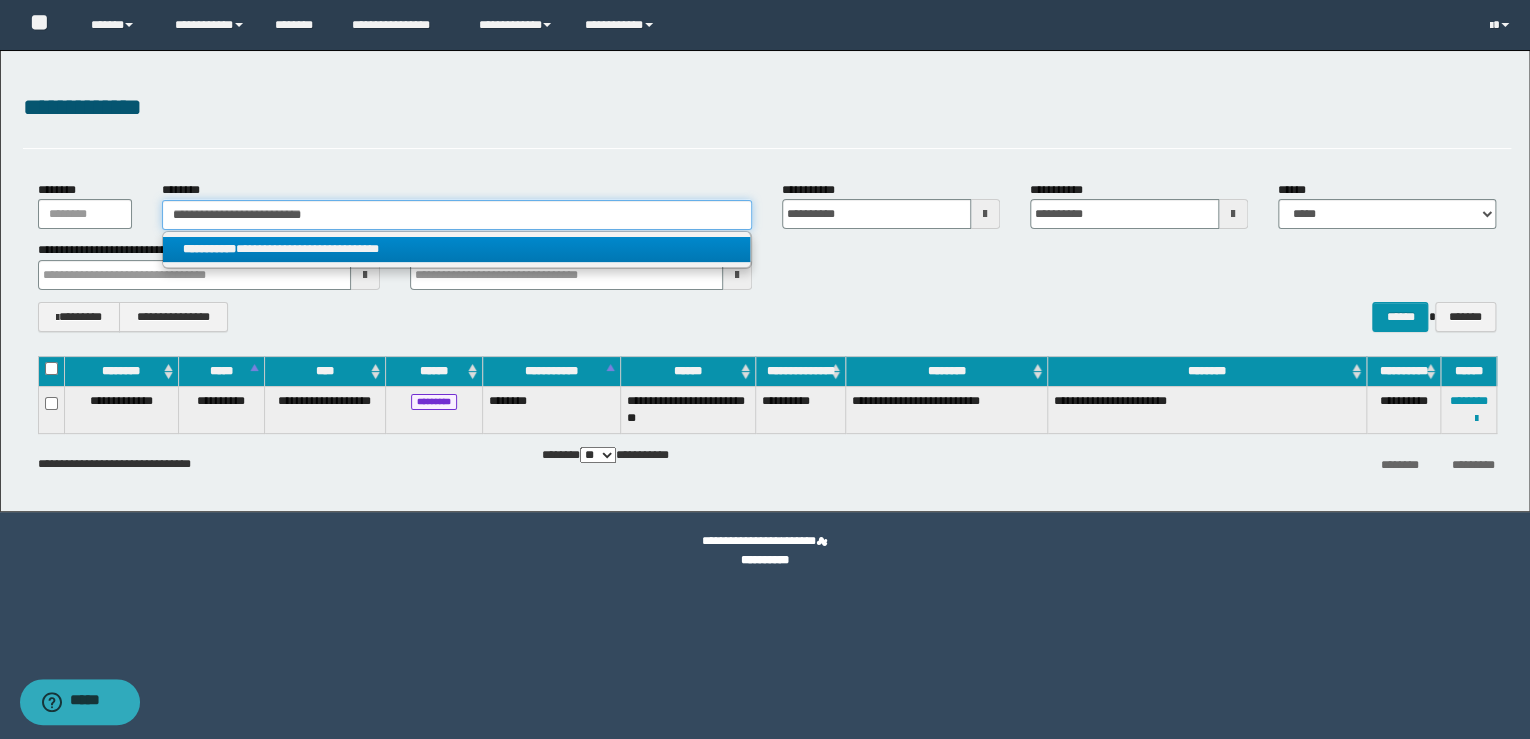 type 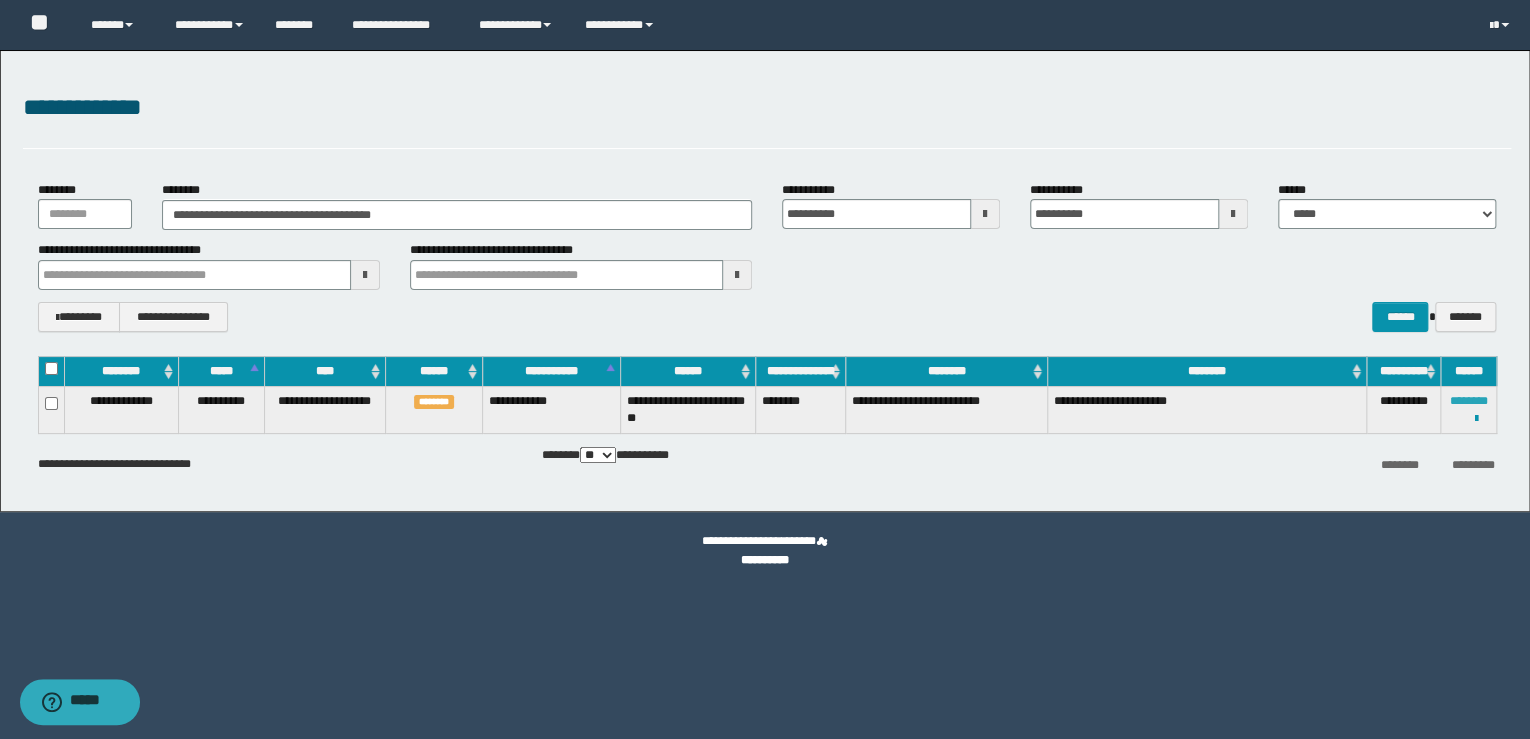 click on "********" at bounding box center (1469, 401) 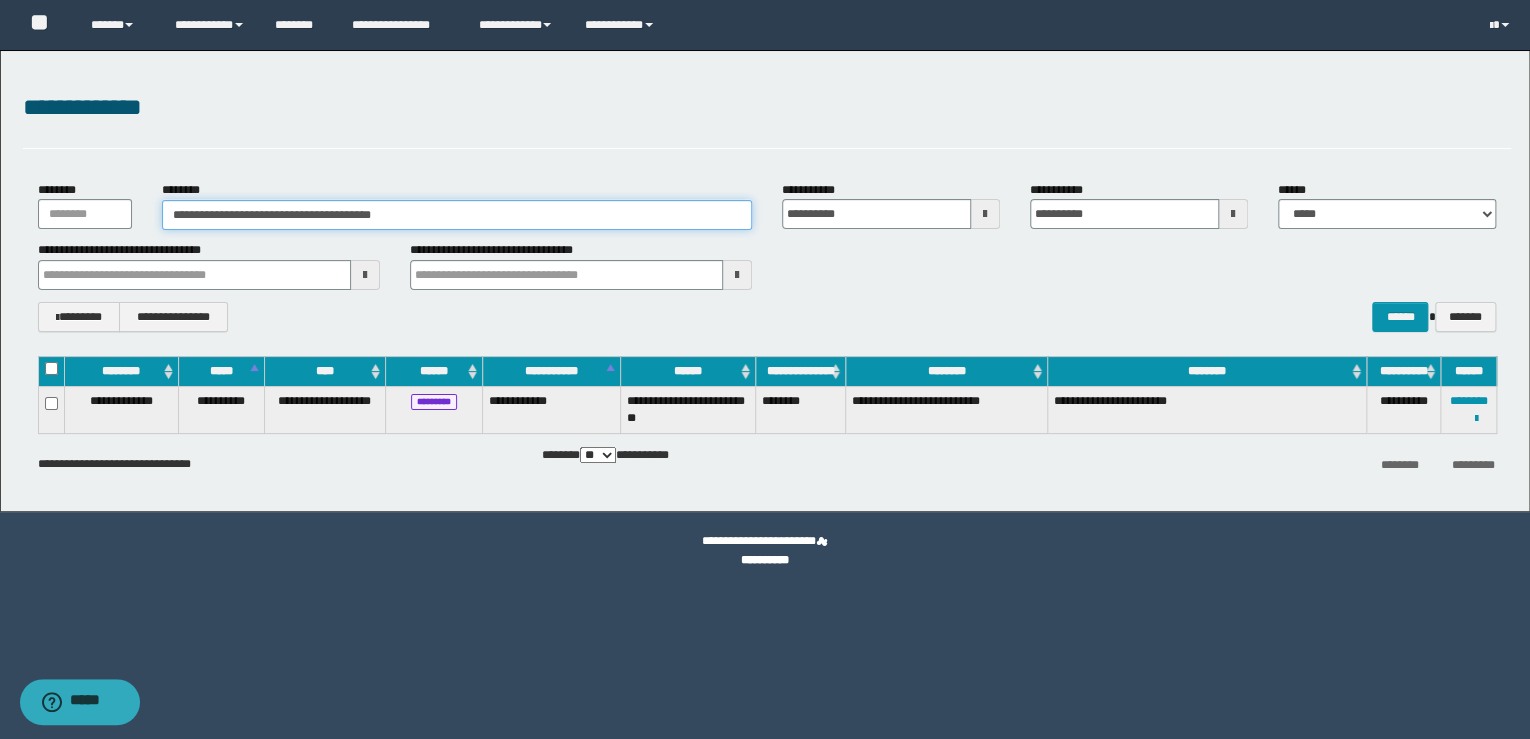 drag, startPoint x: 445, startPoint y: 223, endPoint x: -4, endPoint y: 214, distance: 449.09018 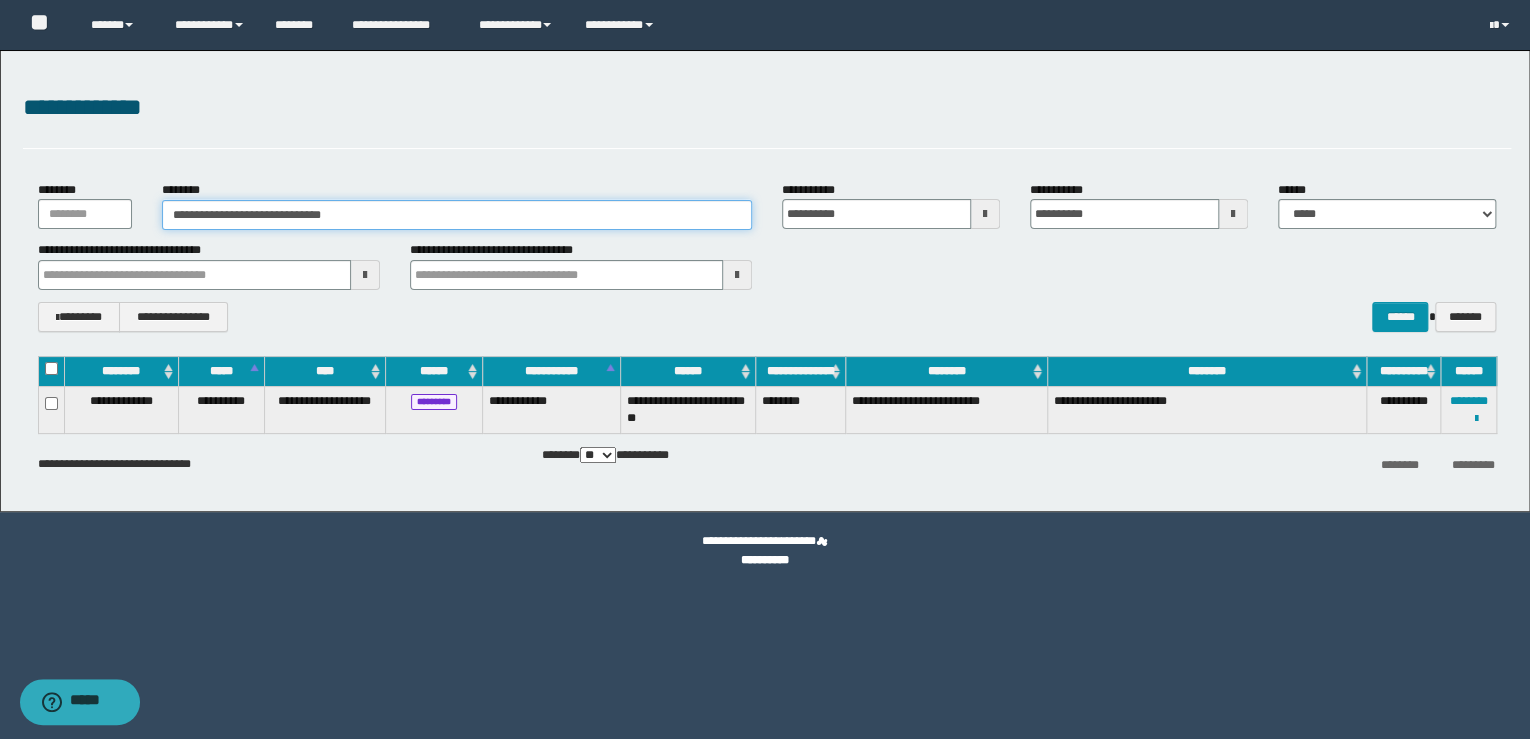 type on "**********" 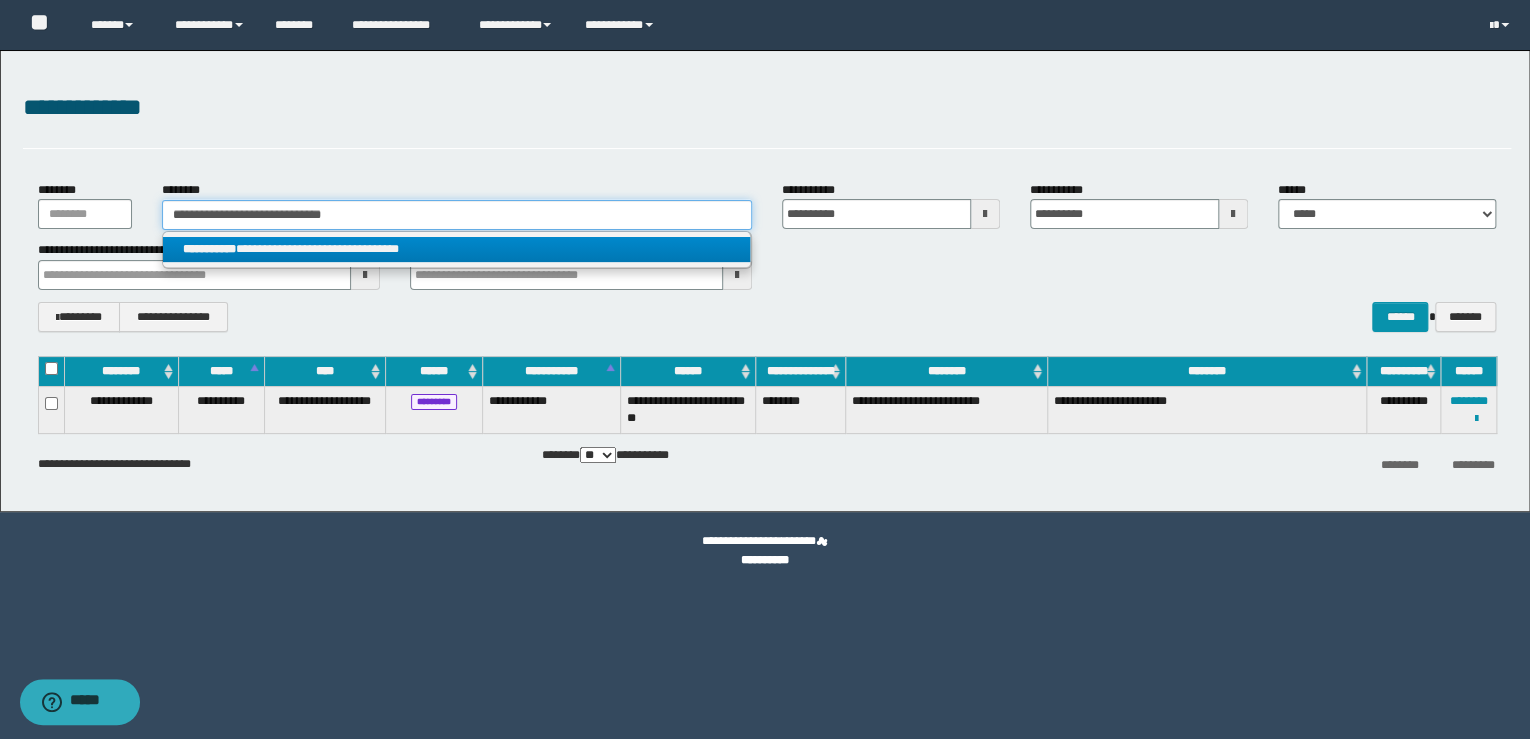type on "**********" 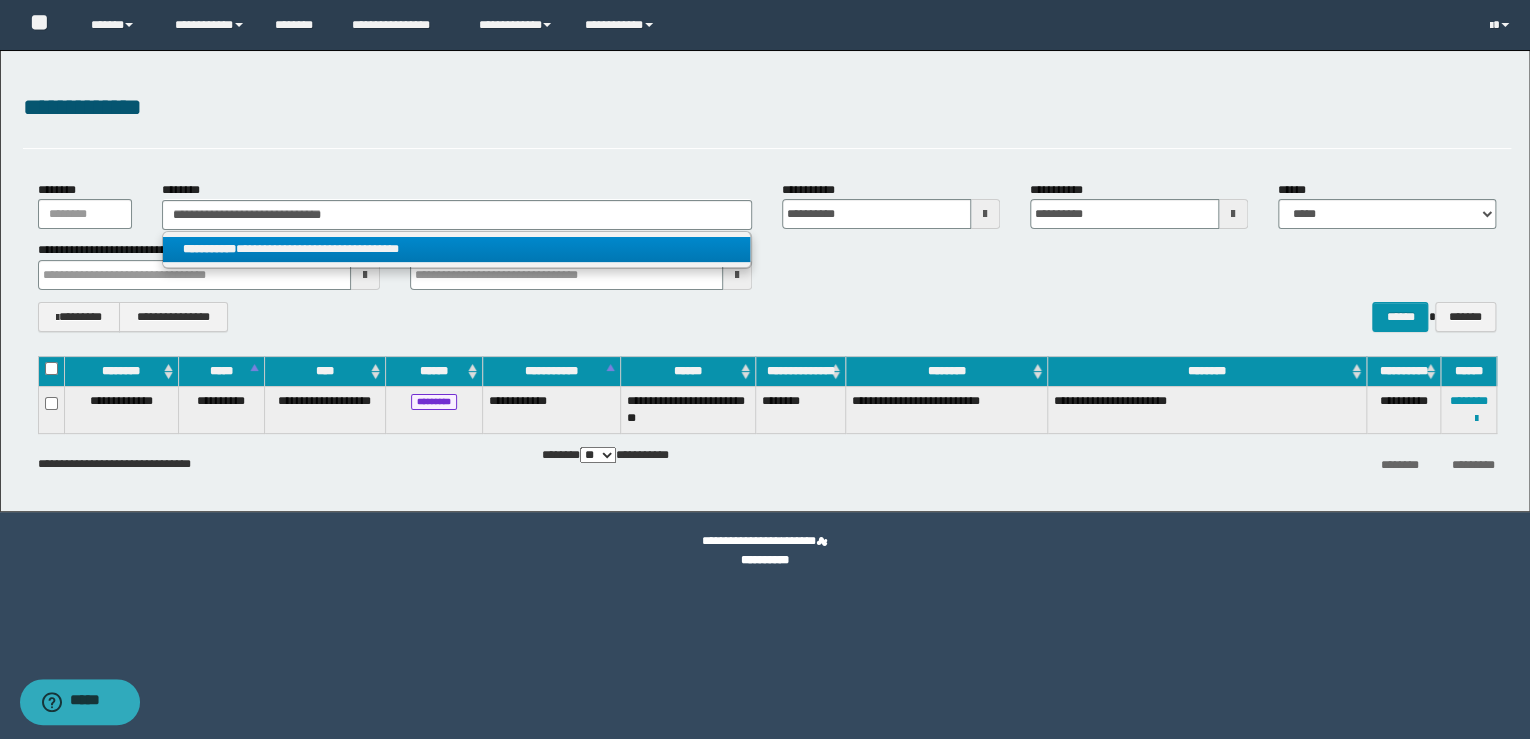 click on "**********" at bounding box center (457, 249) 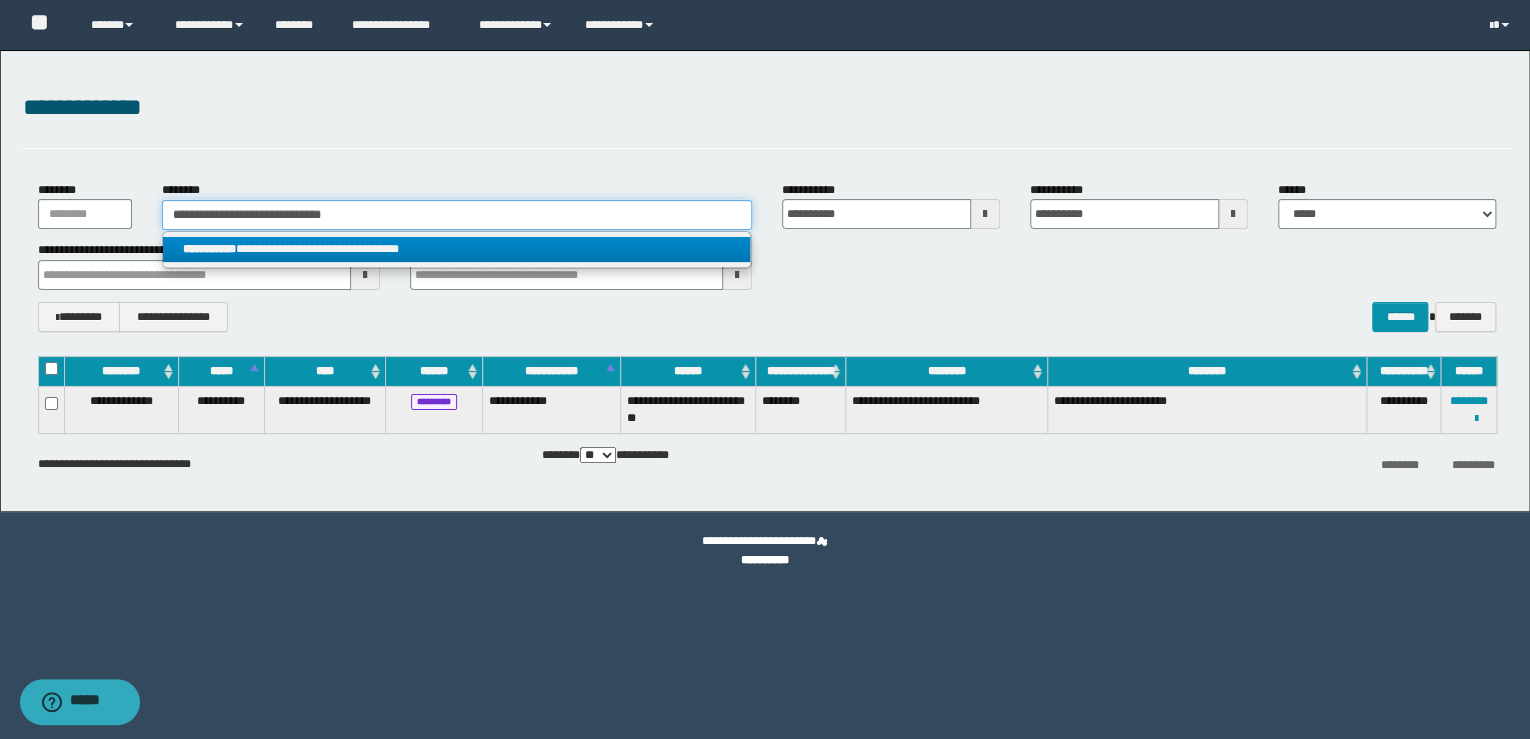 type 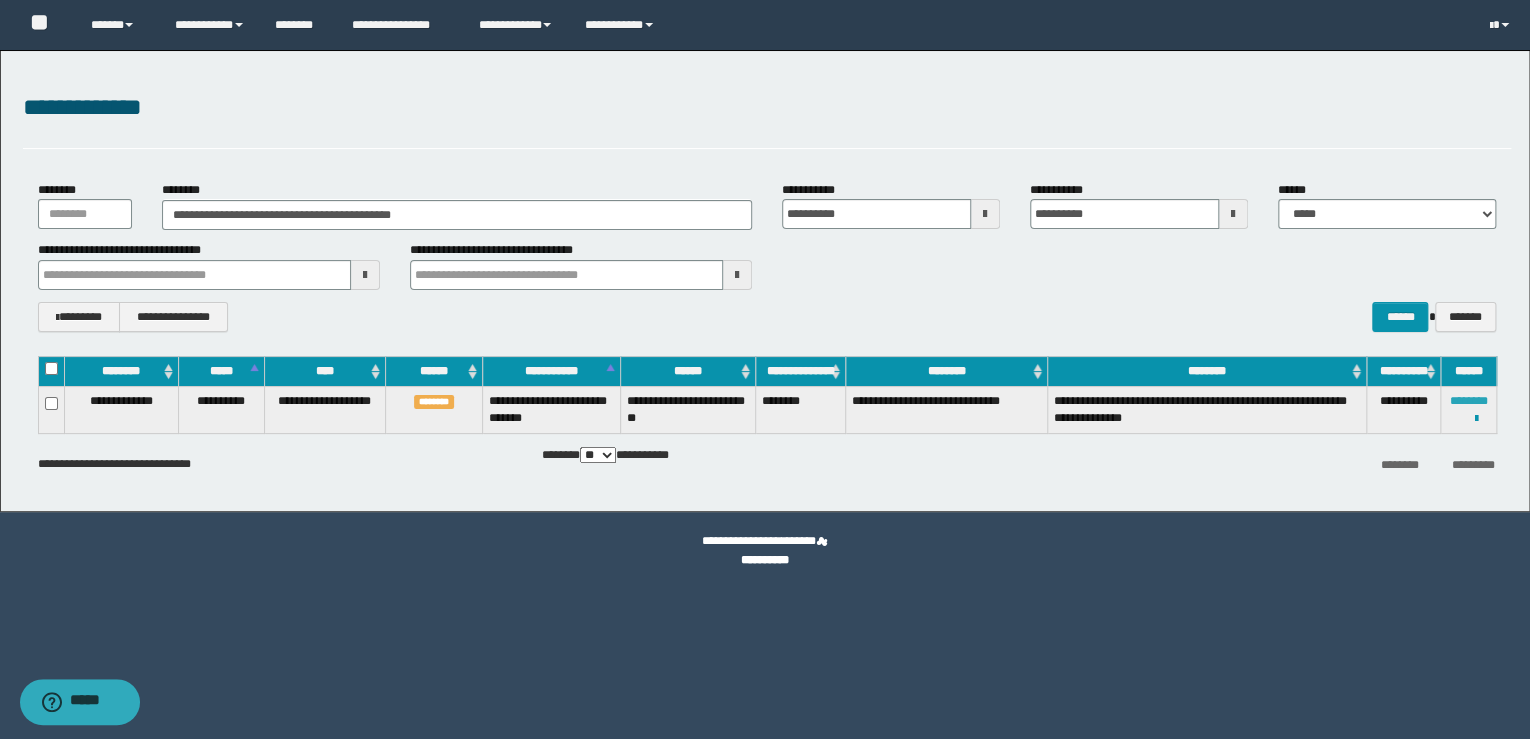 click on "********" at bounding box center (1469, 401) 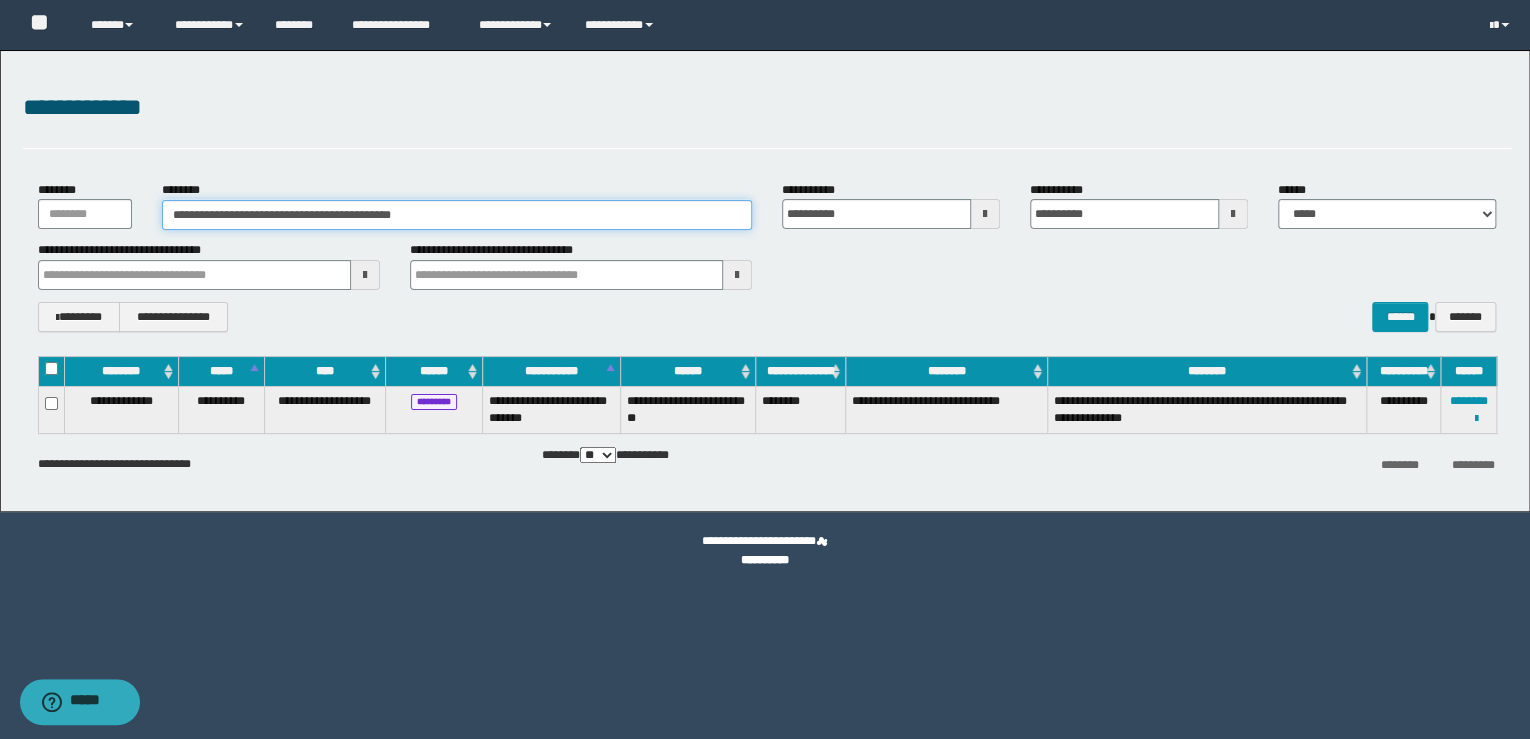 drag, startPoint x: 494, startPoint y: 225, endPoint x: 37, endPoint y: 179, distance: 459.30927 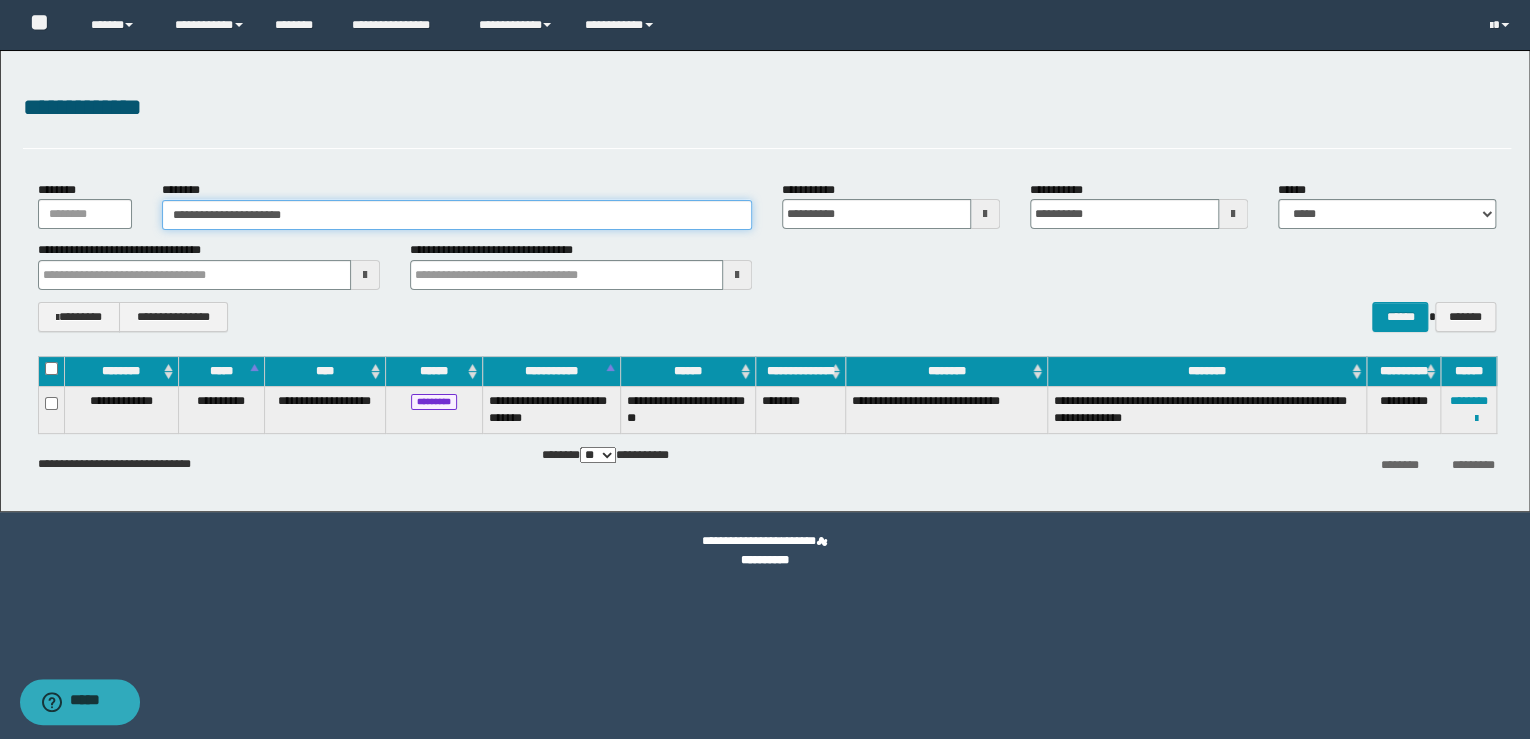 type on "**********" 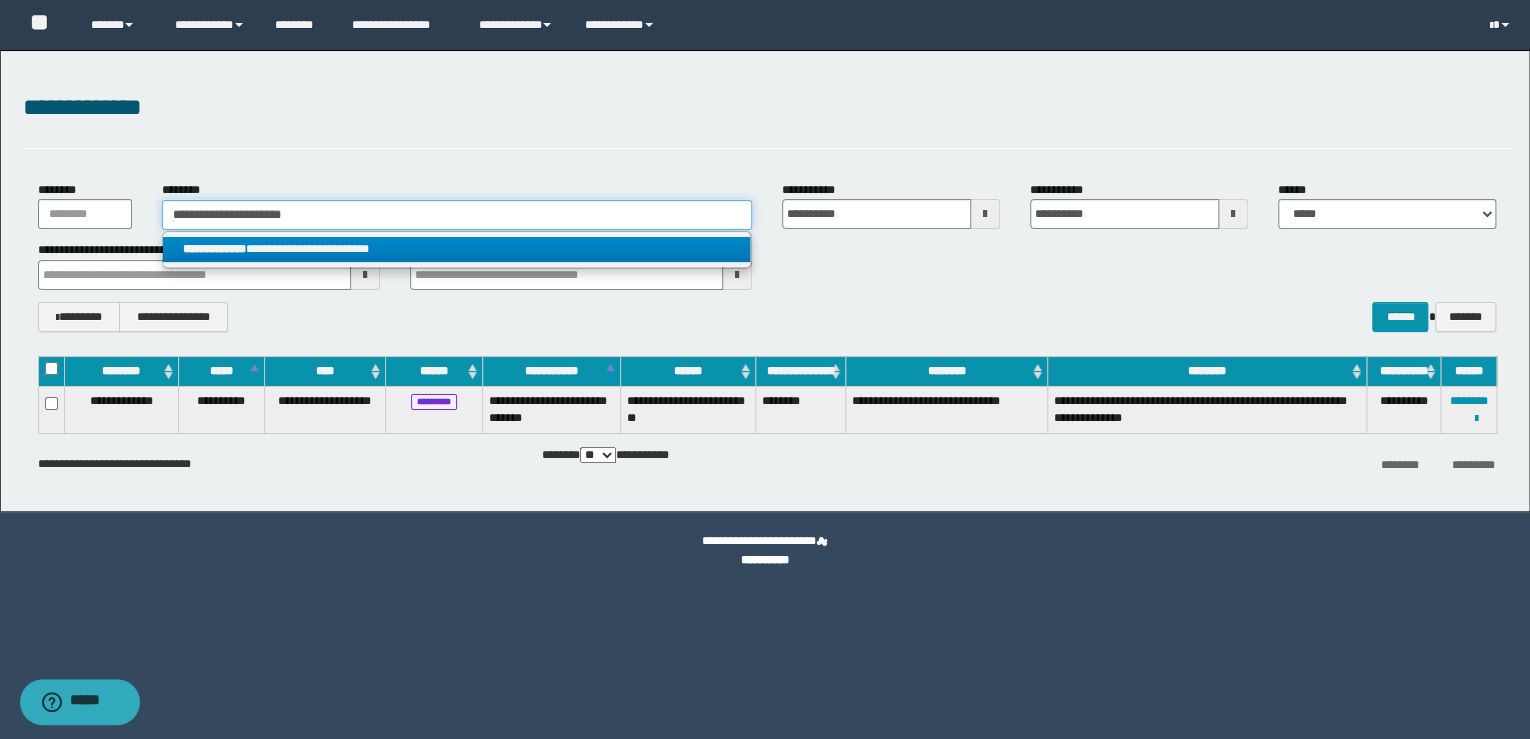 type on "**********" 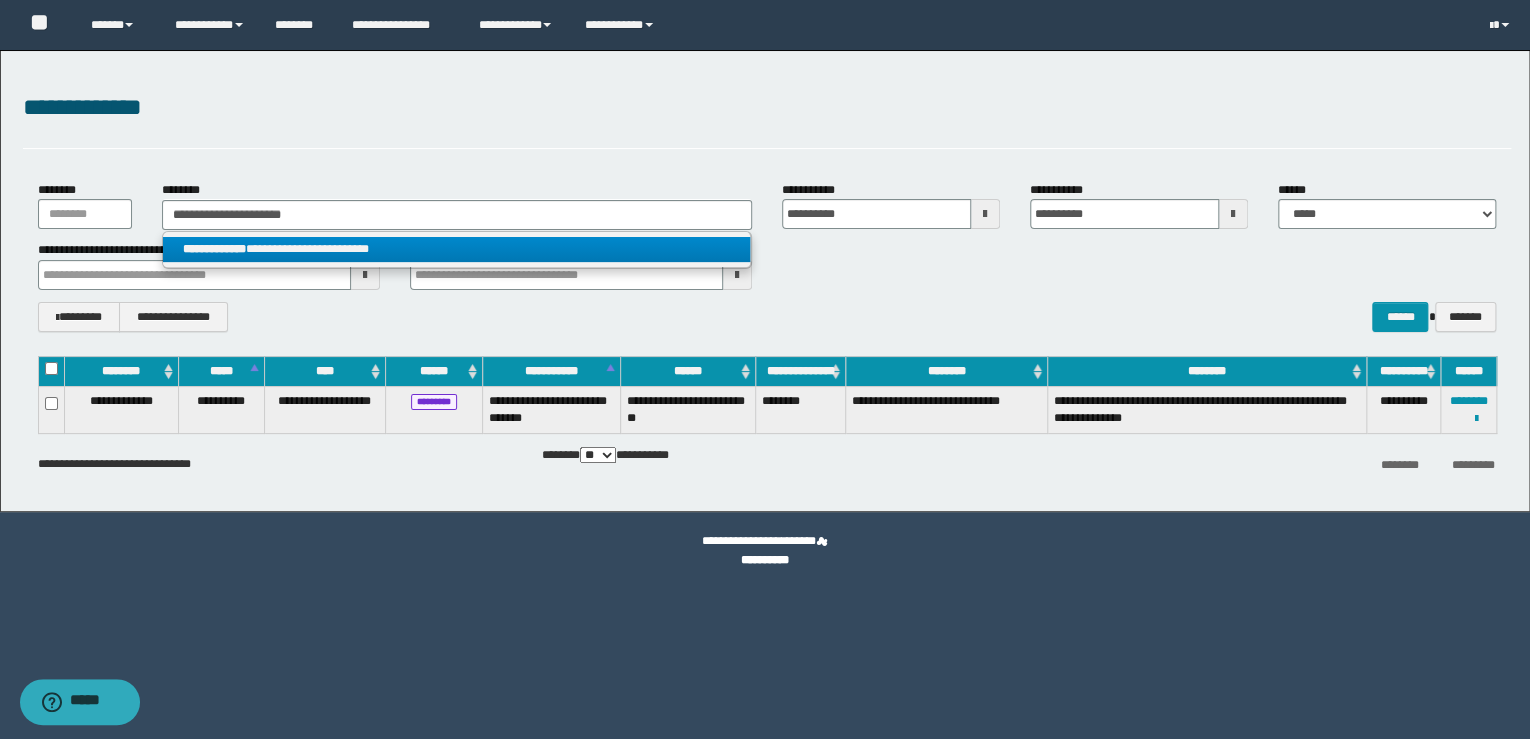 click on "**********" at bounding box center [457, 249] 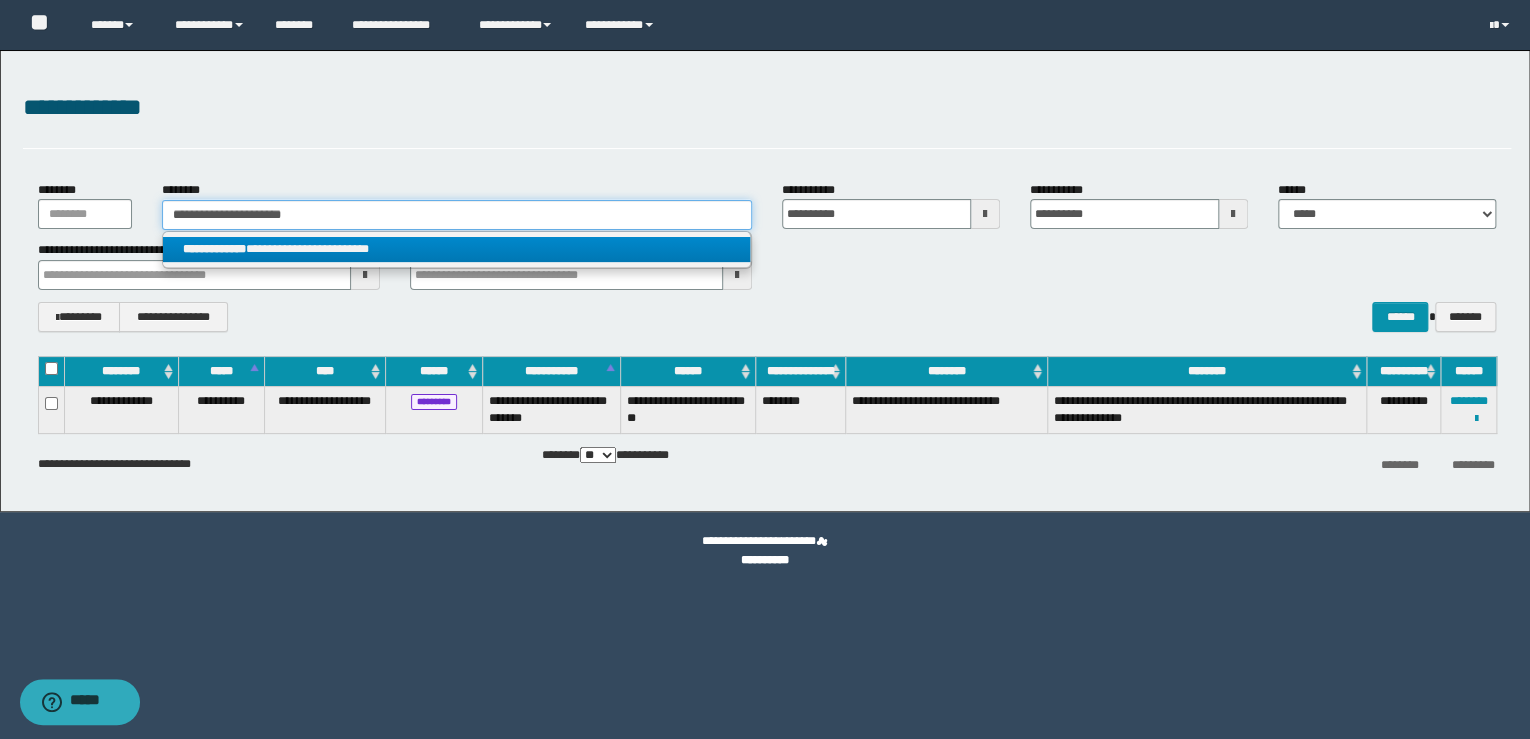type 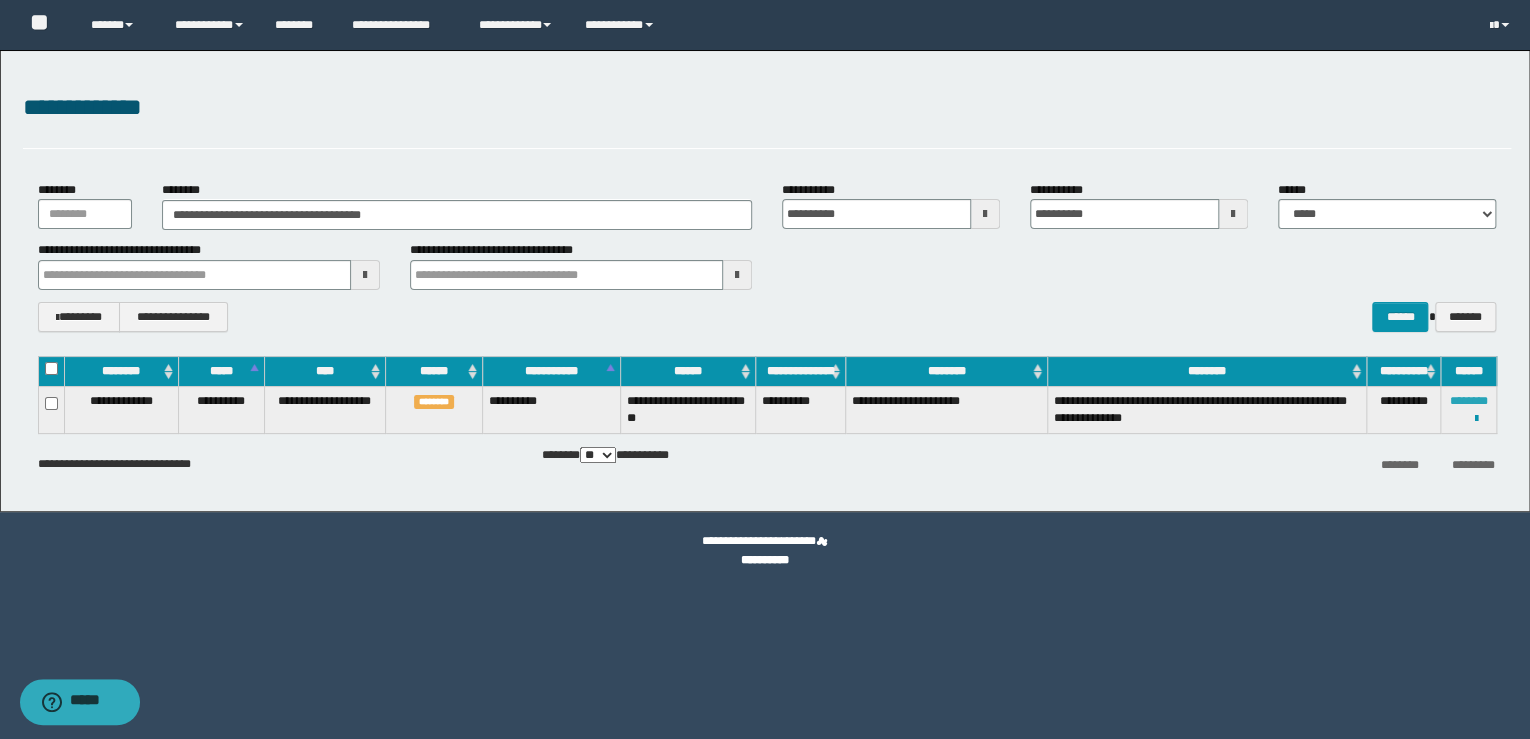 click on "********" at bounding box center (1469, 401) 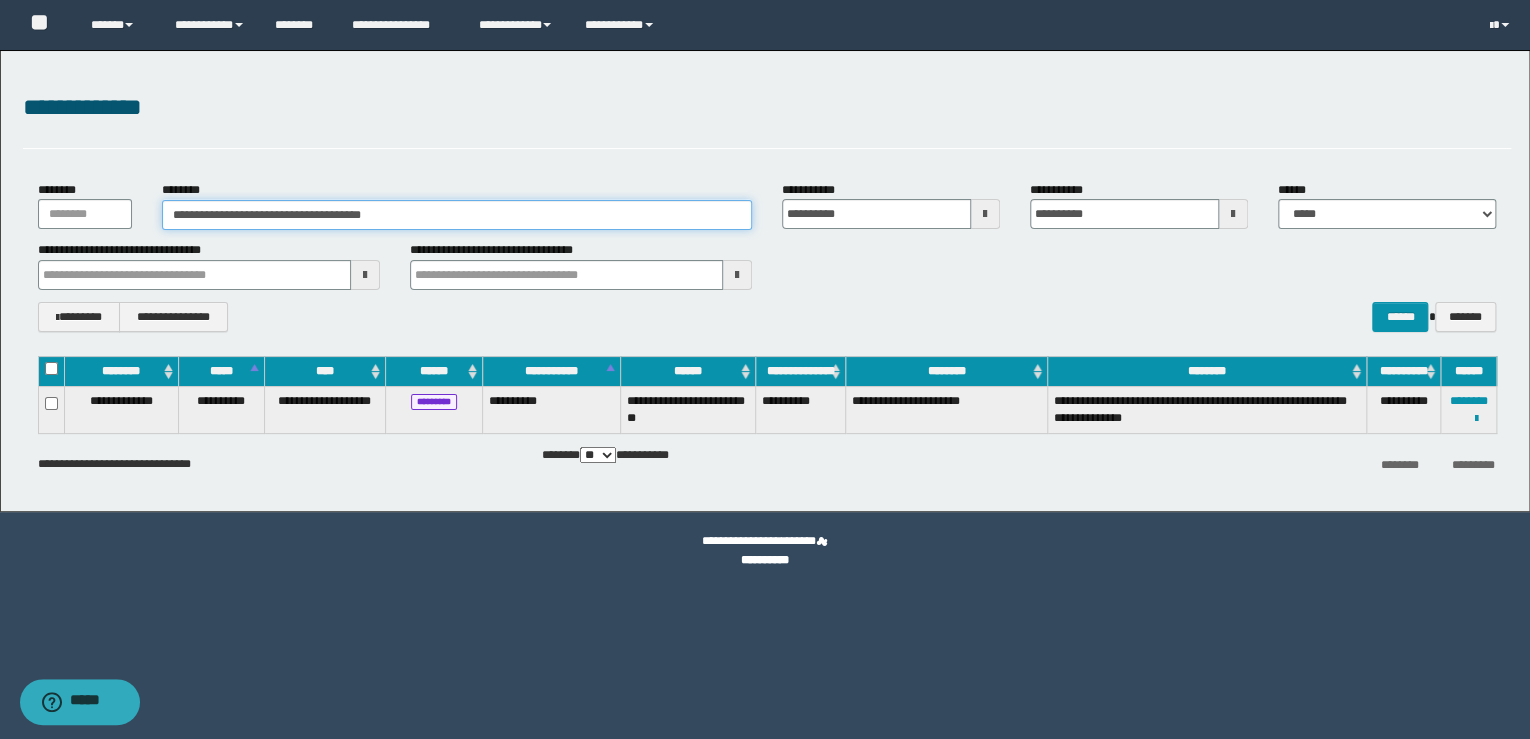 drag, startPoint x: 328, startPoint y: 220, endPoint x: -4, endPoint y: 210, distance: 332.15057 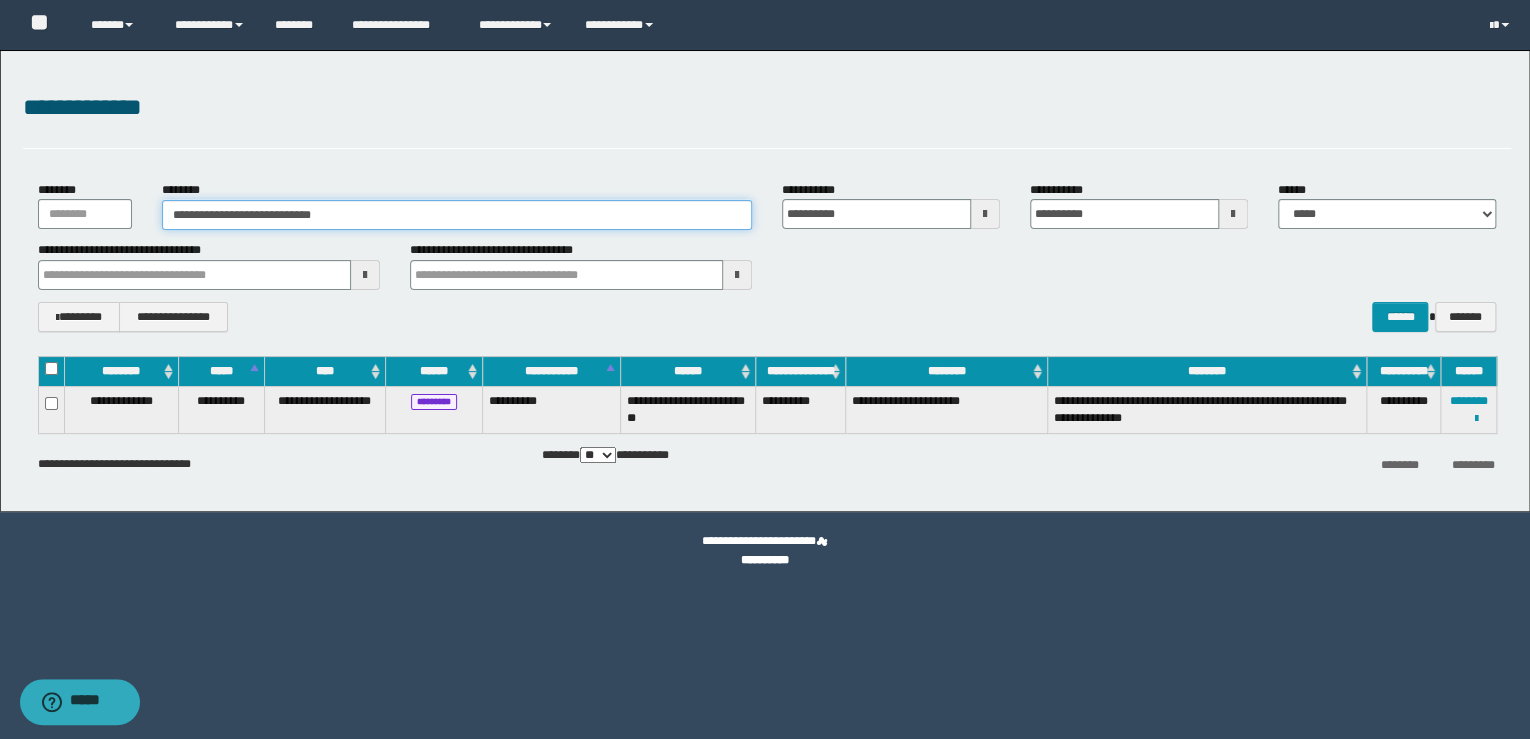 type on "**********" 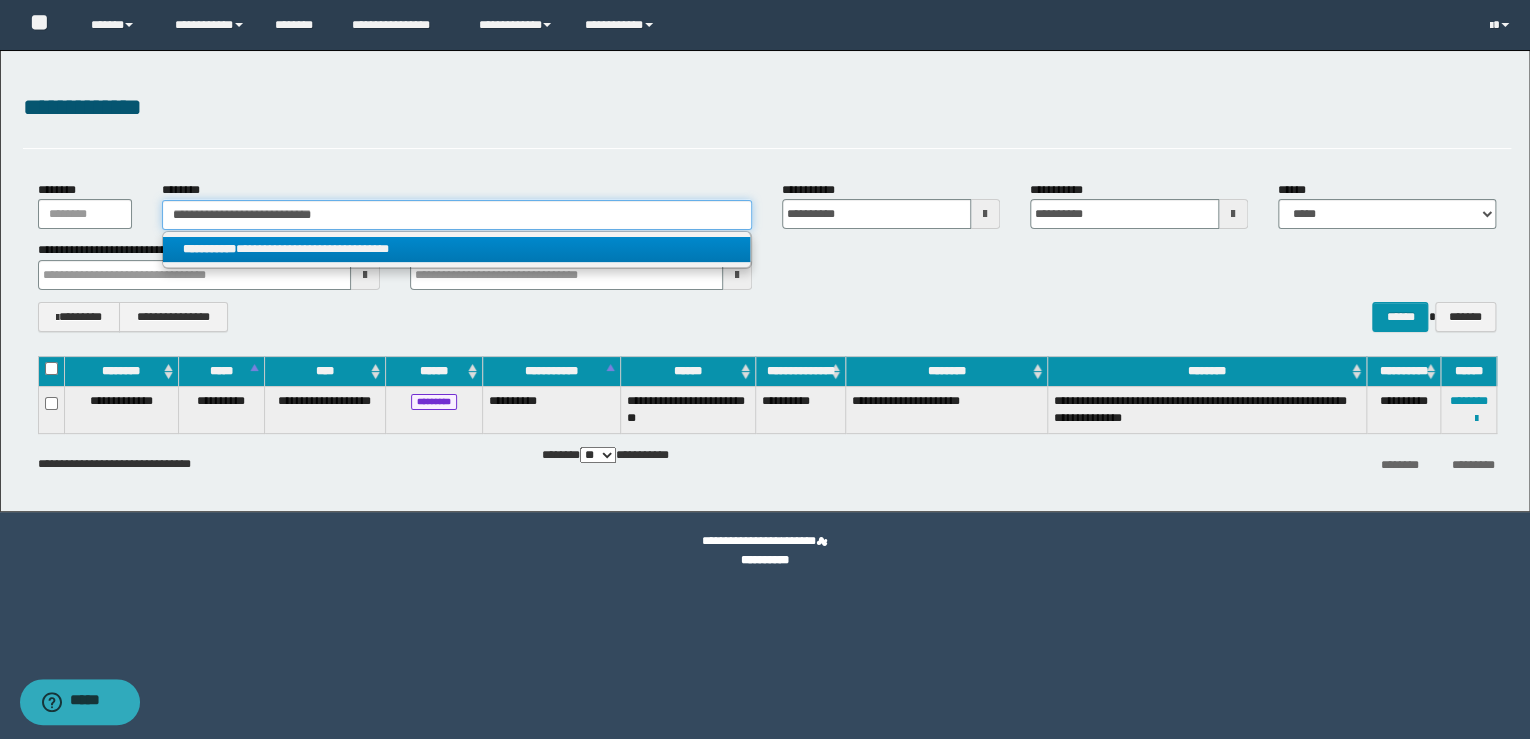 type on "**********" 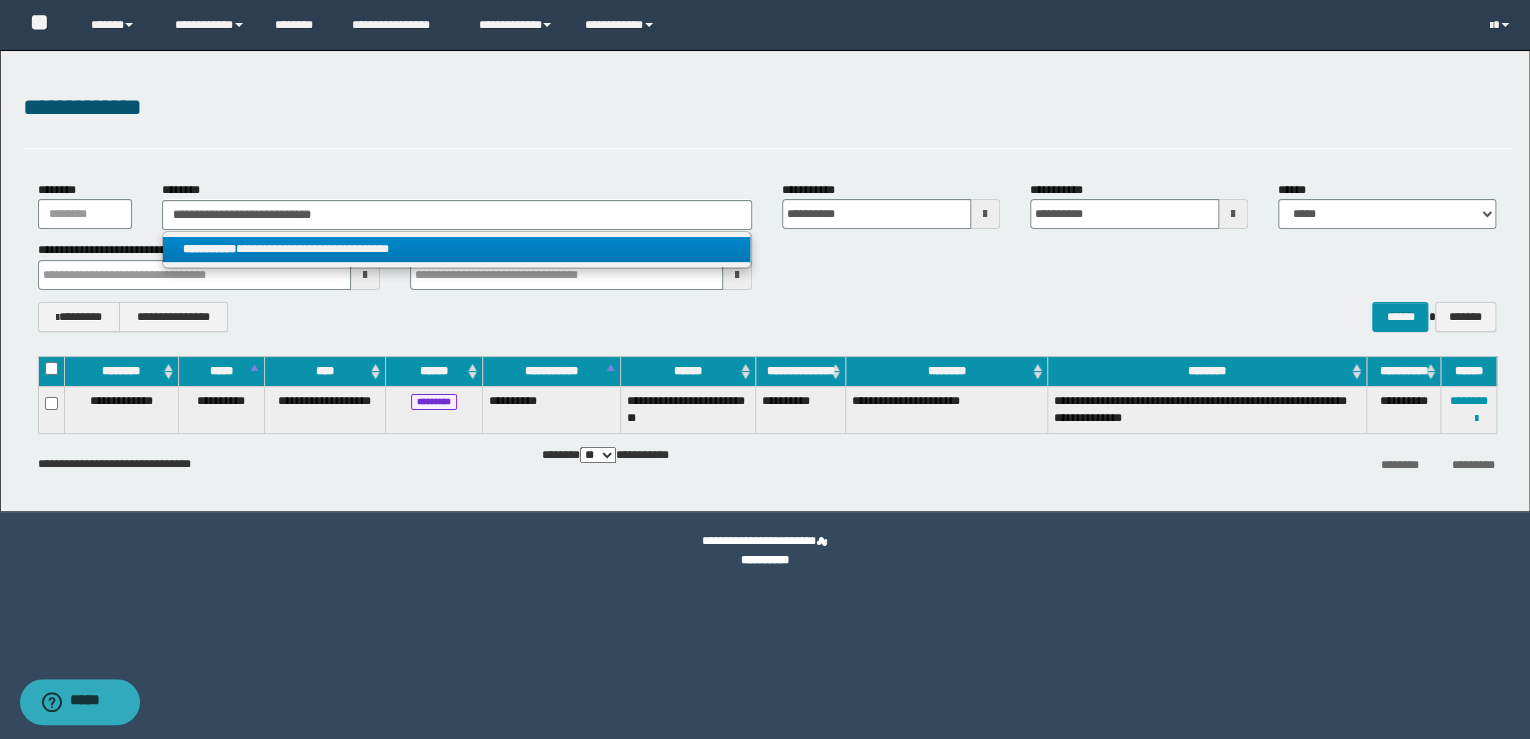 click on "**********" at bounding box center (457, 249) 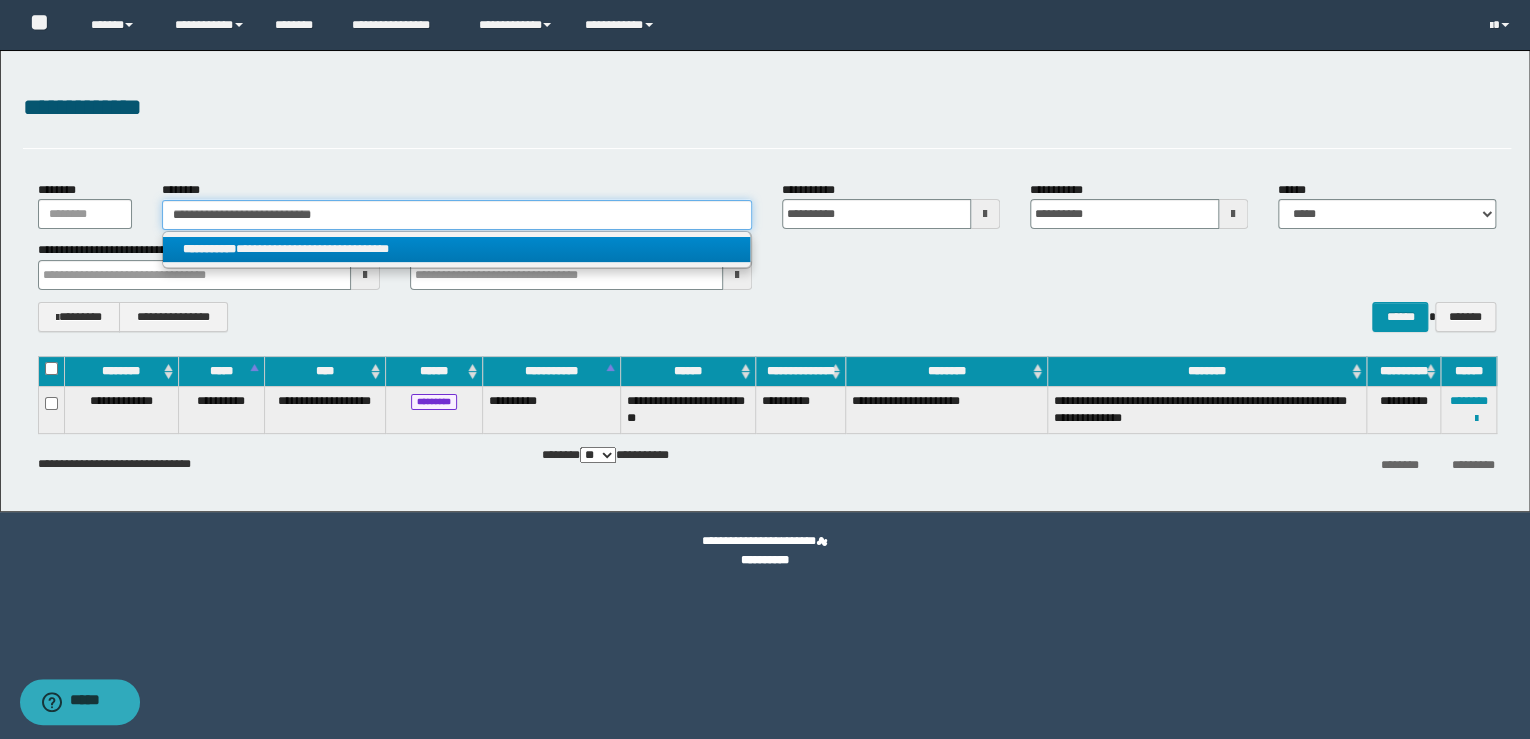 type 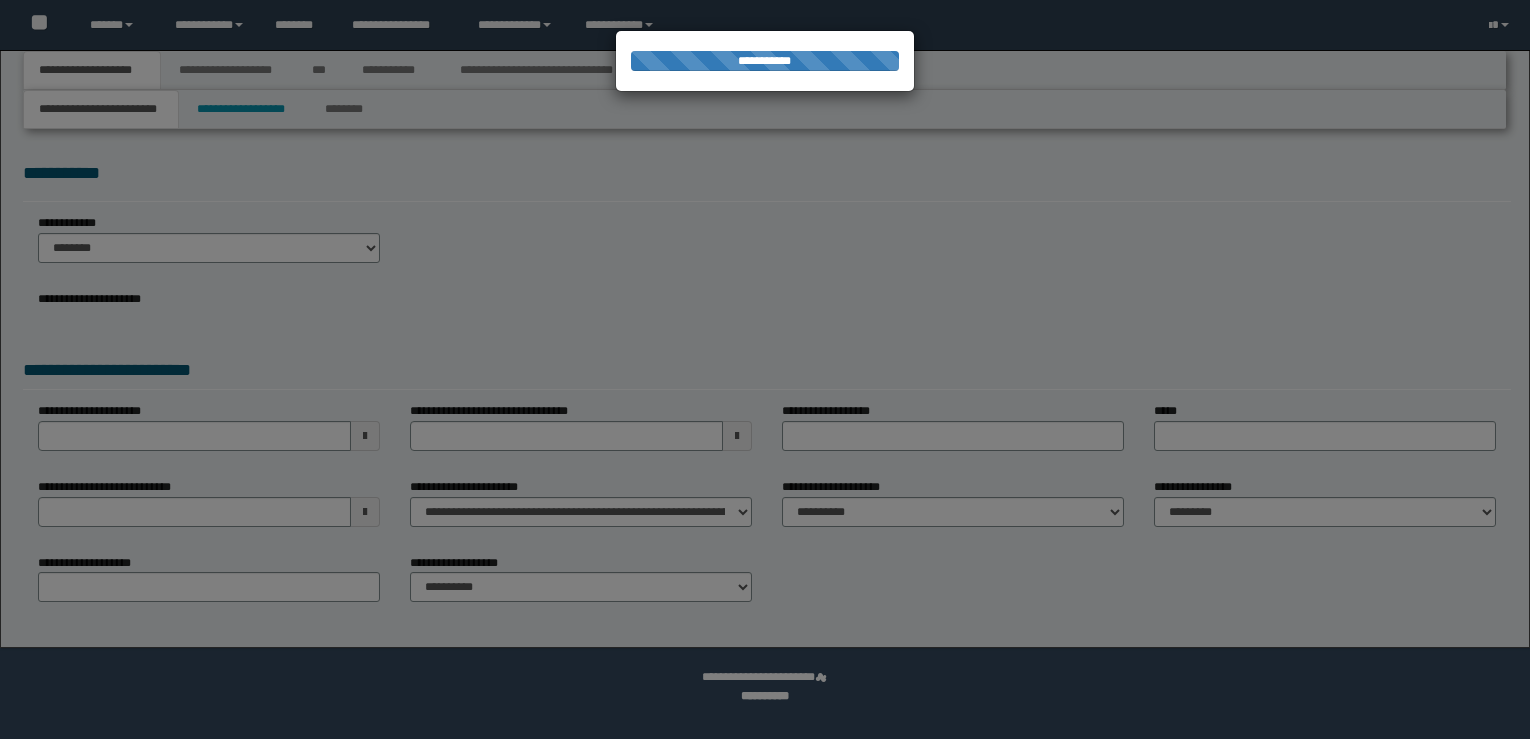 scroll, scrollTop: 0, scrollLeft: 0, axis: both 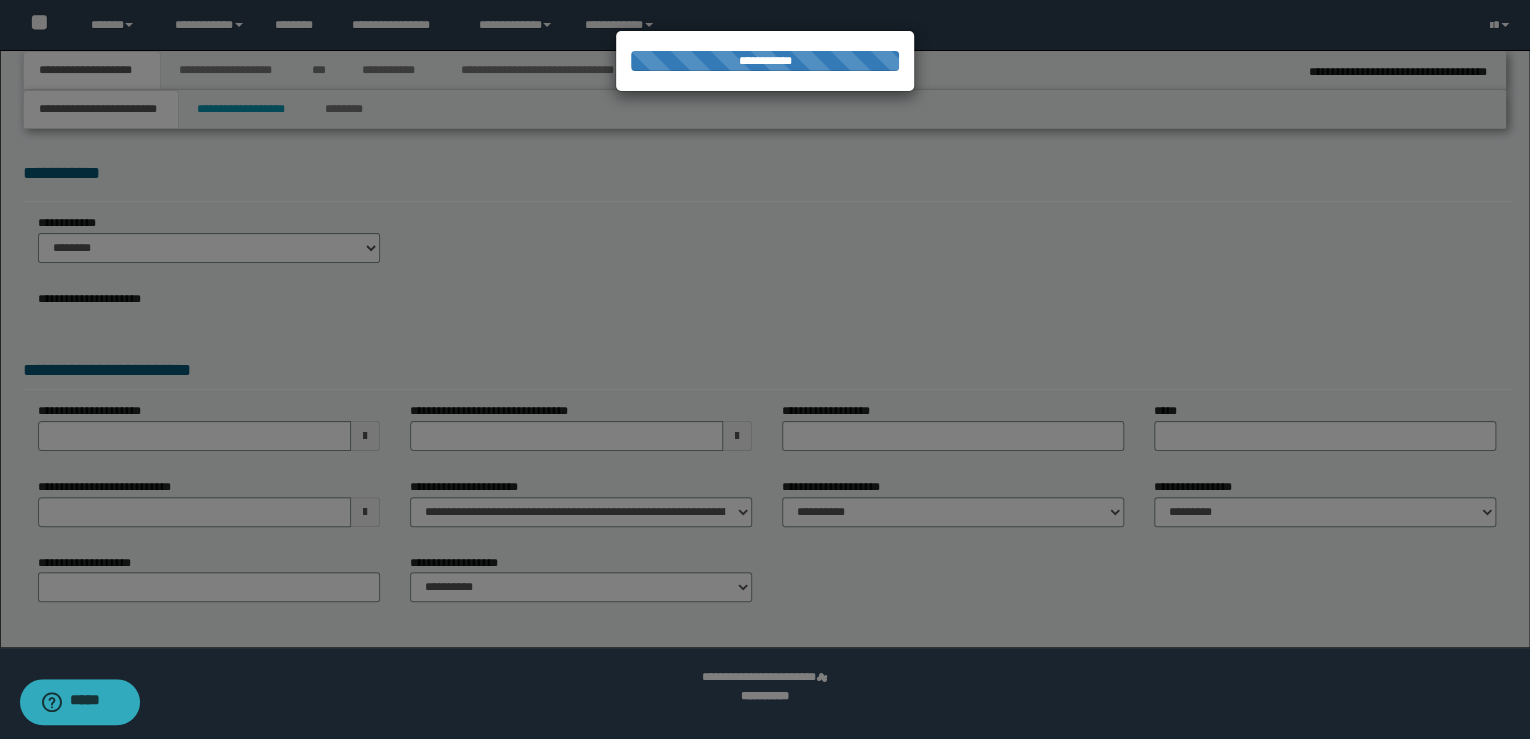 select on "**" 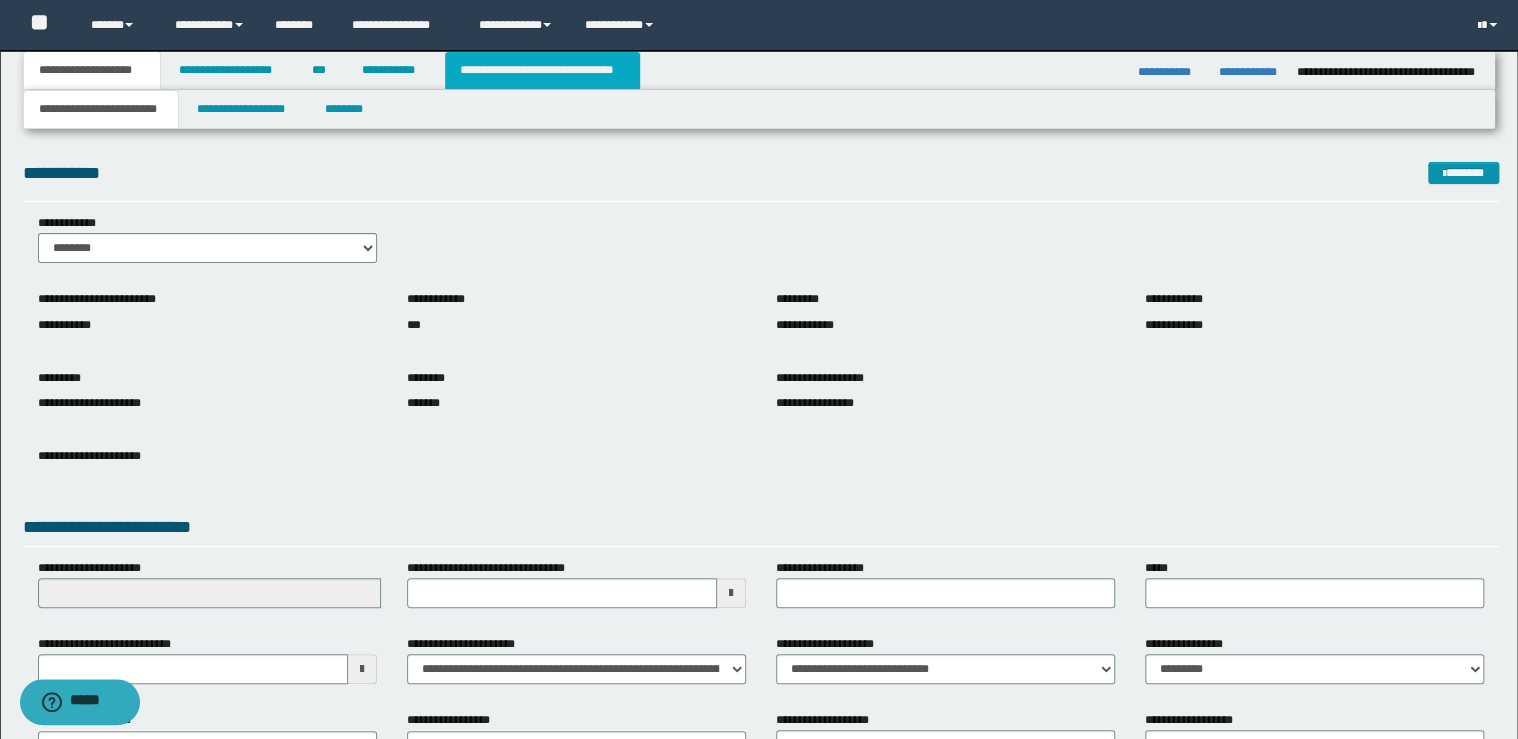 click on "**********" at bounding box center [542, 70] 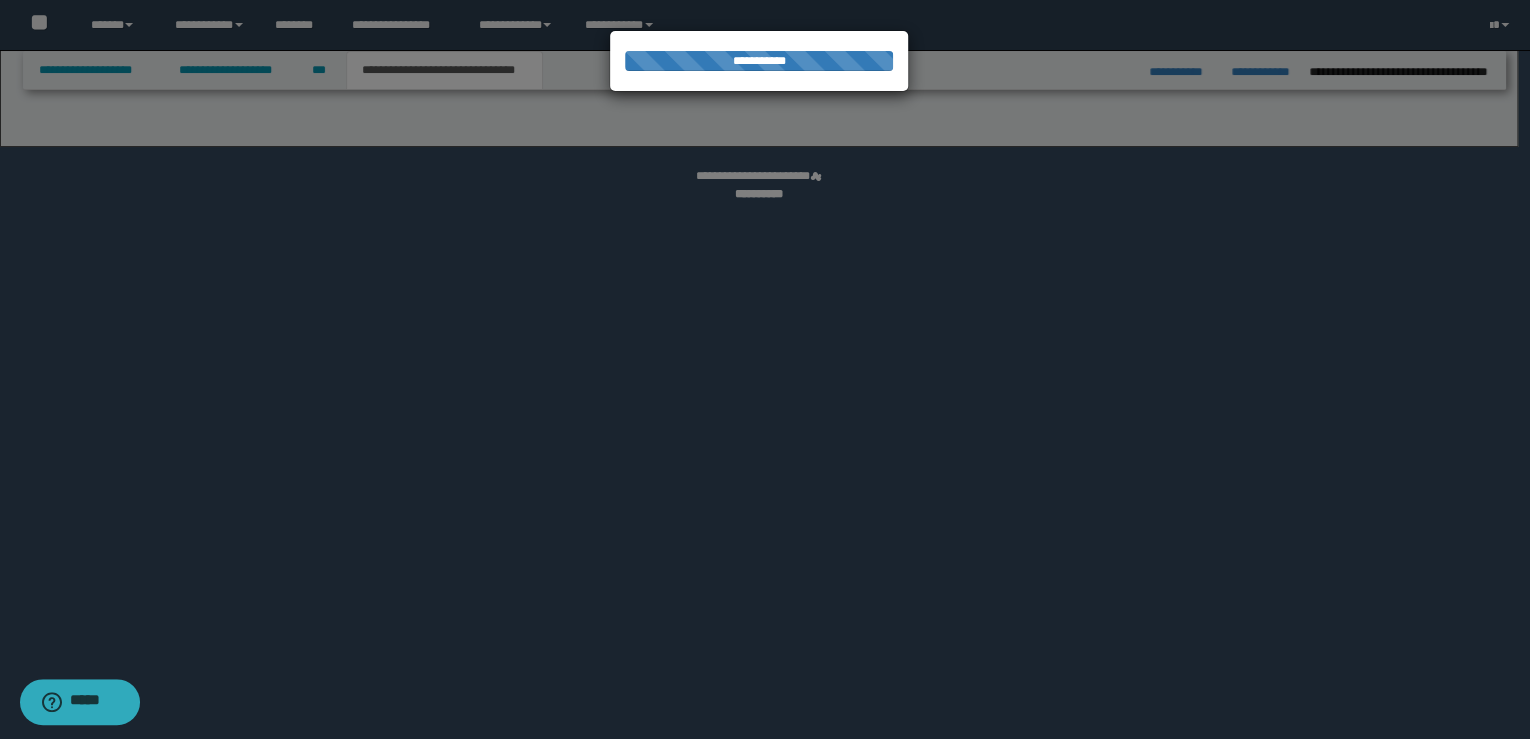 select on "*" 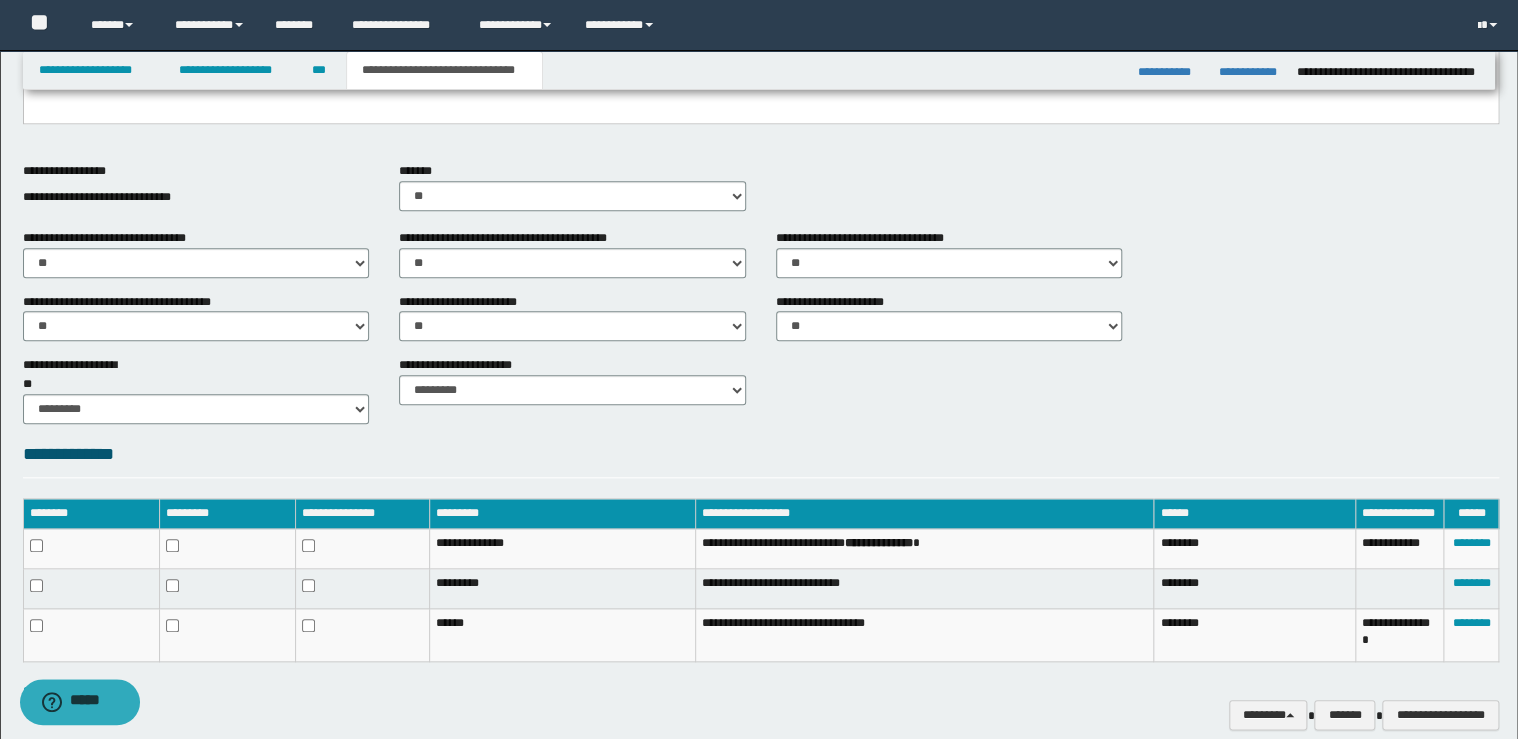 scroll, scrollTop: 782, scrollLeft: 0, axis: vertical 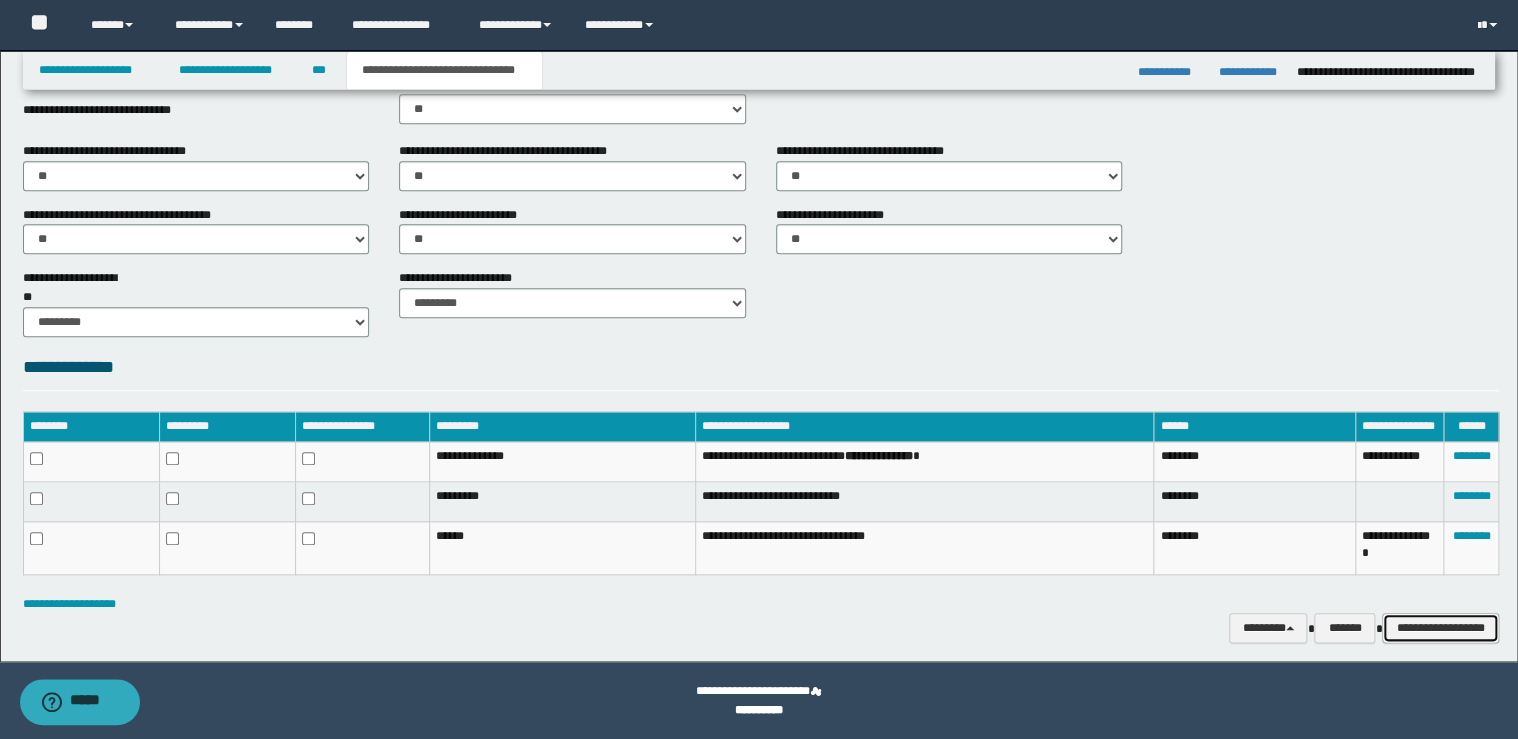 click on "**********" at bounding box center (1440, 628) 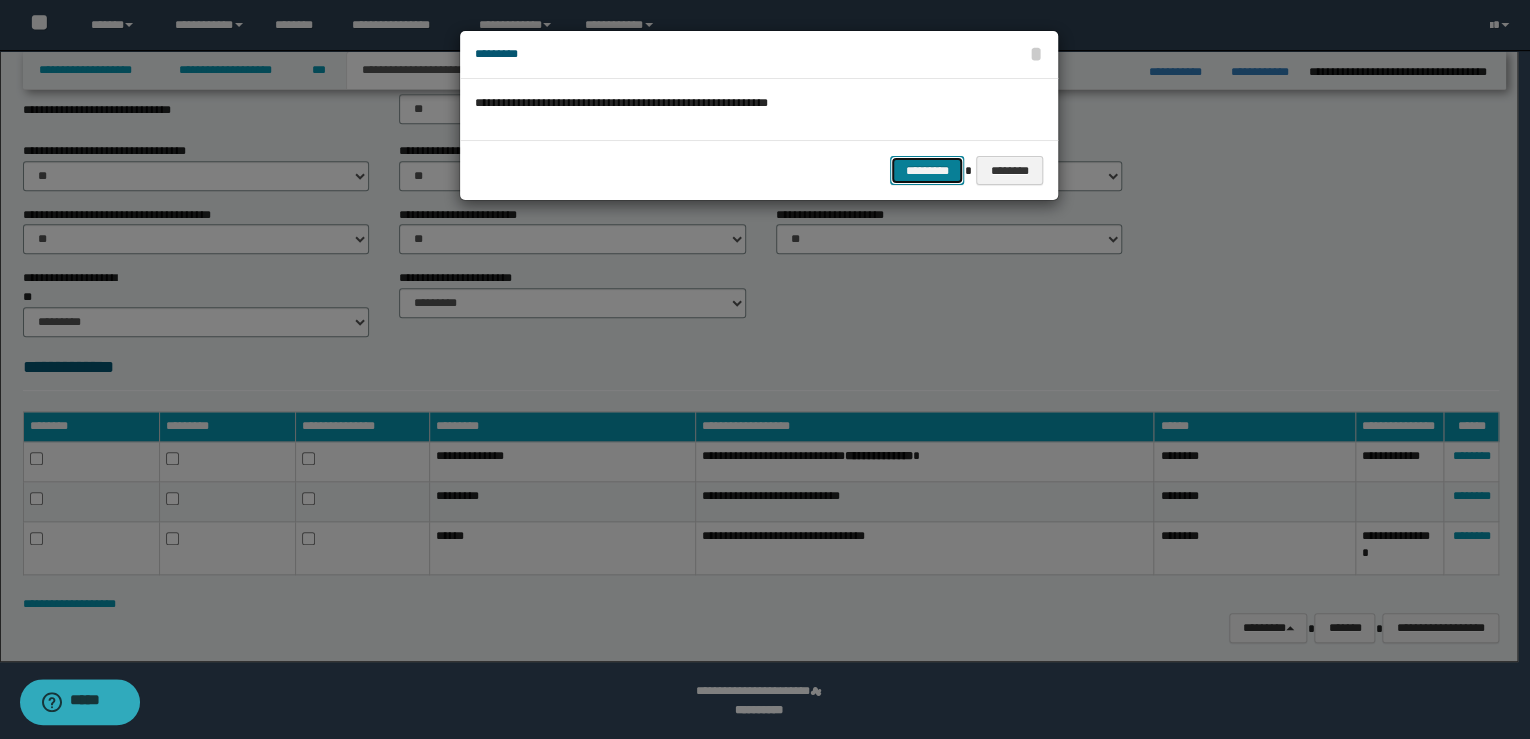 click on "*********" at bounding box center (927, 171) 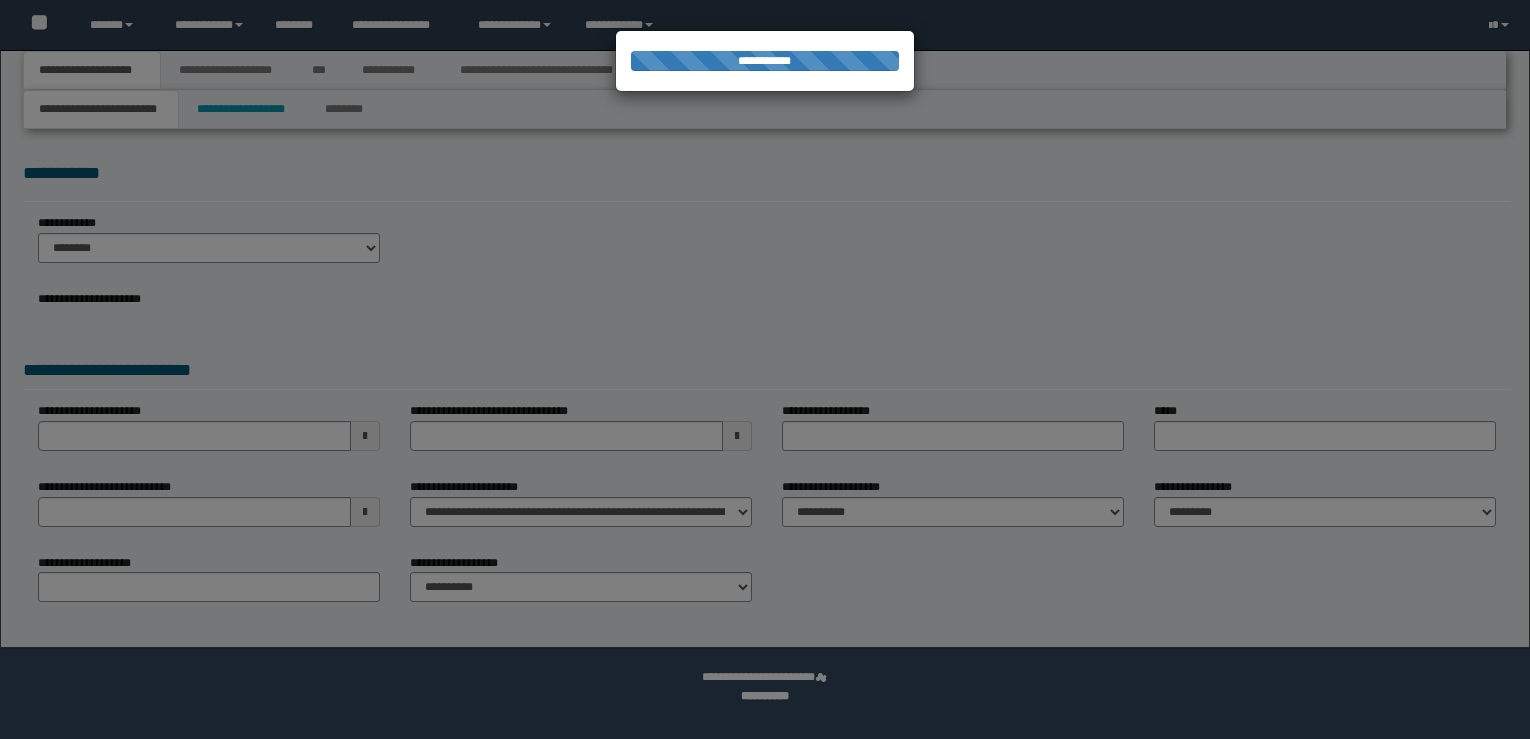 scroll, scrollTop: 0, scrollLeft: 0, axis: both 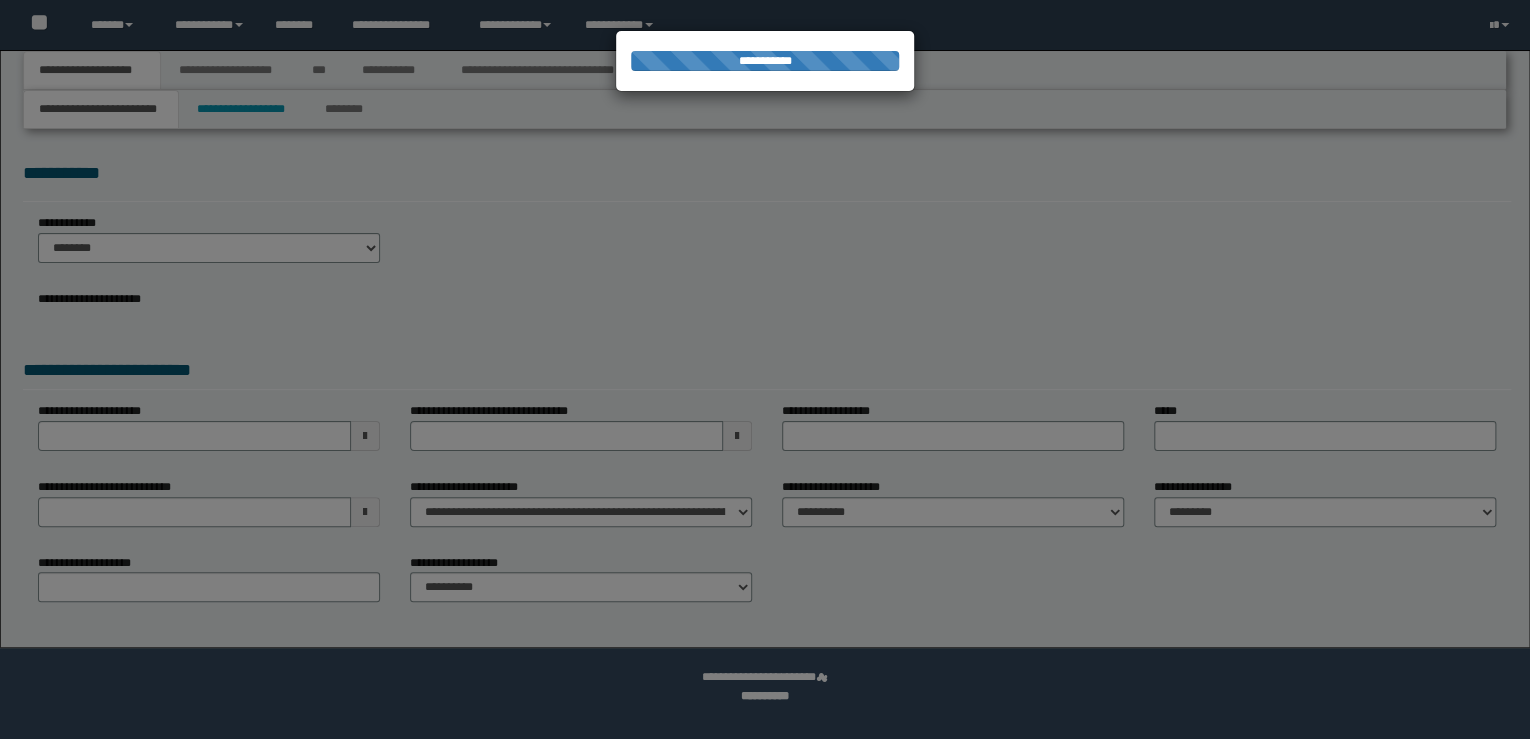 select on "**" 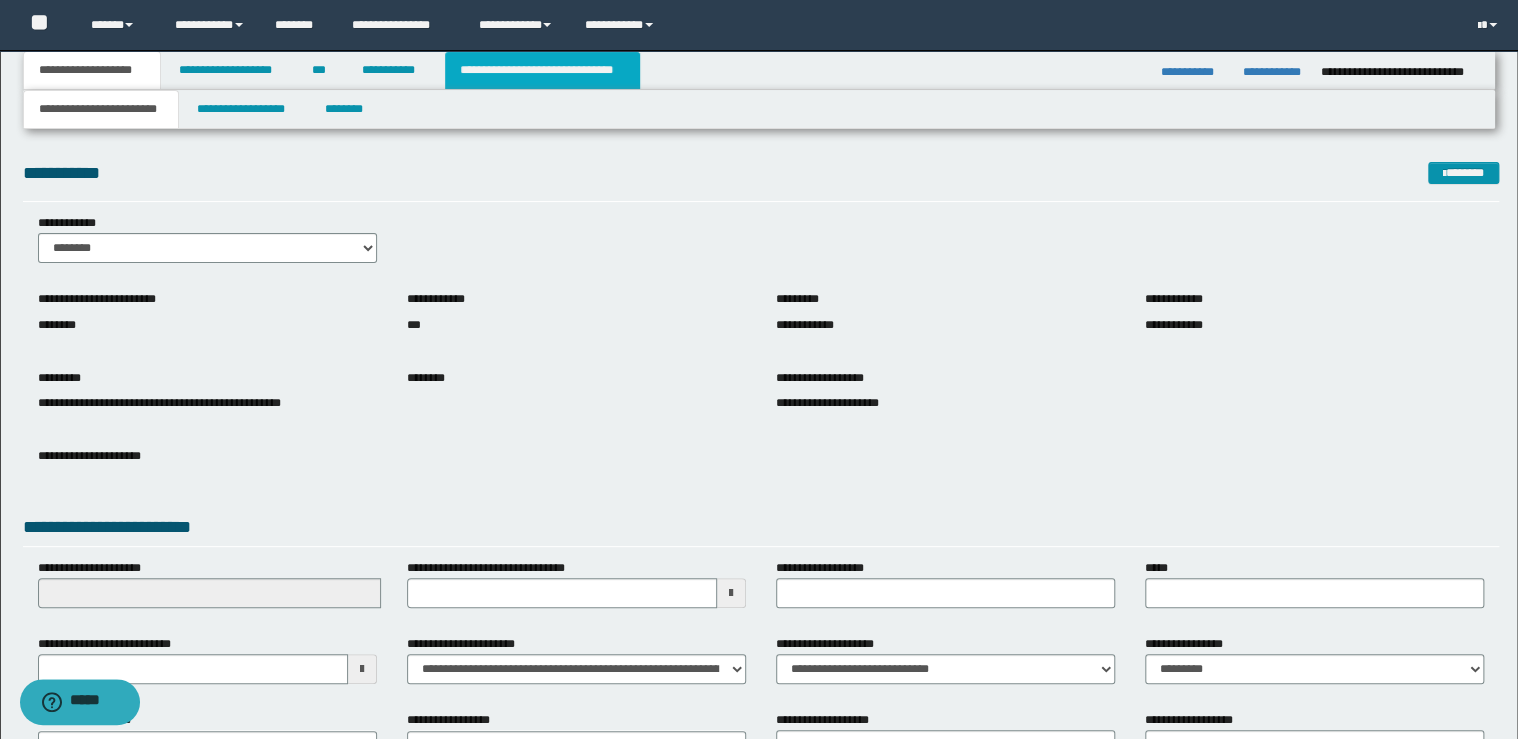 click on "**********" at bounding box center [759, 70] 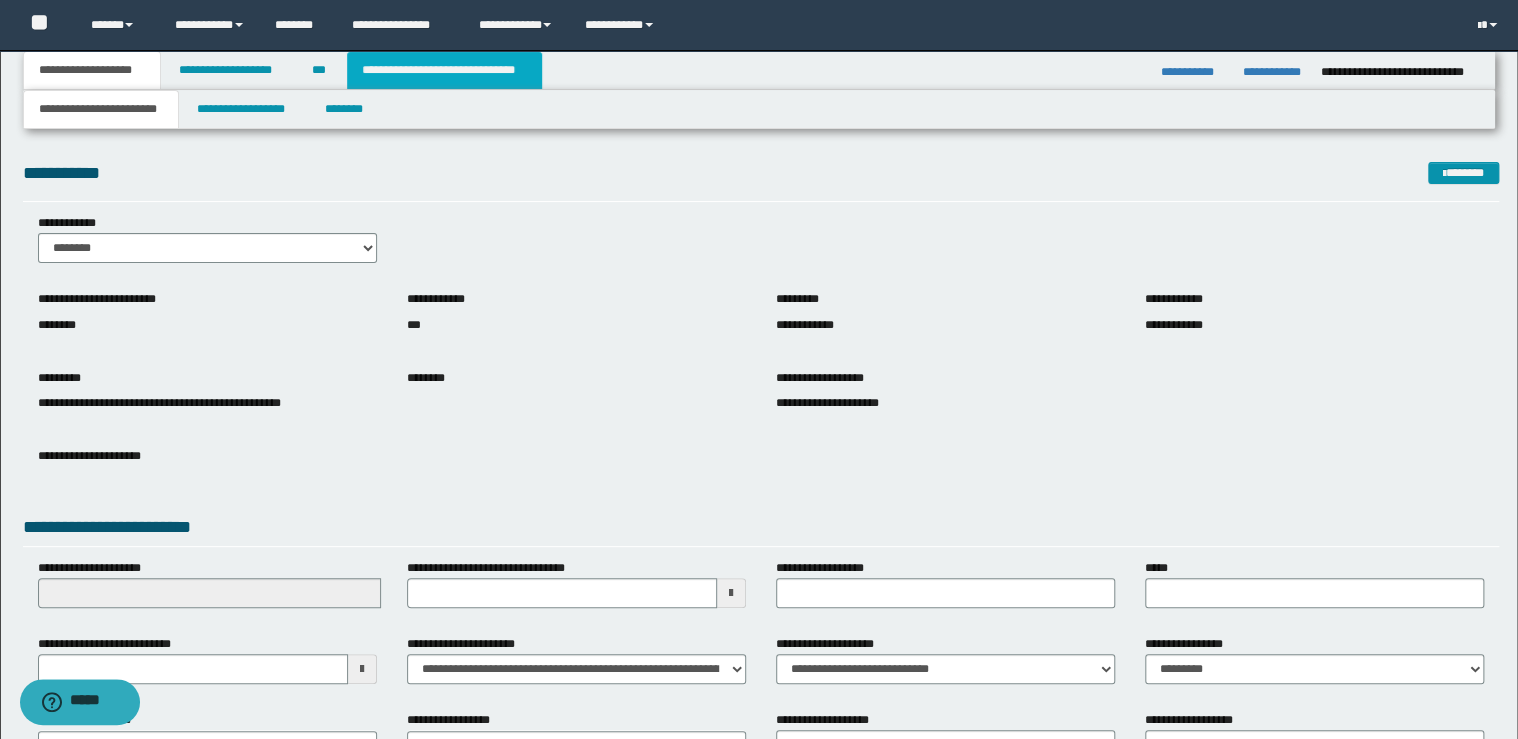 click on "**********" at bounding box center (444, 70) 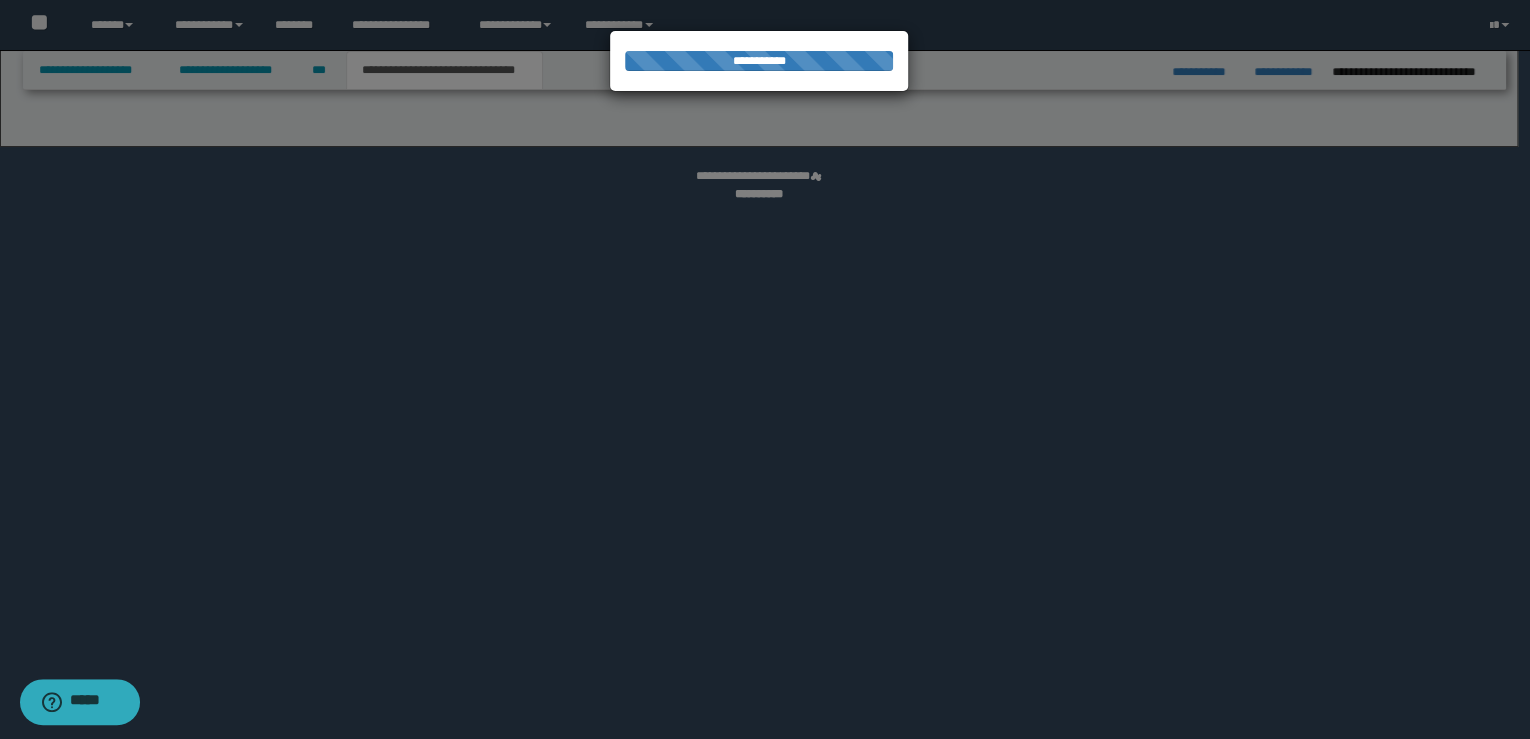 select on "*" 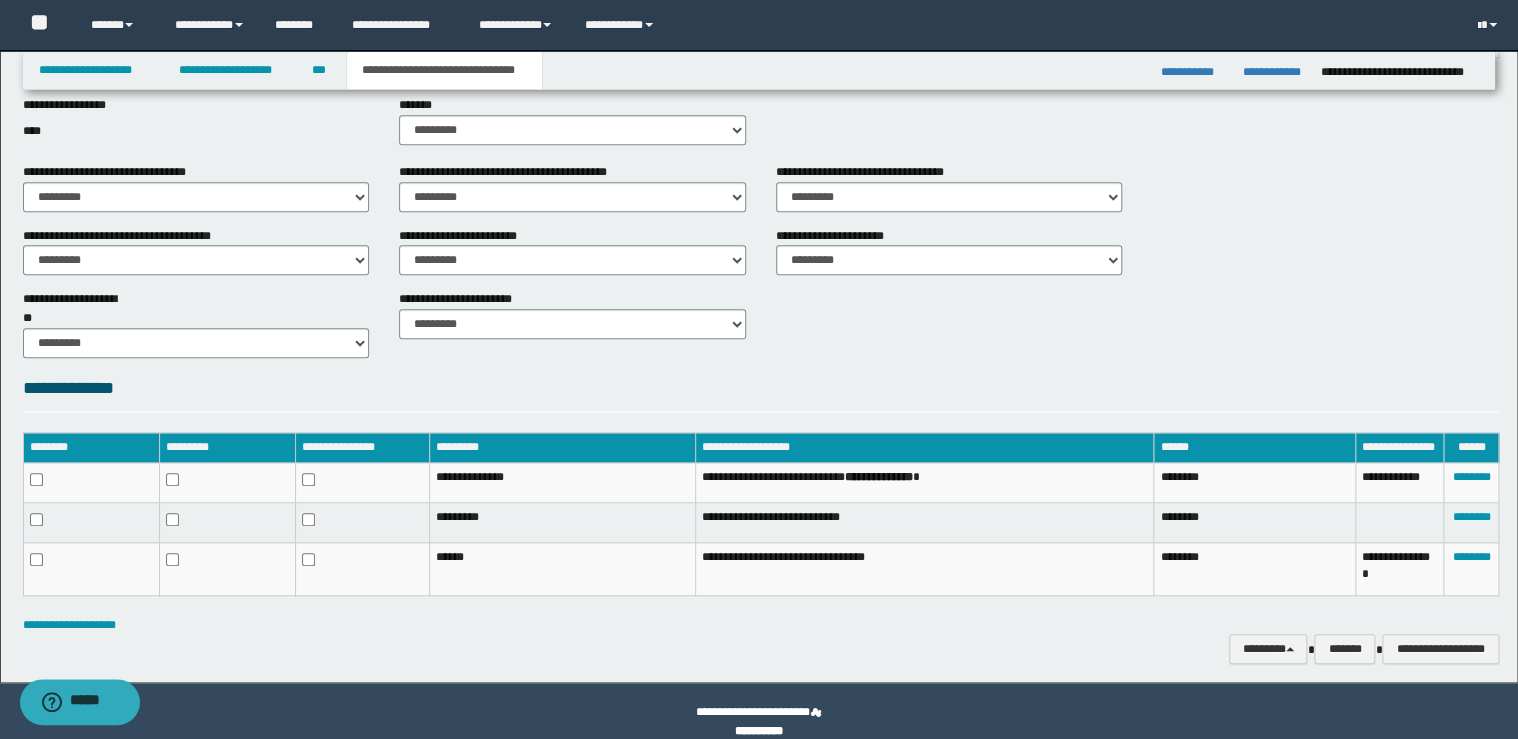 scroll, scrollTop: 702, scrollLeft: 0, axis: vertical 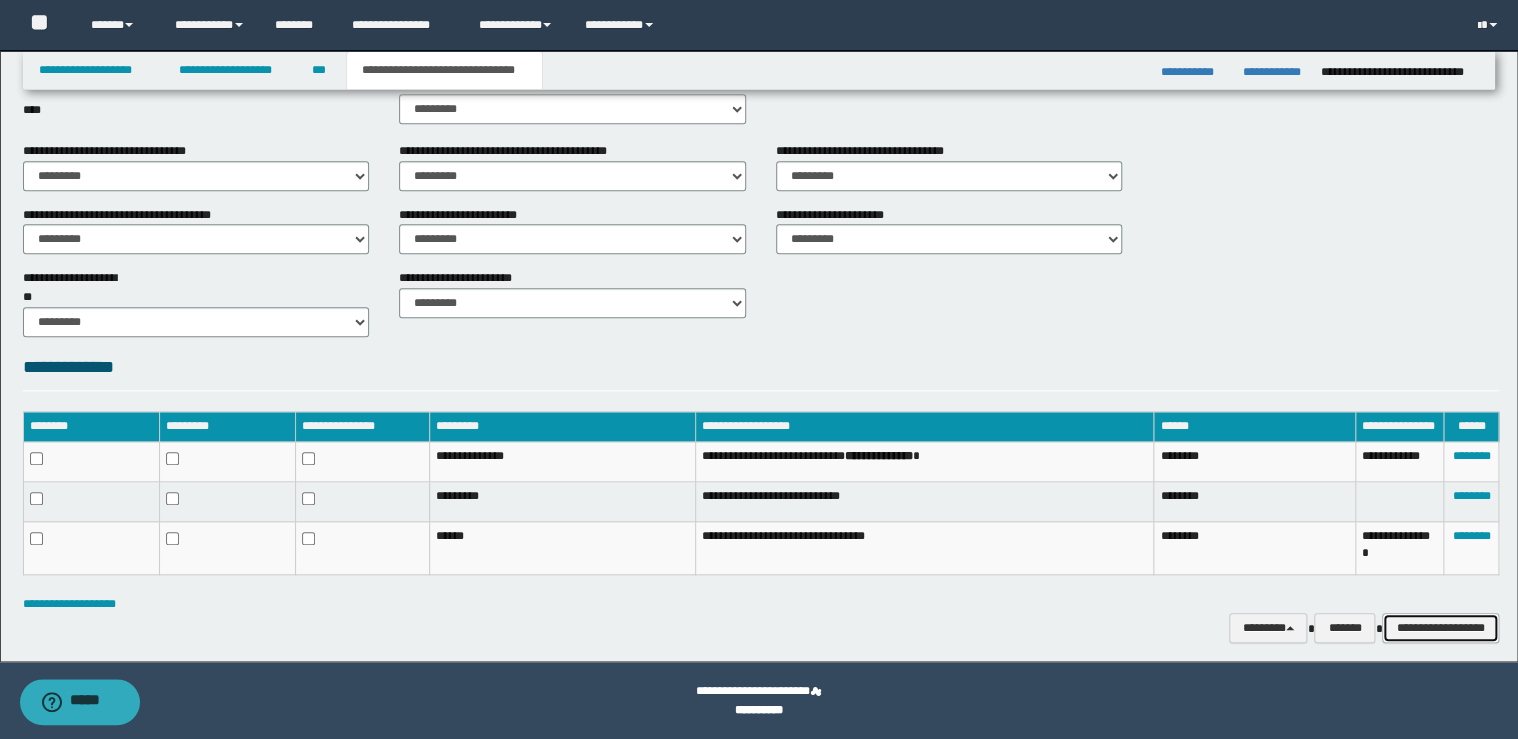 click on "**********" at bounding box center (1440, 628) 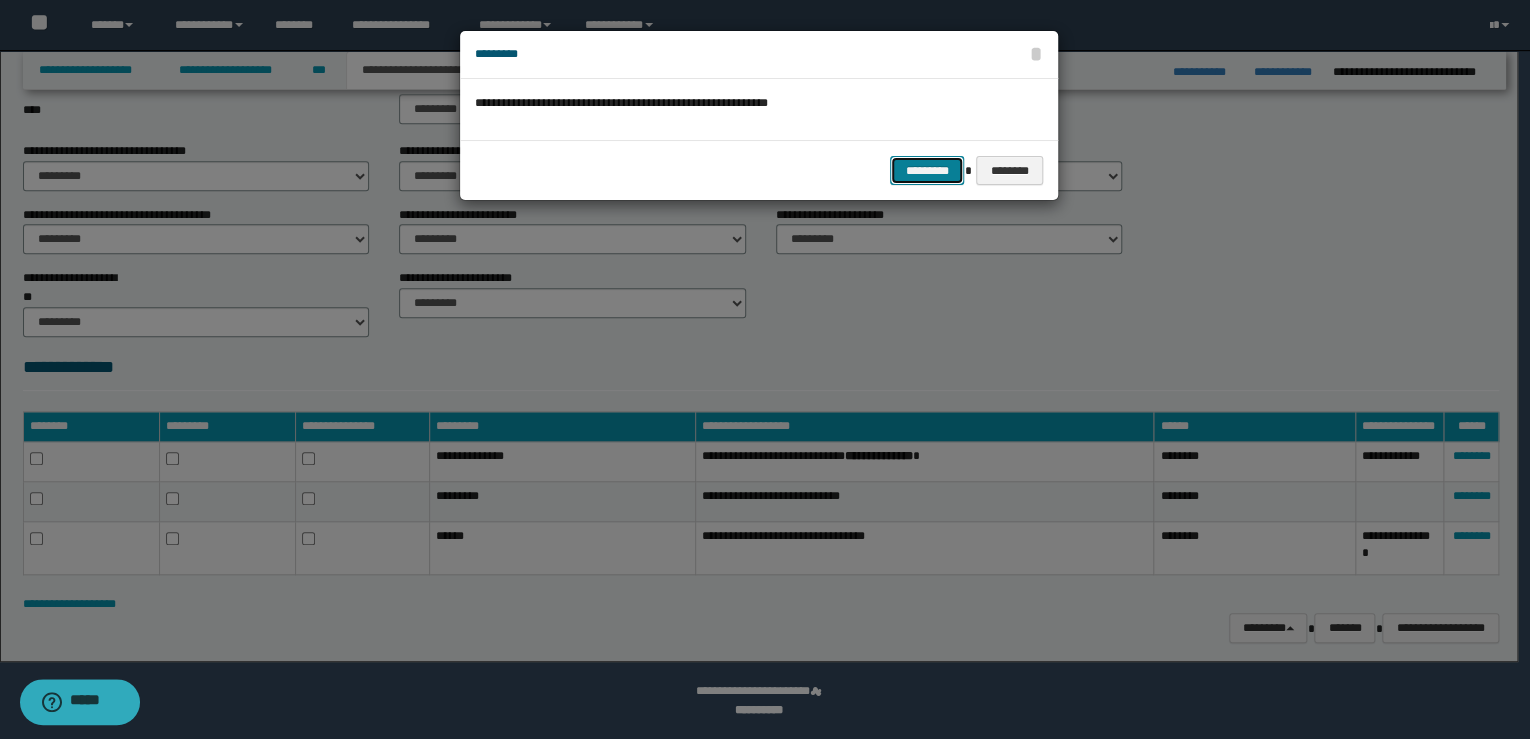 click on "*********" at bounding box center (927, 171) 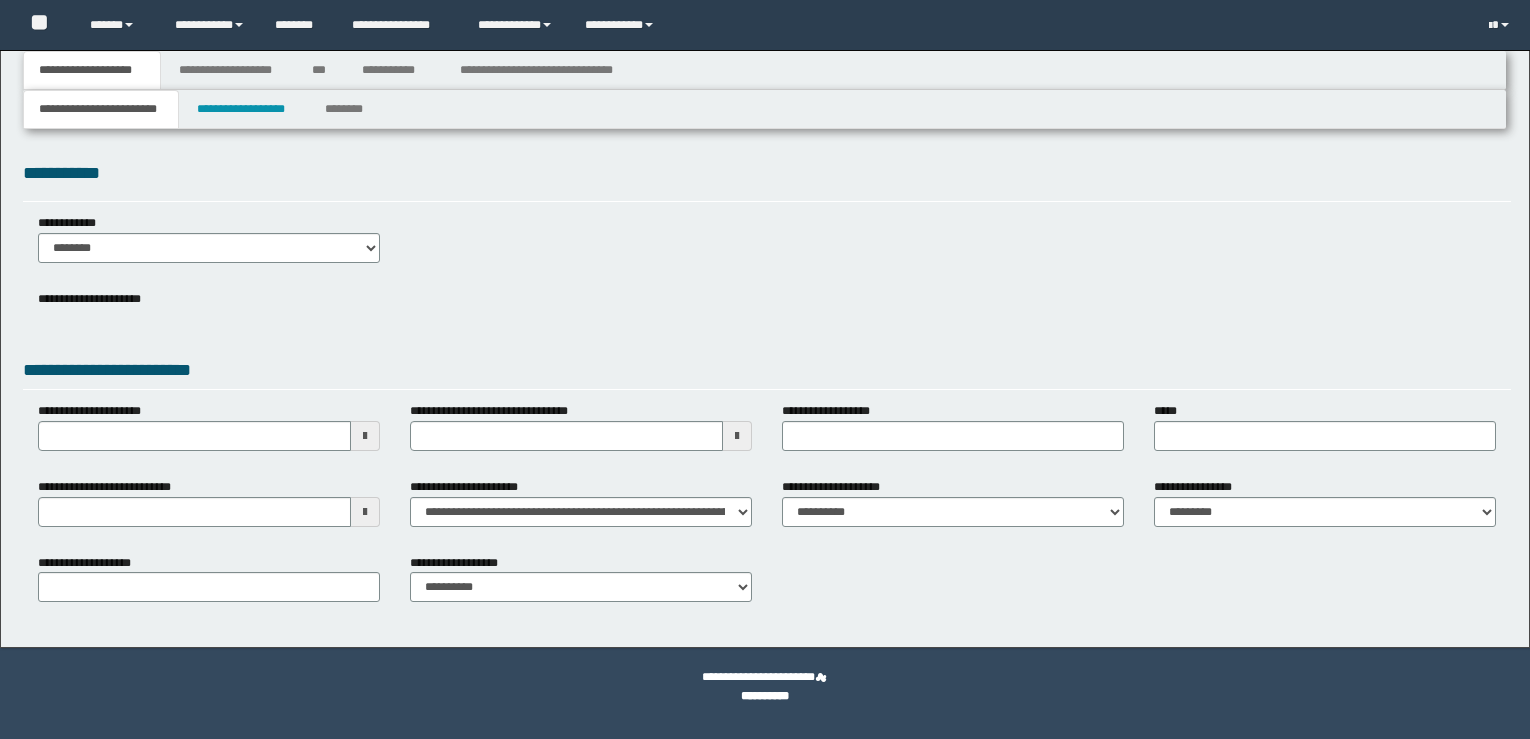 scroll, scrollTop: 0, scrollLeft: 0, axis: both 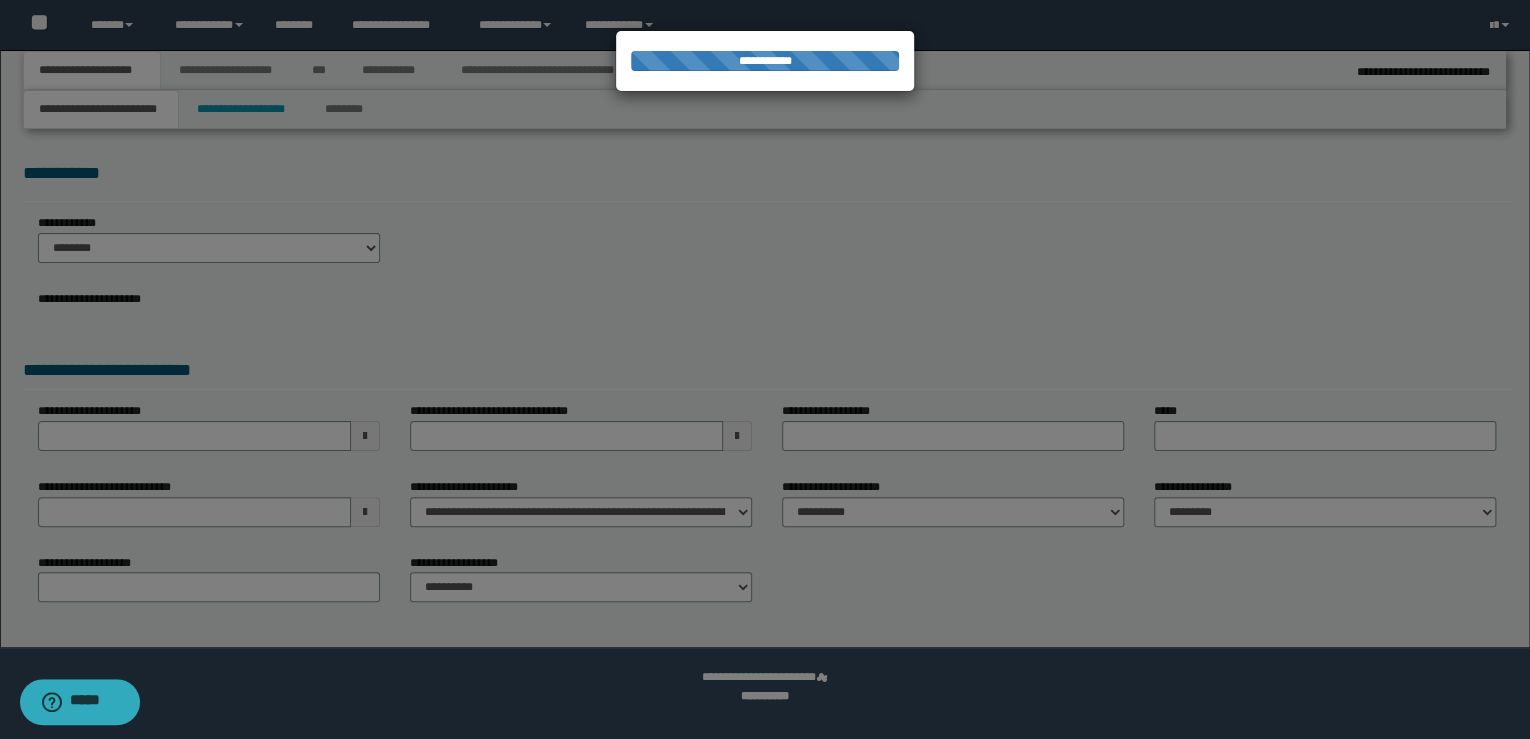 select on "*" 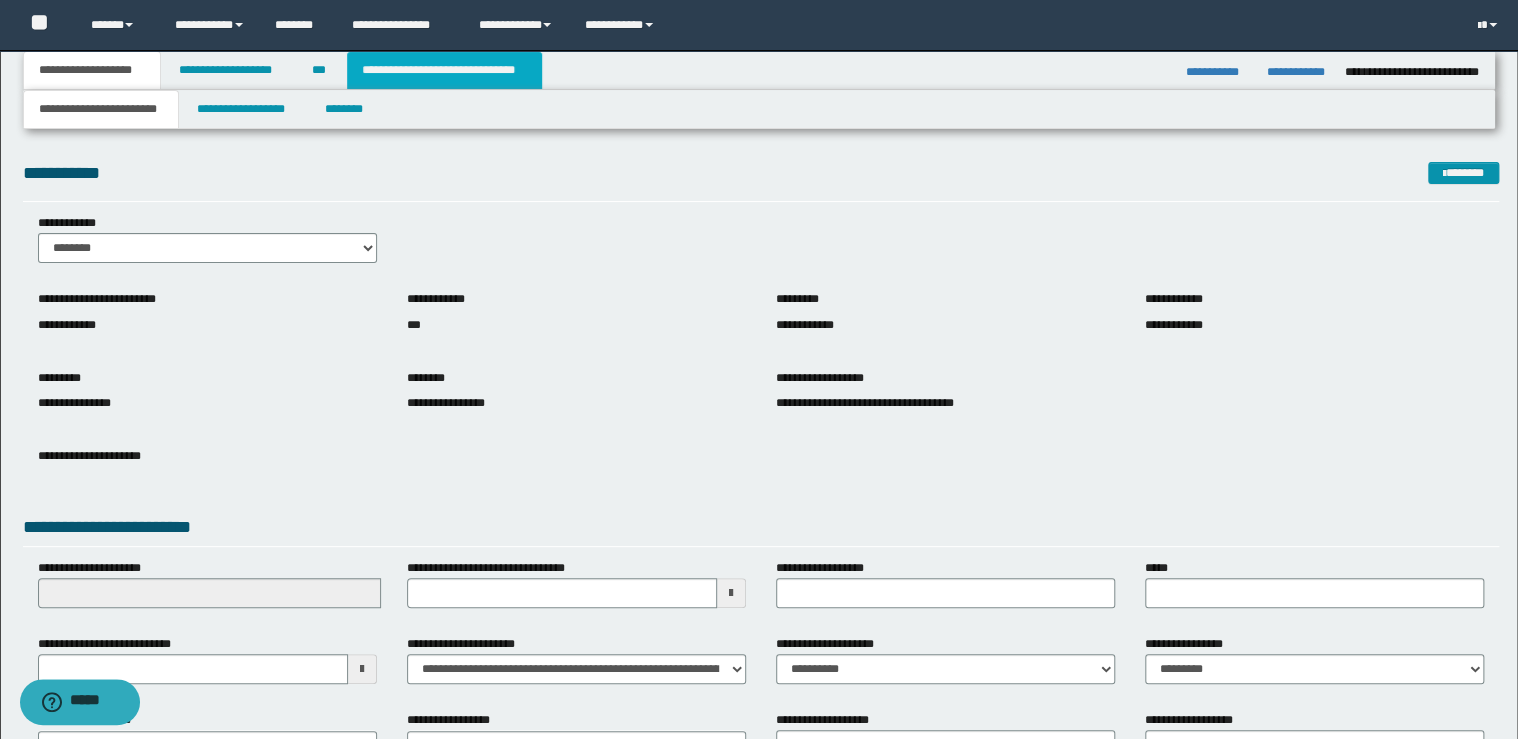 click on "**********" at bounding box center (444, 70) 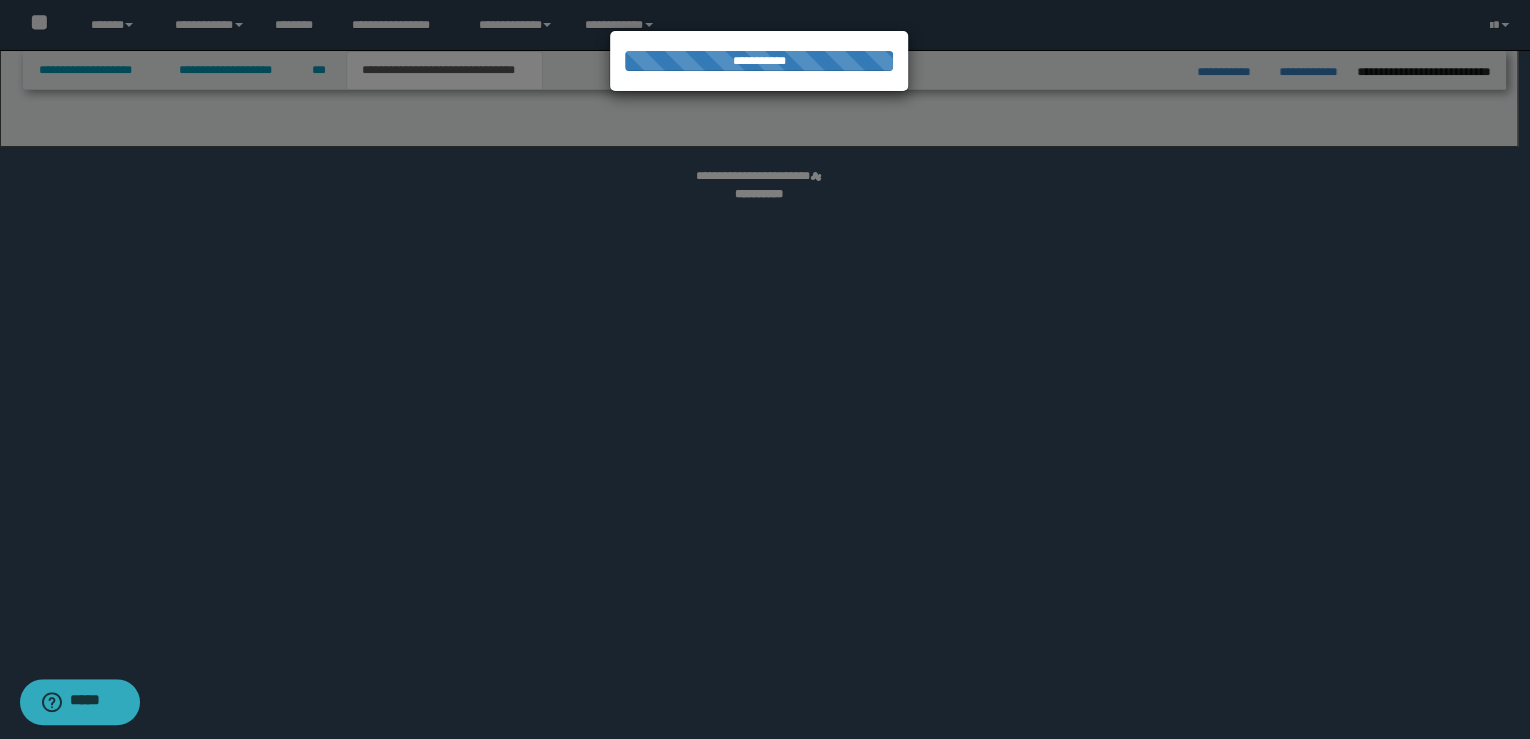 select on "*" 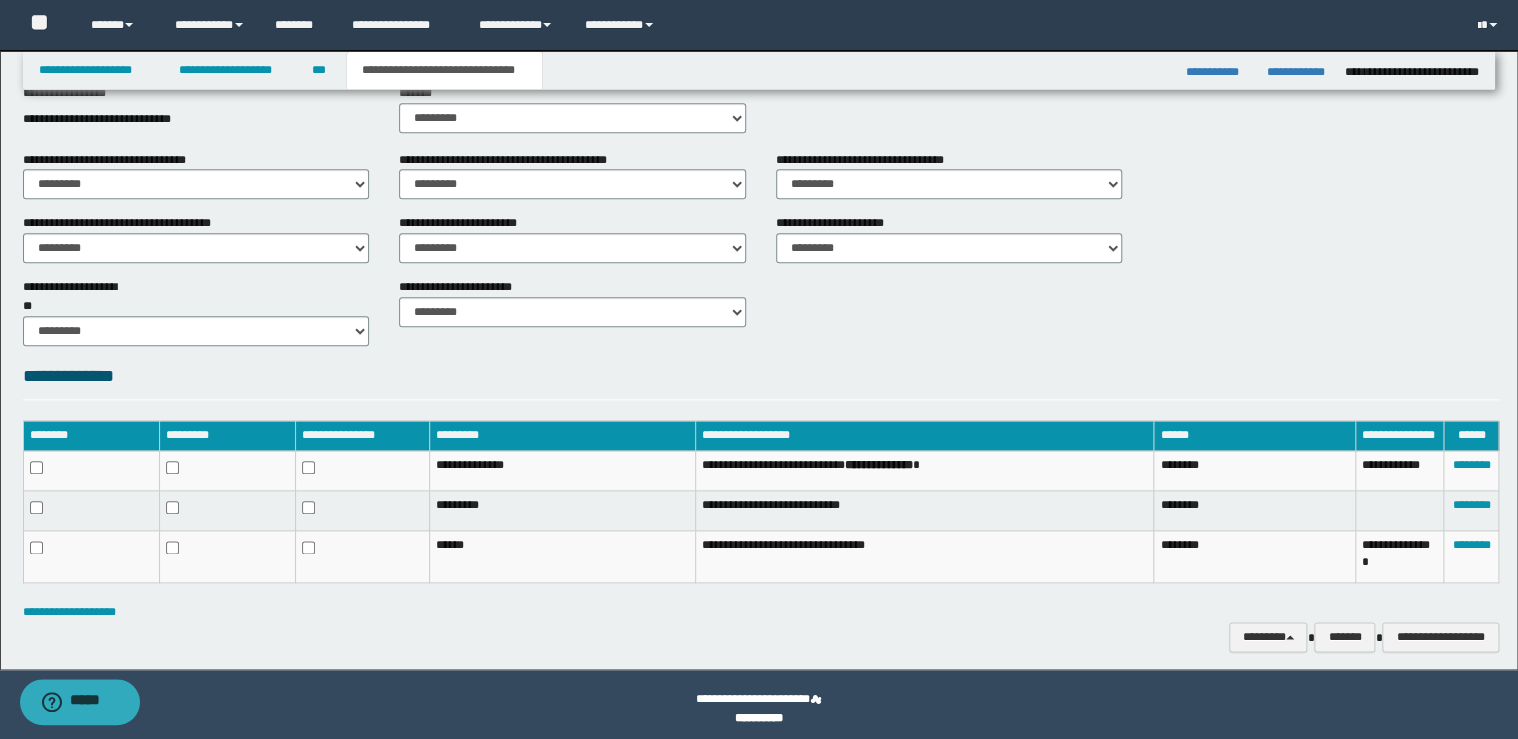 scroll, scrollTop: 901, scrollLeft: 0, axis: vertical 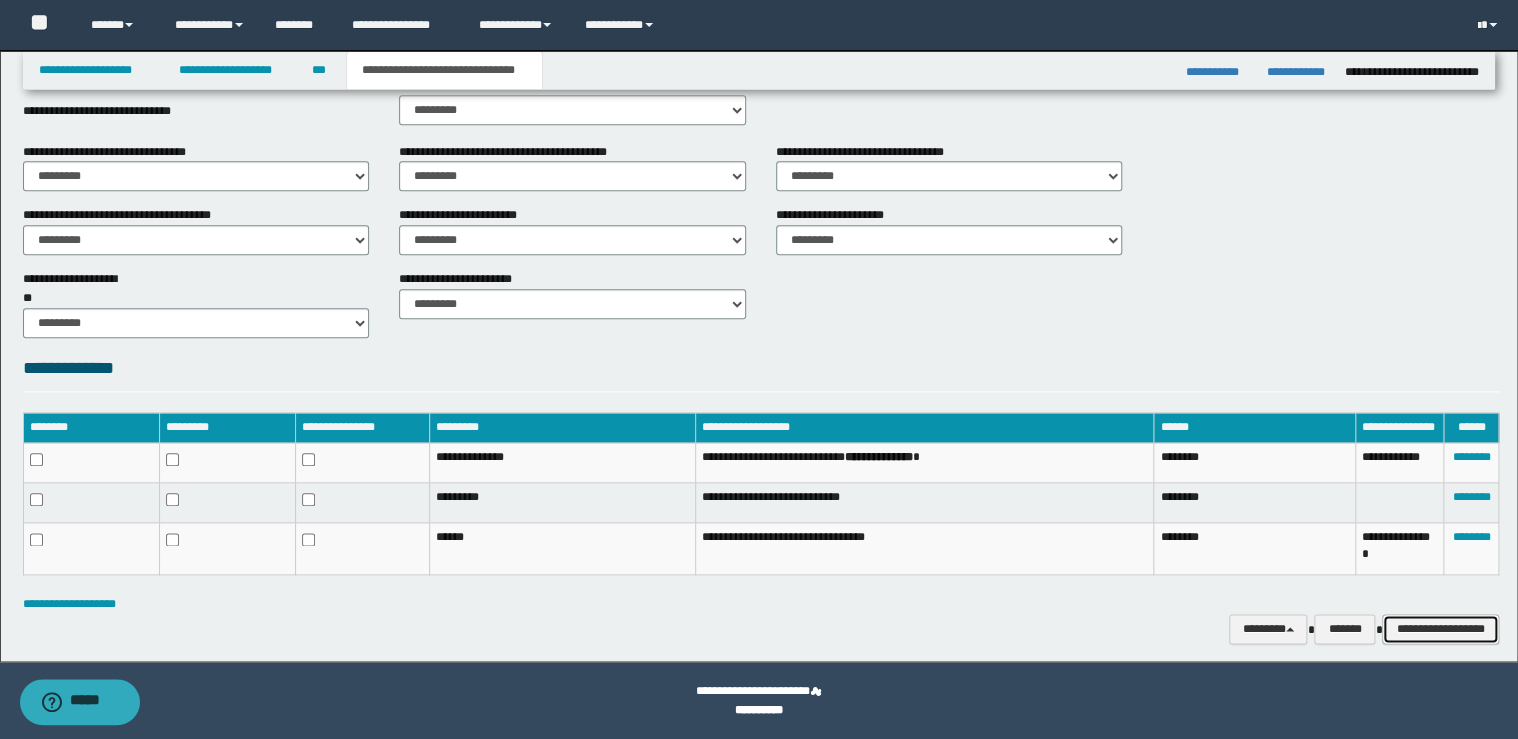 click on "**********" at bounding box center (1440, 629) 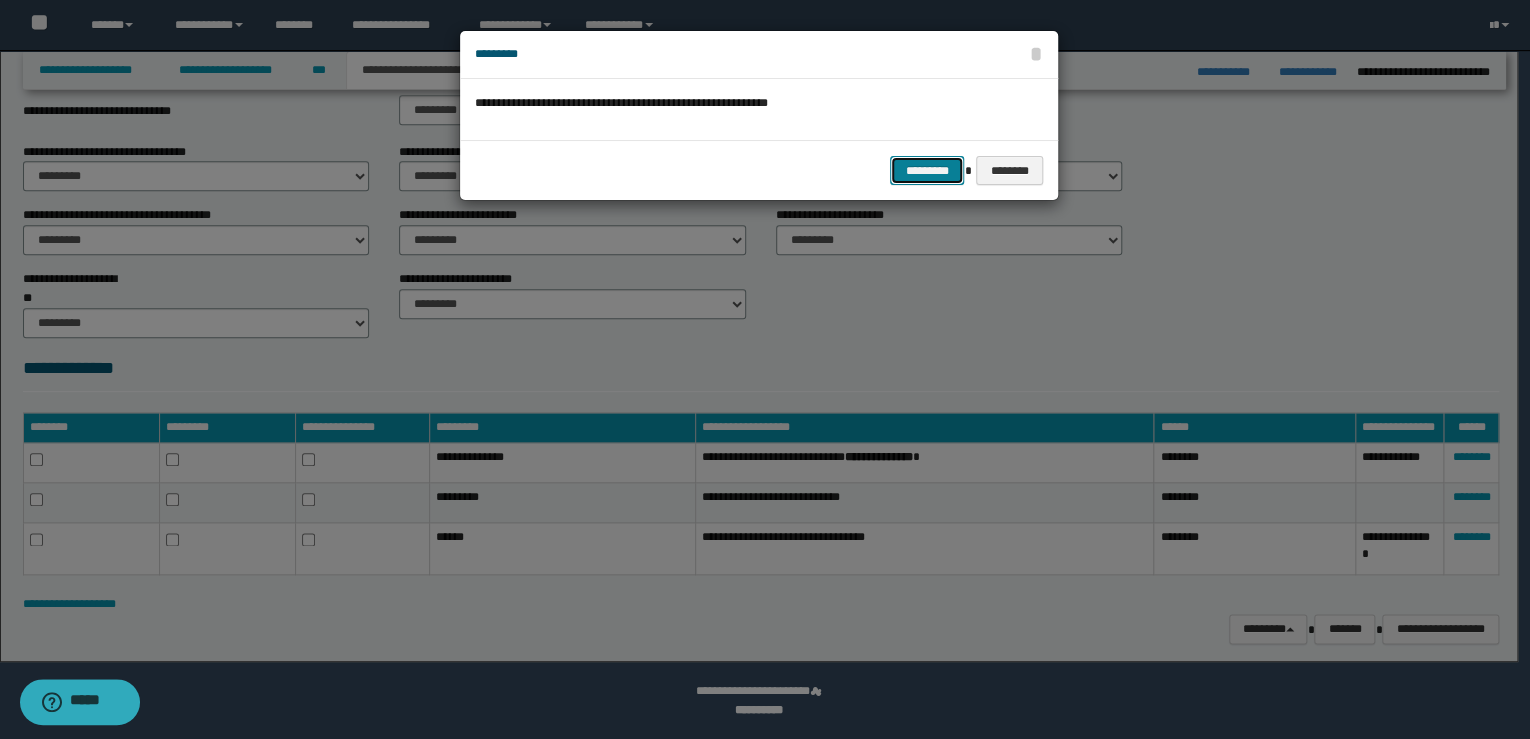 click on "*********" at bounding box center (927, 171) 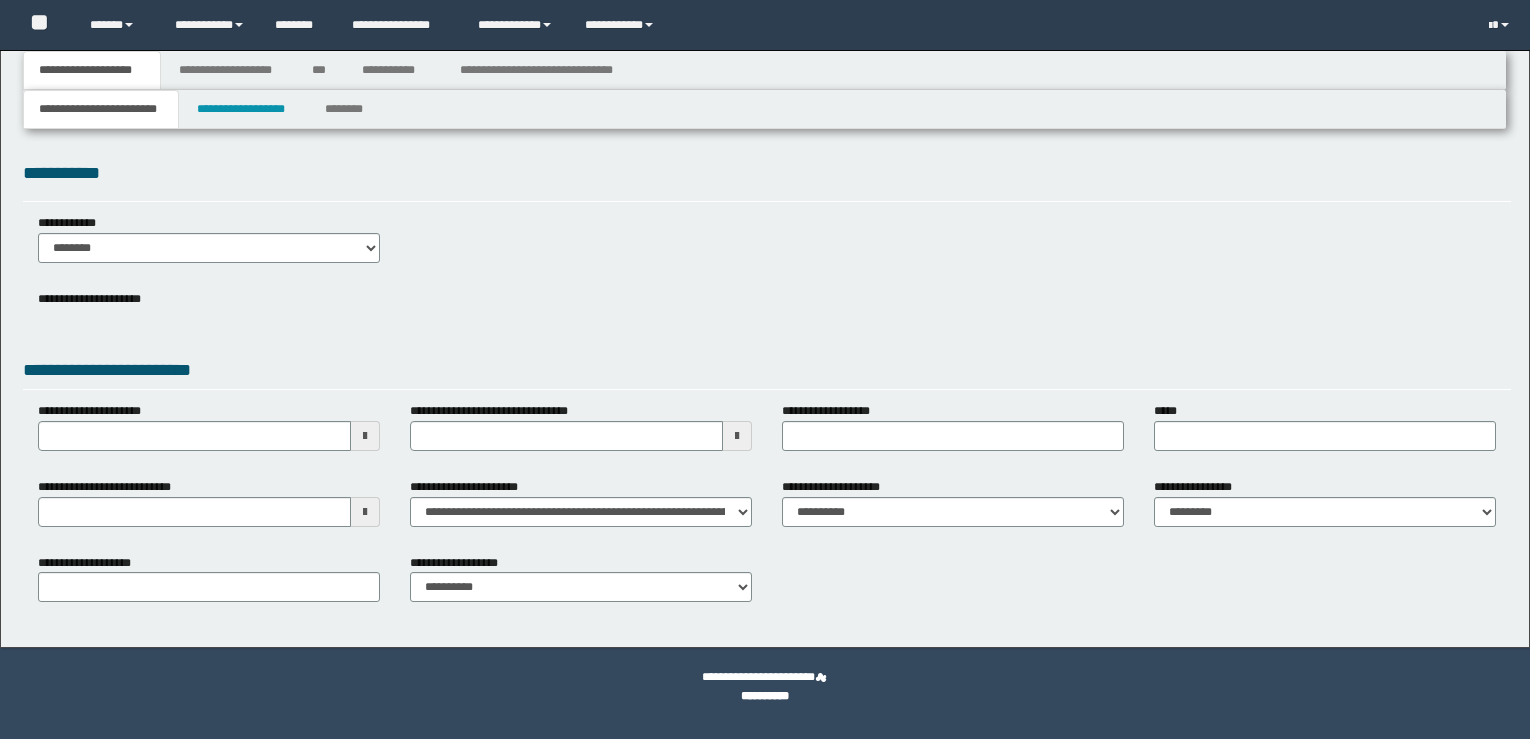 scroll, scrollTop: 0, scrollLeft: 0, axis: both 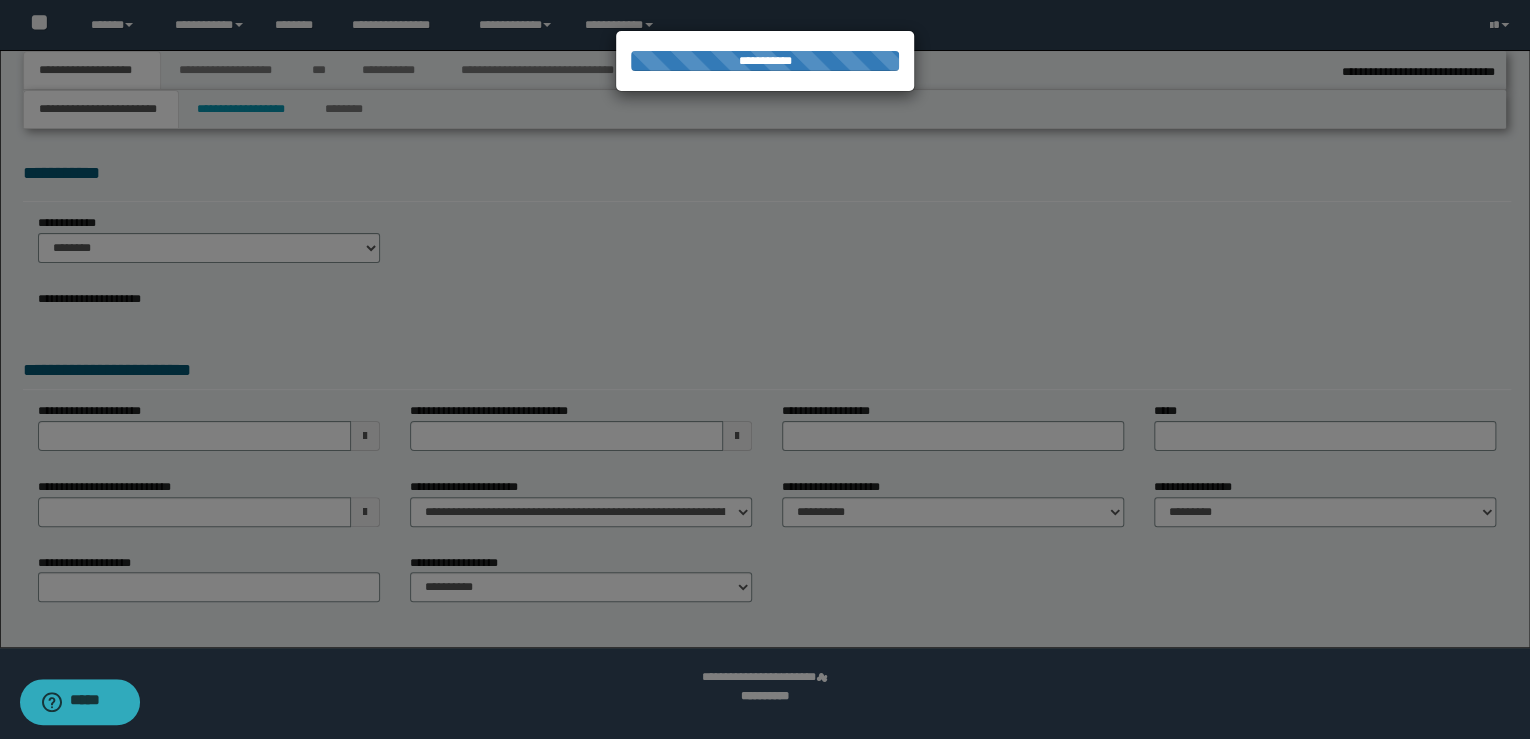 select on "*" 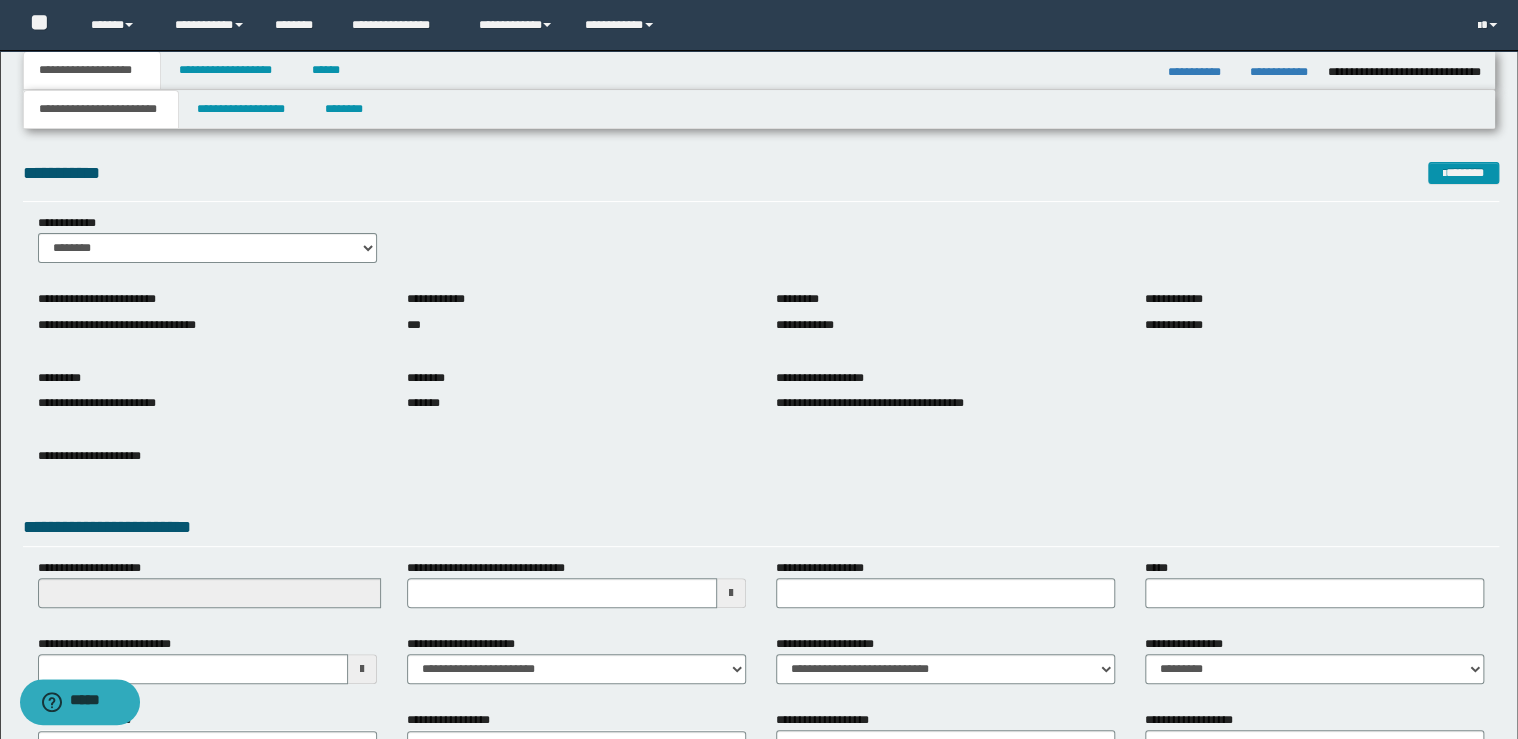 click on "**********" at bounding box center (759, 70) 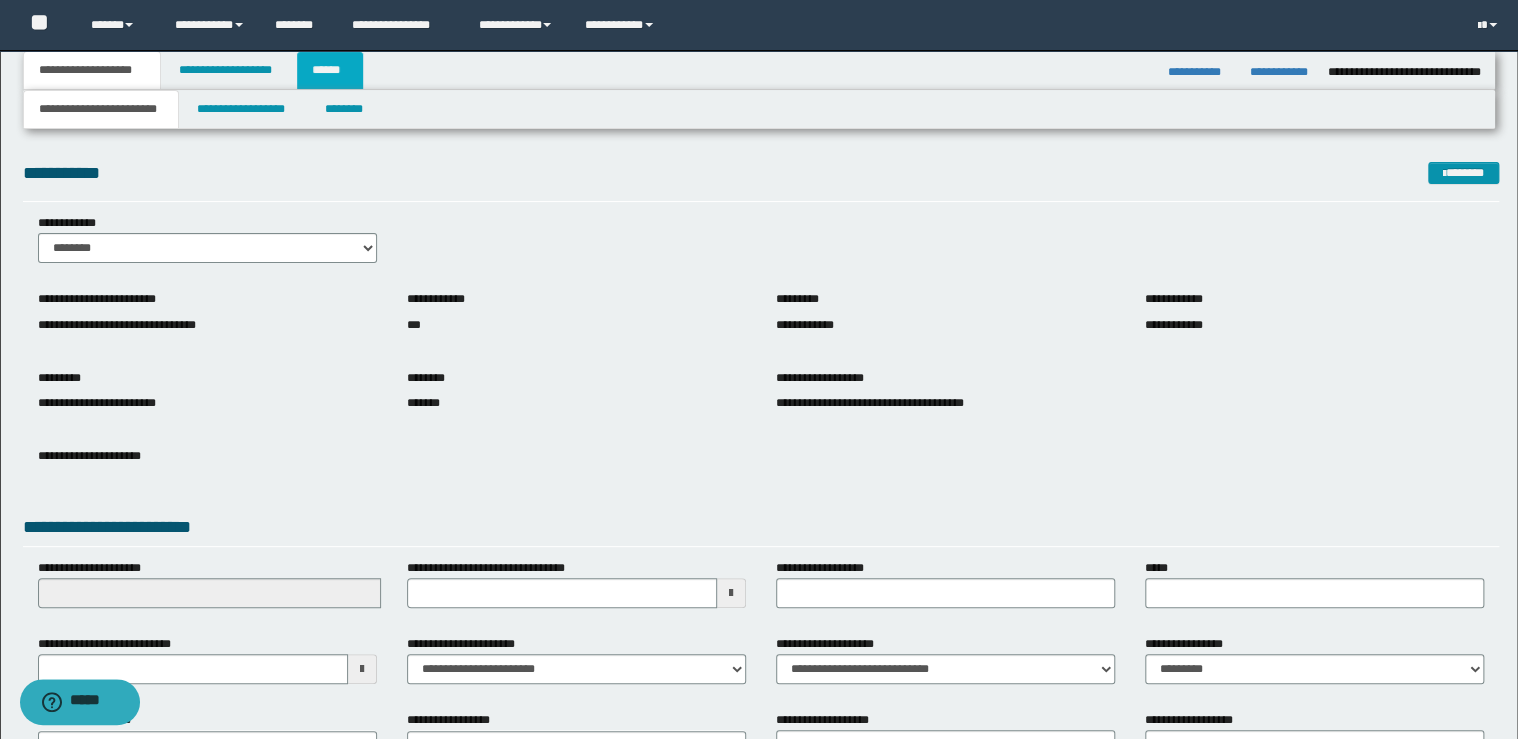 click on "******" at bounding box center [330, 70] 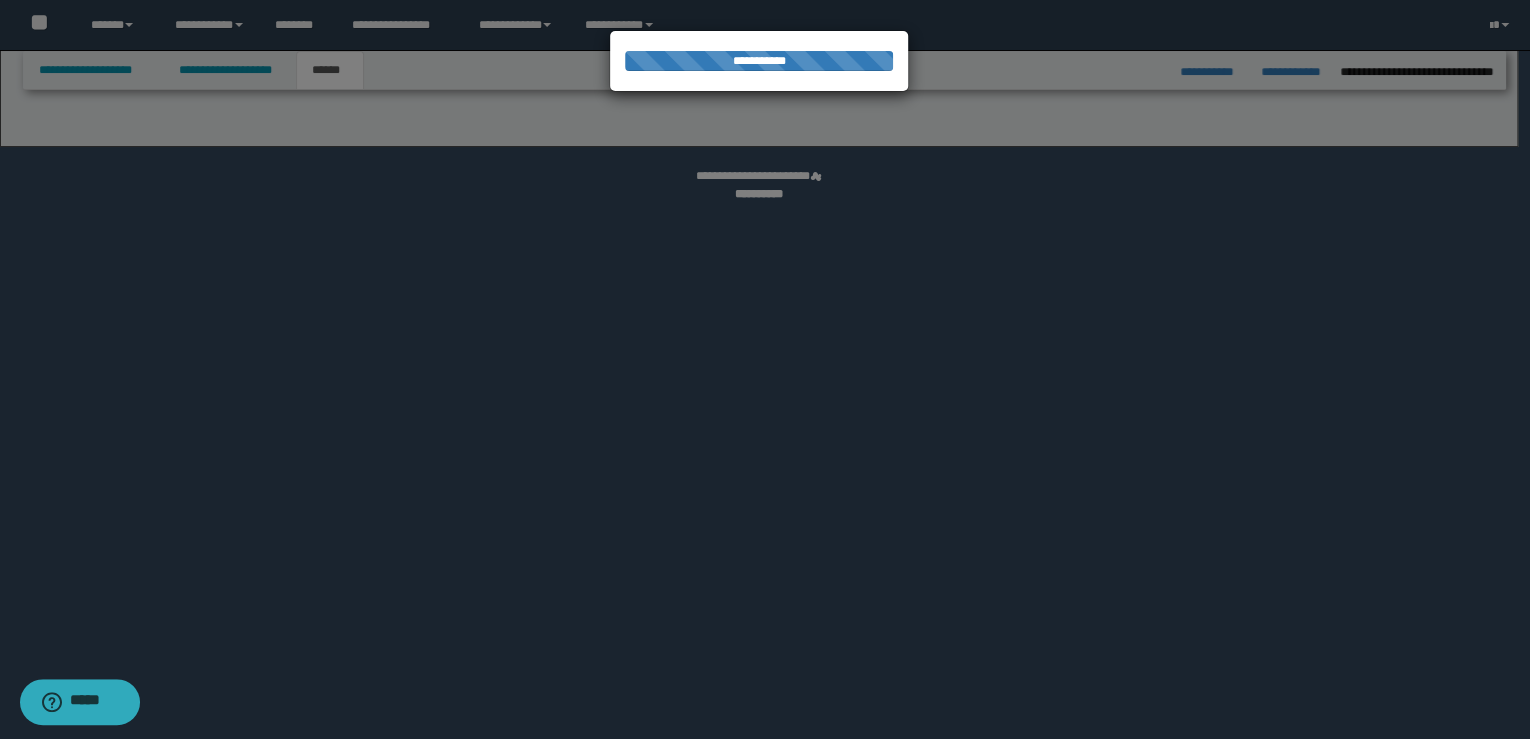 select on "**" 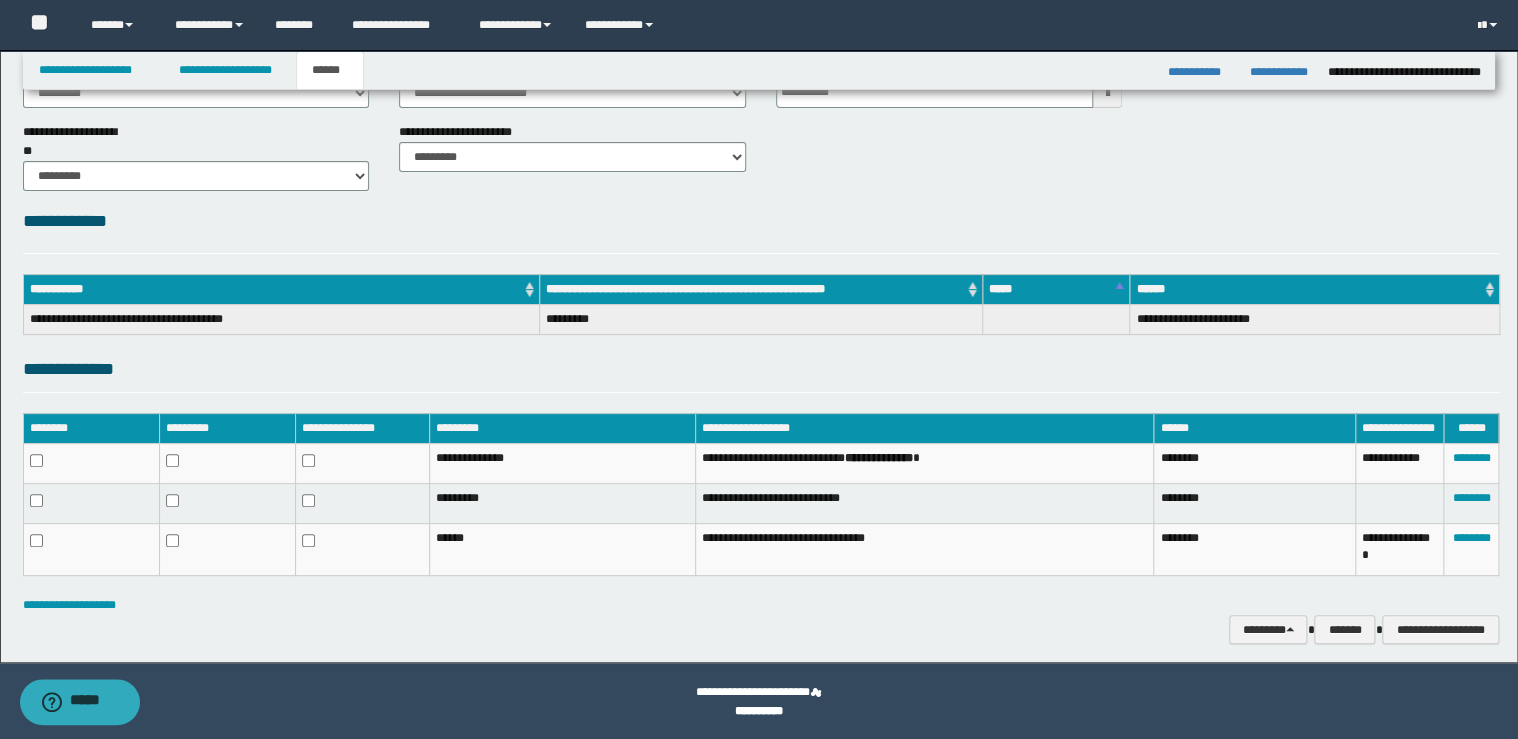 scroll, scrollTop: 137, scrollLeft: 0, axis: vertical 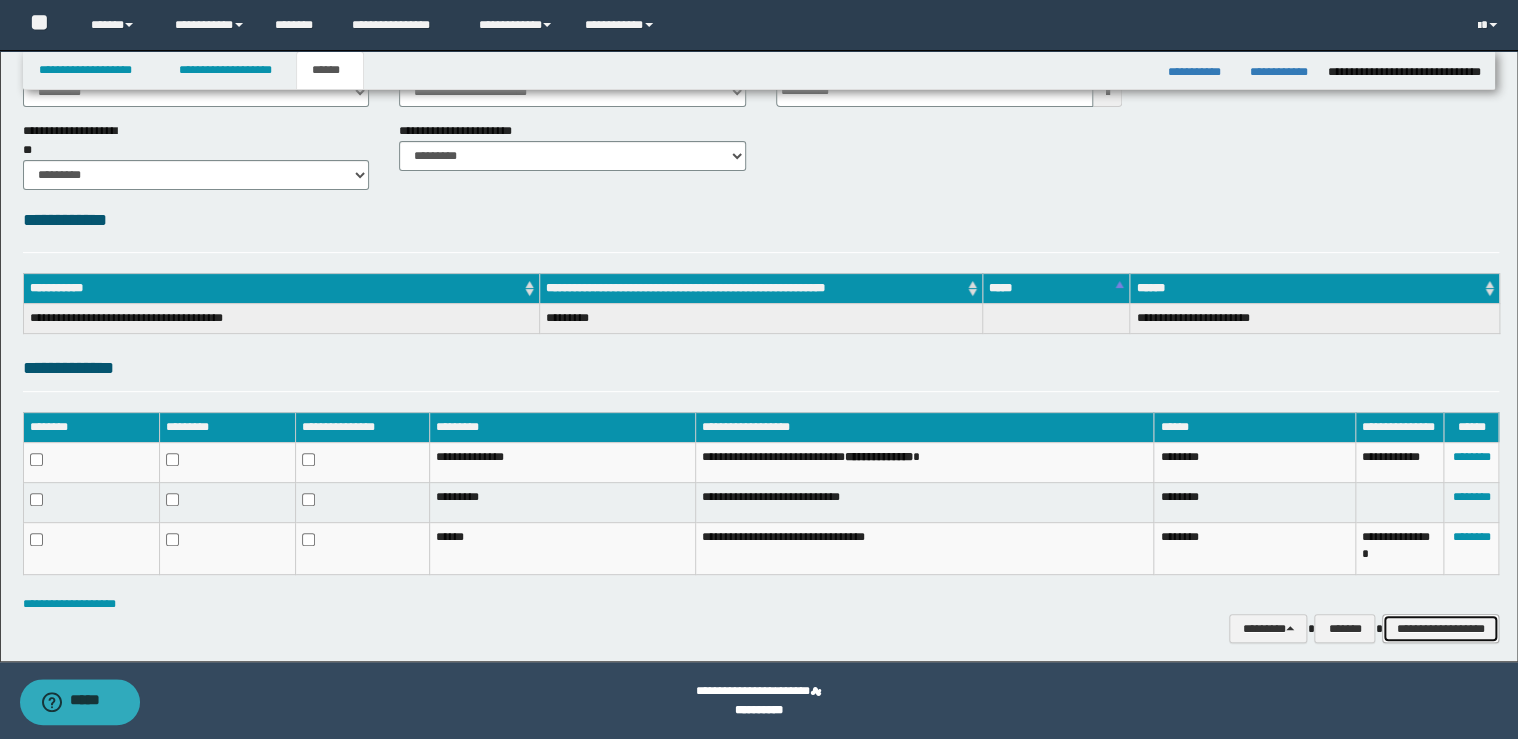 click on "**********" at bounding box center (1440, 629) 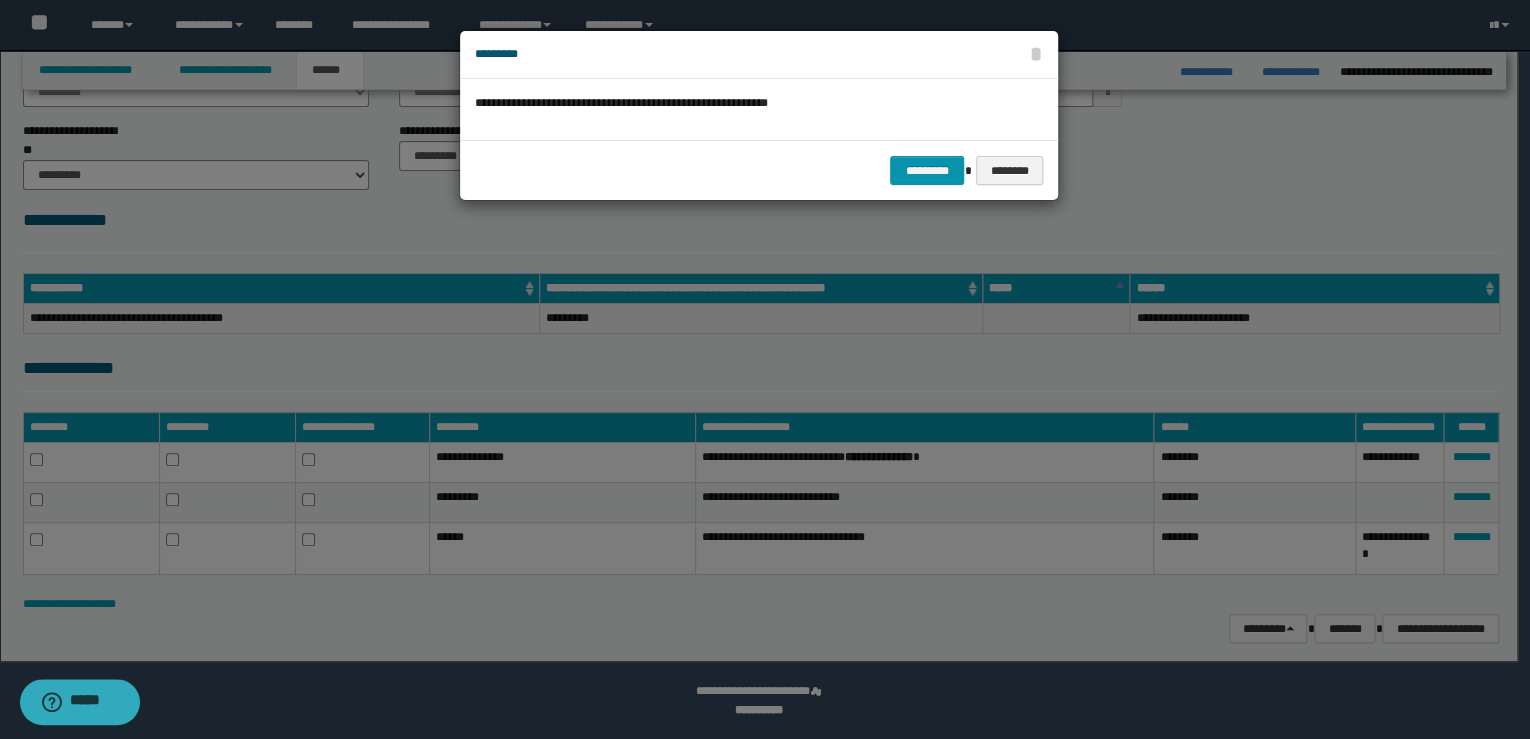 click on "*********
********" at bounding box center [759, 170] 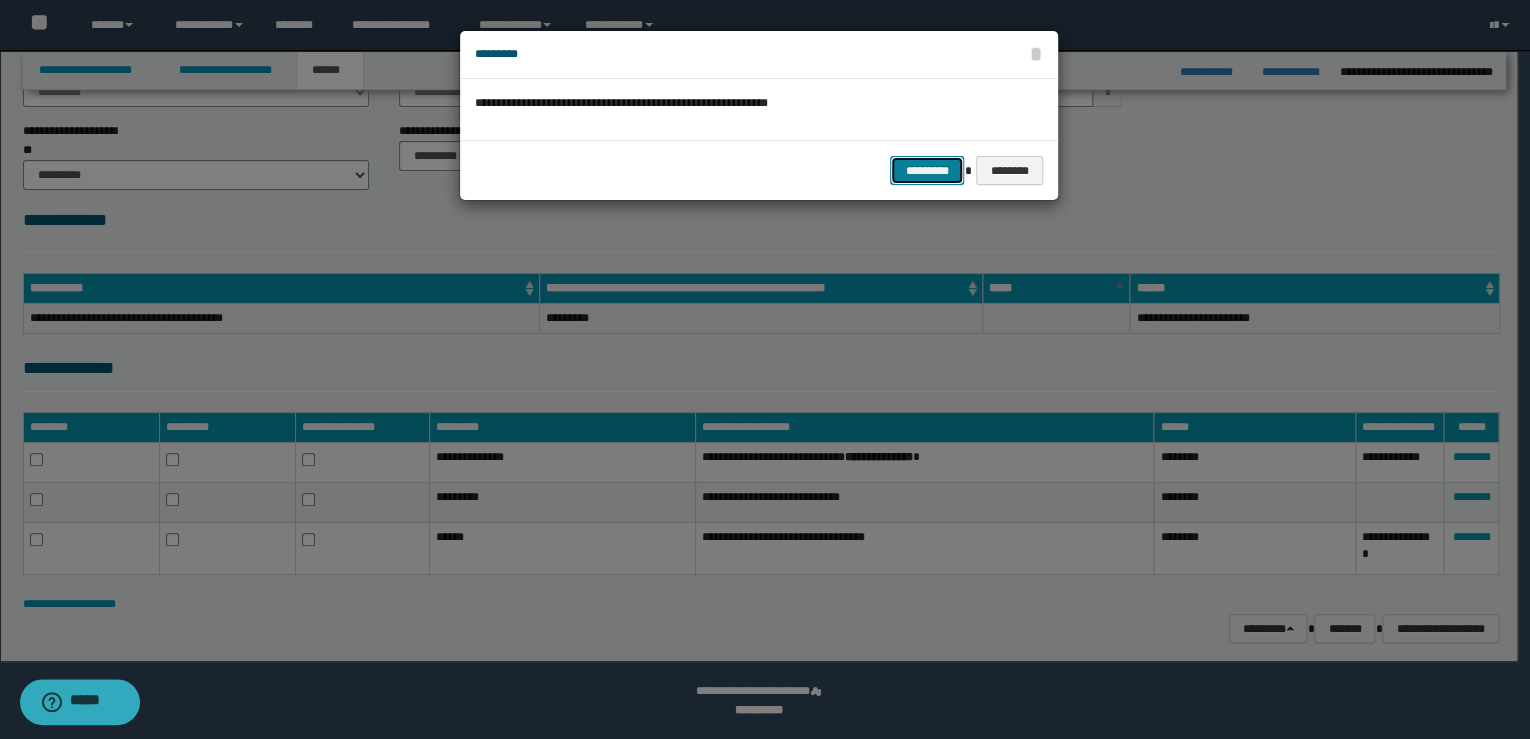 click on "*********" at bounding box center [927, 171] 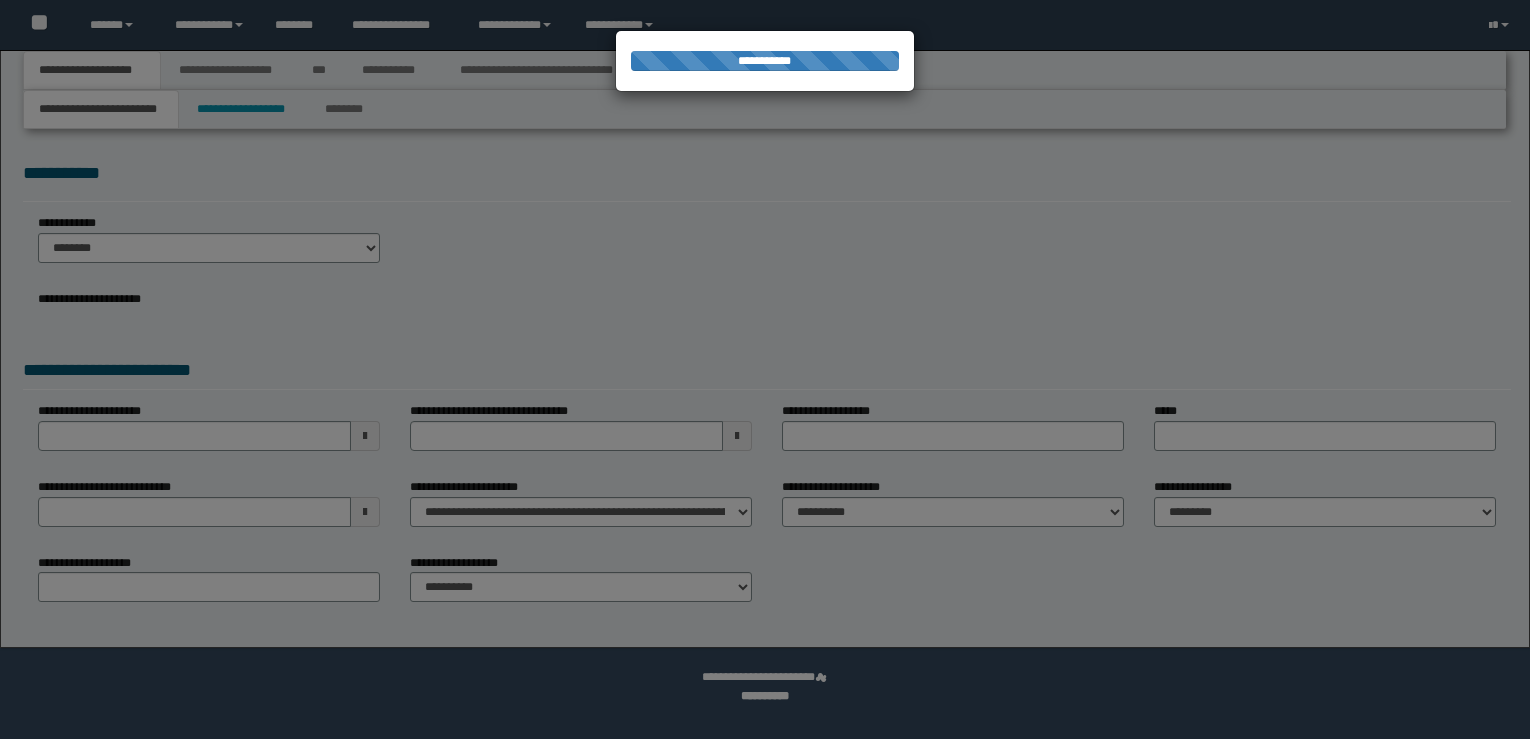scroll, scrollTop: 0, scrollLeft: 0, axis: both 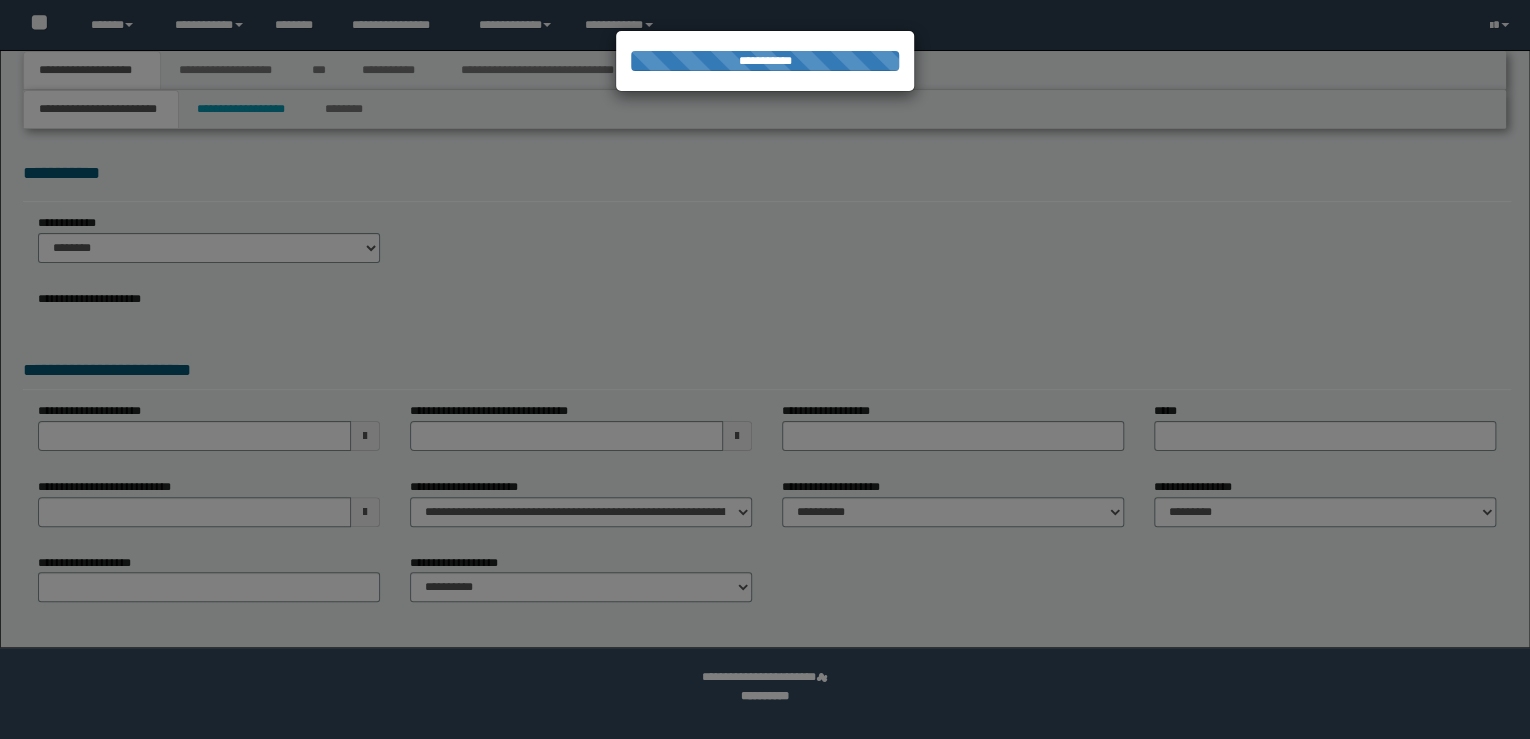 select on "*" 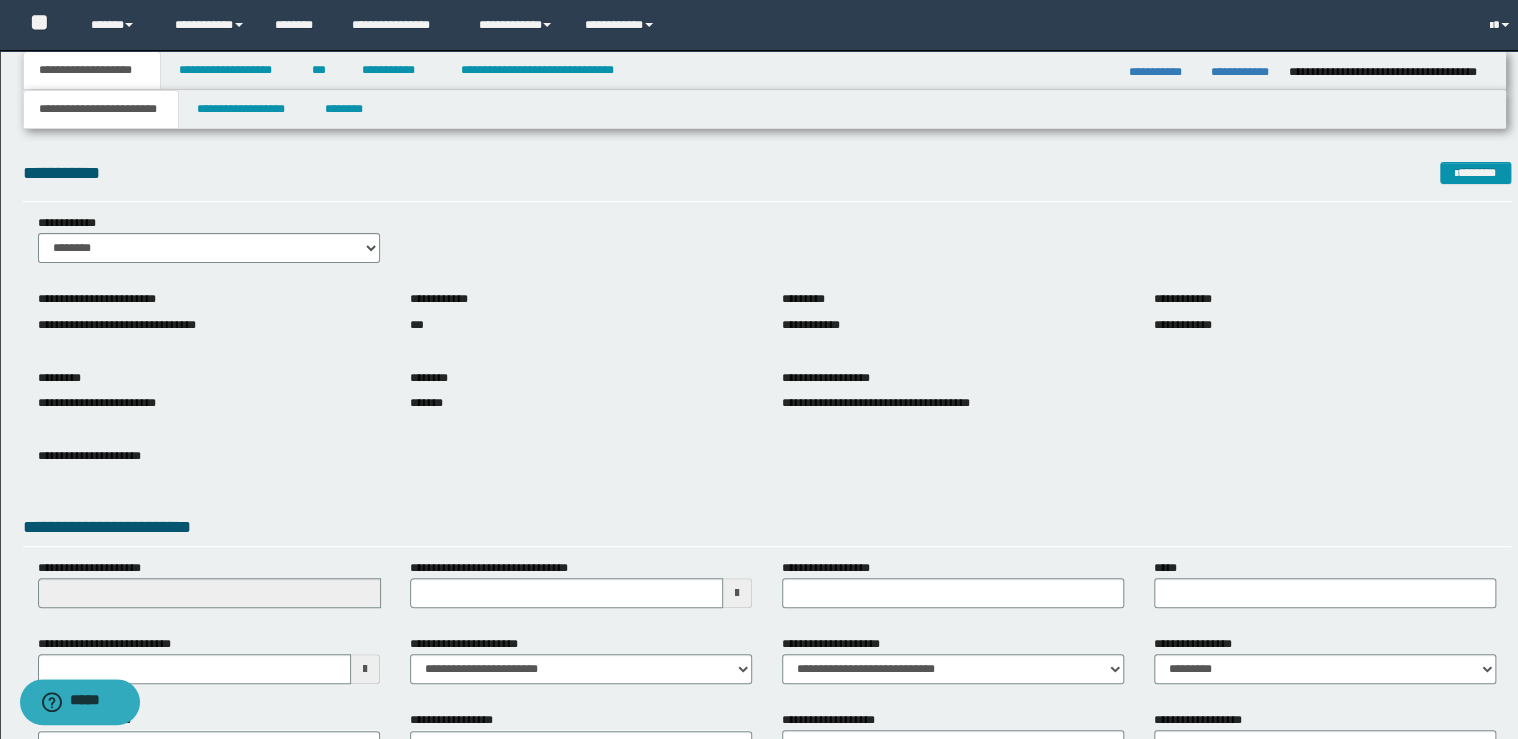 click on "**********" at bounding box center [765, 70] 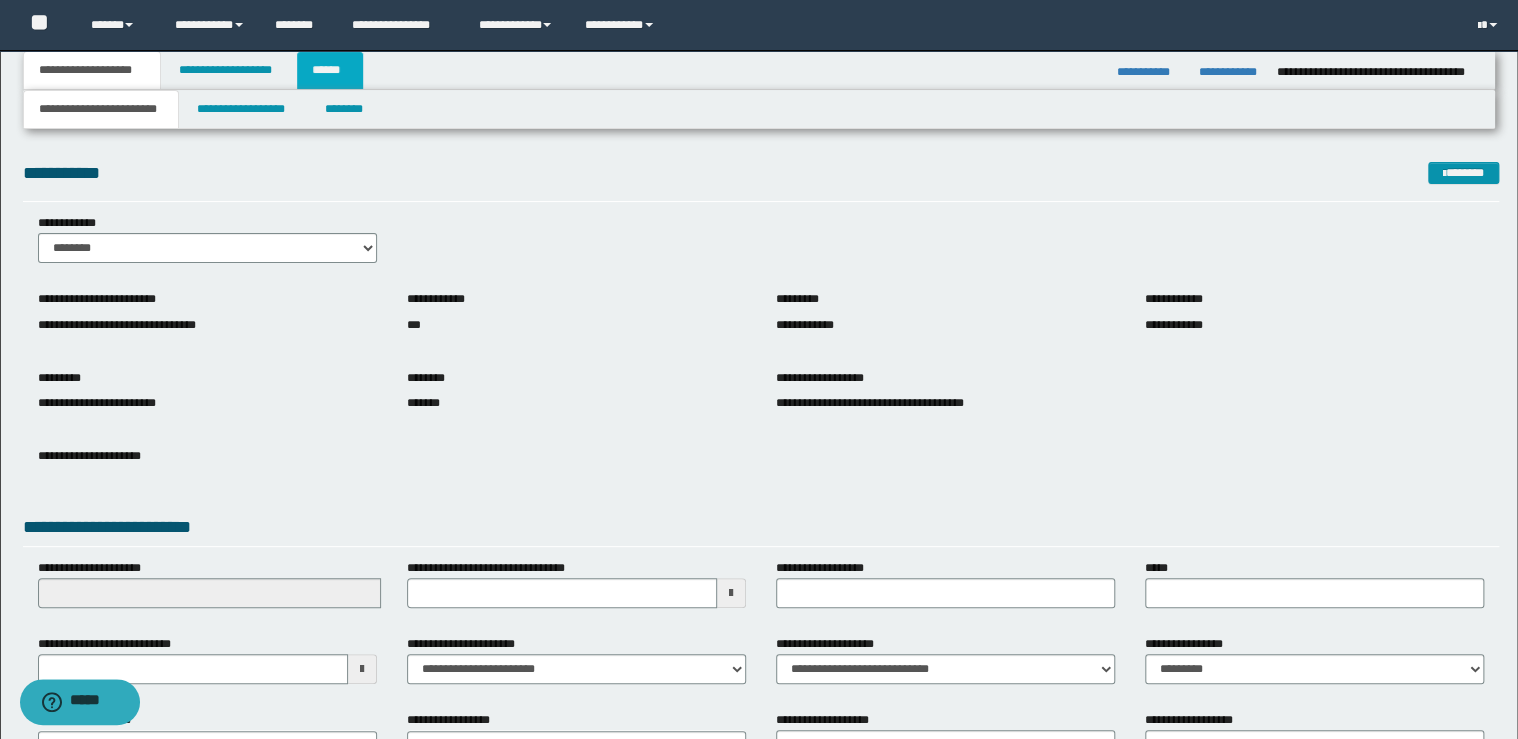 click on "******" at bounding box center [330, 70] 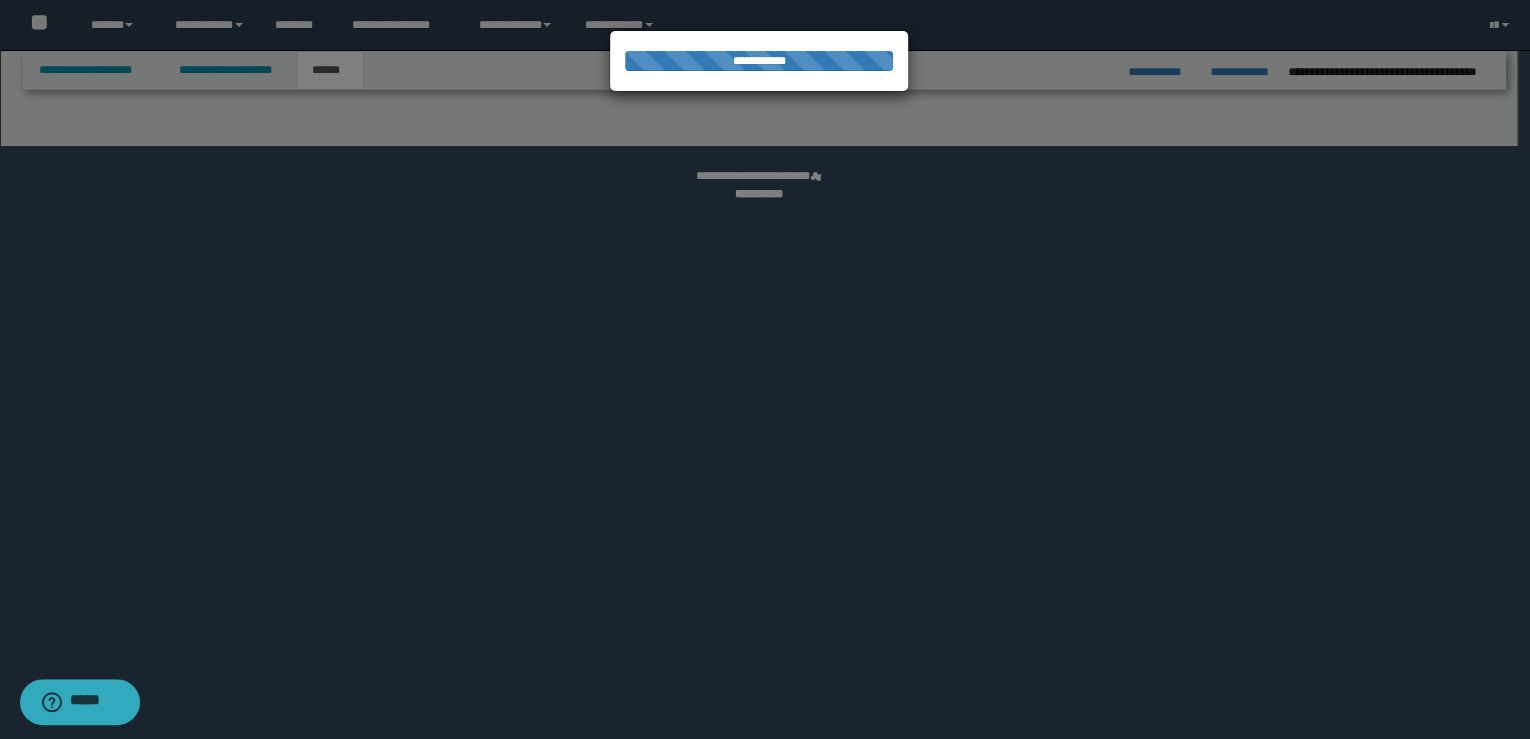 select on "**" 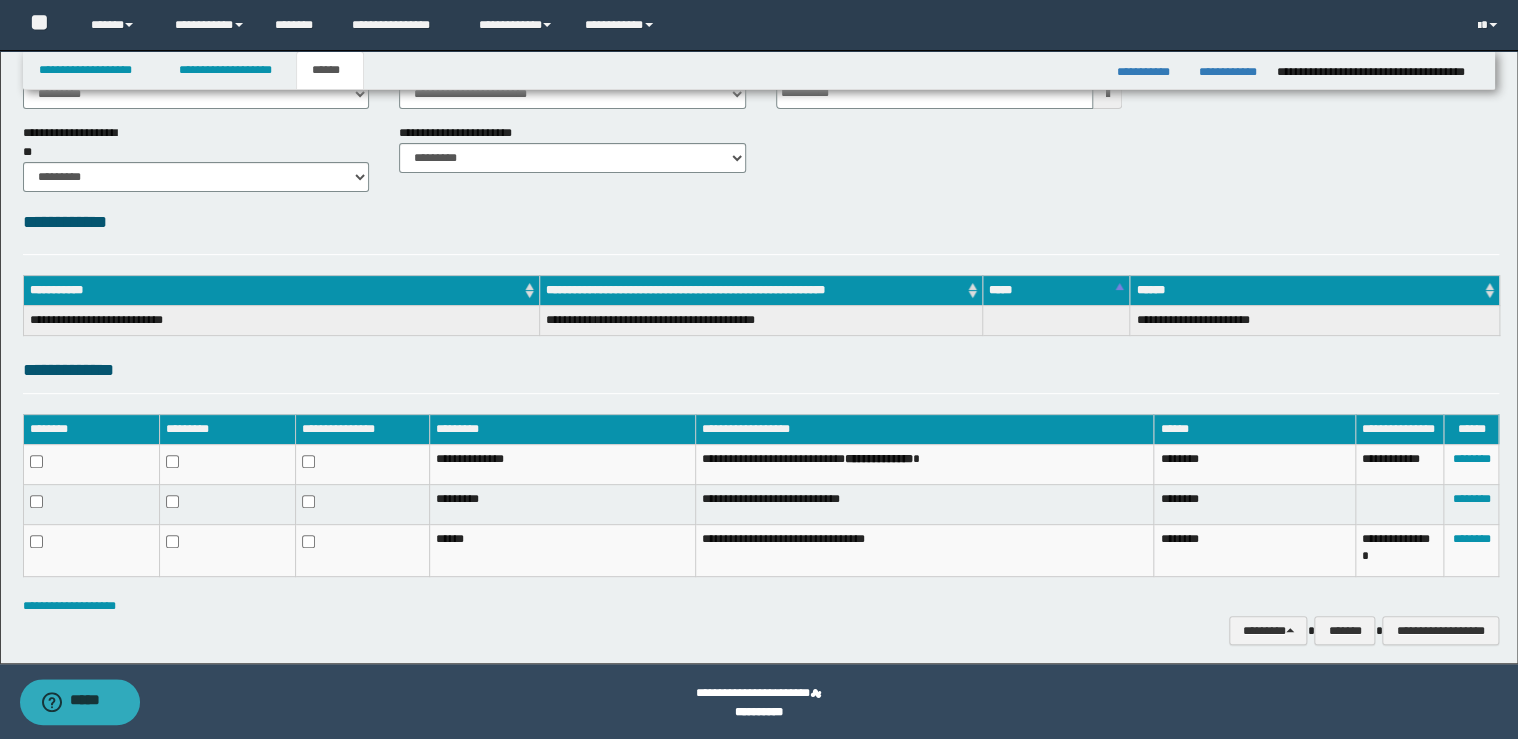 scroll, scrollTop: 137, scrollLeft: 0, axis: vertical 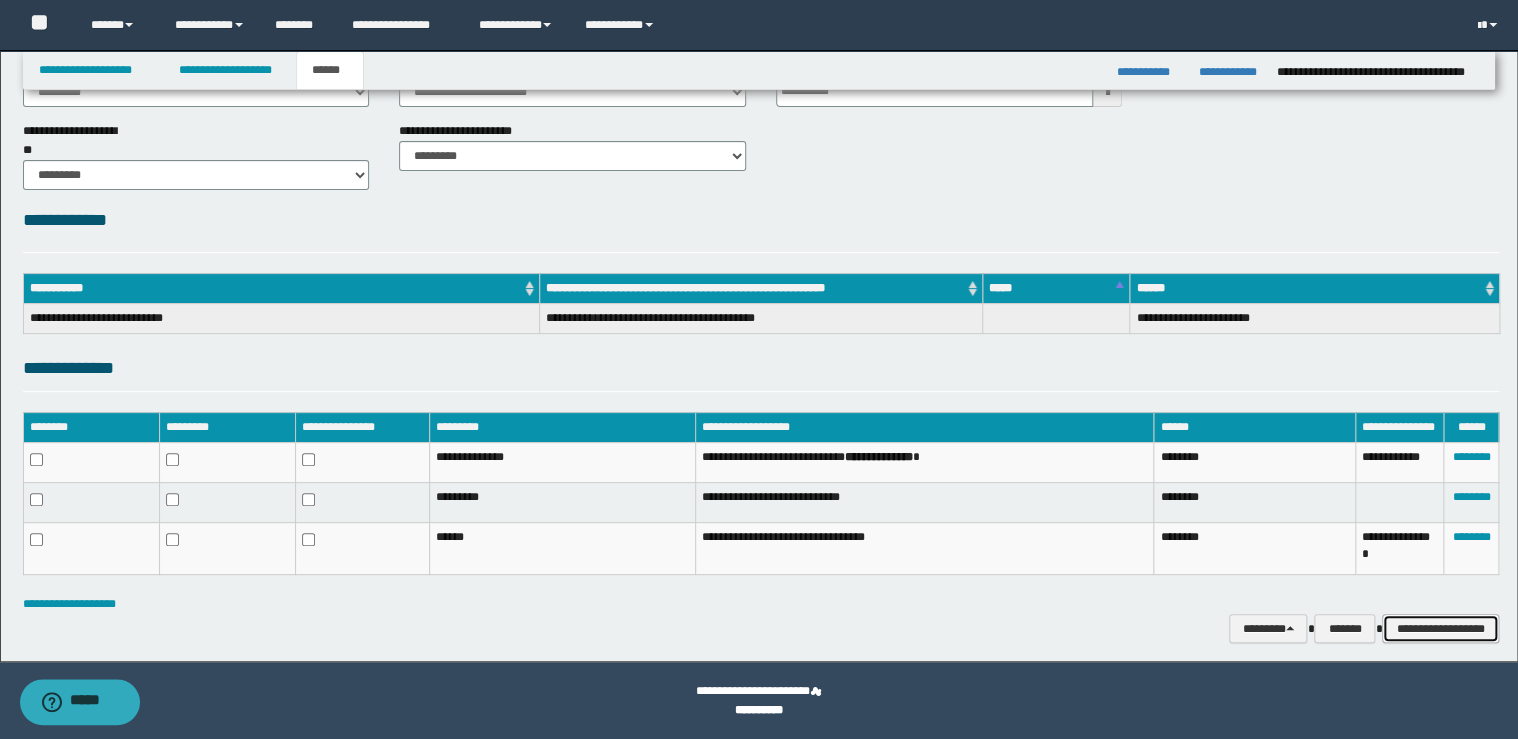 click on "**********" at bounding box center [1440, 629] 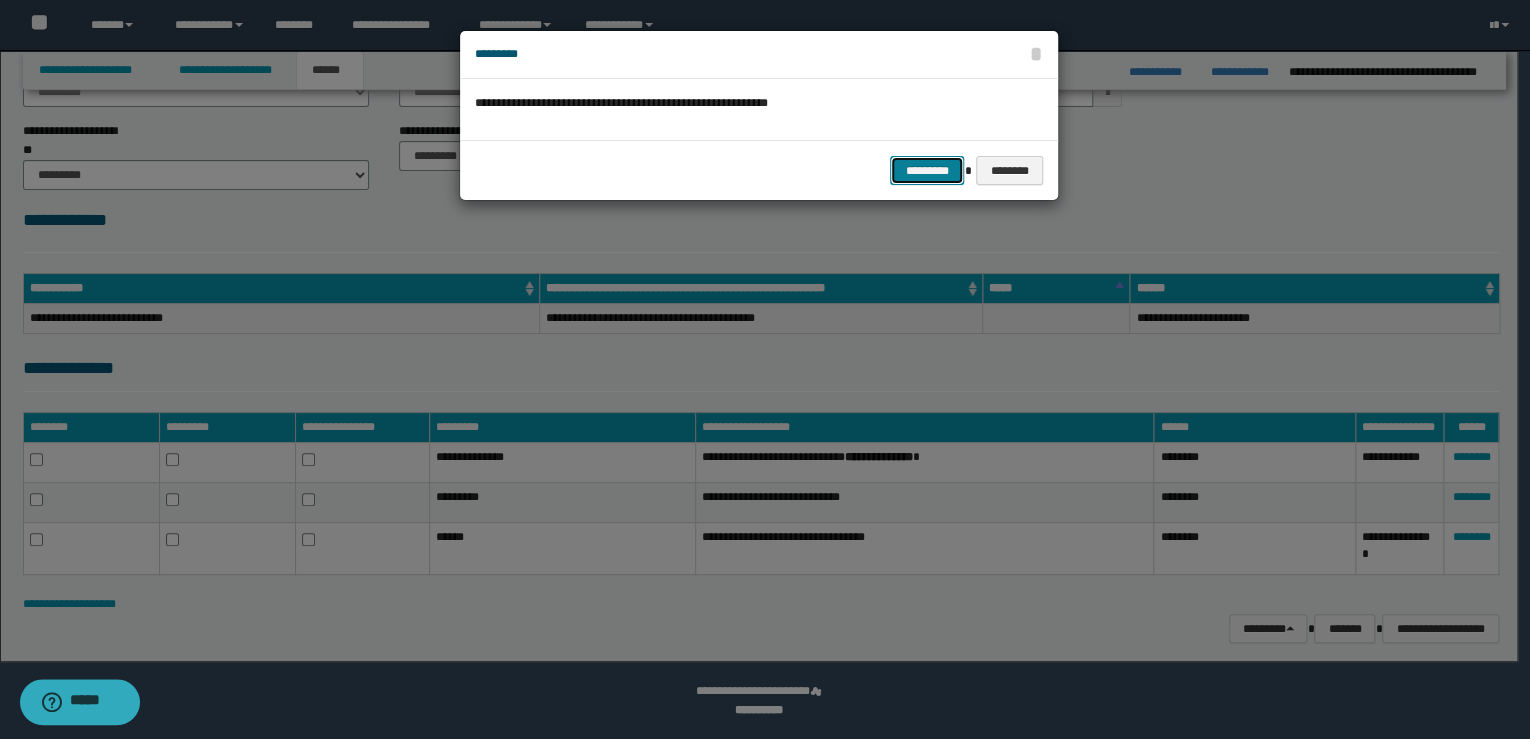 click on "*********" at bounding box center [927, 171] 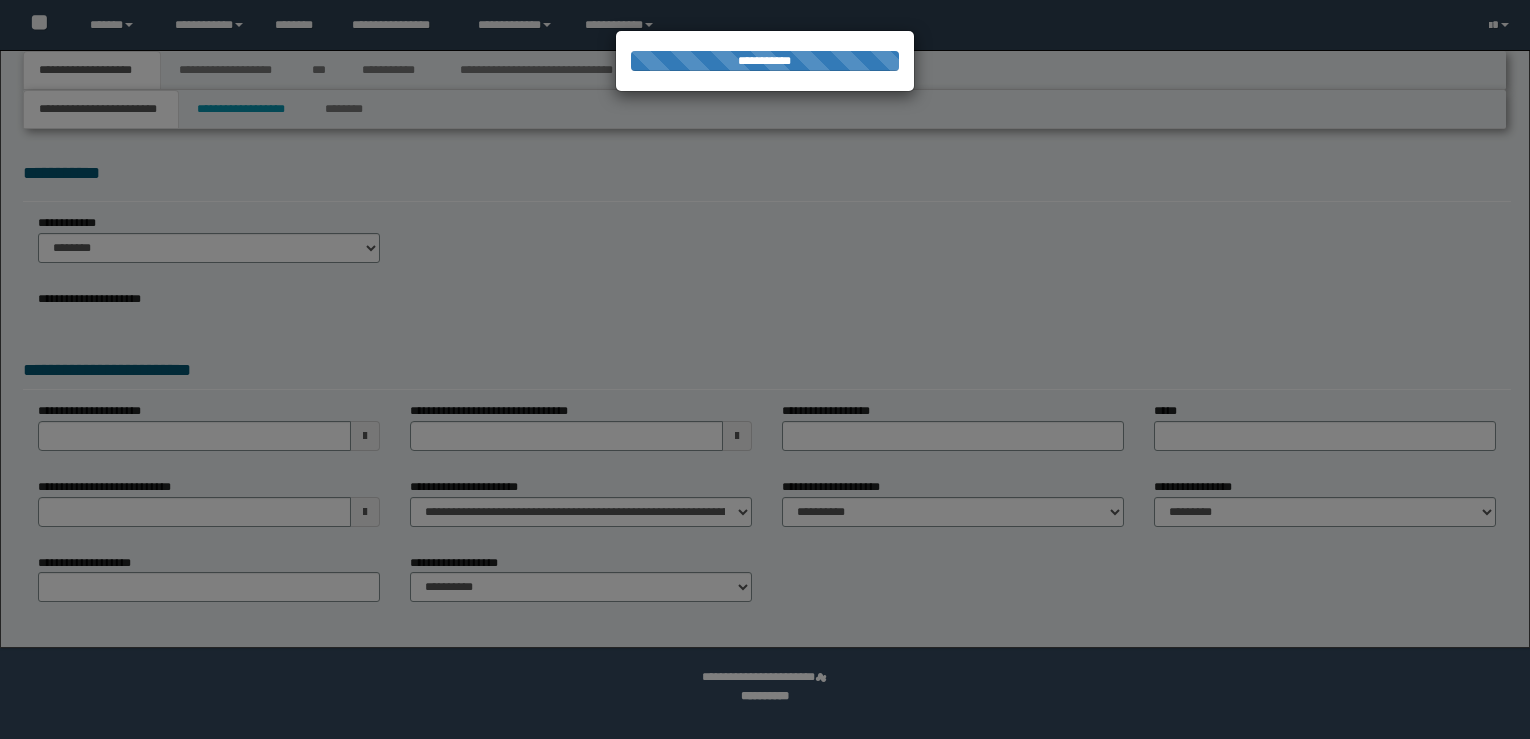 scroll, scrollTop: 0, scrollLeft: 0, axis: both 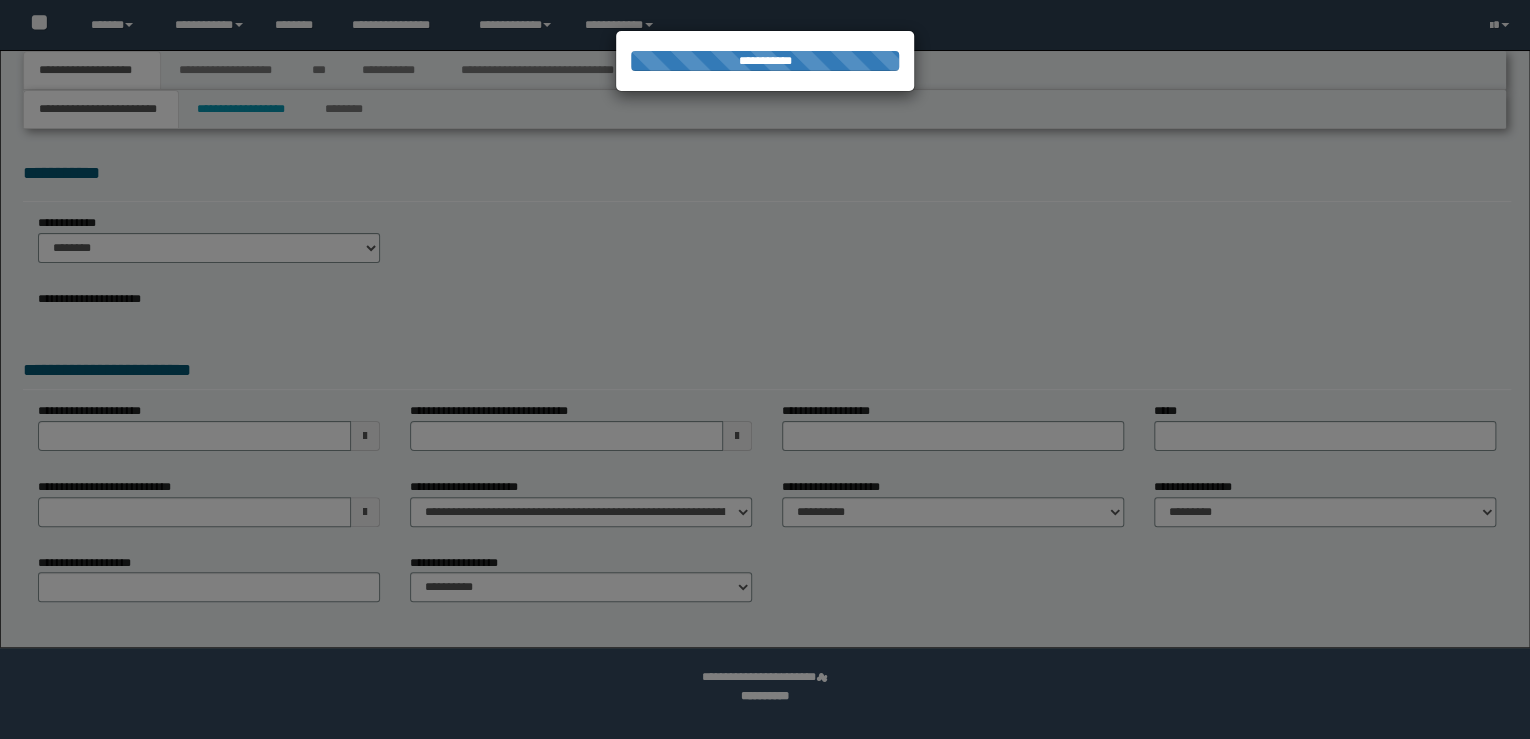 select on "*" 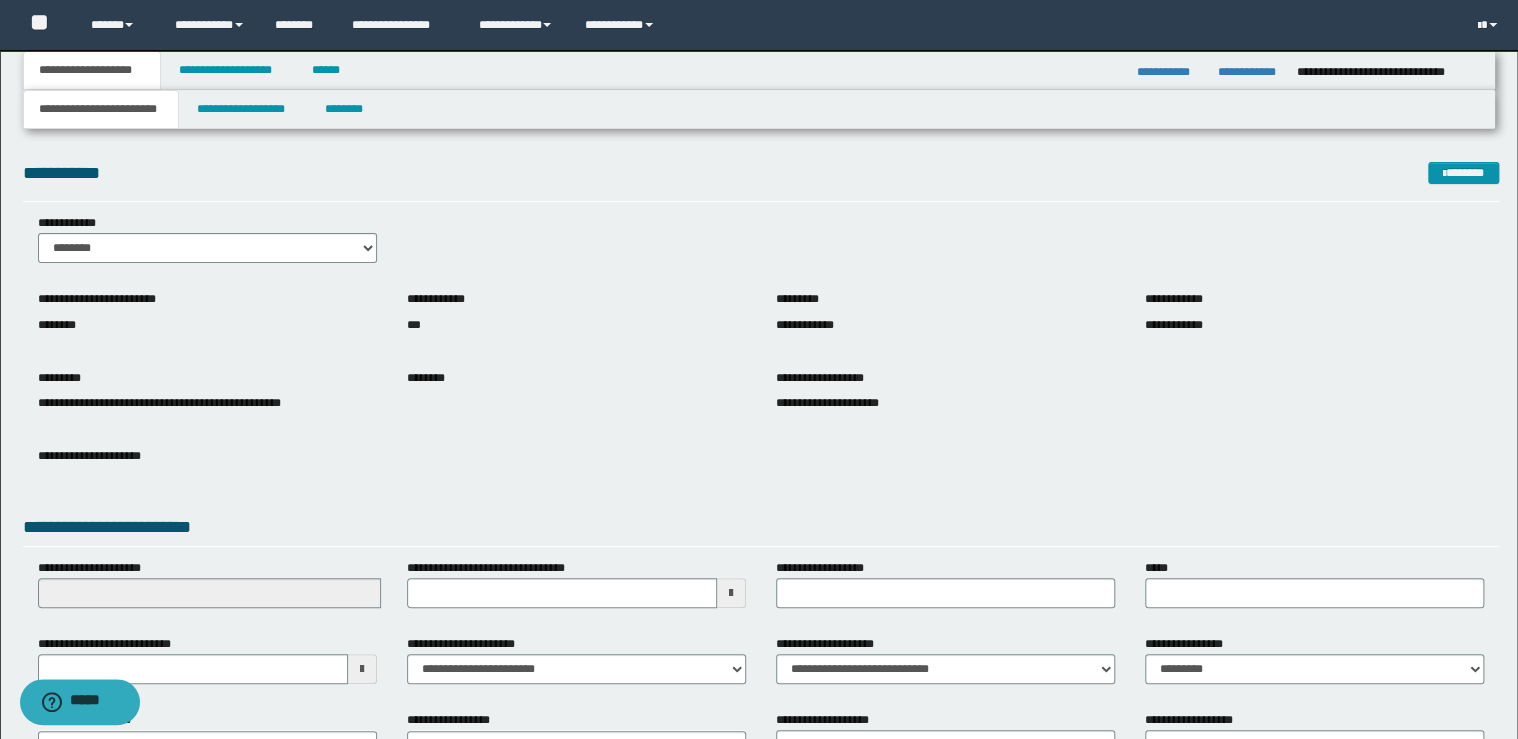 click on "**********" at bounding box center (759, 70) 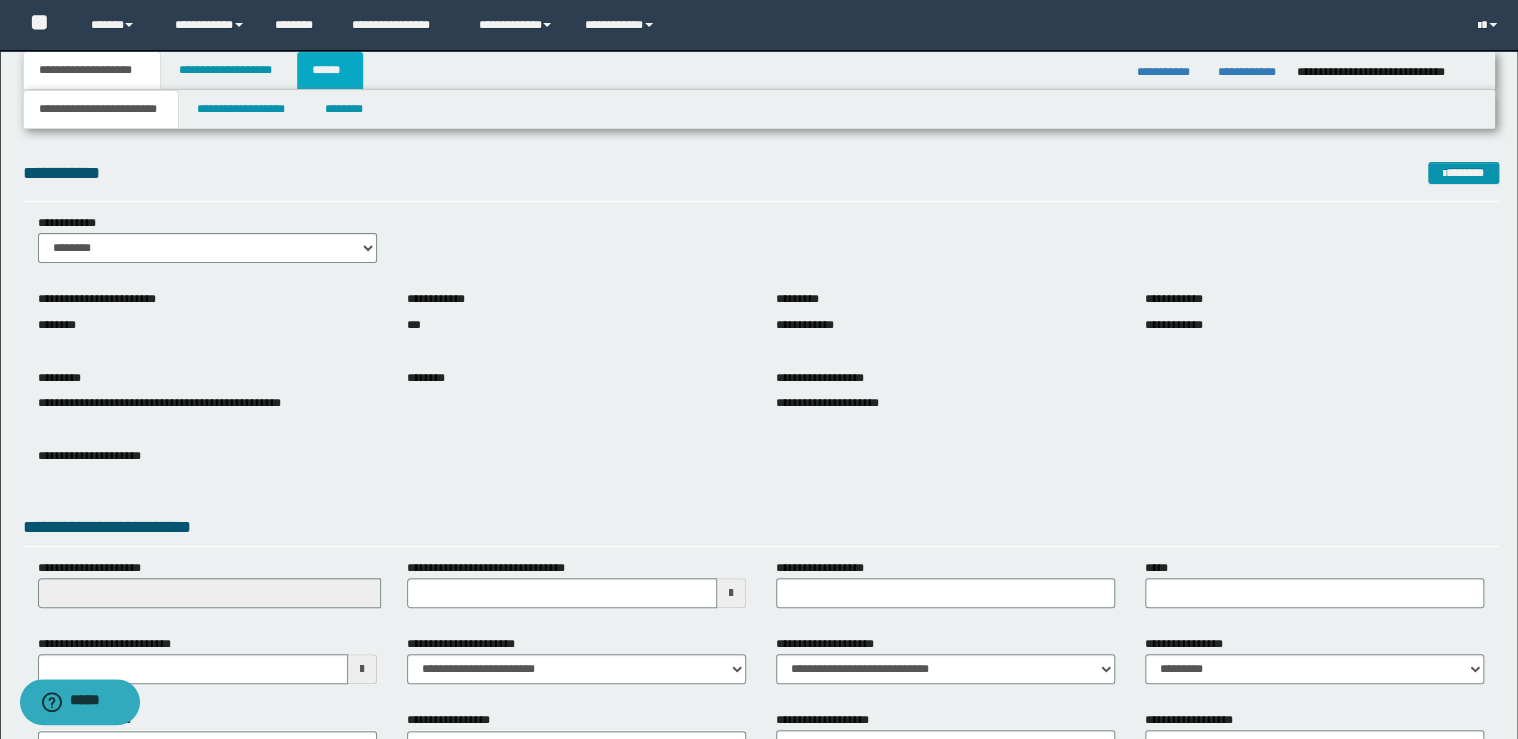click on "******" at bounding box center [330, 70] 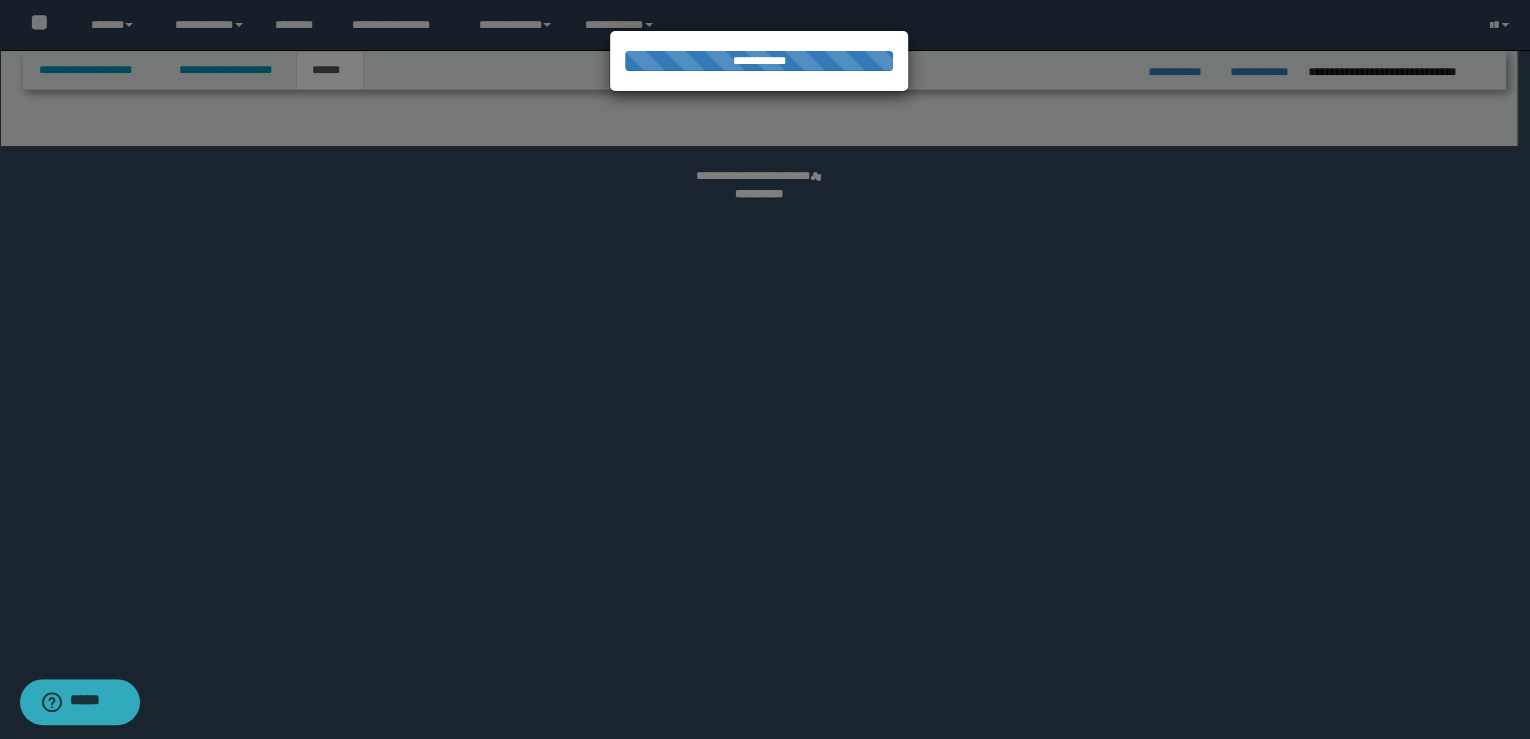 select on "**" 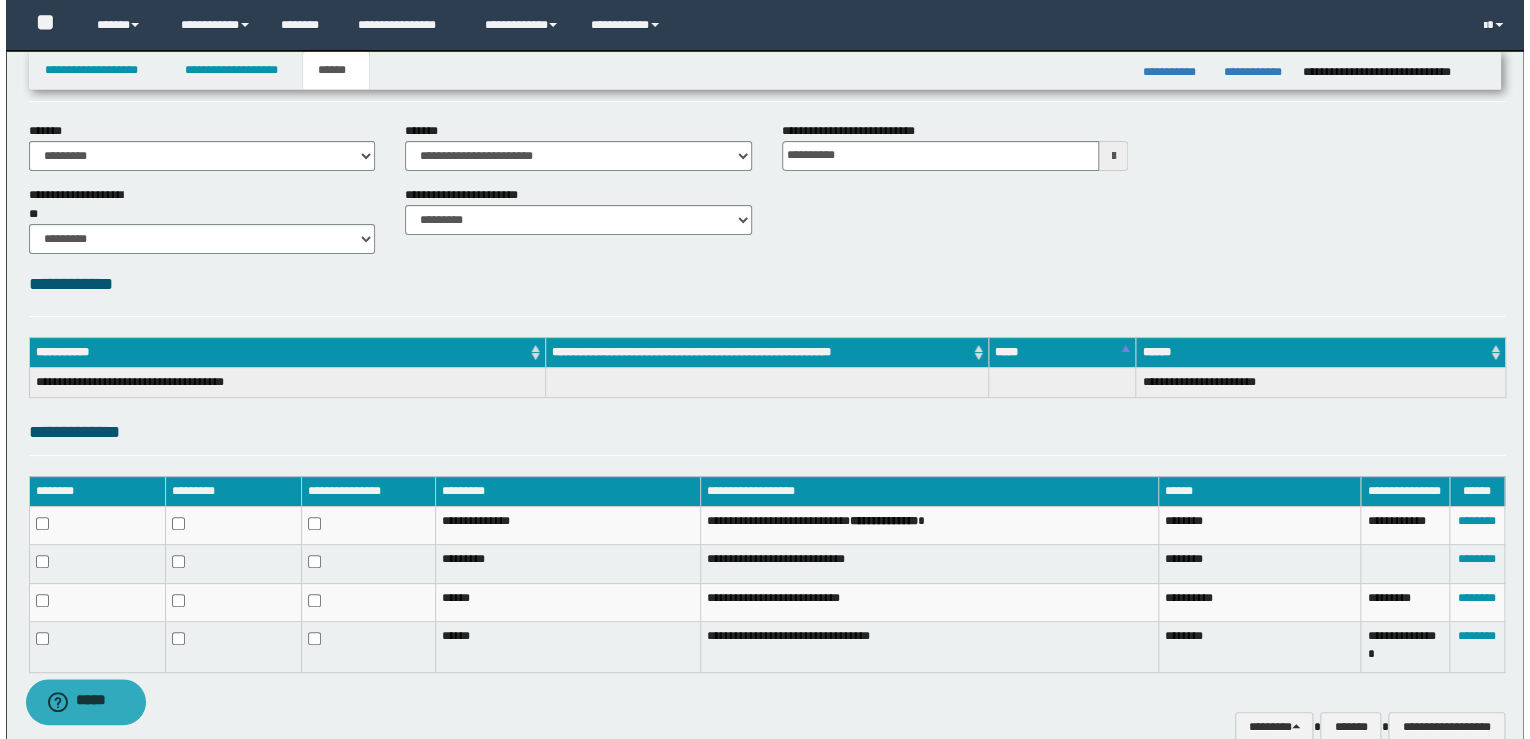scroll, scrollTop: 171, scrollLeft: 0, axis: vertical 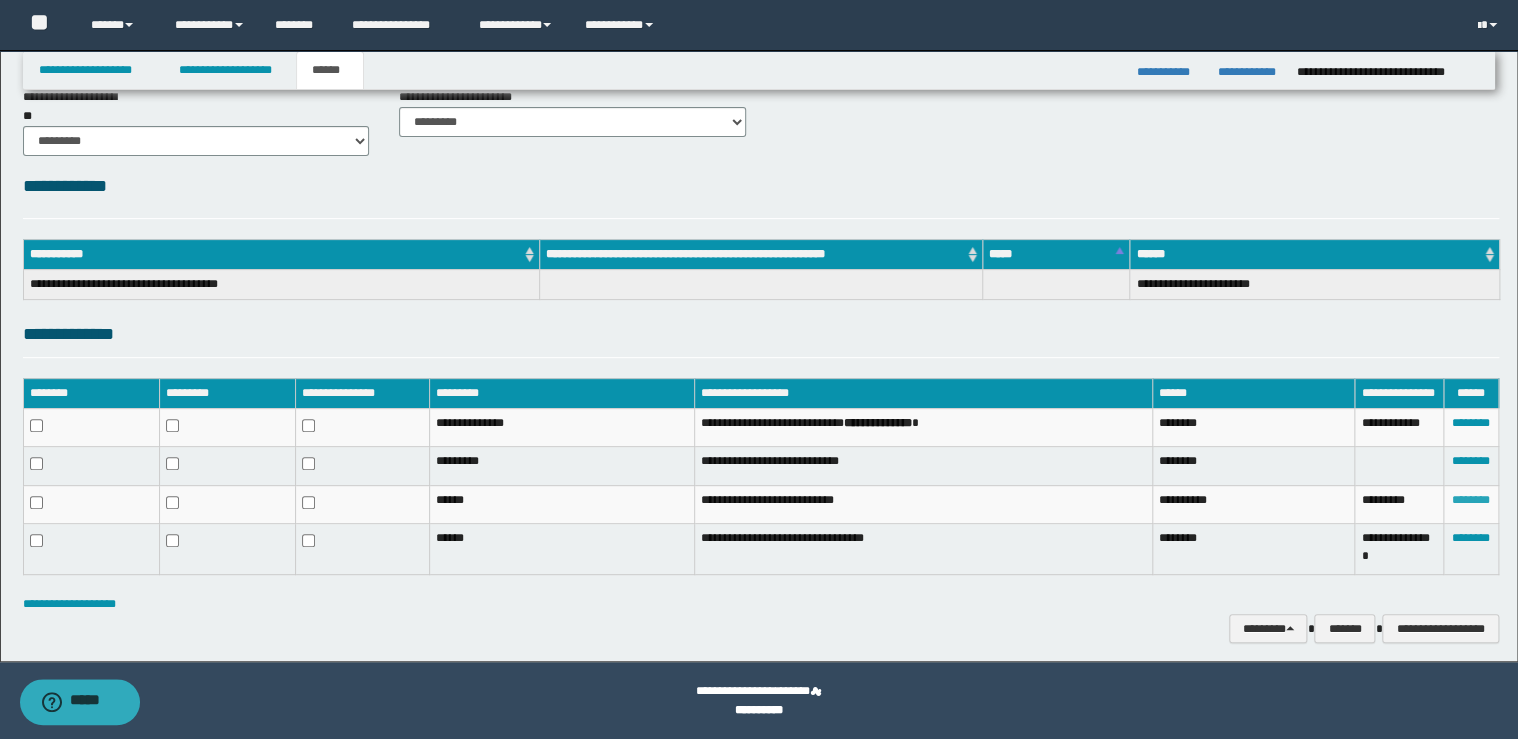 click on "********" at bounding box center (1471, 500) 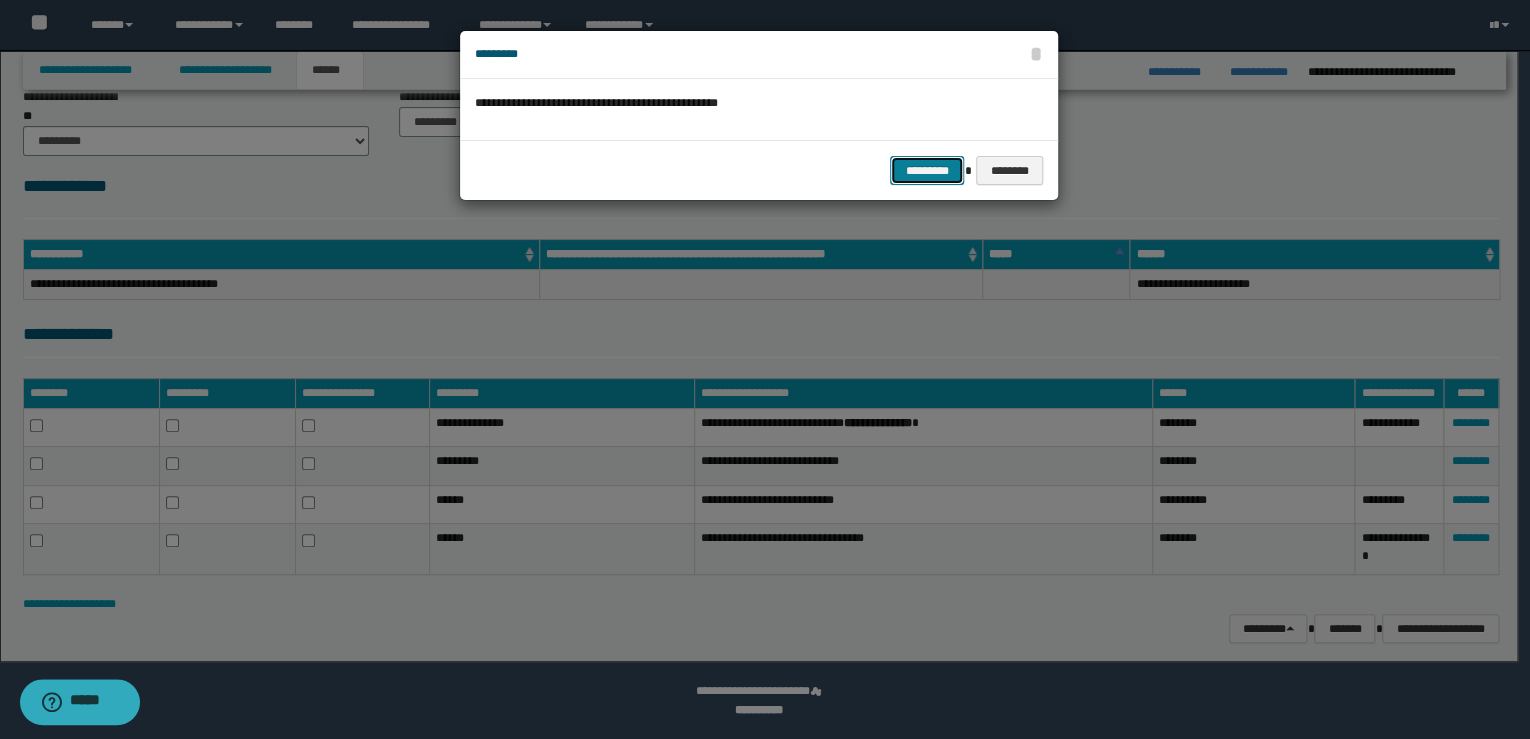 click on "*********" at bounding box center (927, 171) 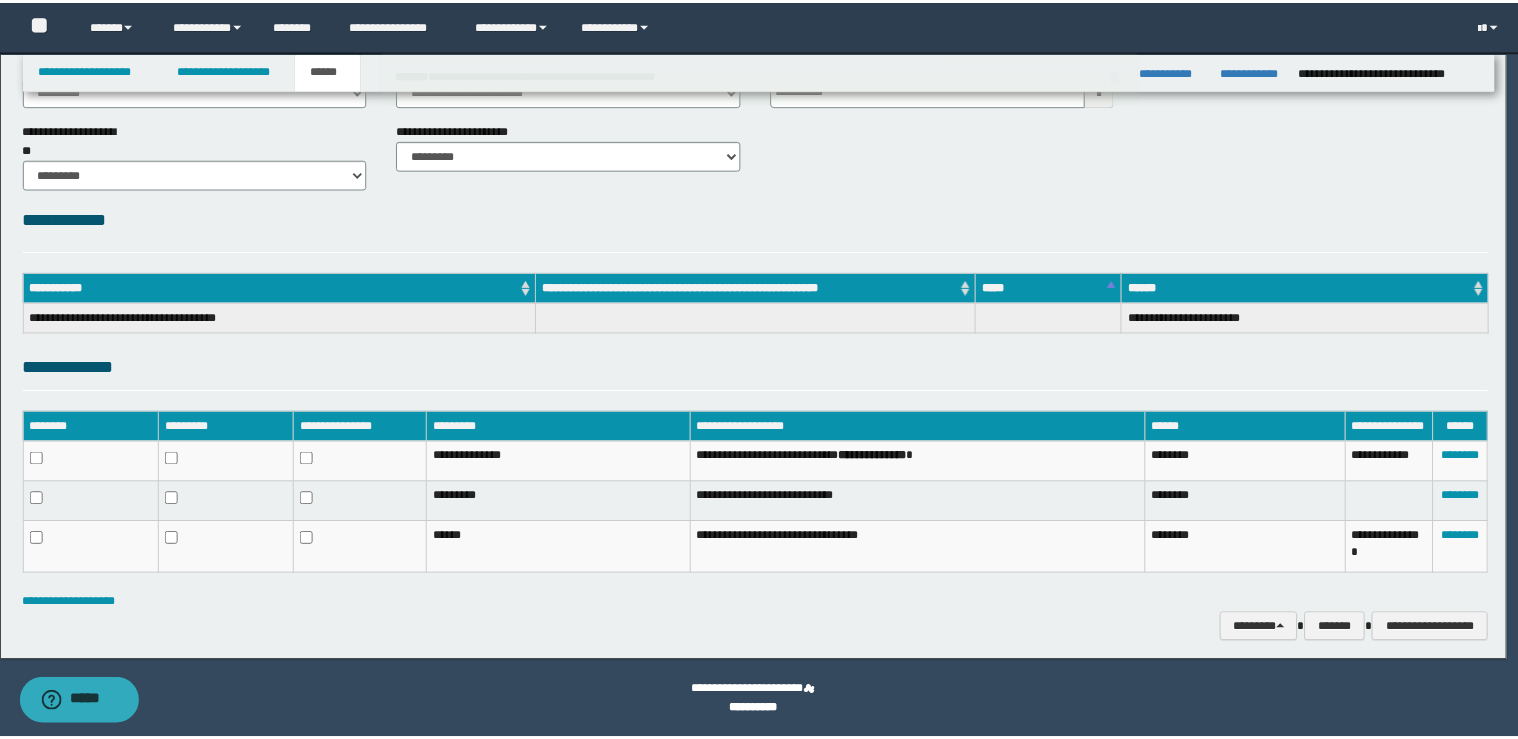 scroll, scrollTop: 137, scrollLeft: 0, axis: vertical 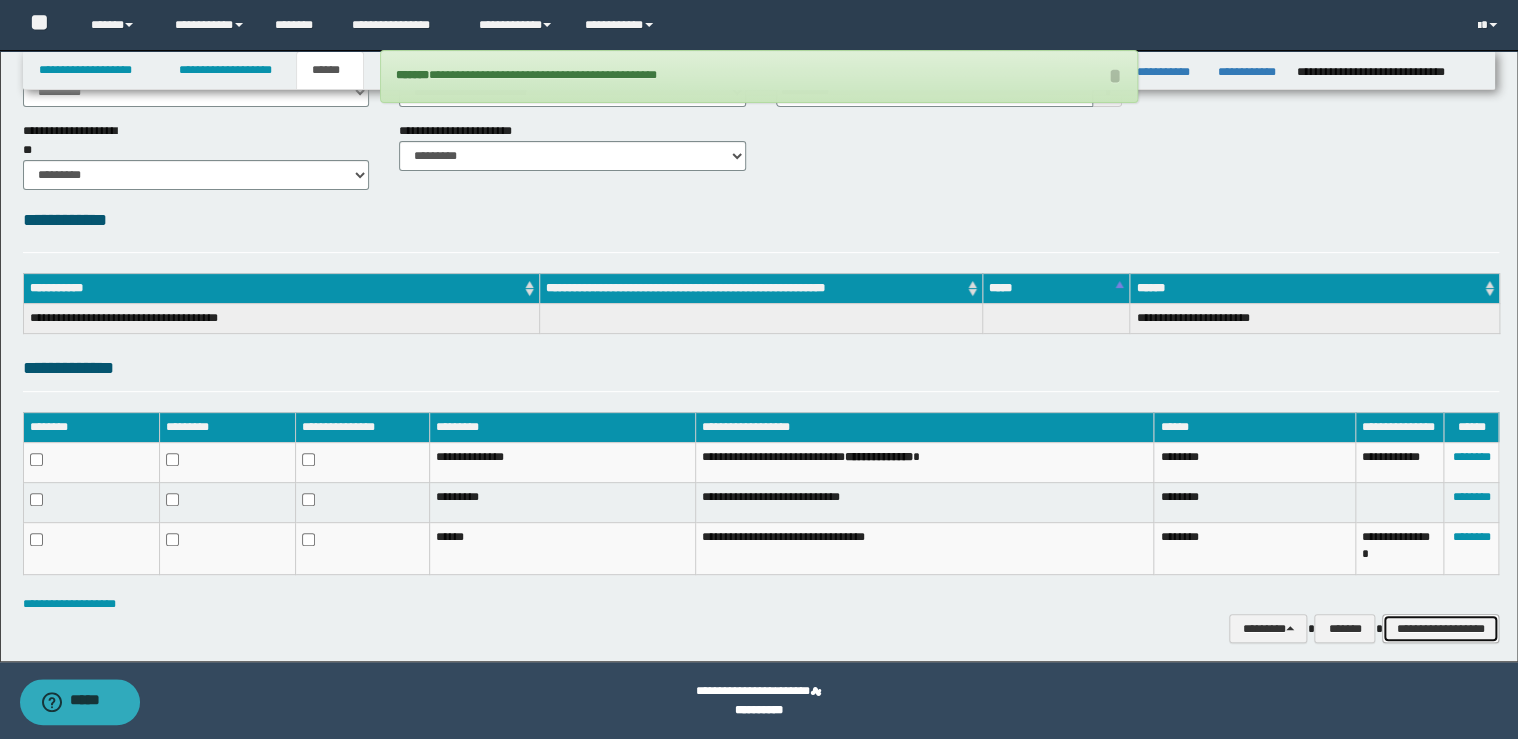 click on "**********" at bounding box center (1440, 629) 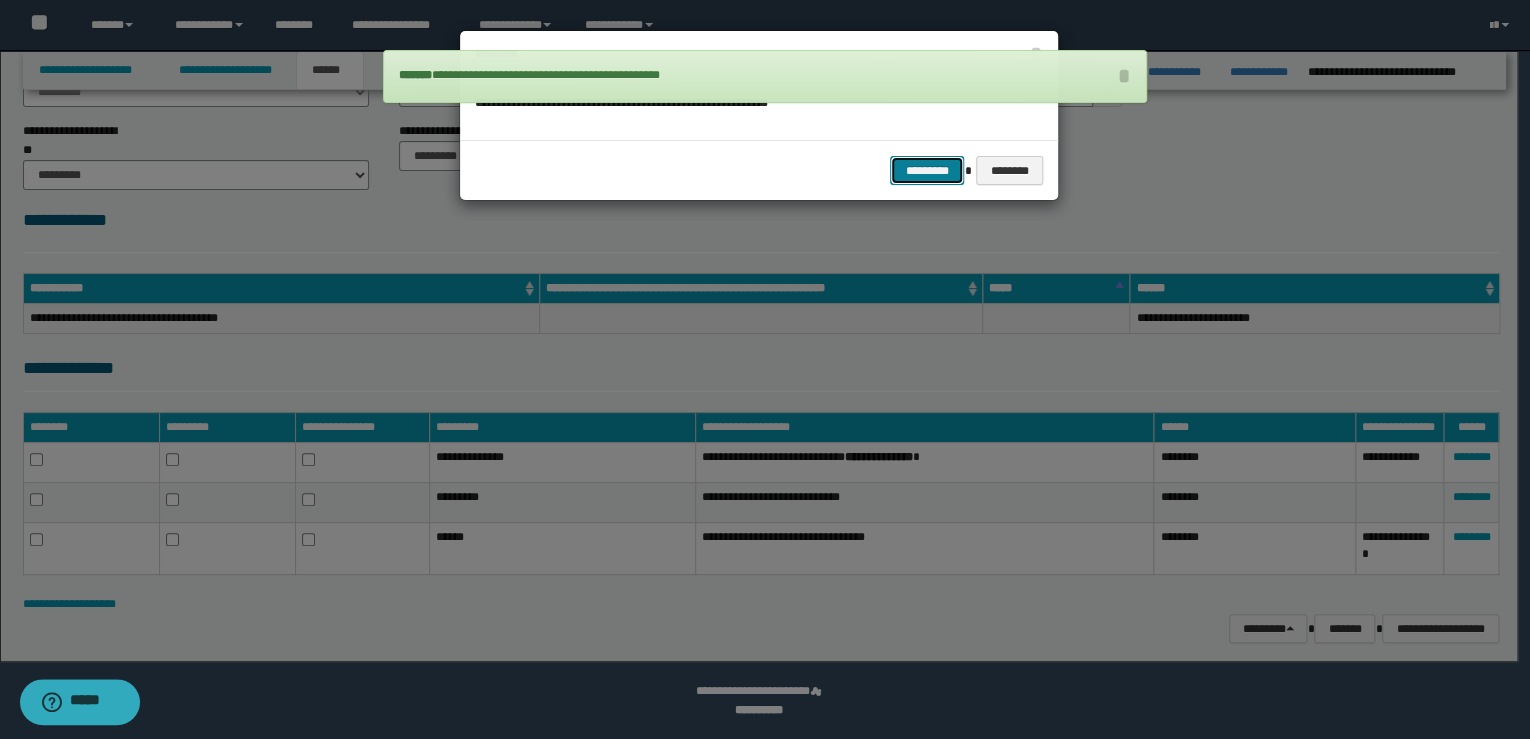 click on "*********" at bounding box center [927, 171] 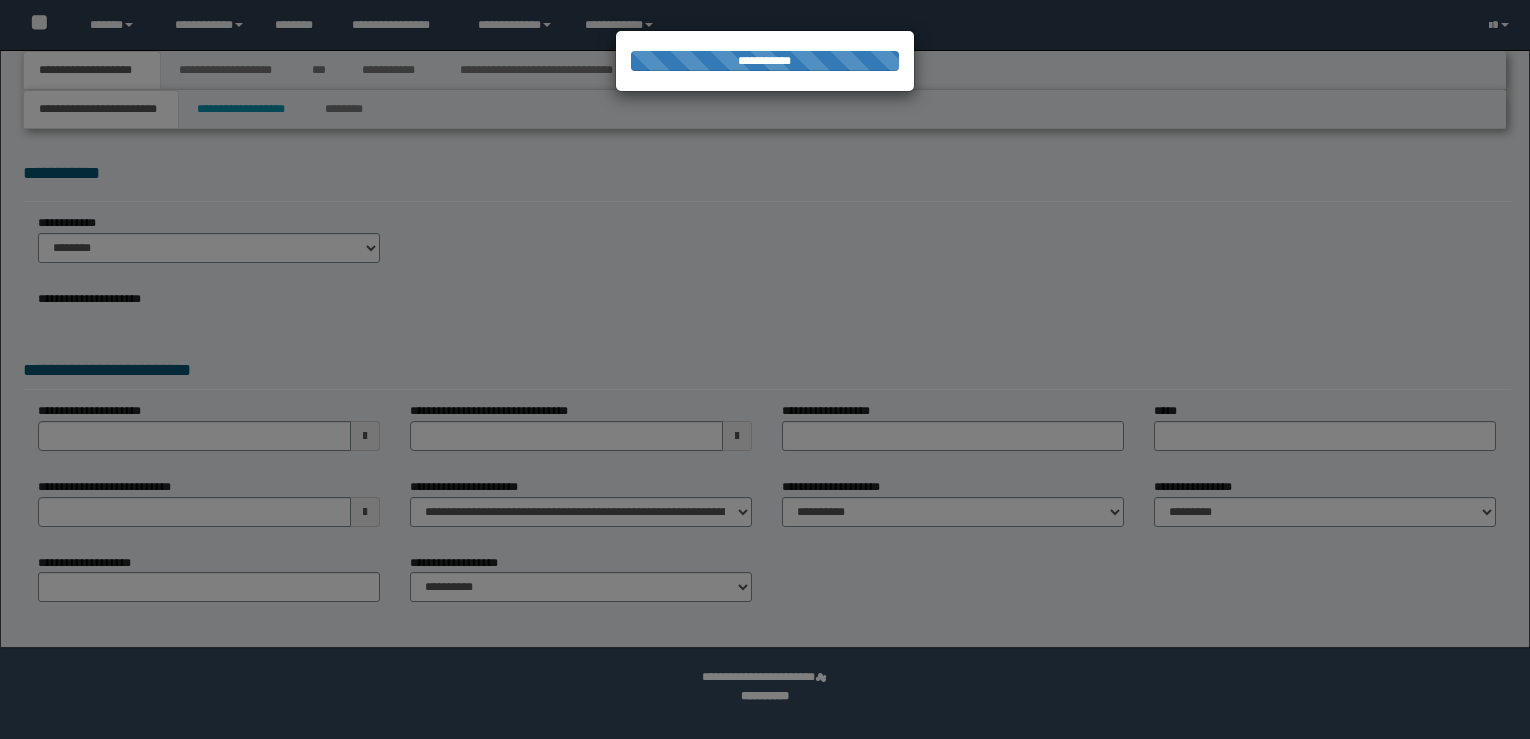 scroll, scrollTop: 0, scrollLeft: 0, axis: both 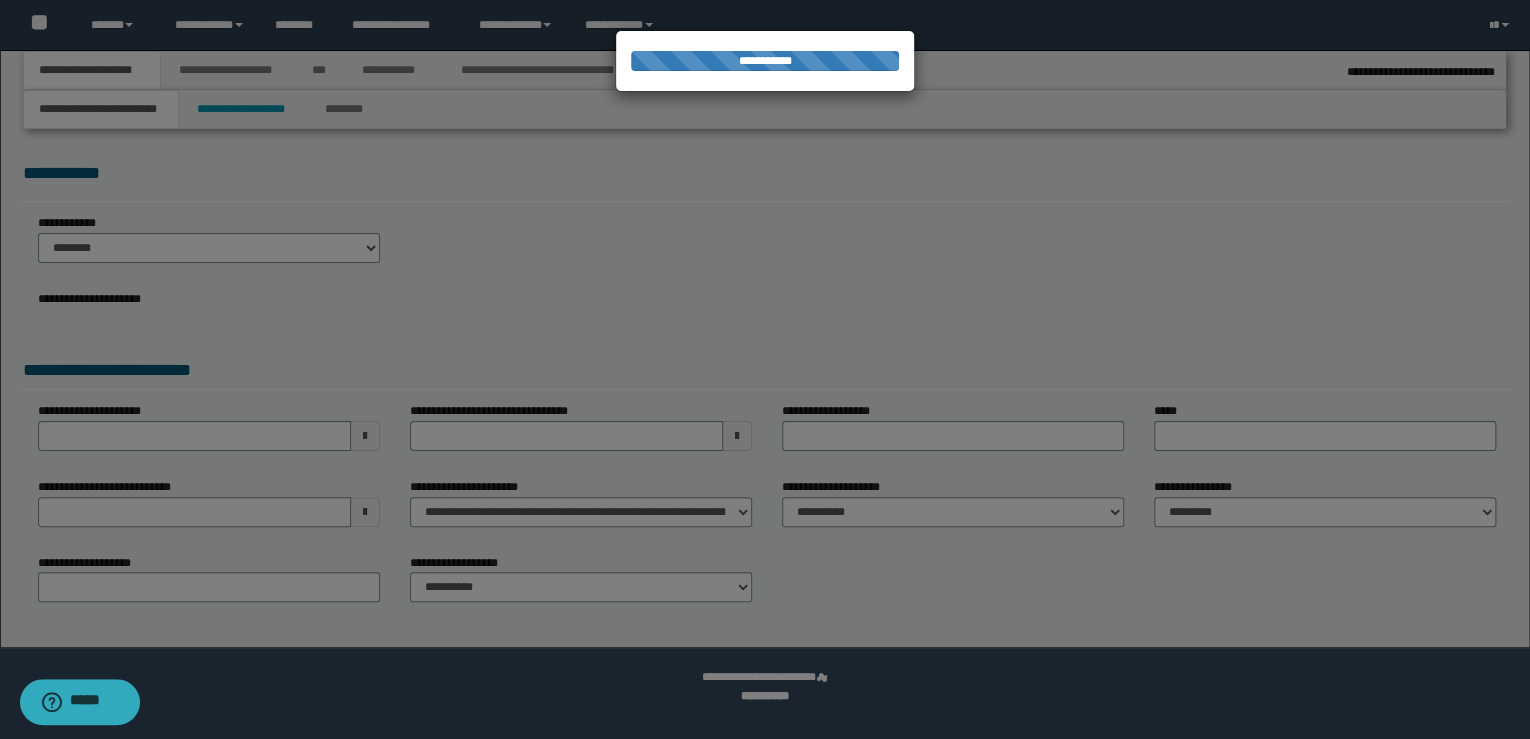 select on "*" 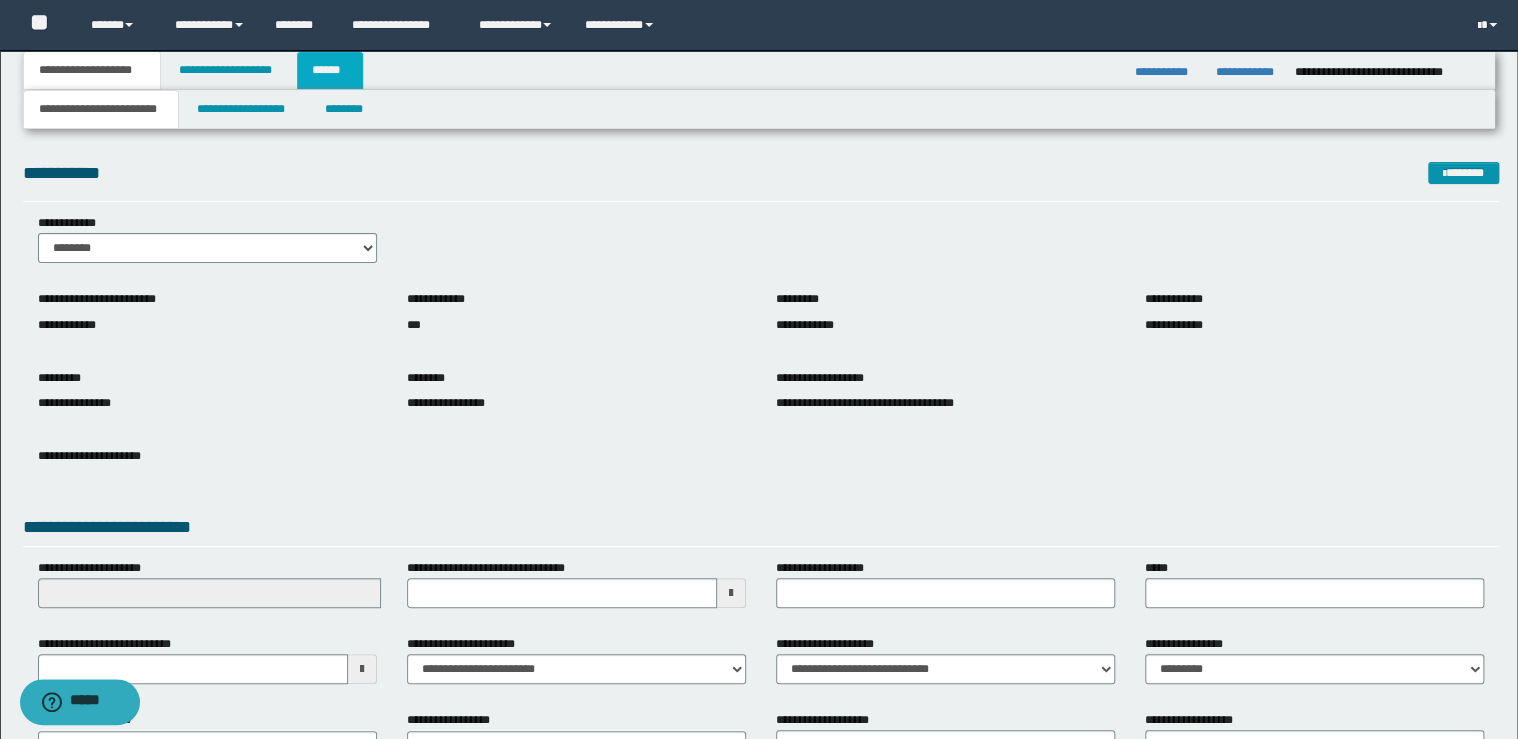 click on "******" at bounding box center (330, 70) 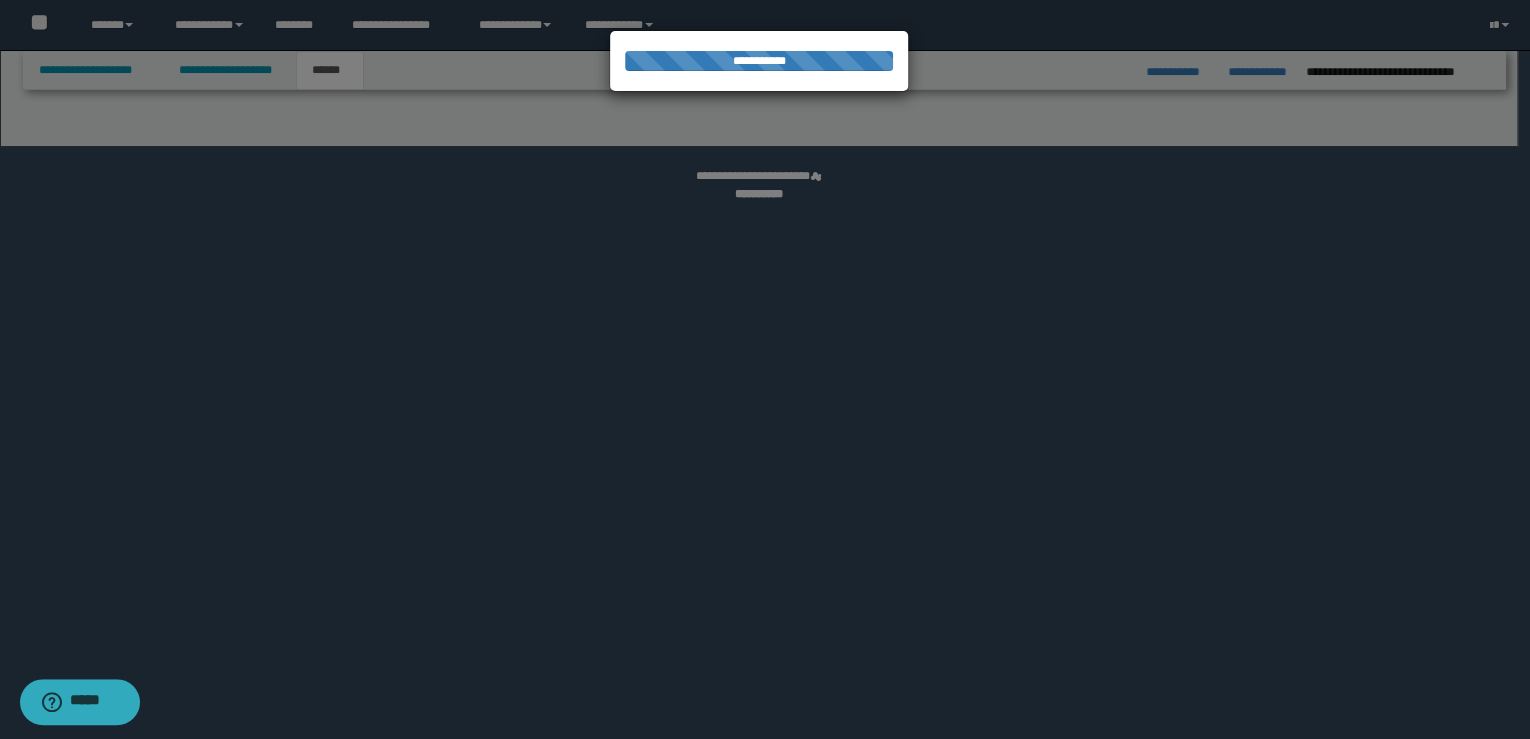 select on "*" 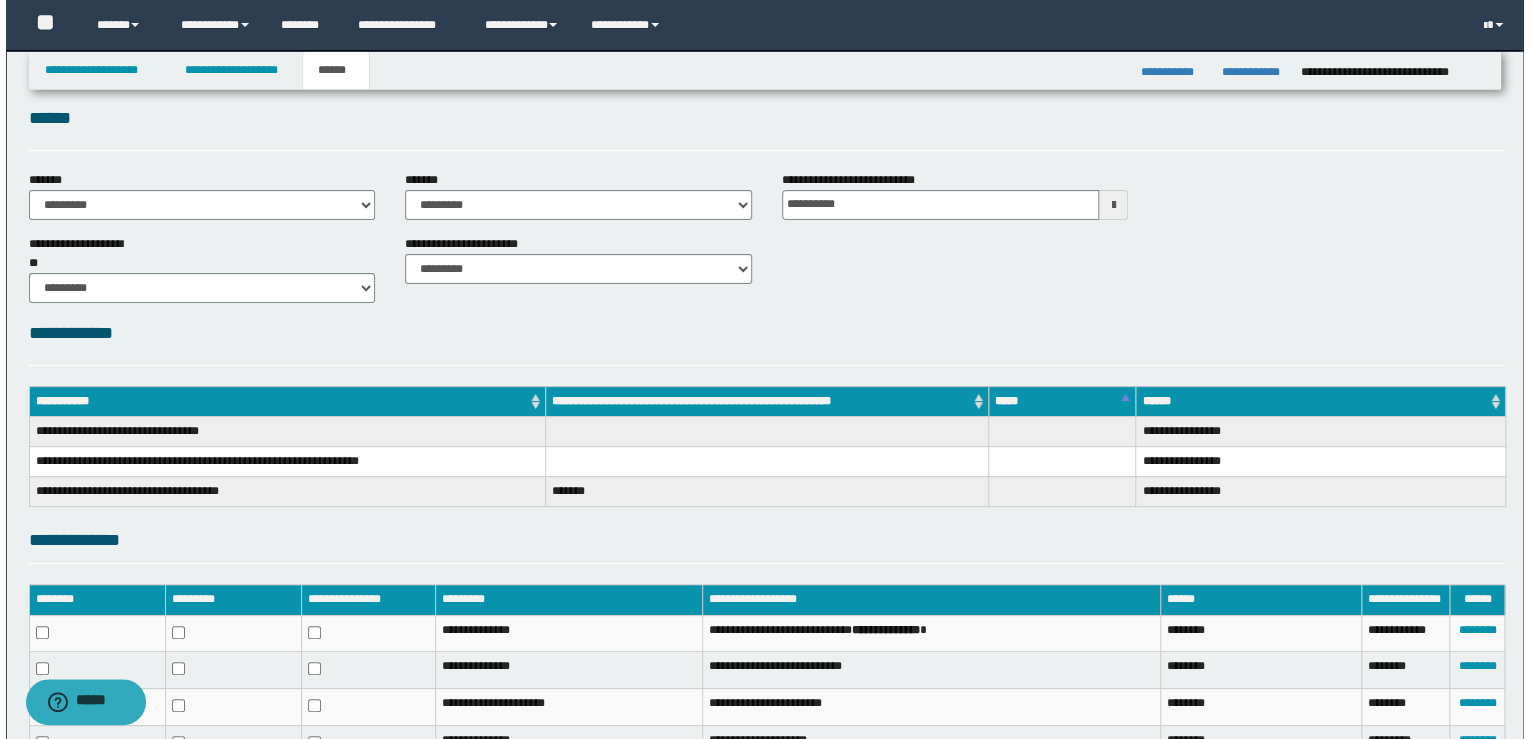 scroll, scrollTop: 333, scrollLeft: 0, axis: vertical 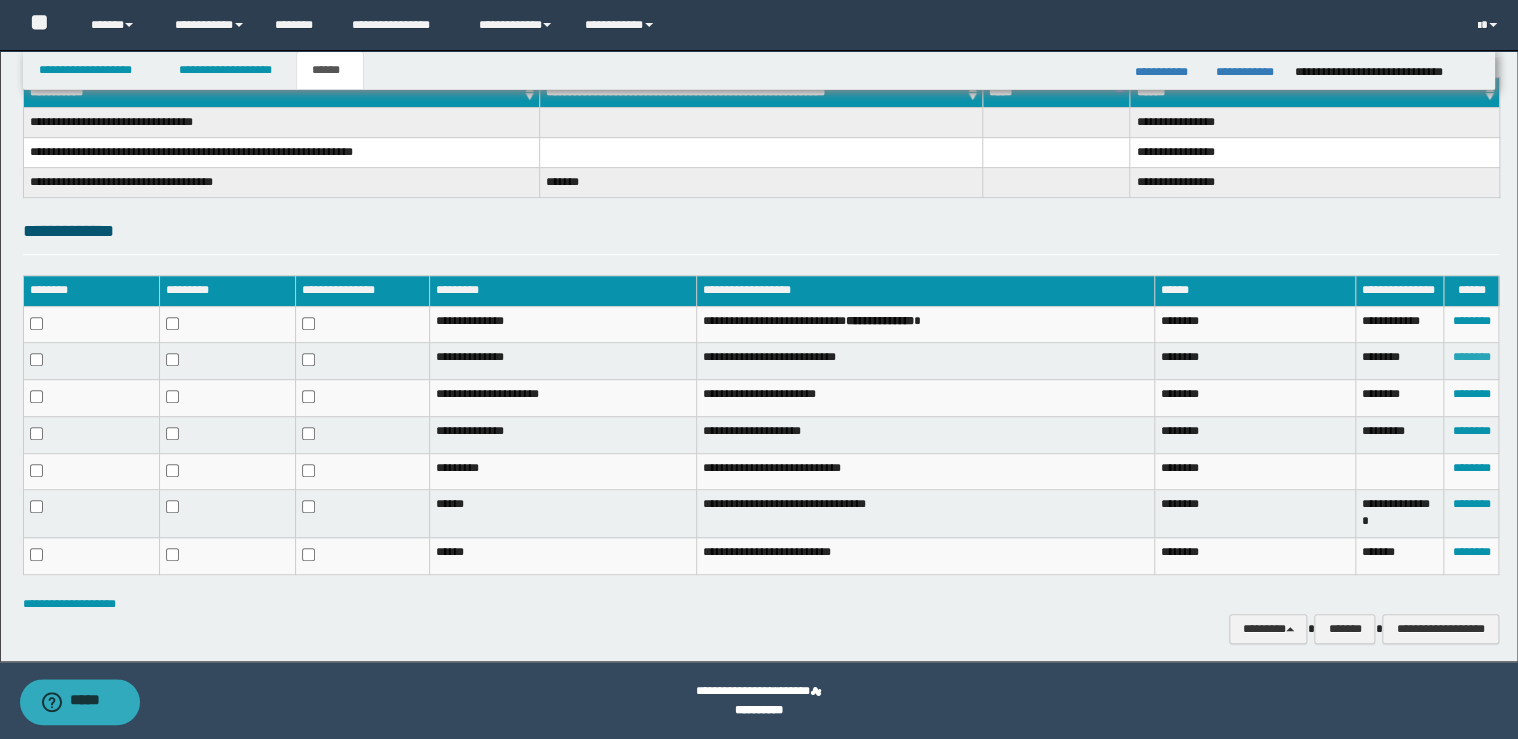 click on "********" at bounding box center (1471, 357) 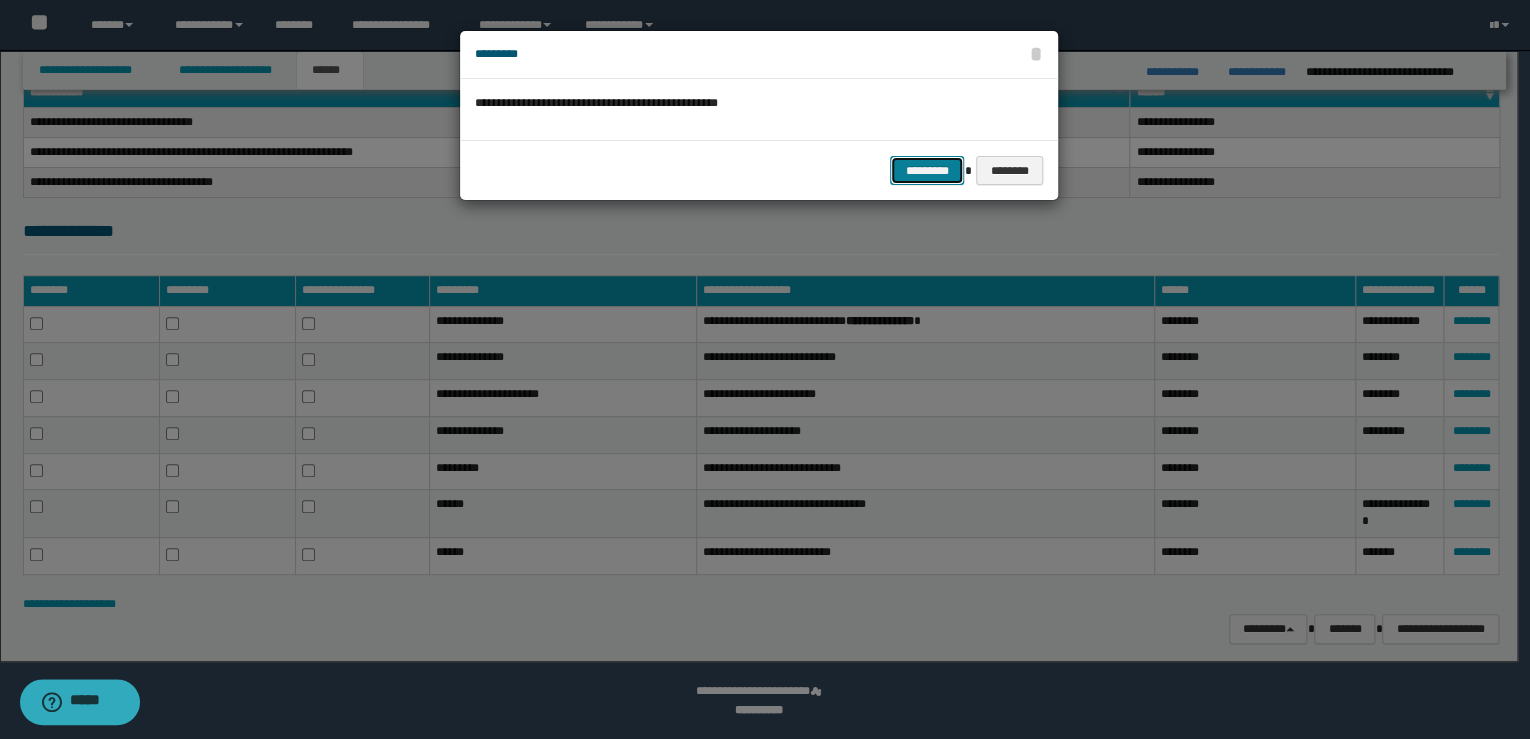 click on "*********" at bounding box center [927, 171] 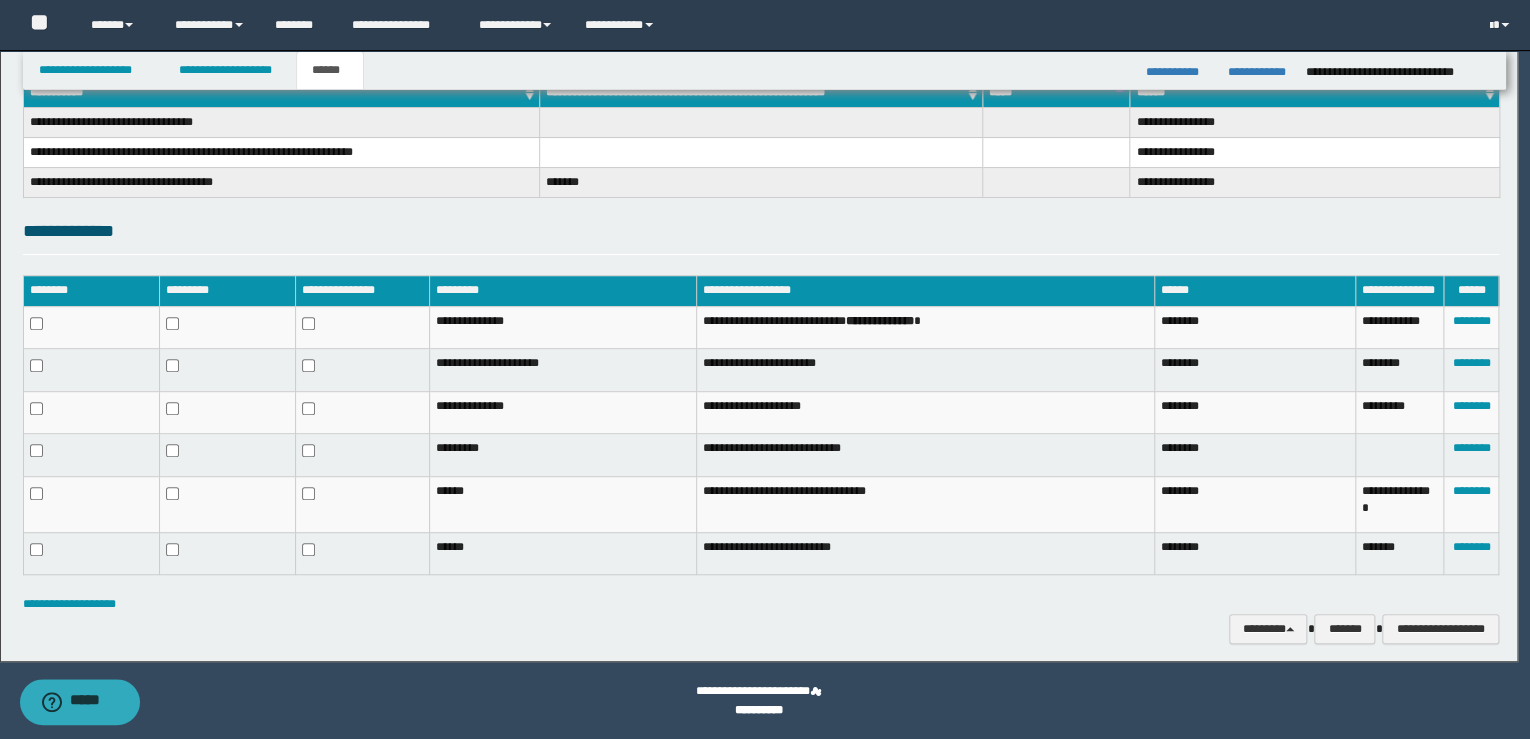 scroll, scrollTop: 300, scrollLeft: 0, axis: vertical 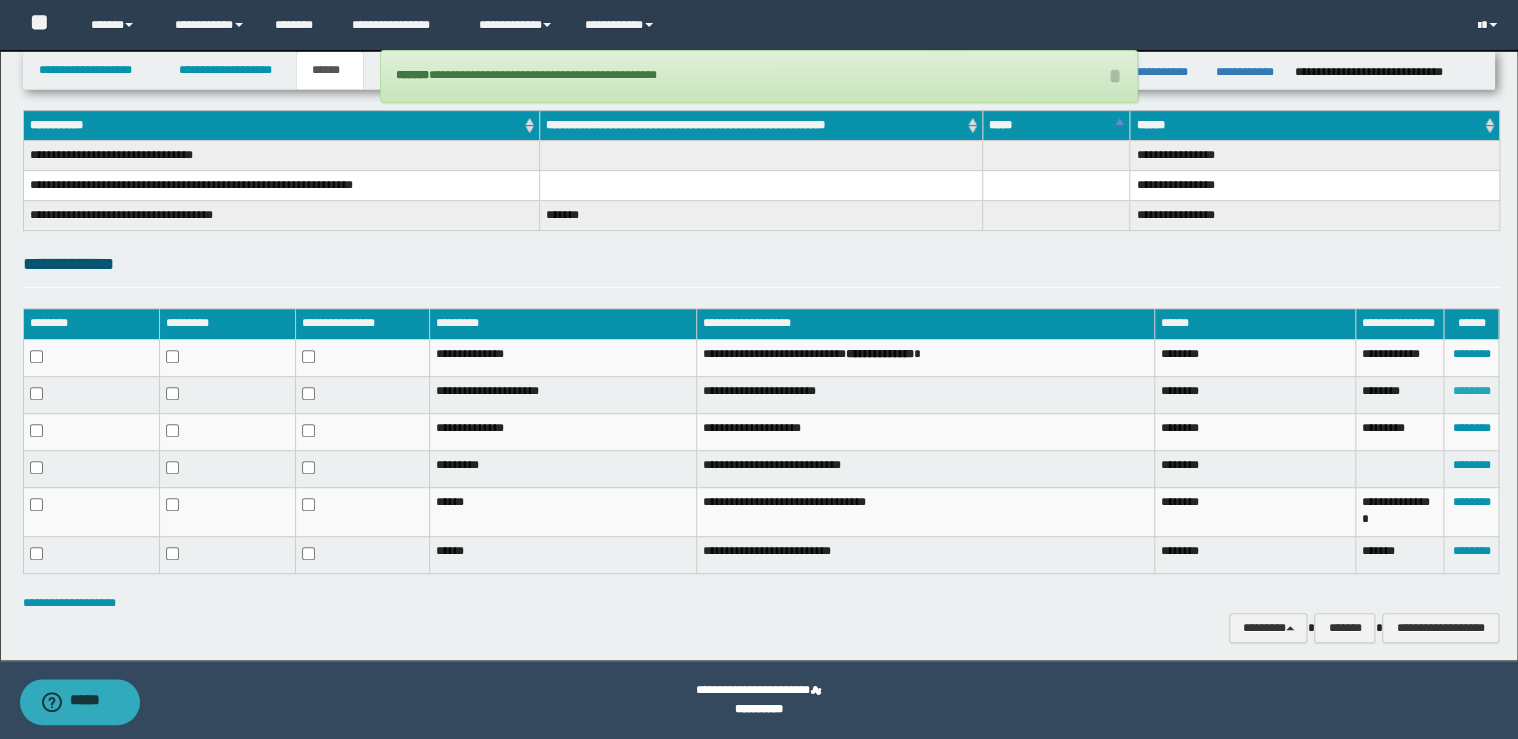 click on "********" at bounding box center (1471, 391) 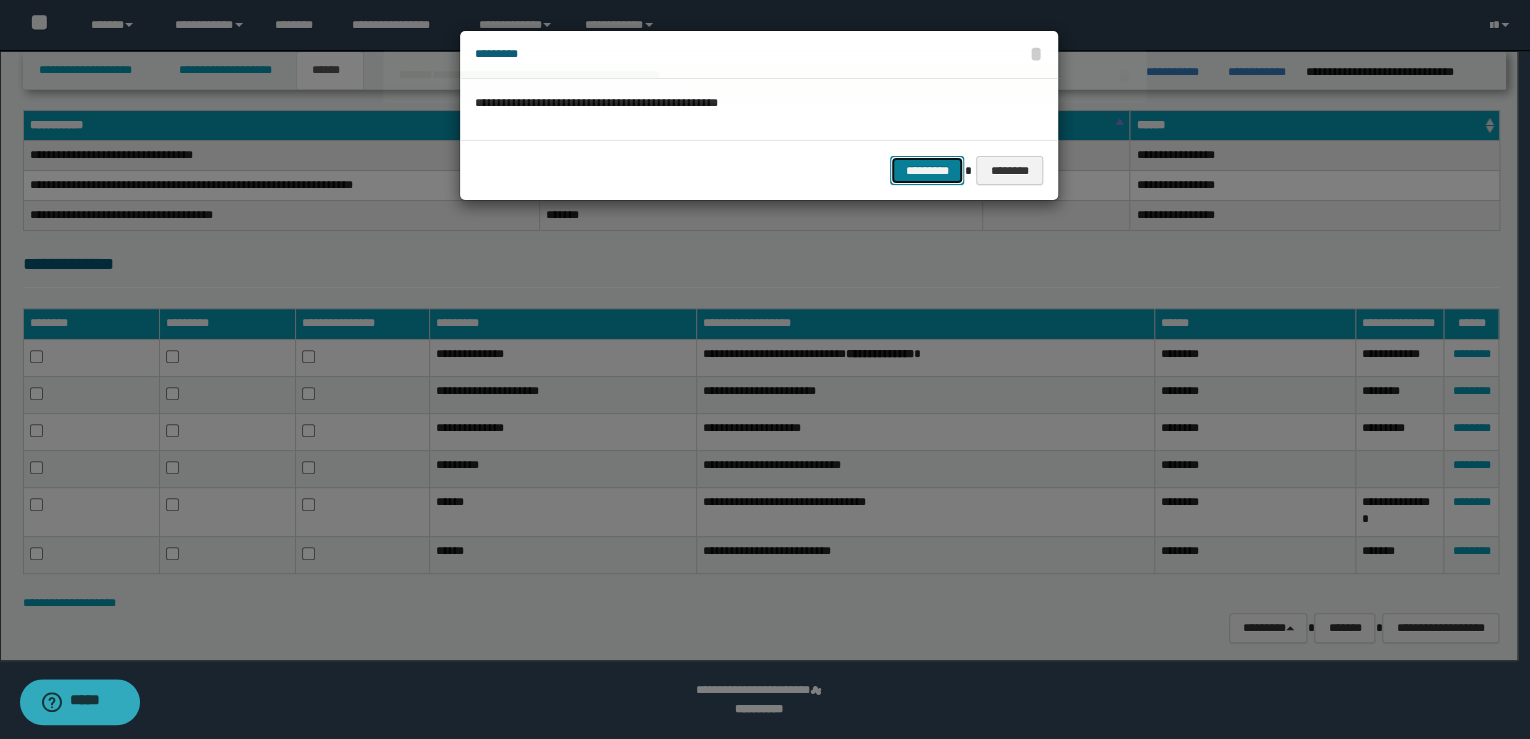 click on "*********" at bounding box center (927, 171) 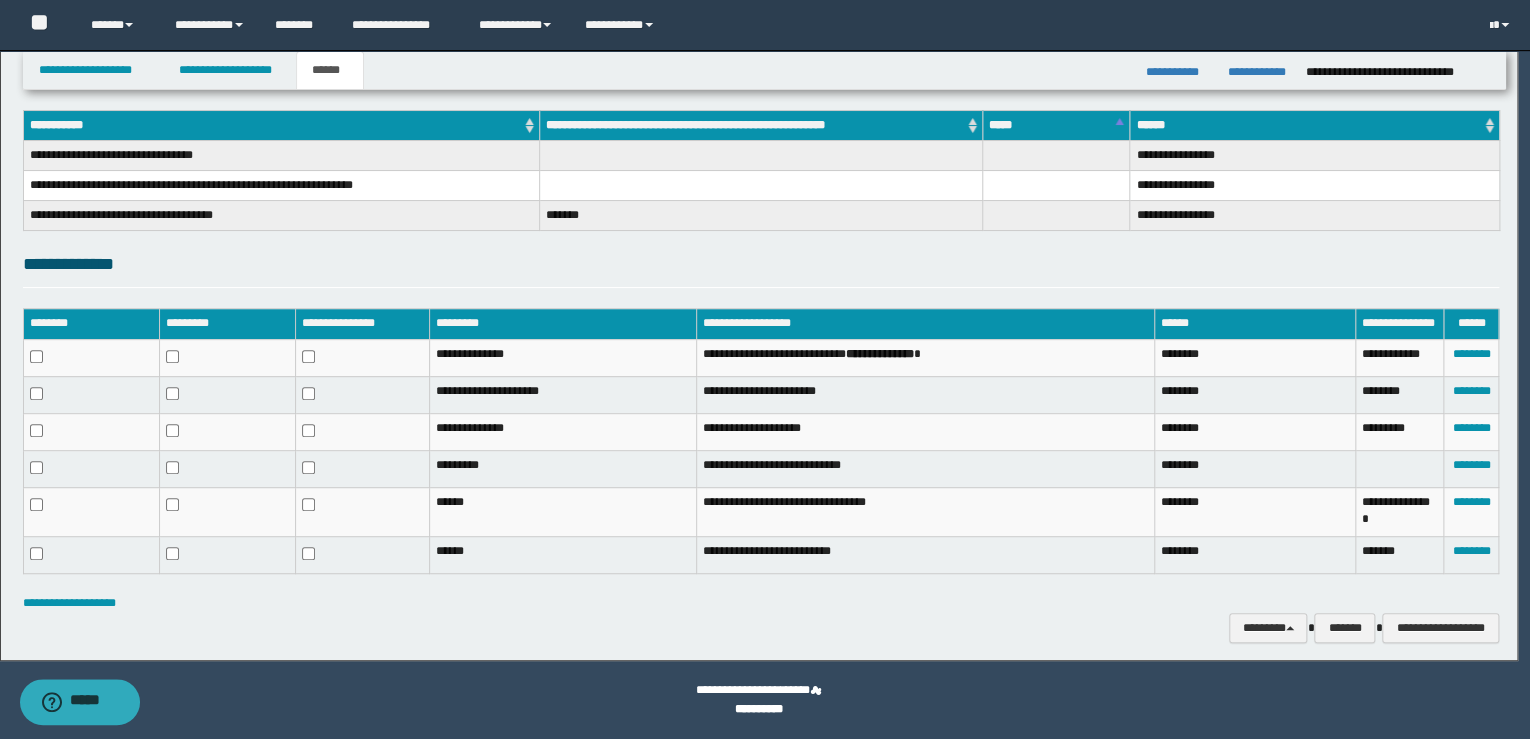 scroll, scrollTop: 265, scrollLeft: 0, axis: vertical 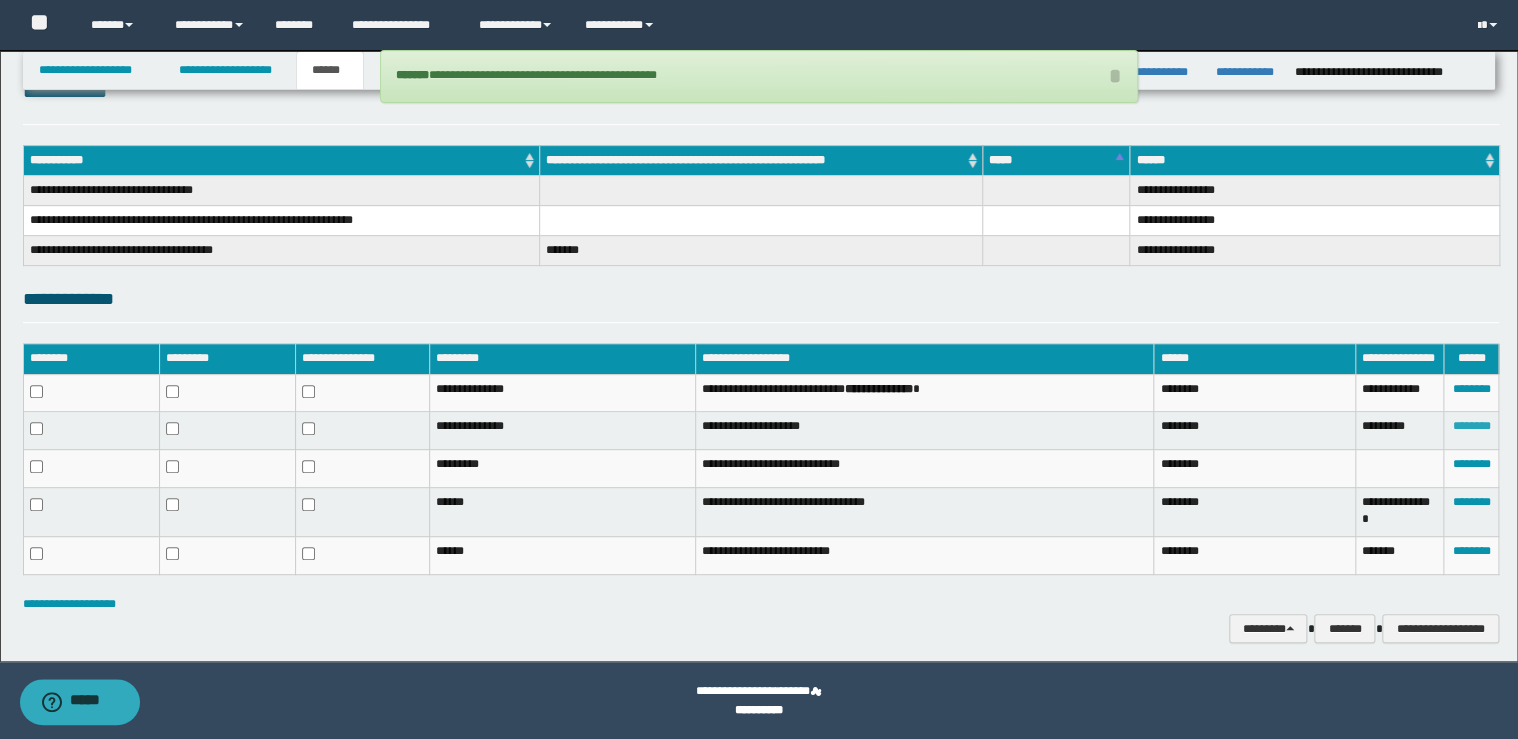 click on "********" at bounding box center [1471, 426] 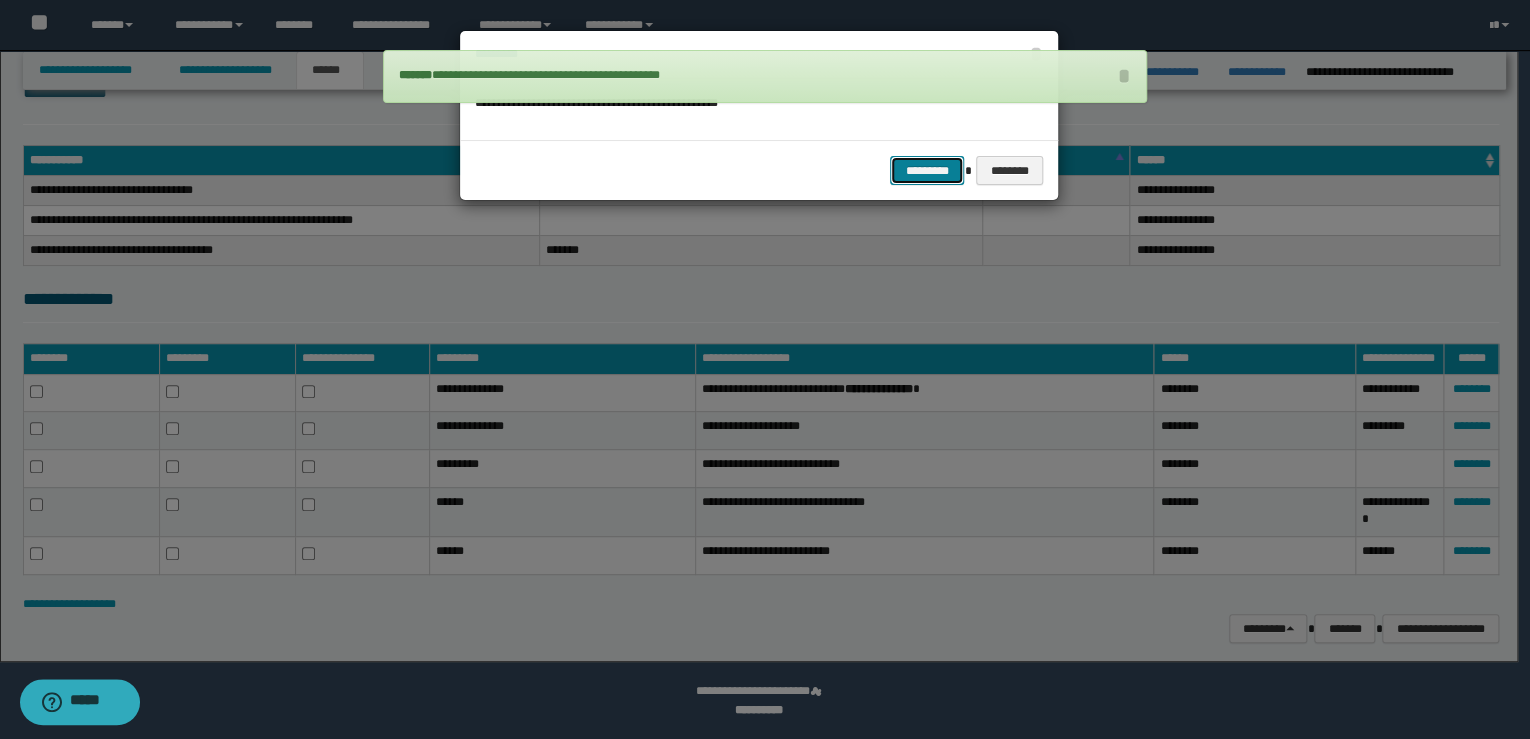 click on "*********" at bounding box center (927, 171) 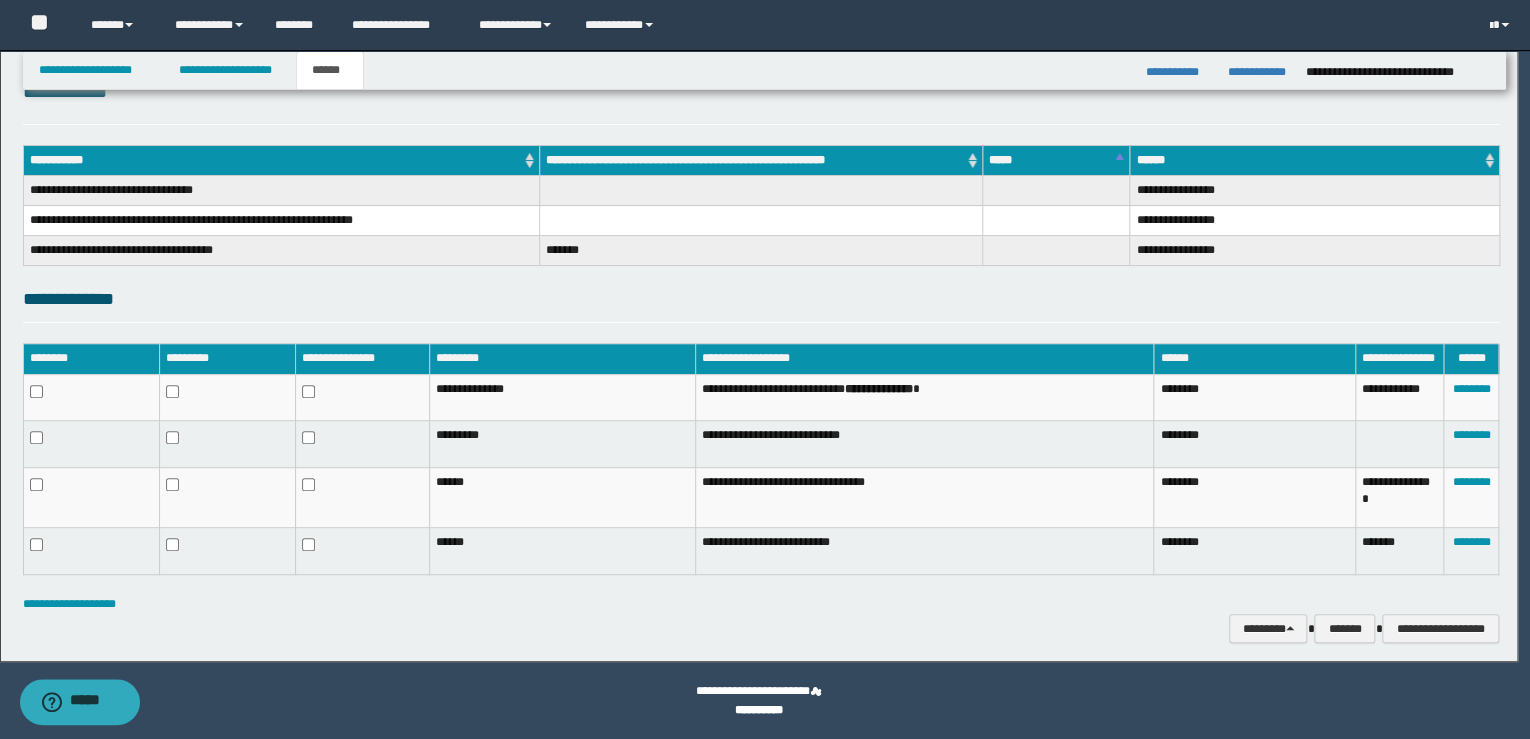 scroll, scrollTop: 231, scrollLeft: 0, axis: vertical 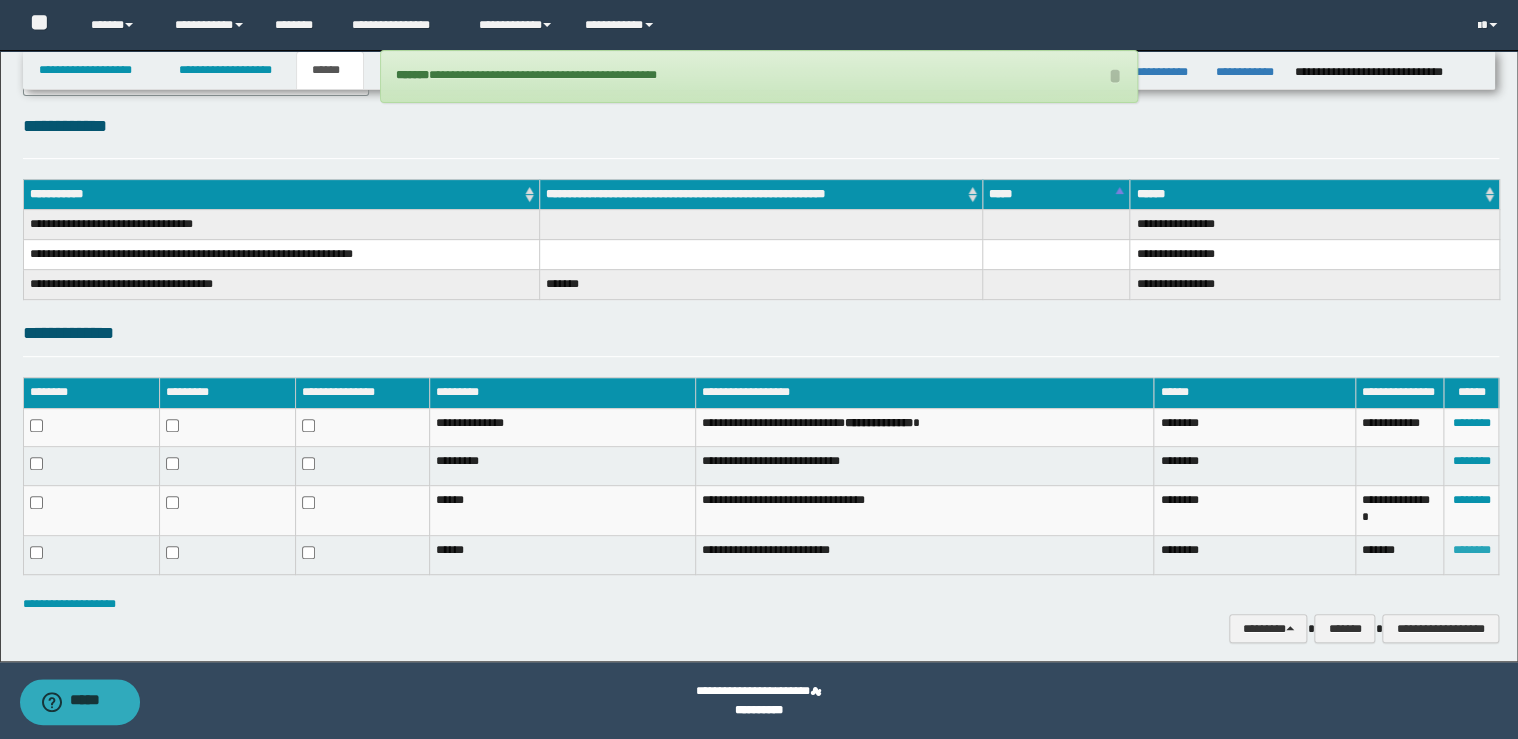 click on "********" at bounding box center (1471, 550) 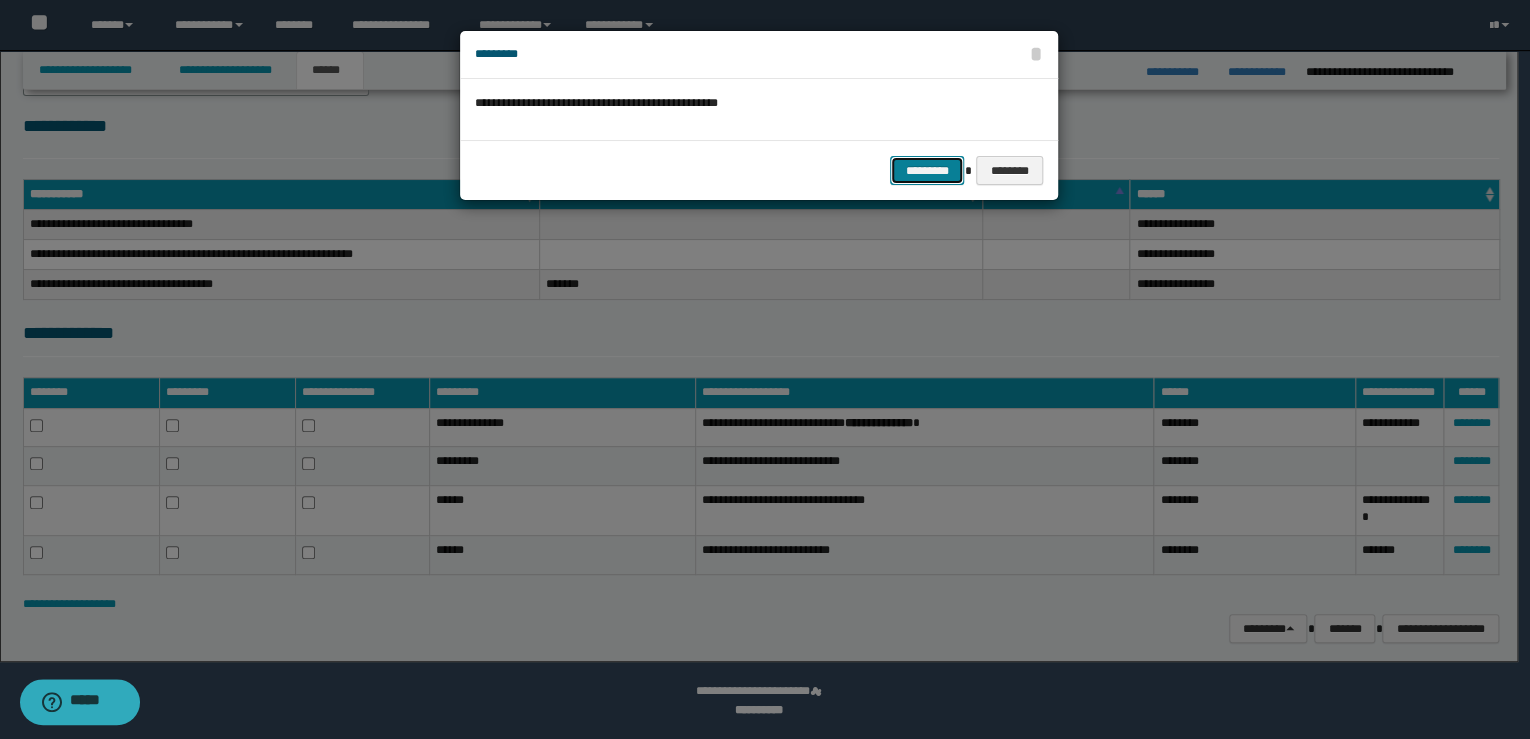 click on "*********" at bounding box center [927, 171] 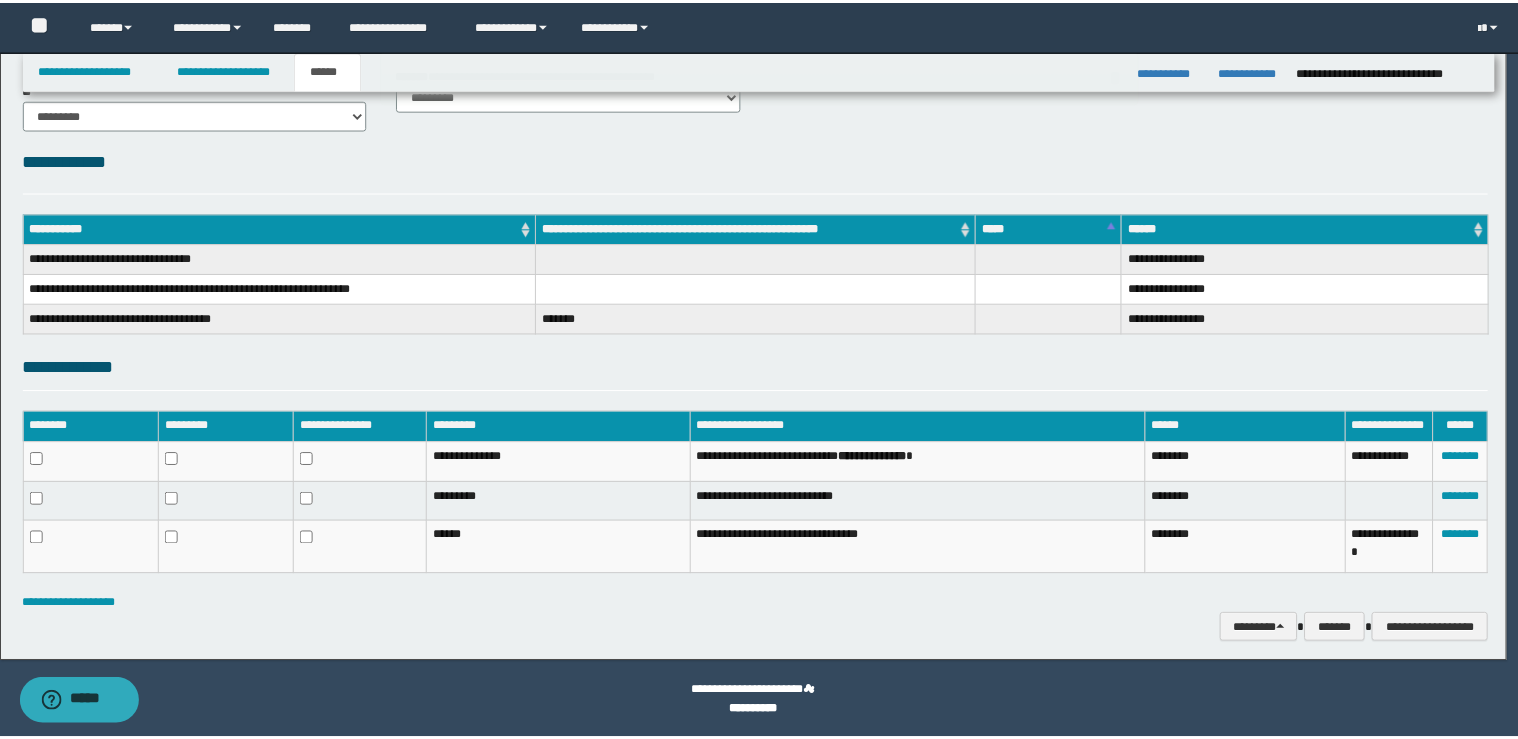 scroll, scrollTop: 197, scrollLeft: 0, axis: vertical 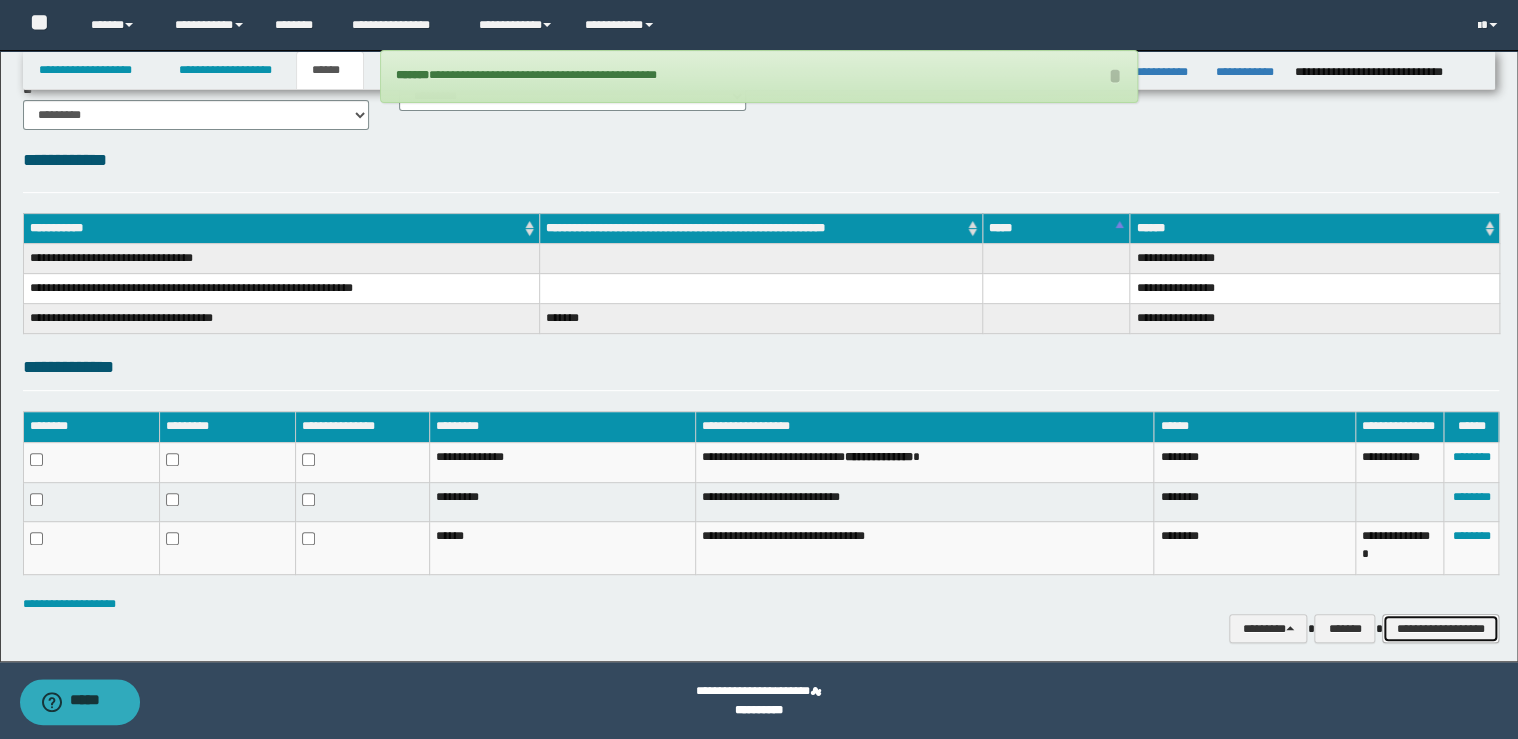 click on "**********" at bounding box center [1440, 629] 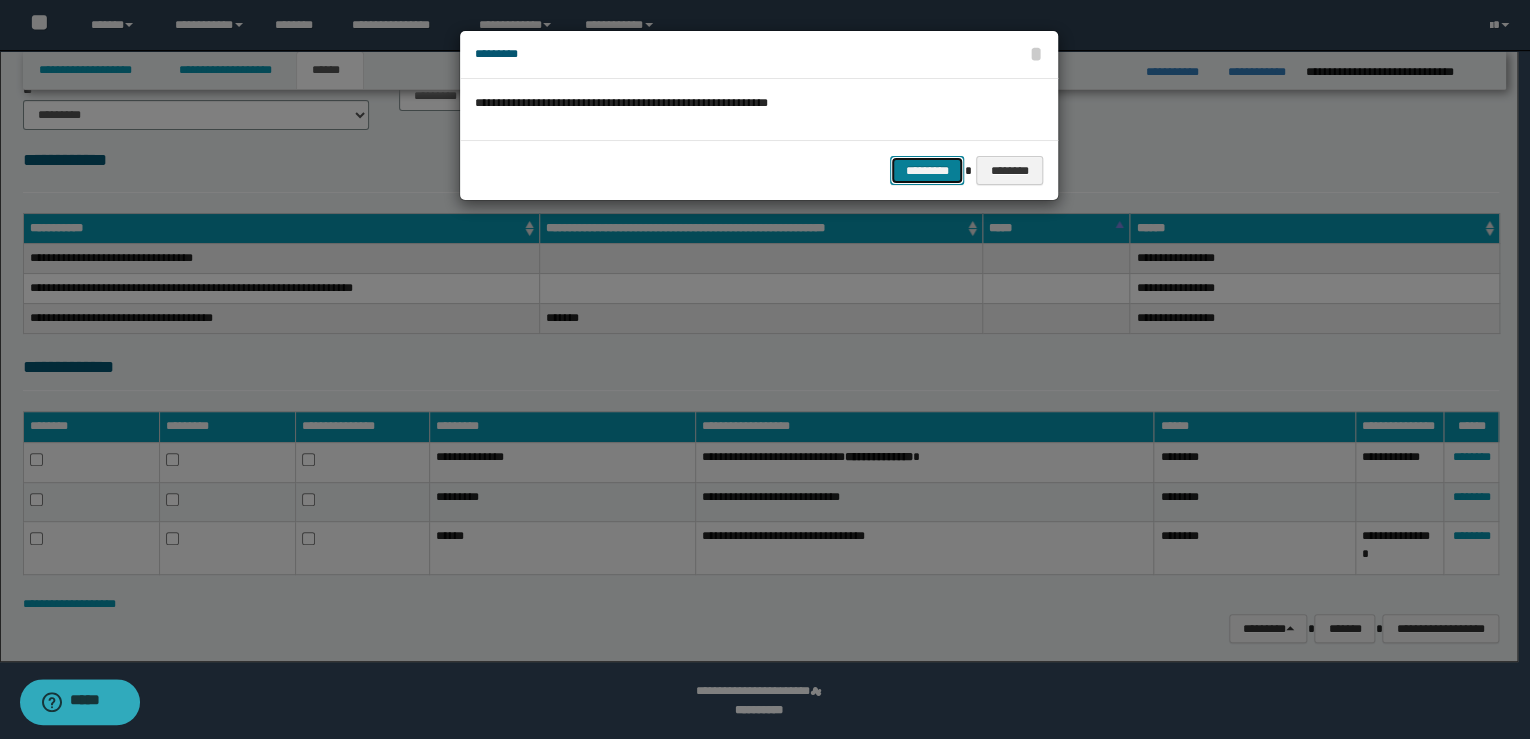 click on "*********" at bounding box center [927, 171] 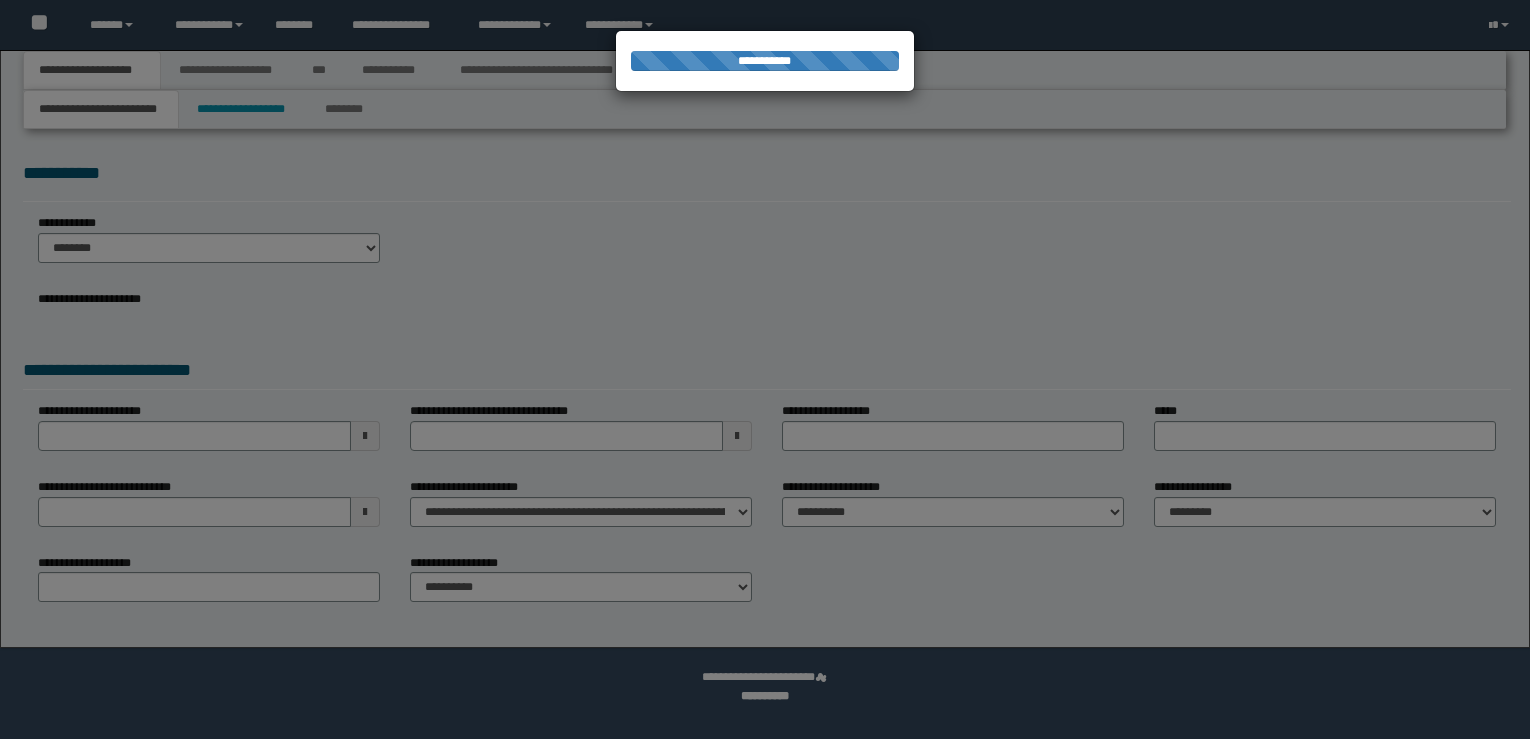 scroll, scrollTop: 0, scrollLeft: 0, axis: both 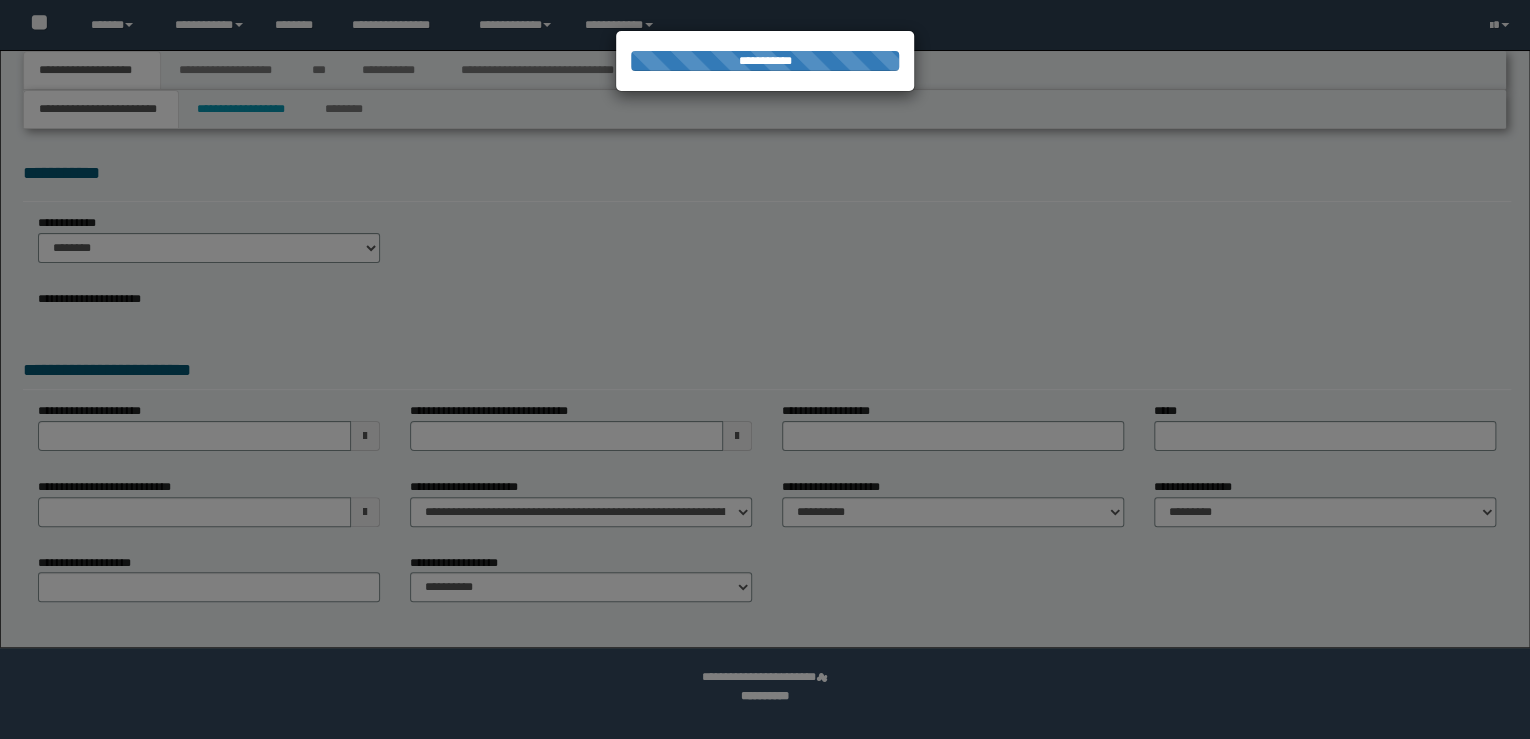 select on "*" 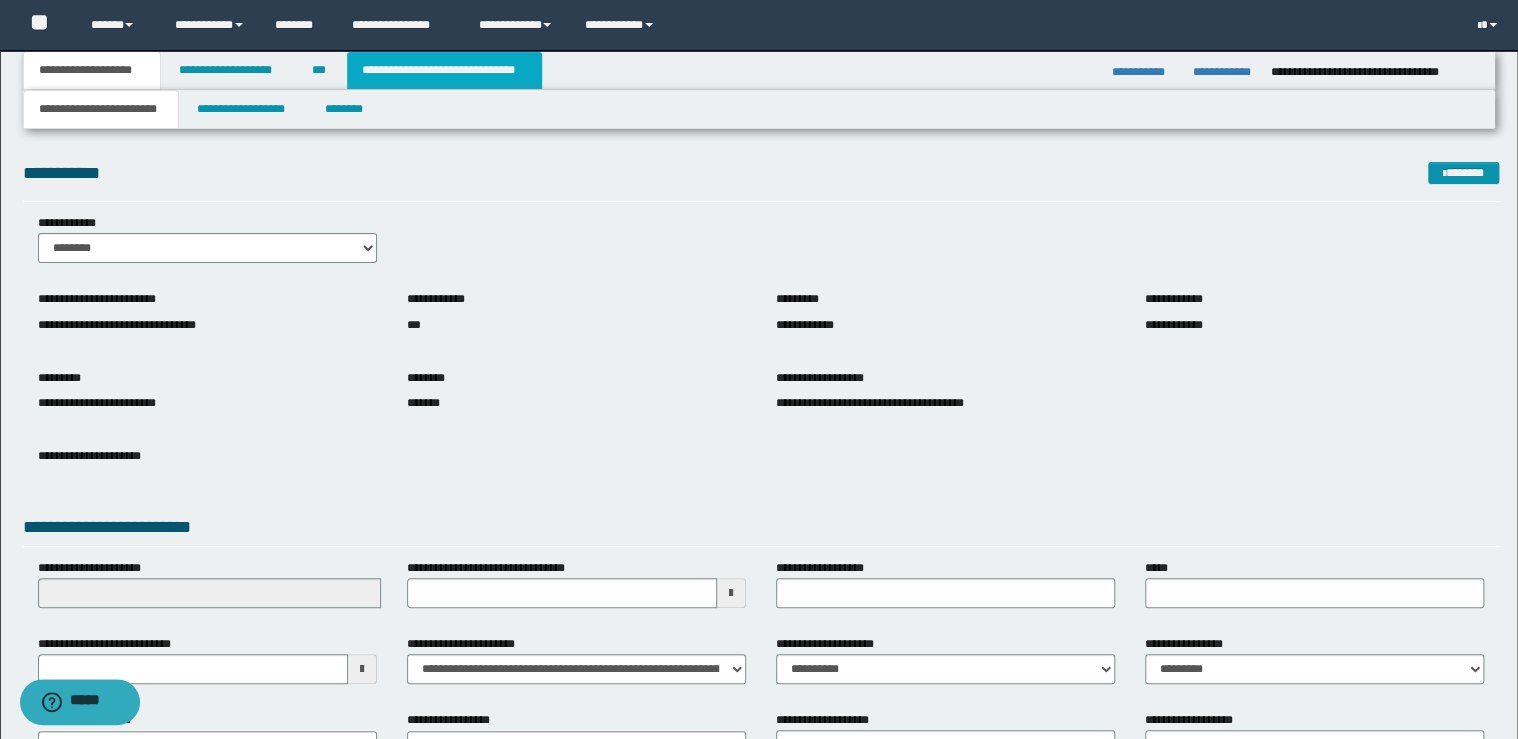 click on "**********" at bounding box center (444, 70) 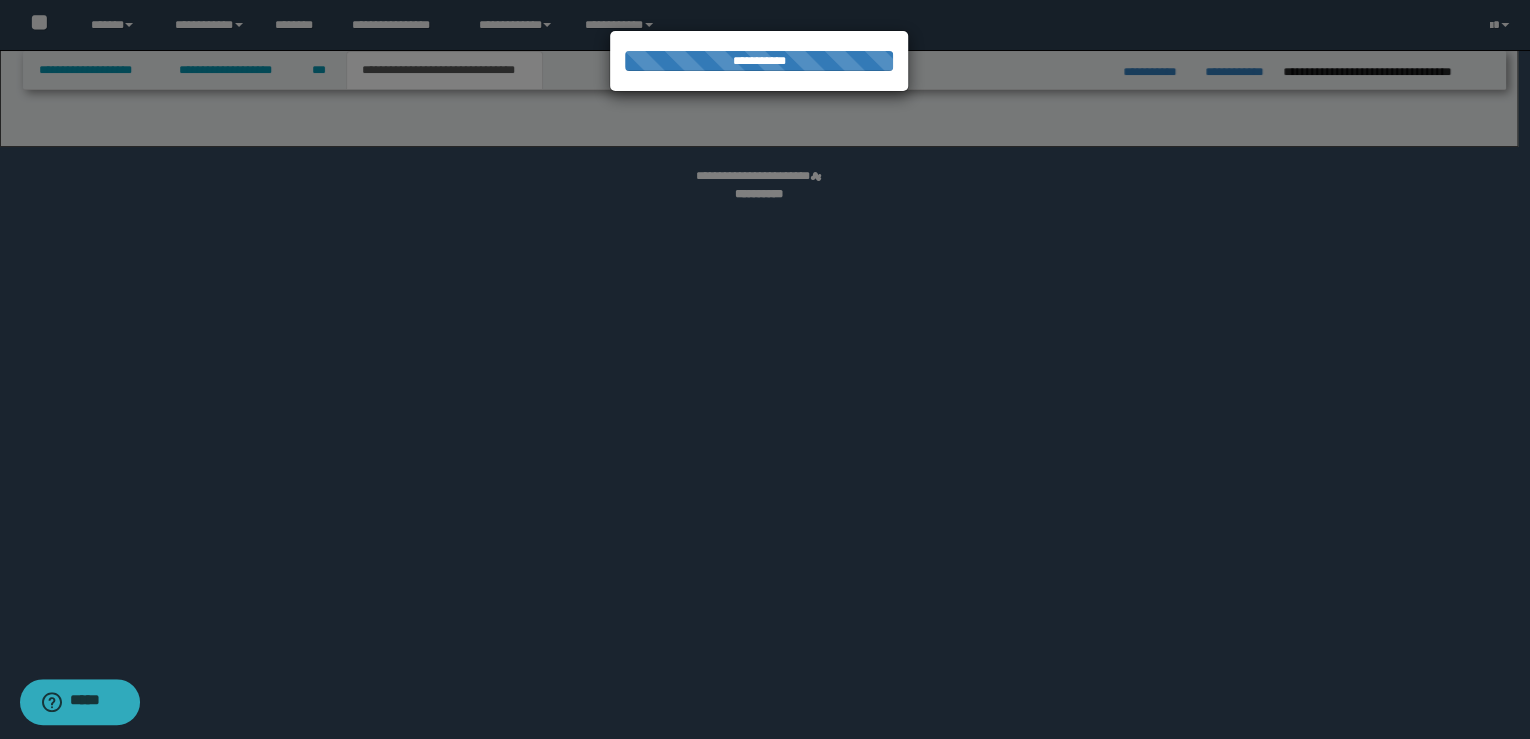 select on "*" 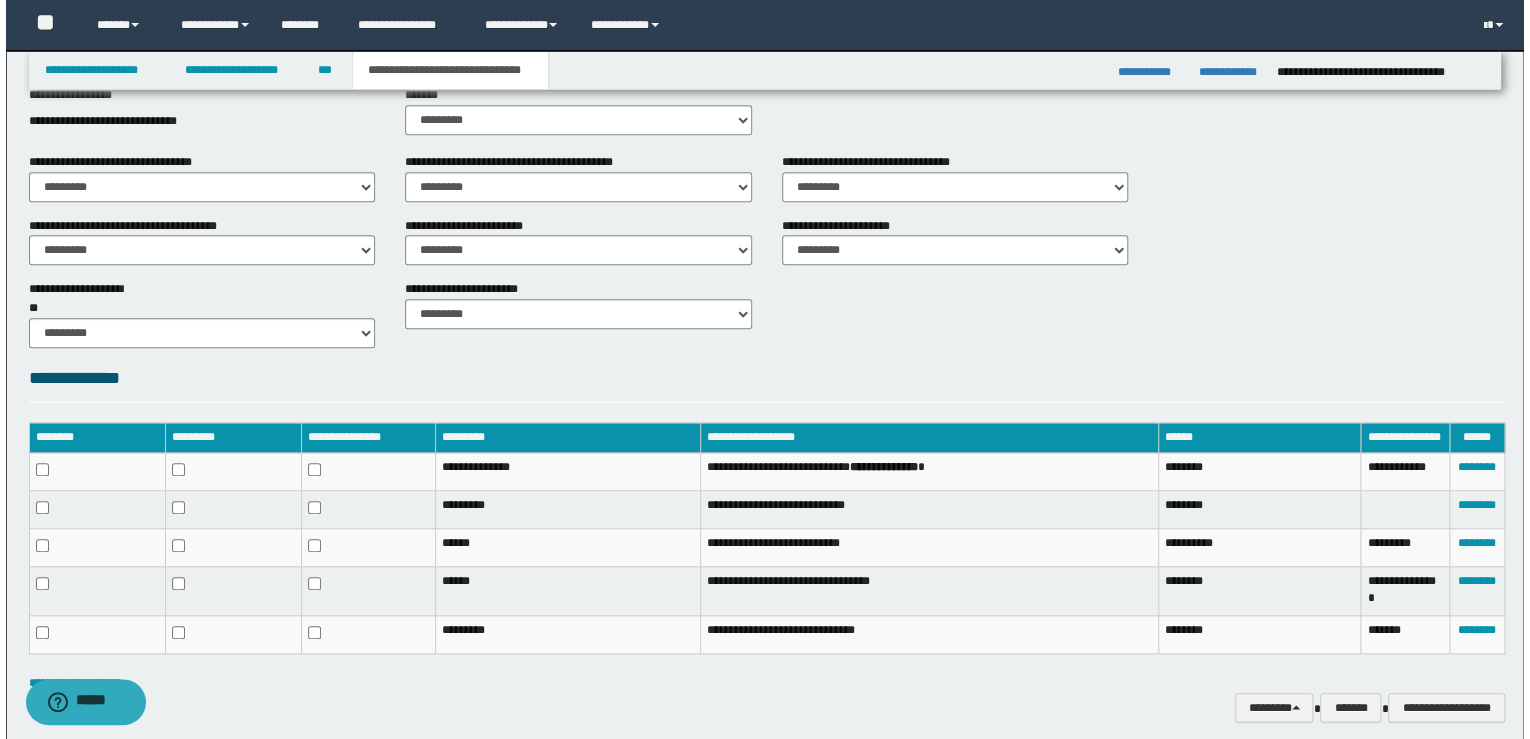 scroll, scrollTop: 800, scrollLeft: 0, axis: vertical 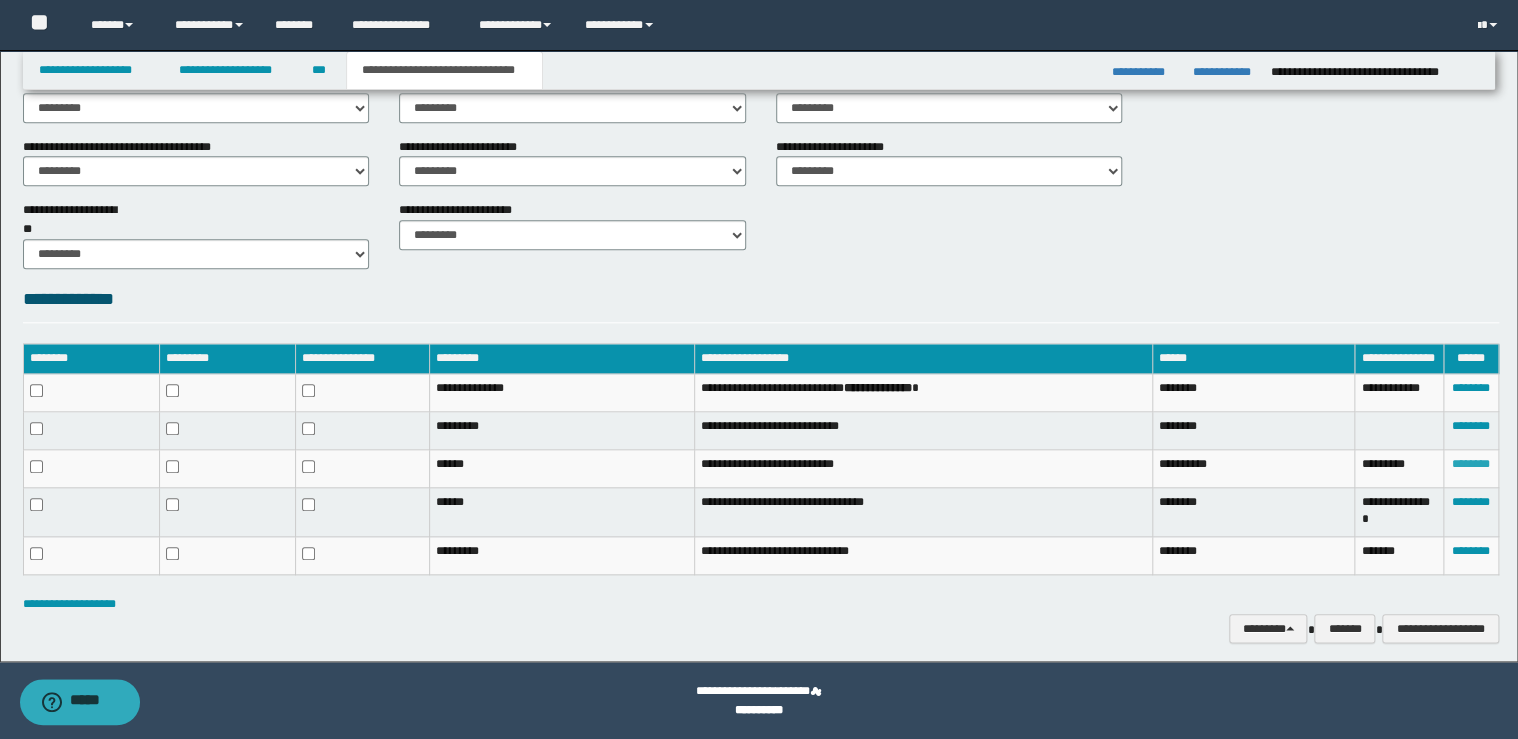 click on "********" at bounding box center [1471, 464] 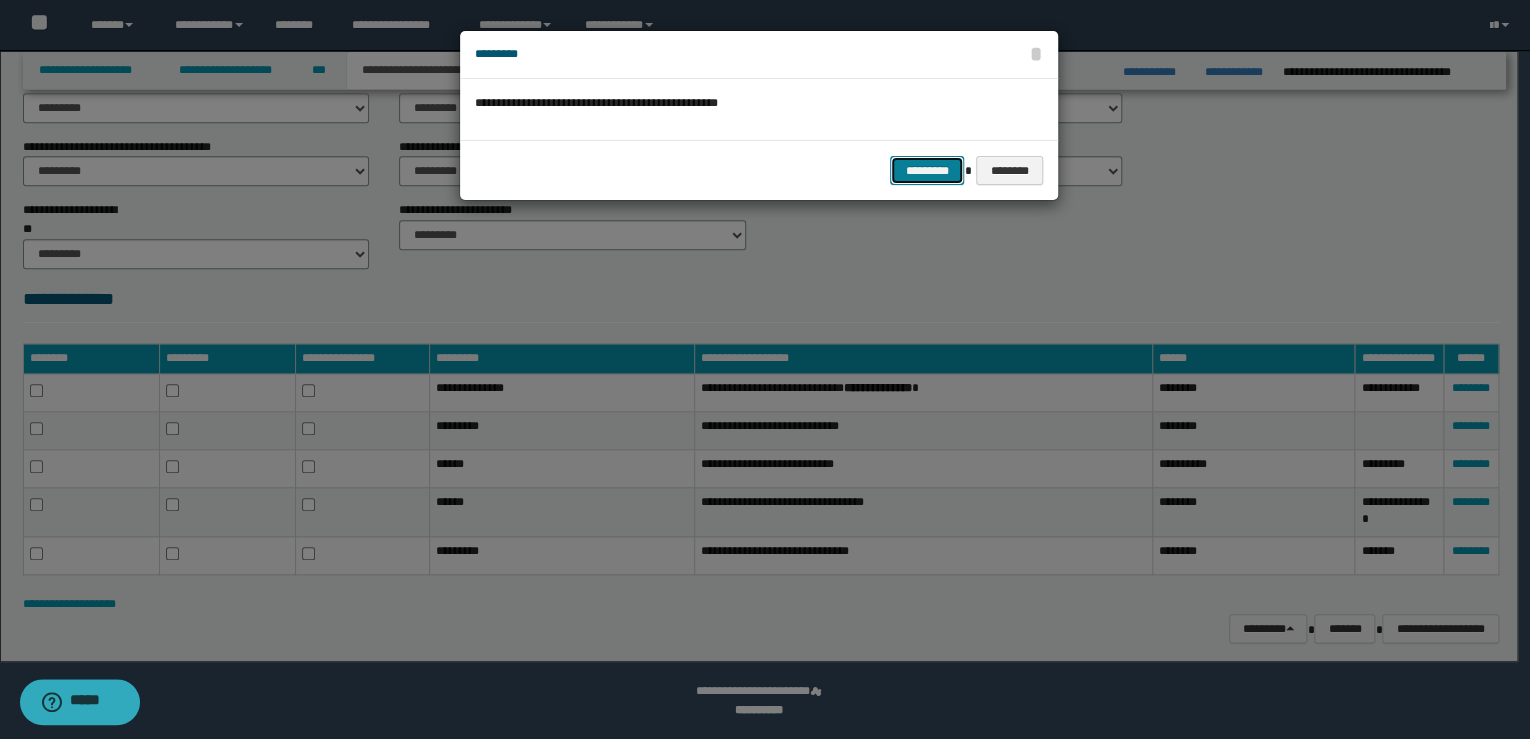 click on "*********" at bounding box center (927, 171) 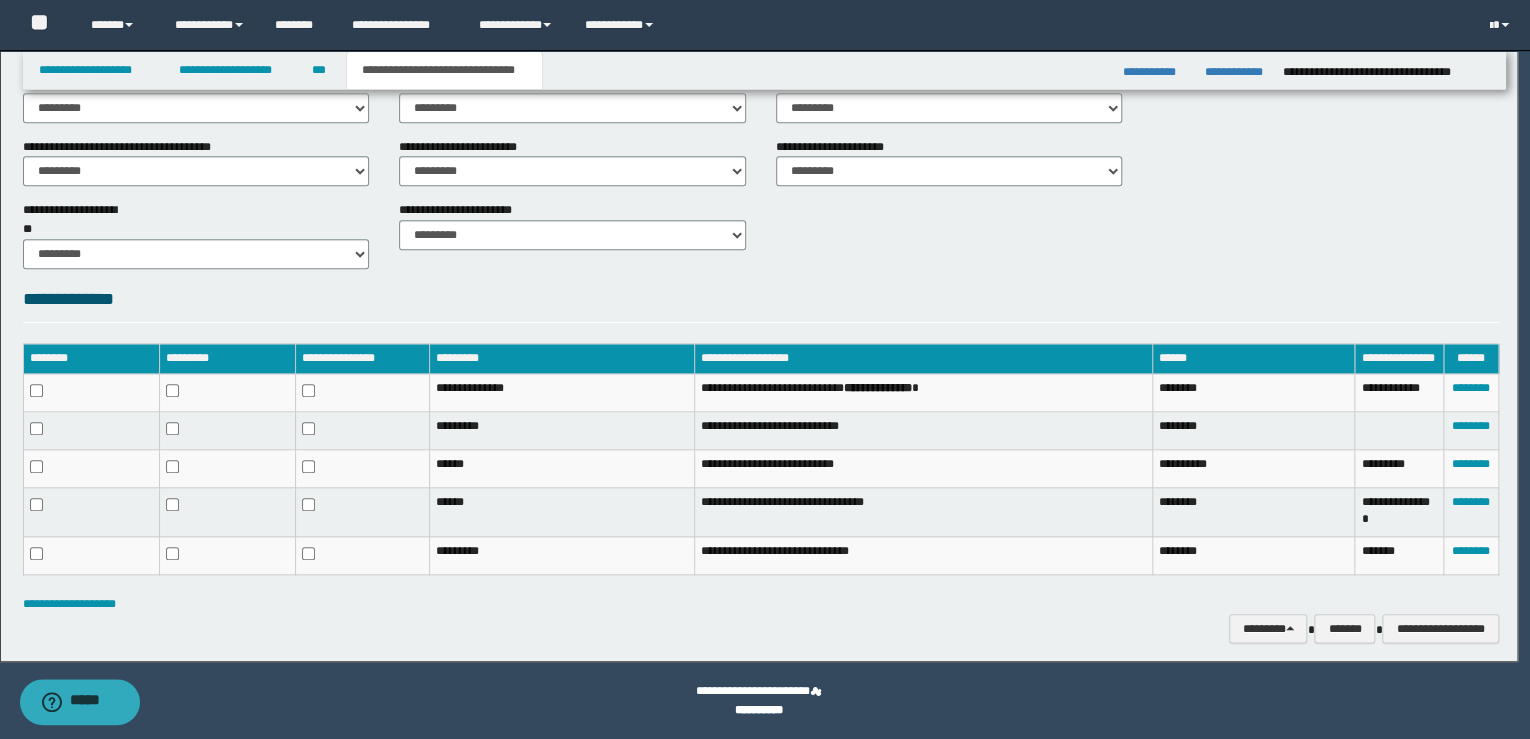 scroll, scrollTop: 766, scrollLeft: 0, axis: vertical 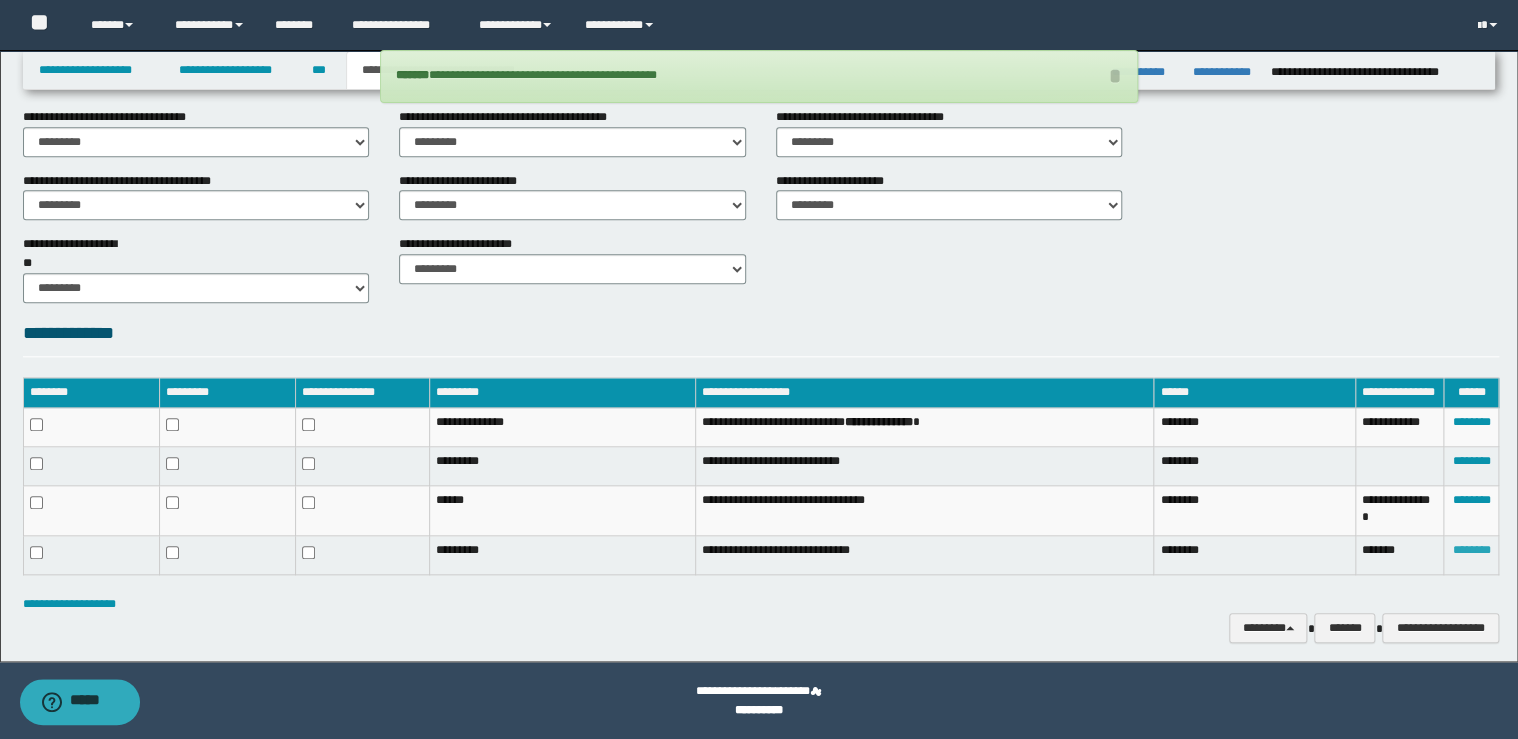 click on "********" at bounding box center [1471, 550] 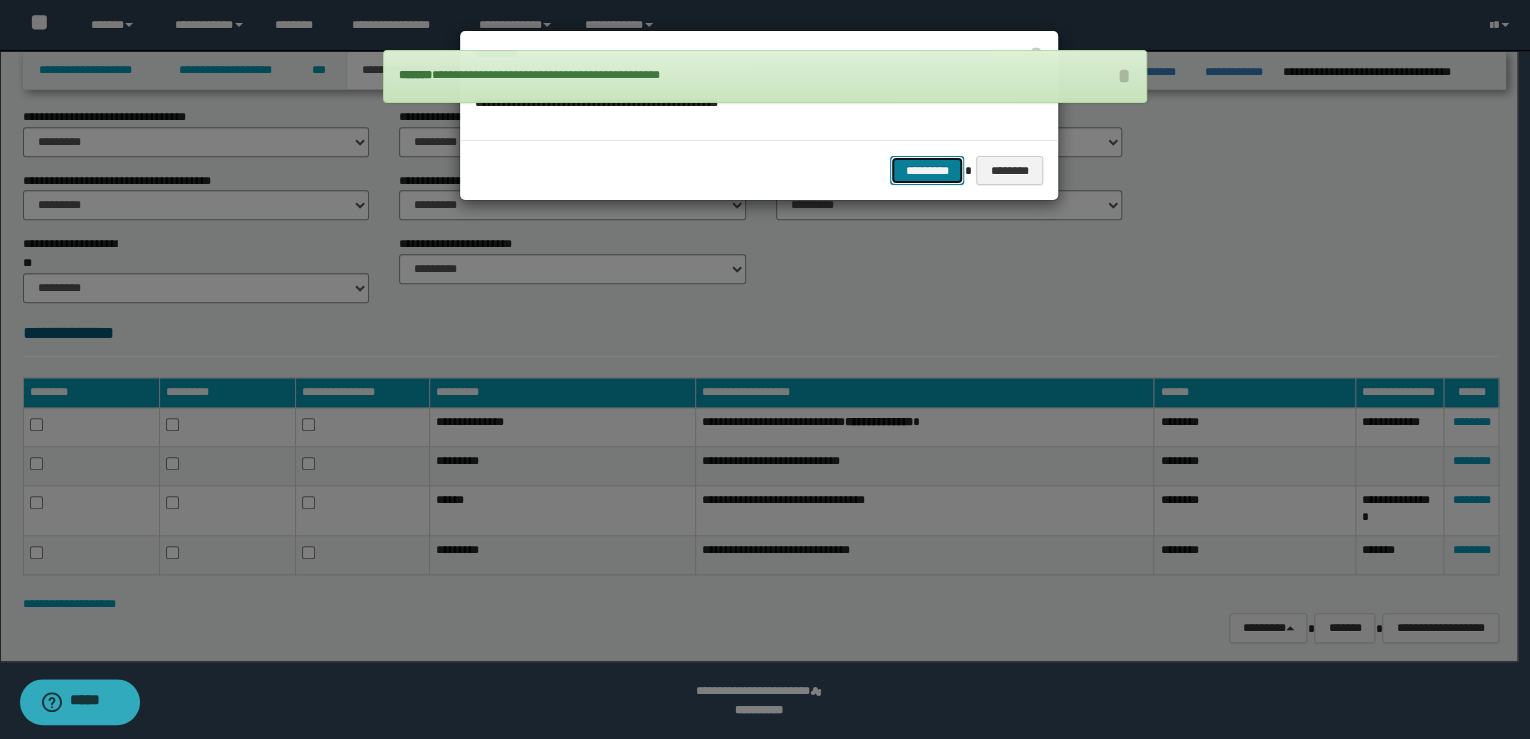 click on "*********" at bounding box center [927, 171] 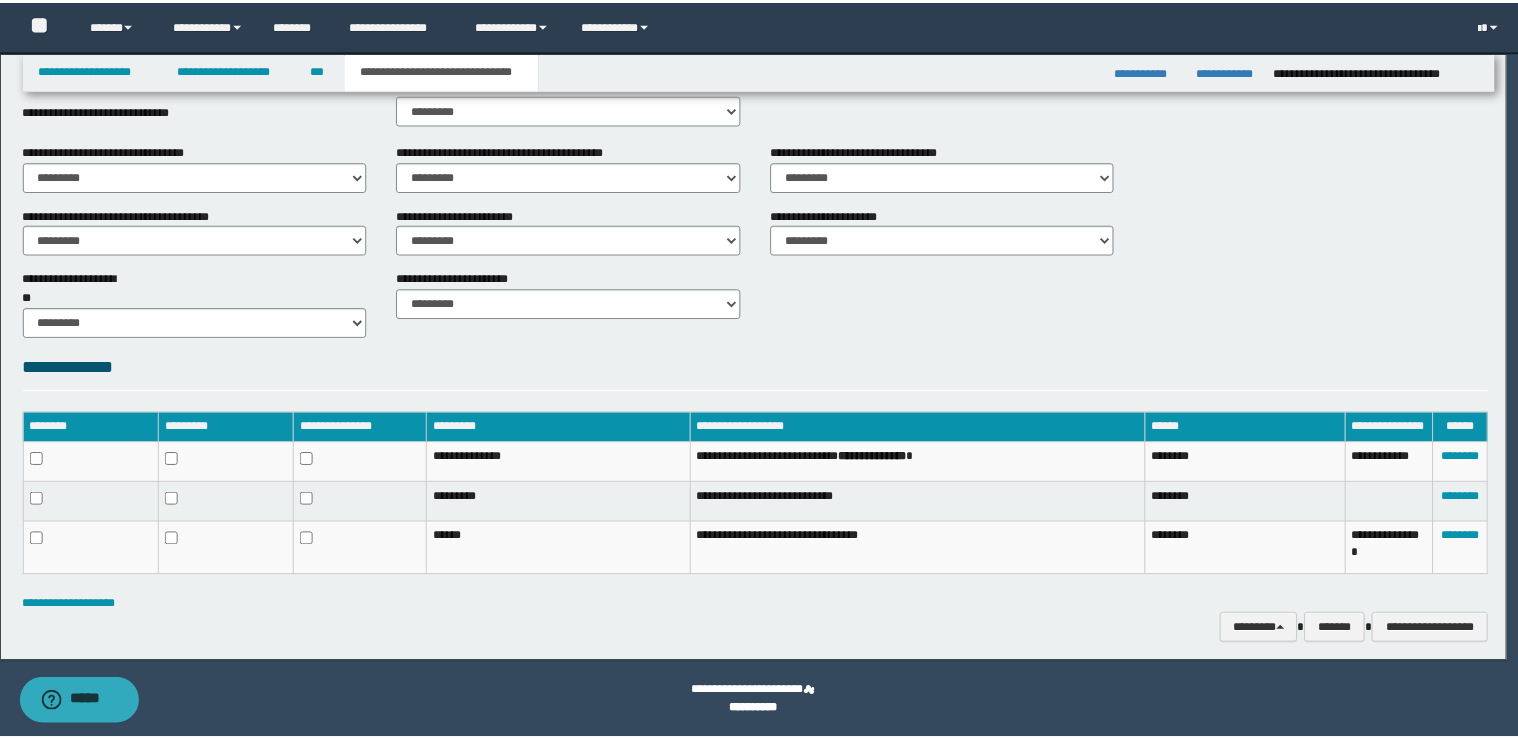 scroll, scrollTop: 732, scrollLeft: 0, axis: vertical 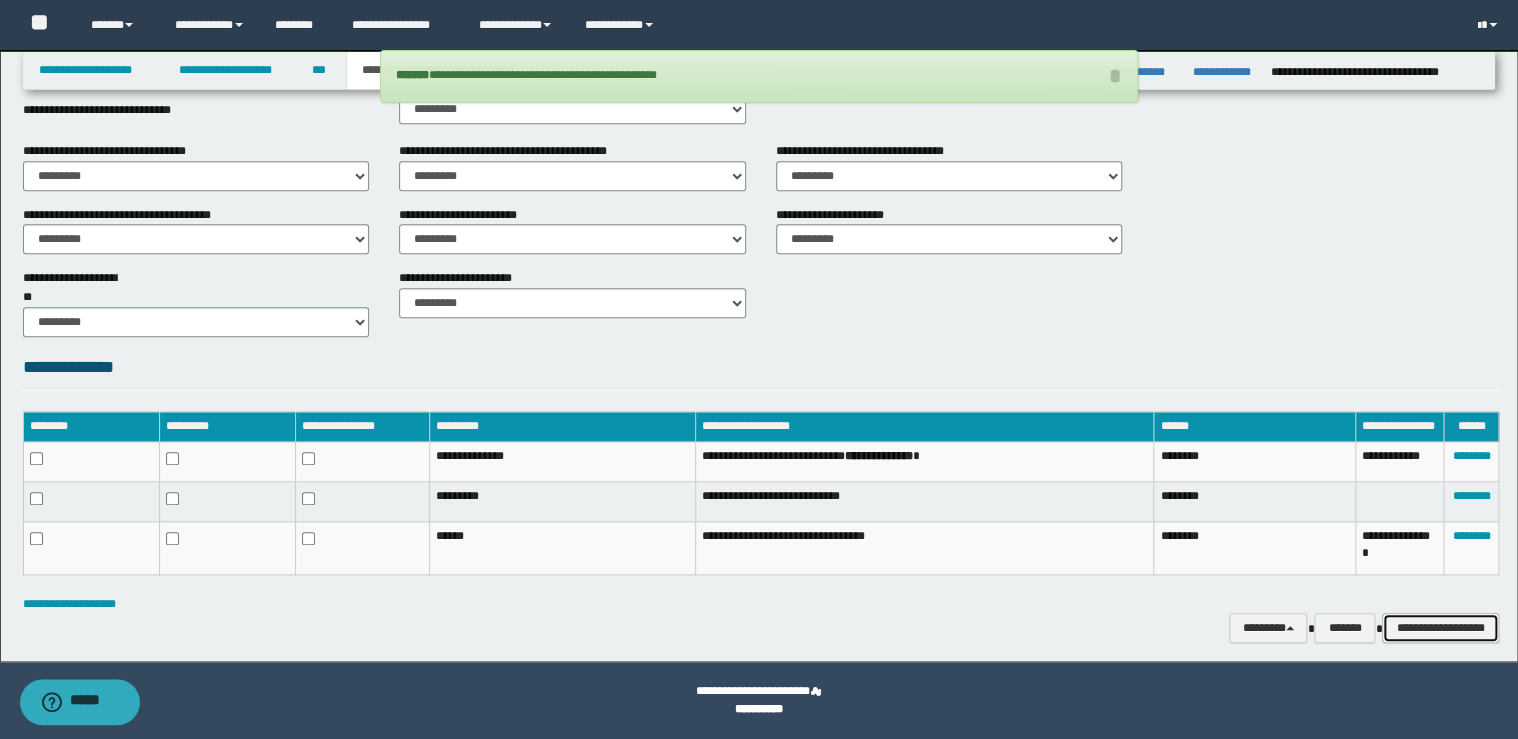click on "**********" at bounding box center (1440, 628) 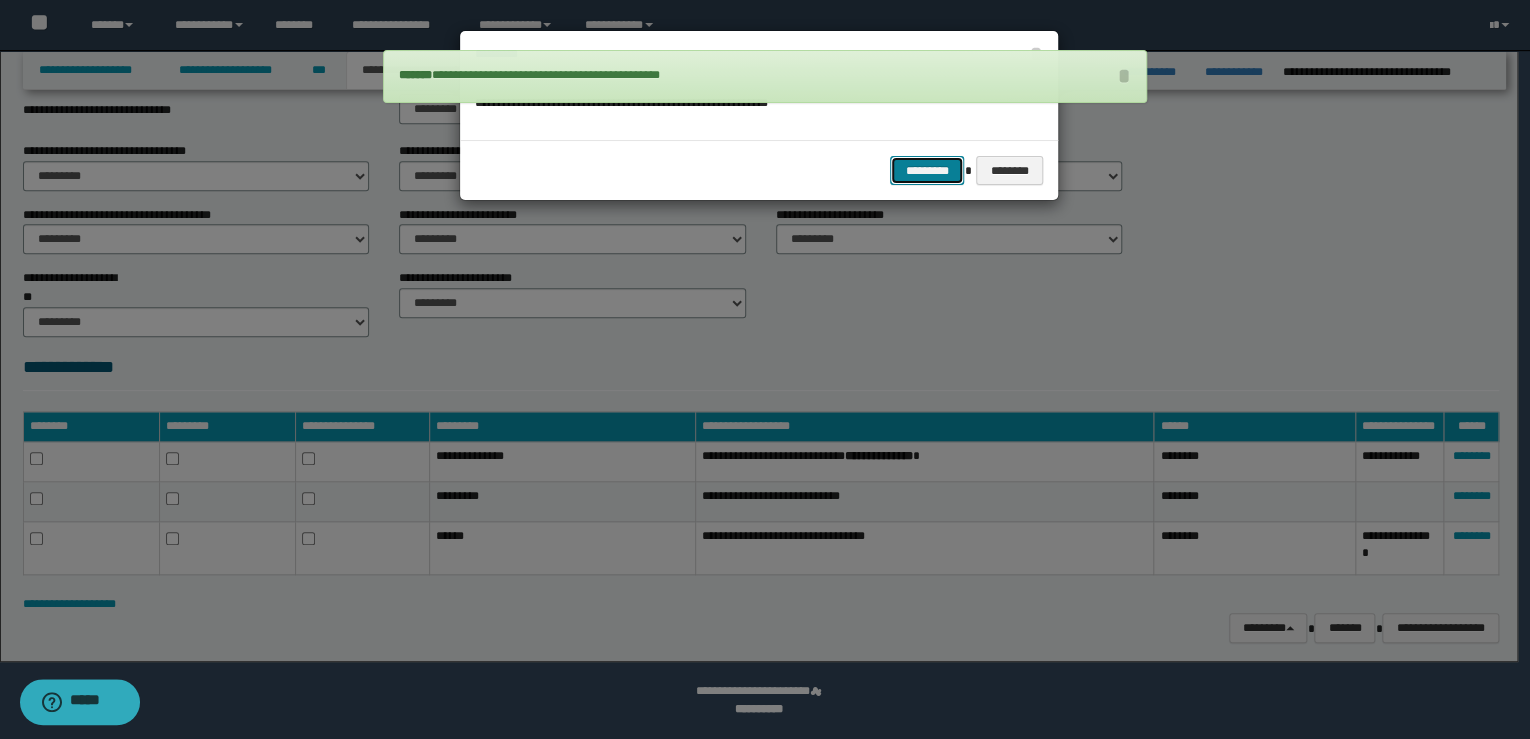 click on "*********" at bounding box center (927, 171) 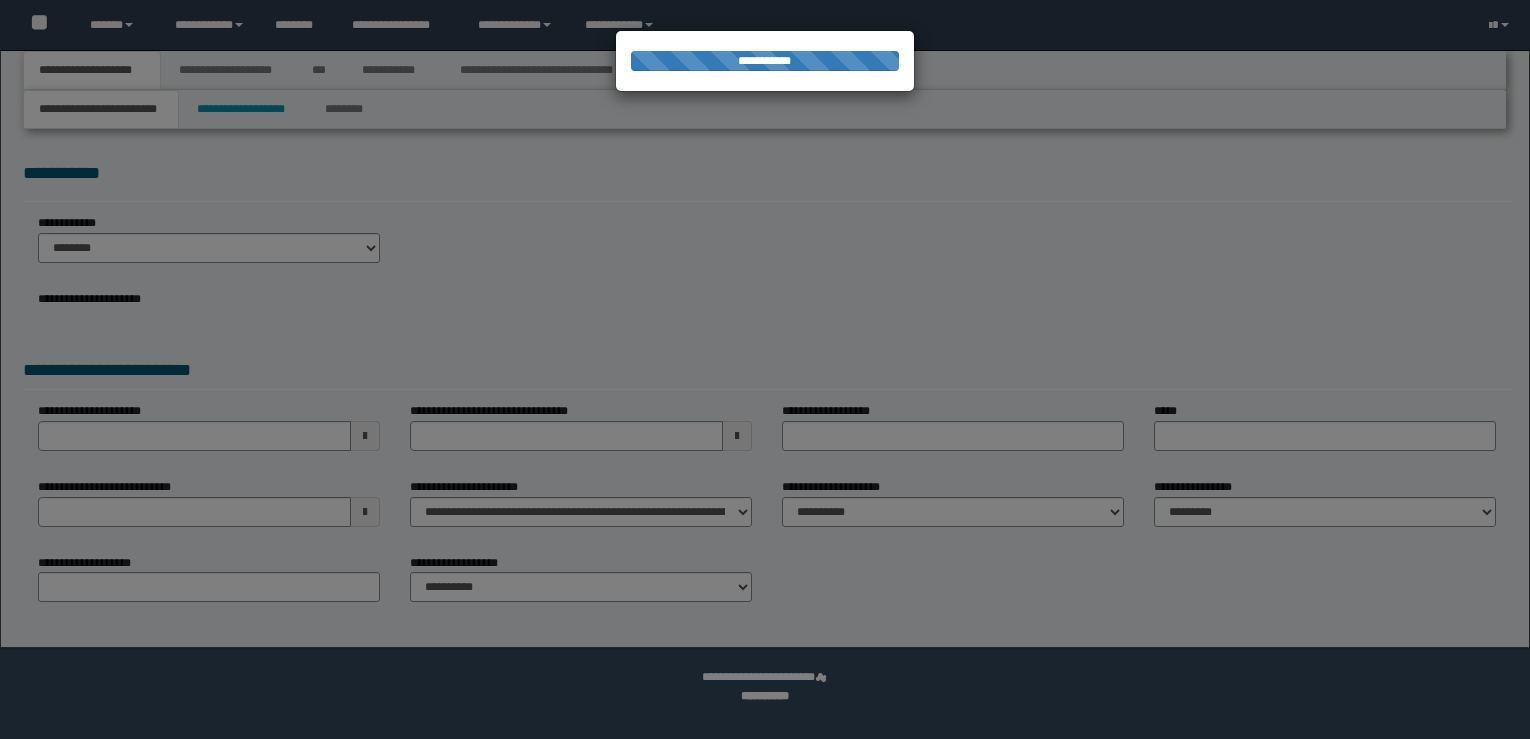 scroll, scrollTop: 0, scrollLeft: 0, axis: both 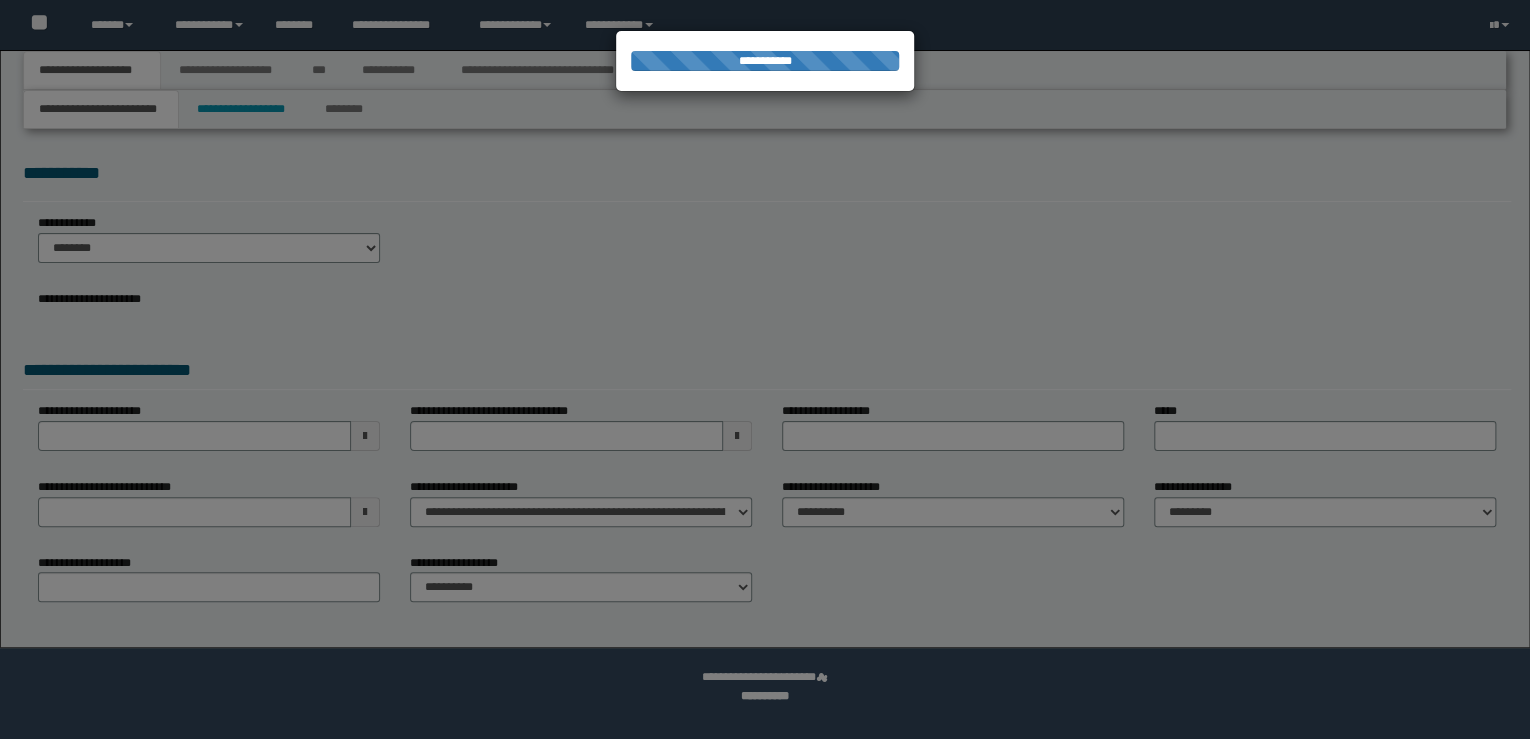 select on "*" 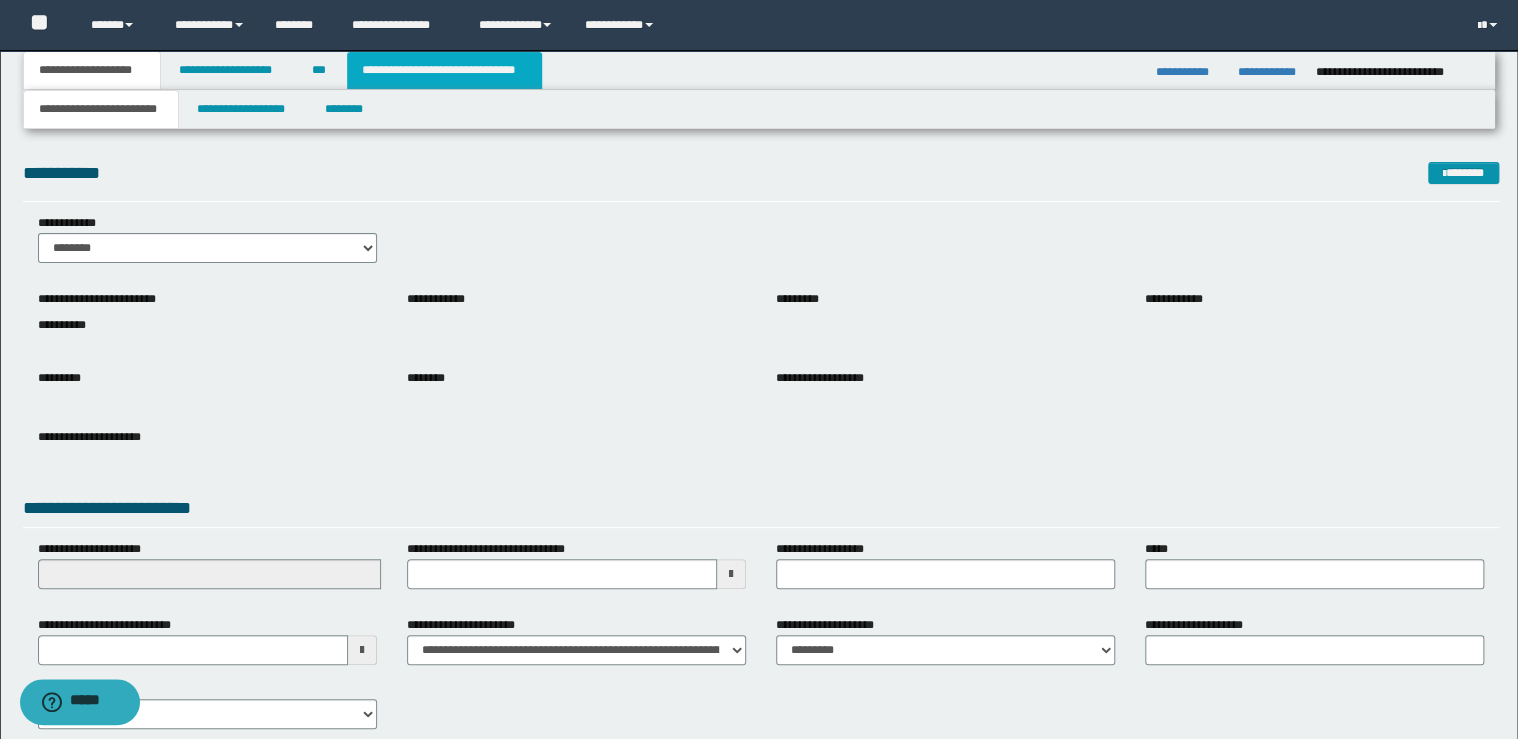 click on "**********" at bounding box center (444, 70) 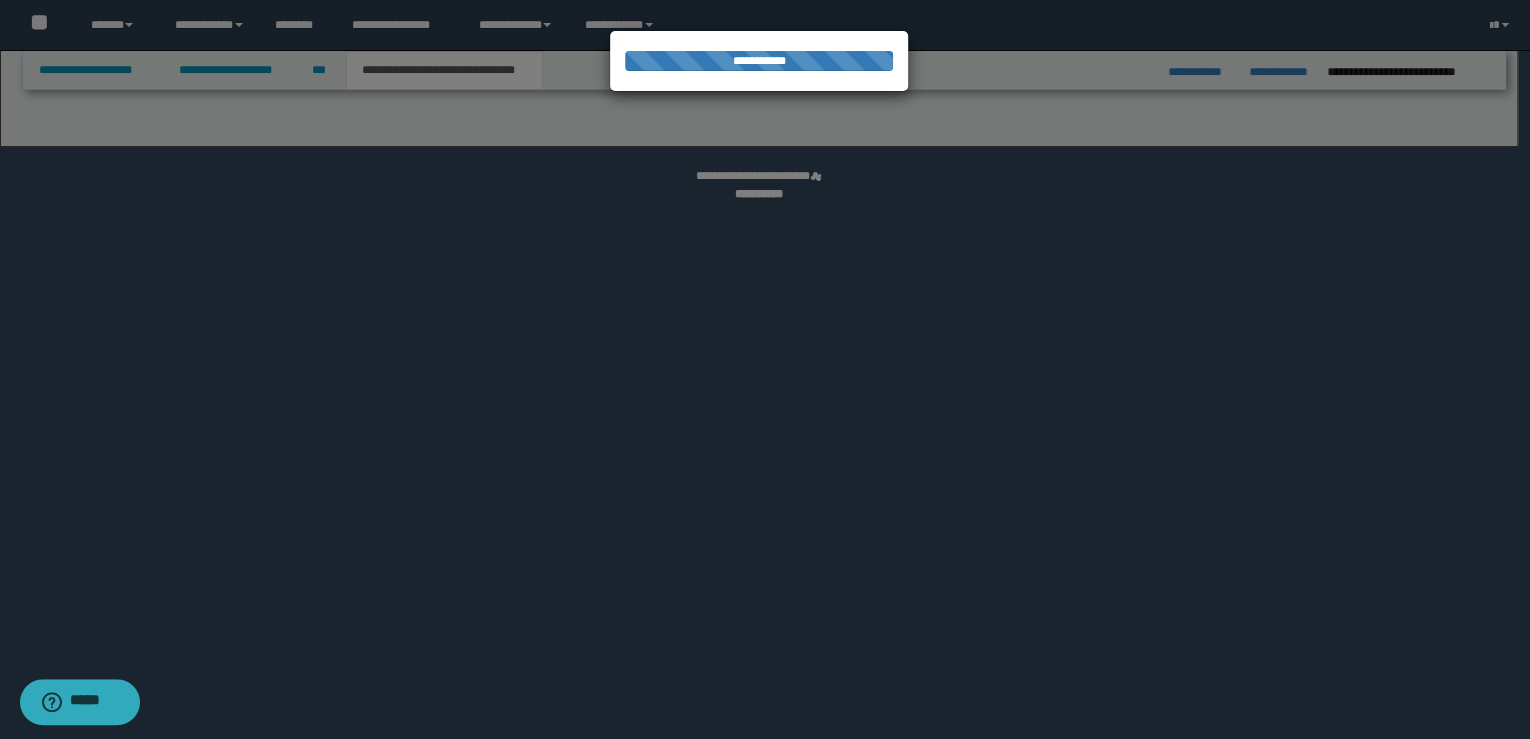 select on "*" 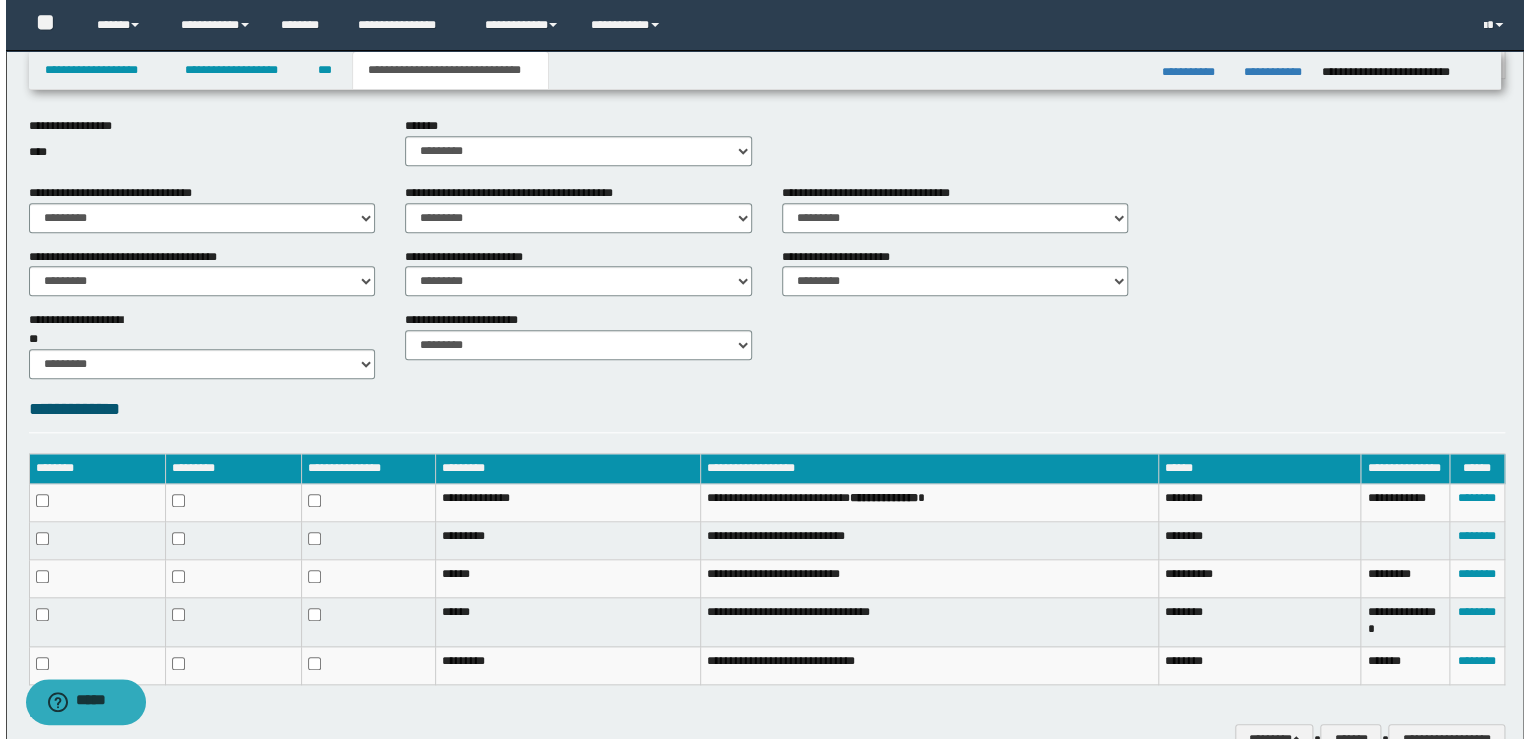 scroll, scrollTop: 770, scrollLeft: 0, axis: vertical 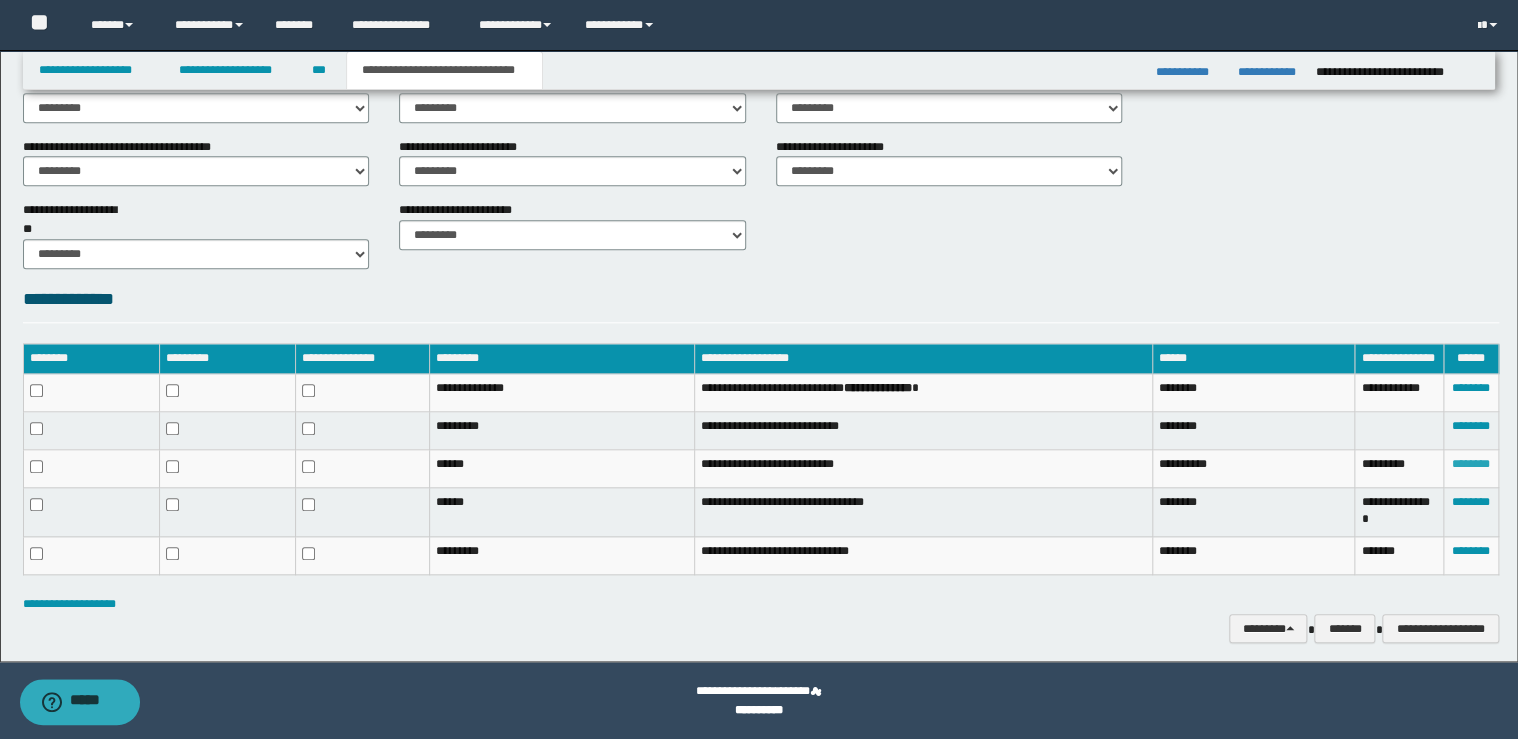 click on "********" at bounding box center (1471, 464) 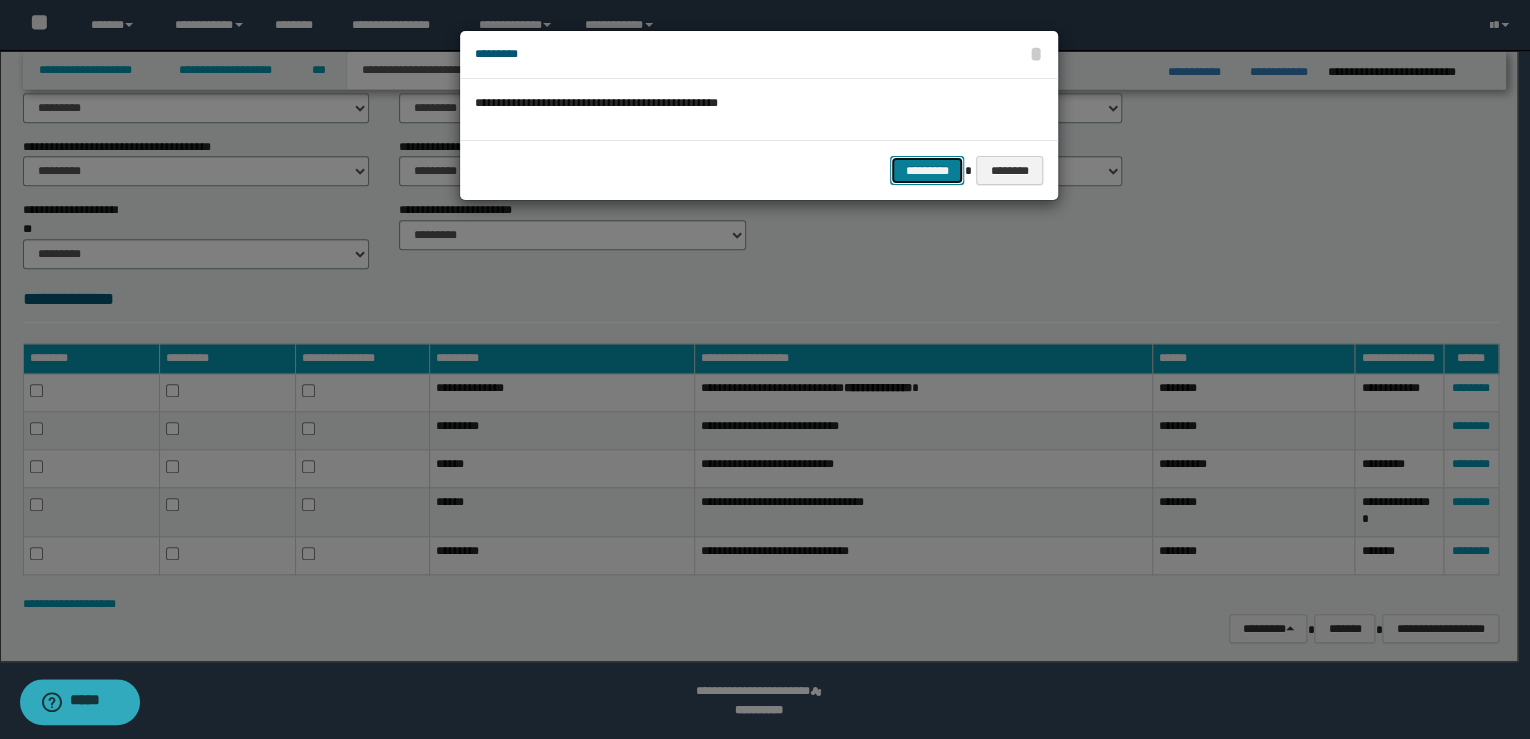 click on "*********" at bounding box center [927, 171] 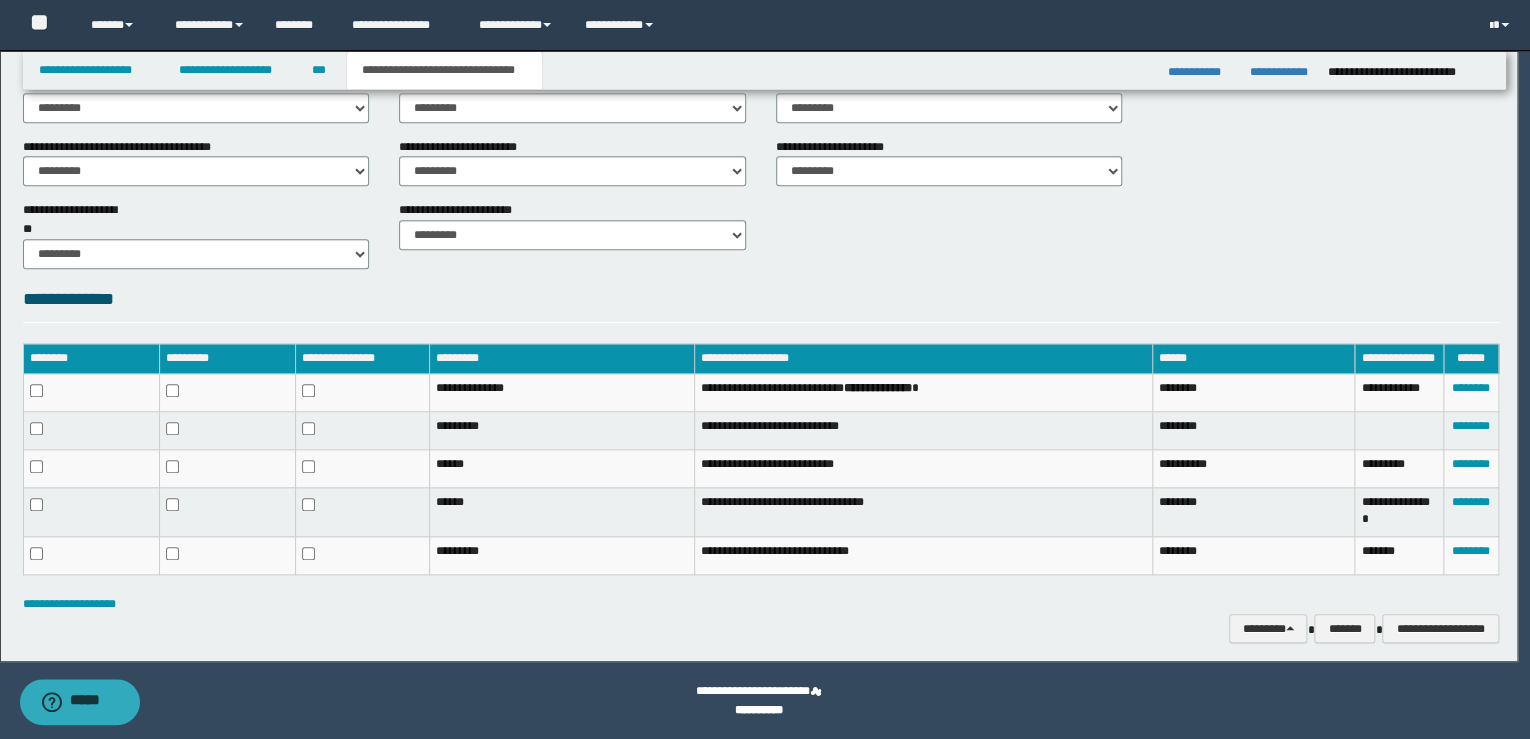 scroll, scrollTop: 736, scrollLeft: 0, axis: vertical 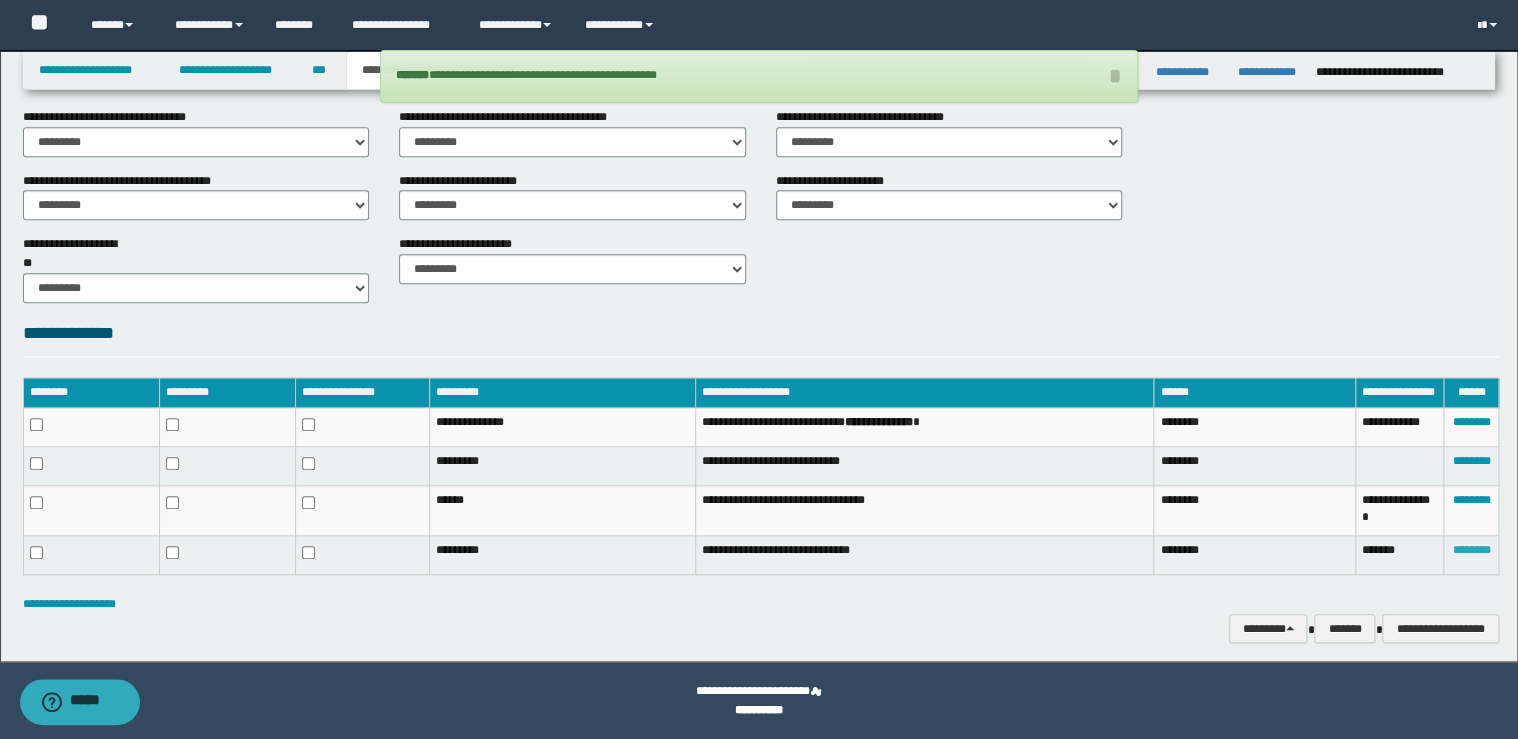 click on "********" at bounding box center (1471, 550) 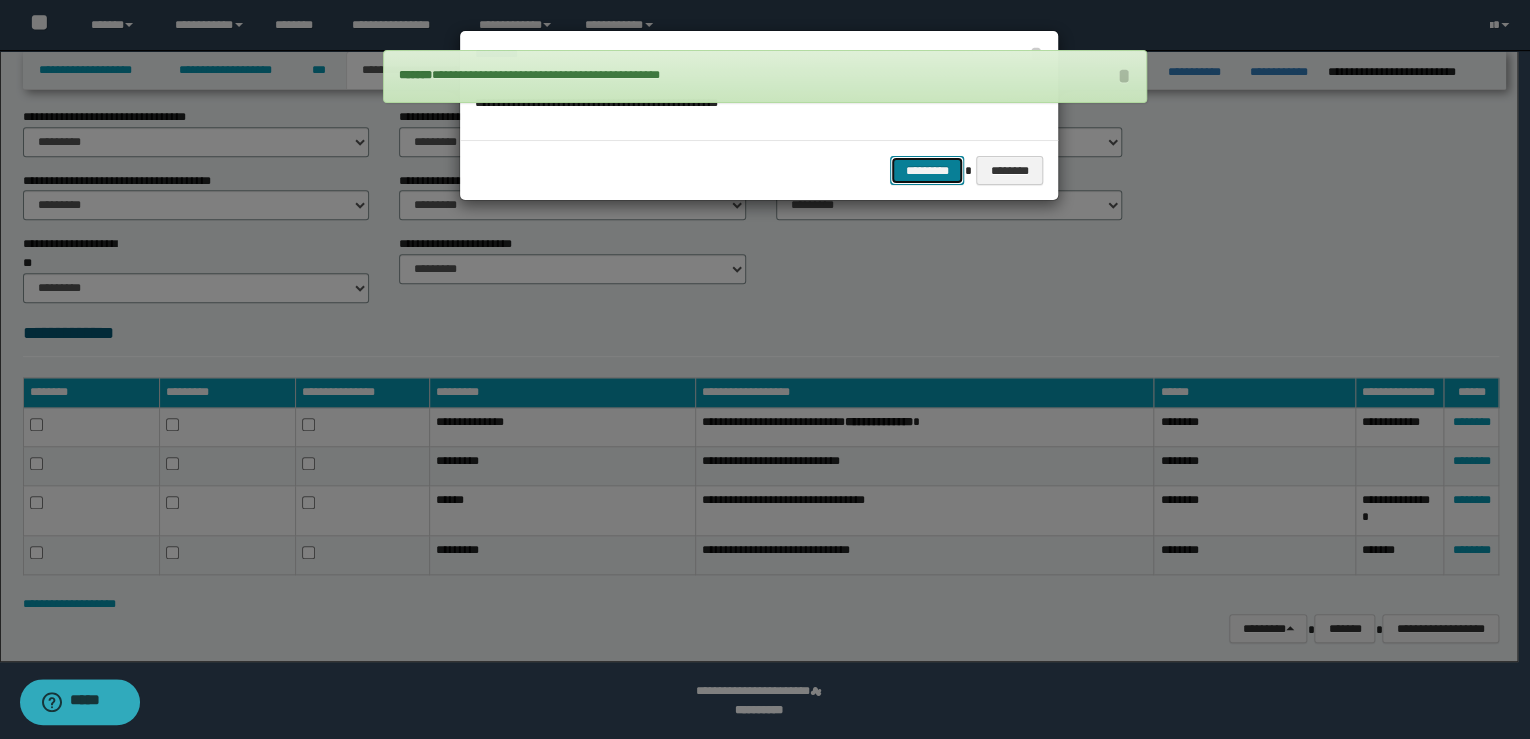 click on "*********" at bounding box center (927, 171) 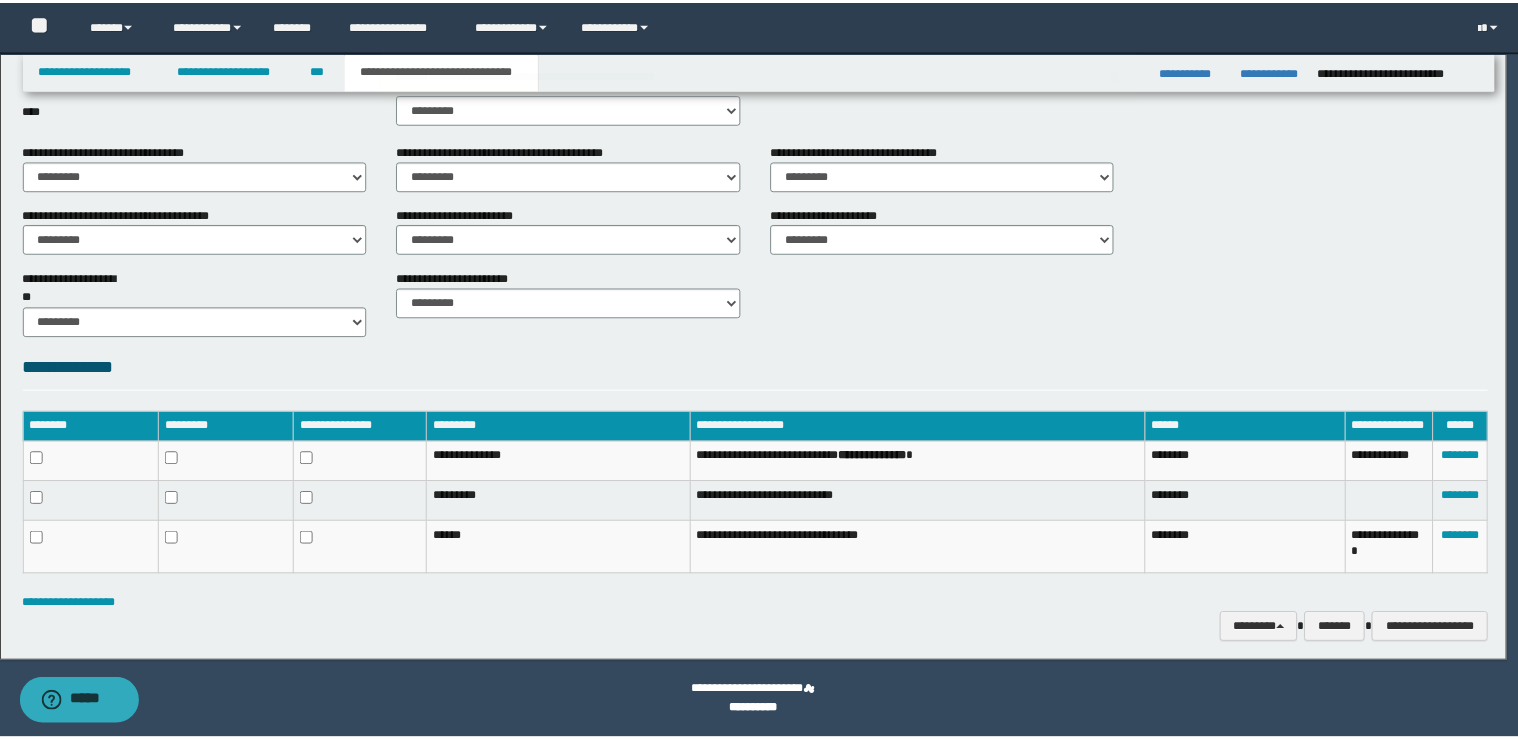 scroll, scrollTop: 702, scrollLeft: 0, axis: vertical 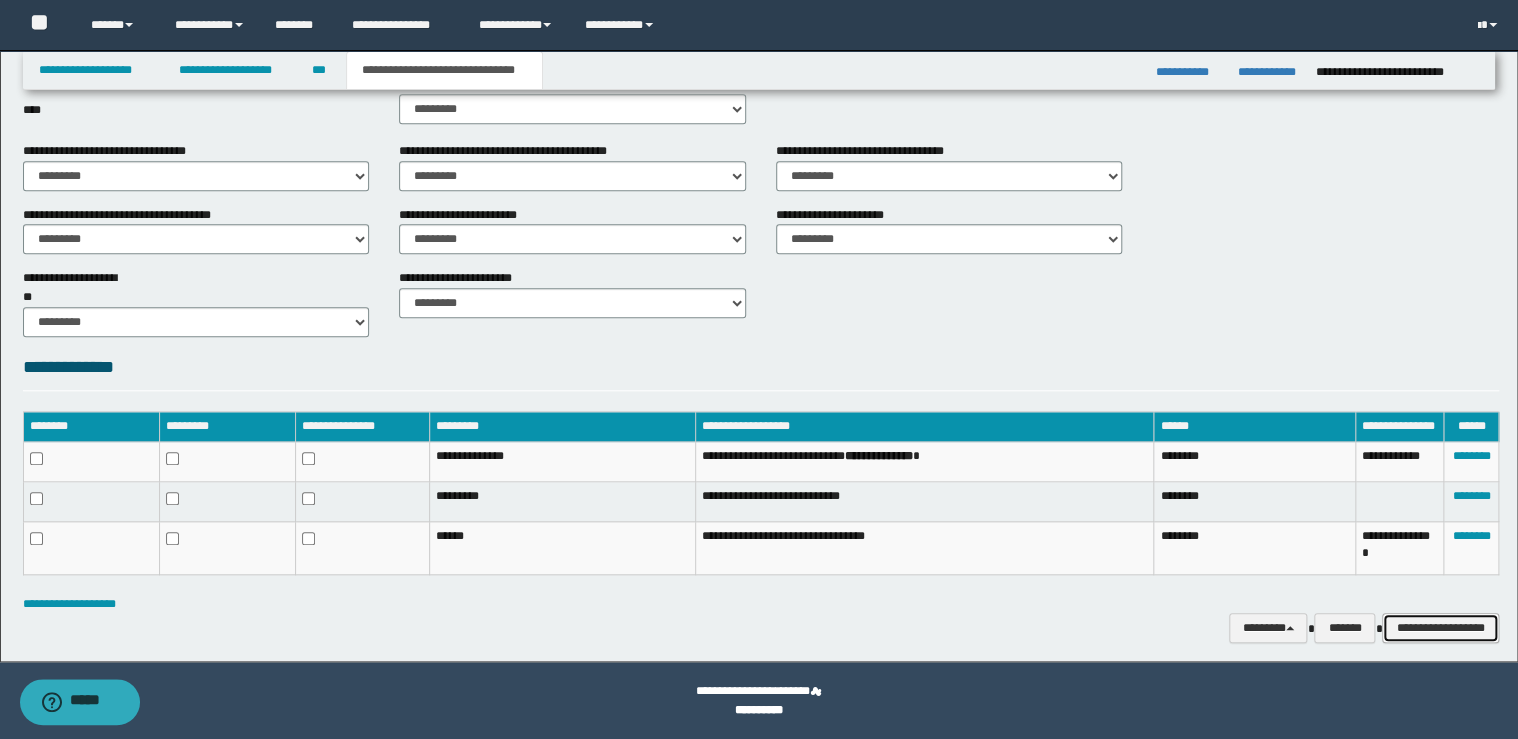 click on "**********" at bounding box center (1440, 628) 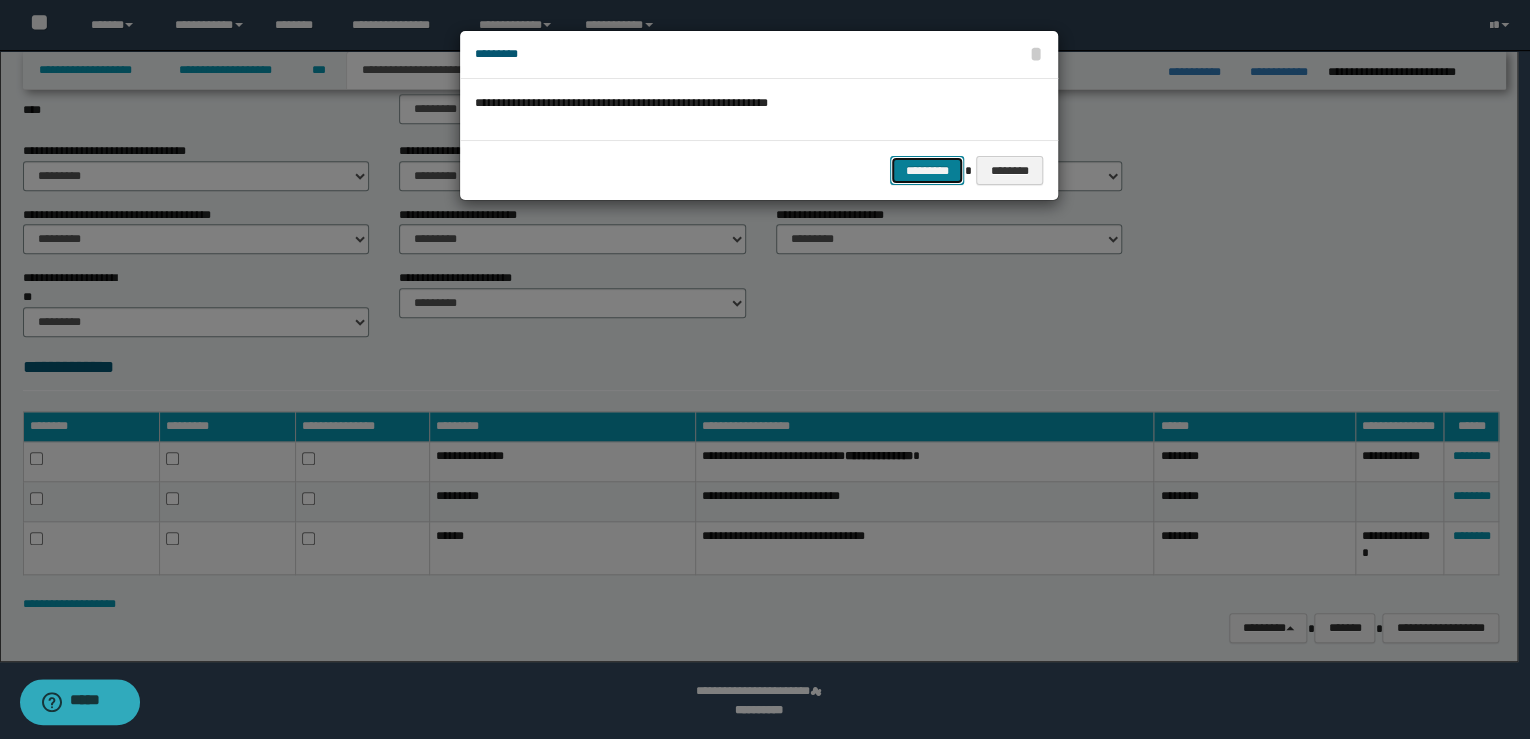 click on "*********" at bounding box center [927, 171] 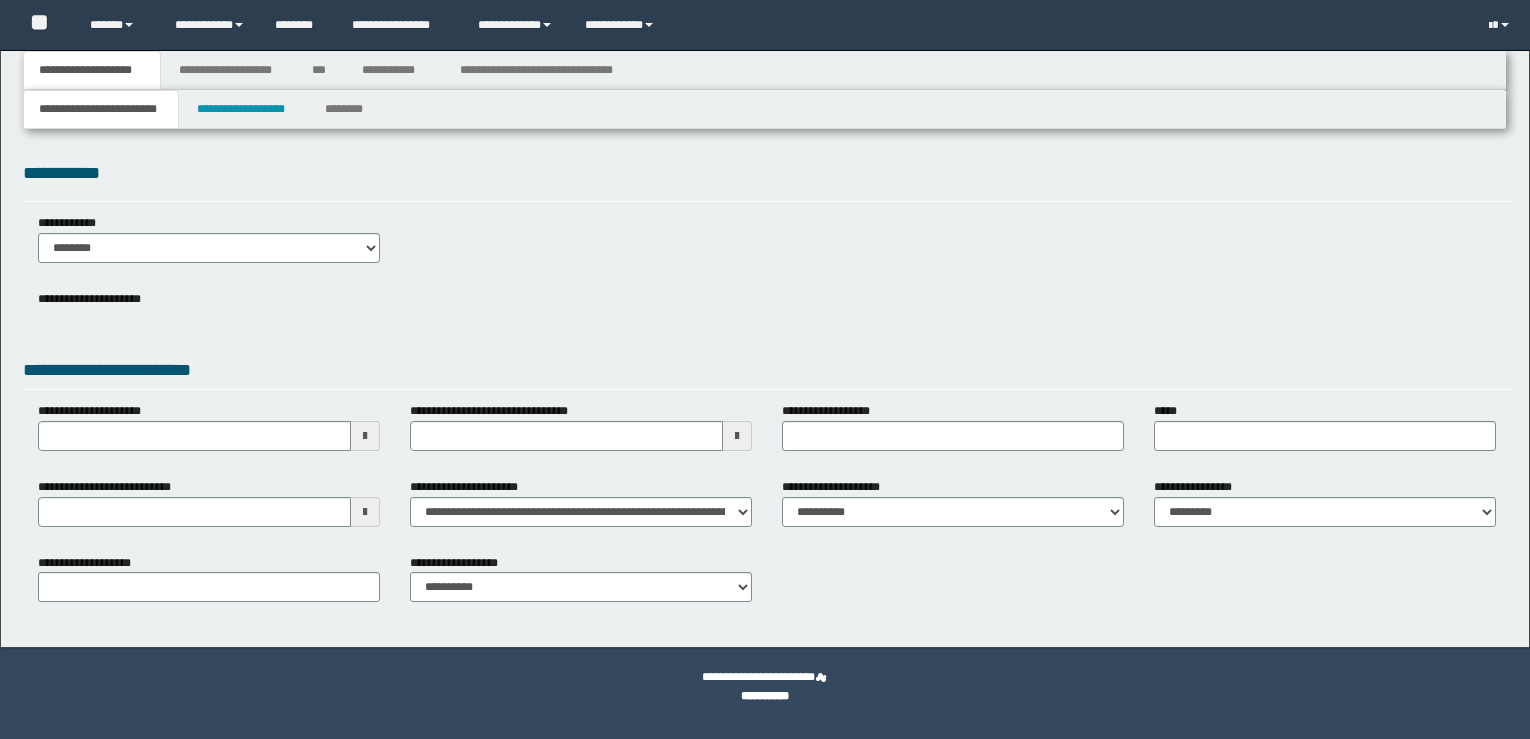 scroll, scrollTop: 0, scrollLeft: 0, axis: both 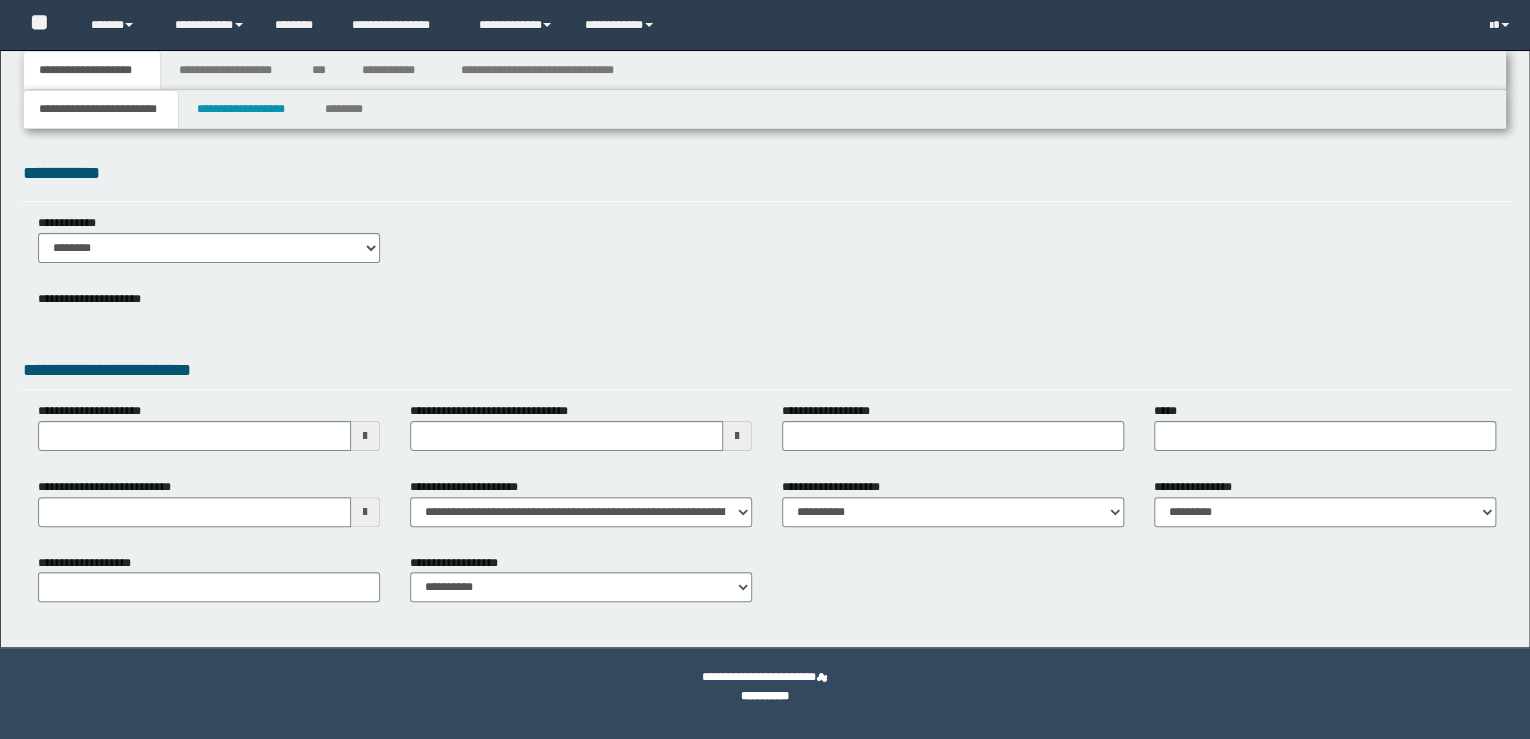select on "*" 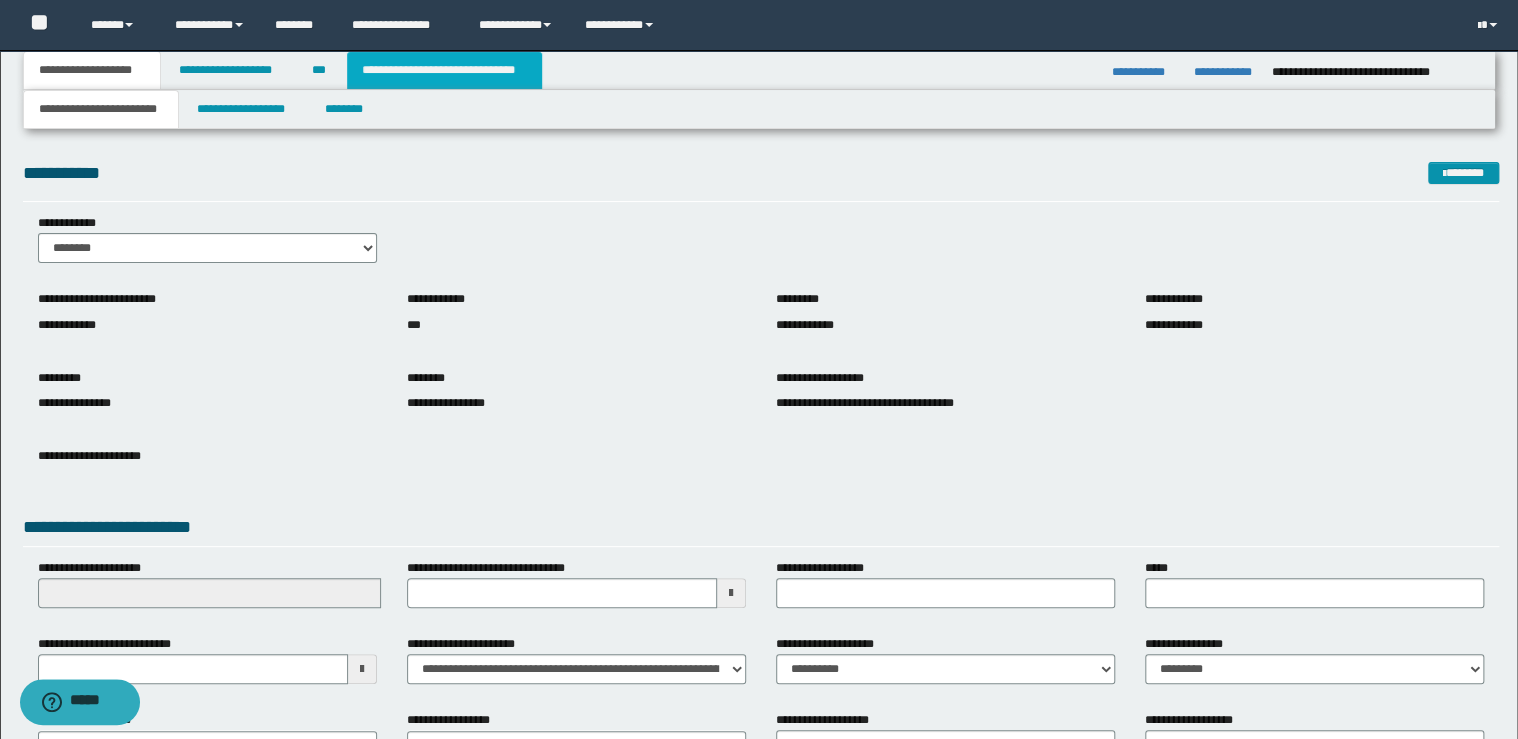 click on "**********" at bounding box center (444, 70) 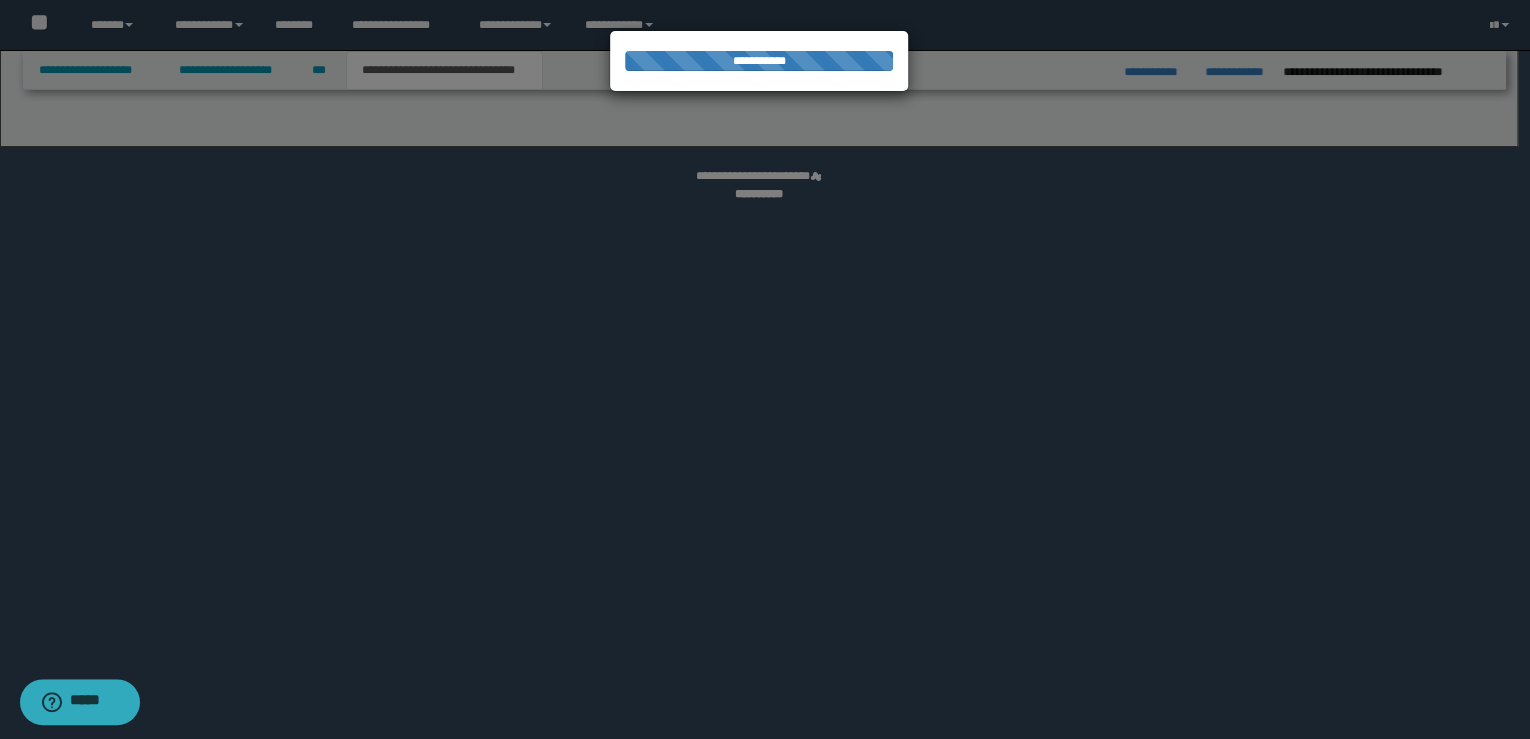 select on "*" 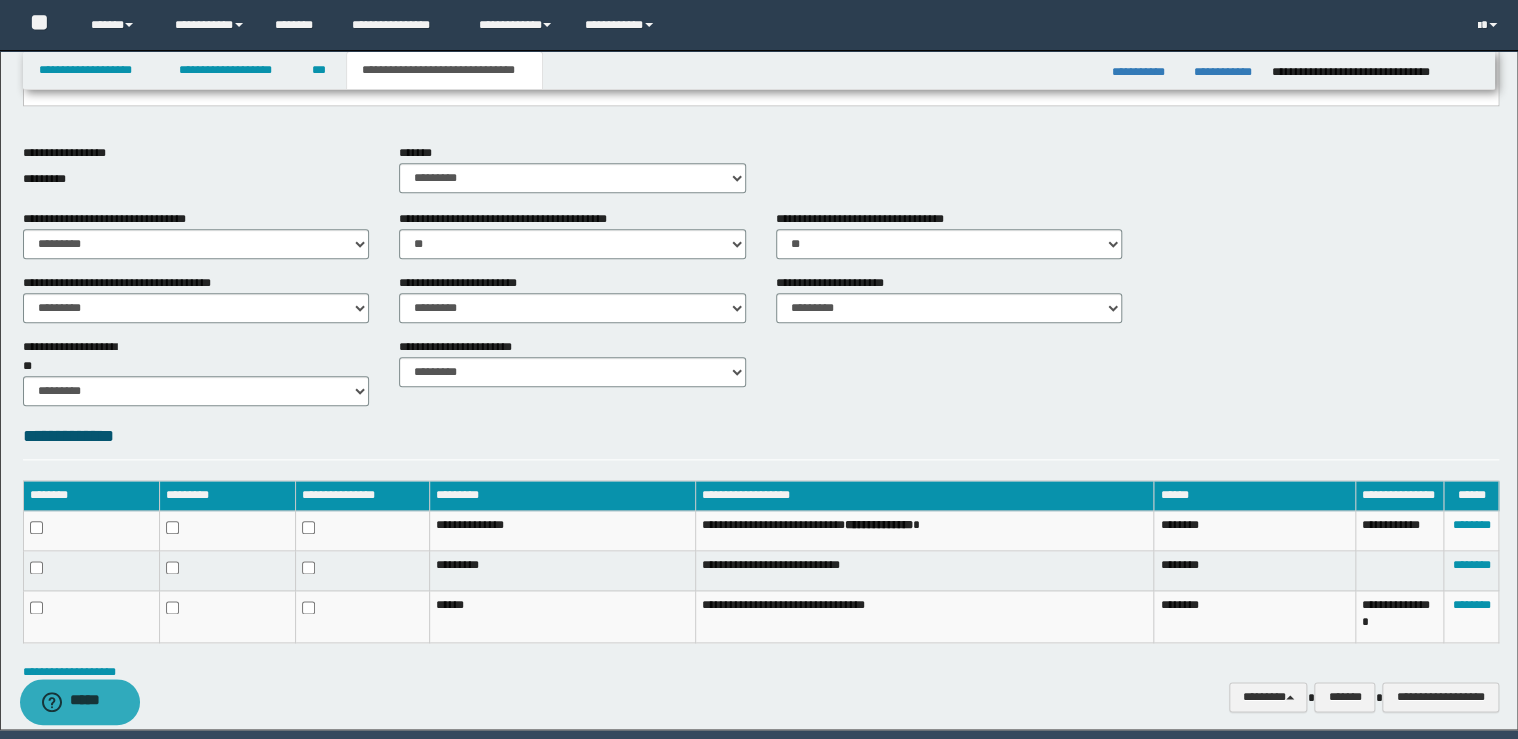scroll, scrollTop: 932, scrollLeft: 0, axis: vertical 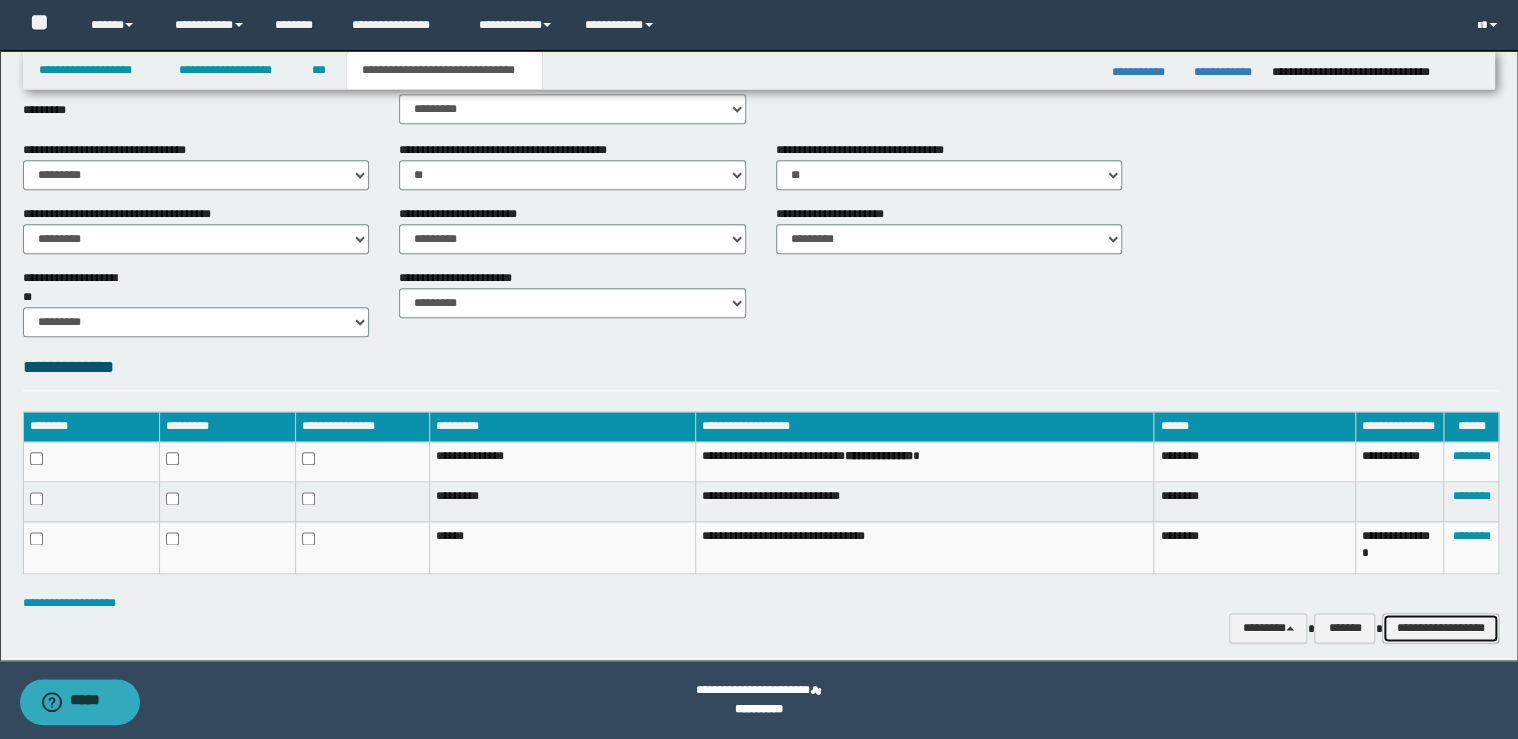 click on "**********" at bounding box center (1440, 628) 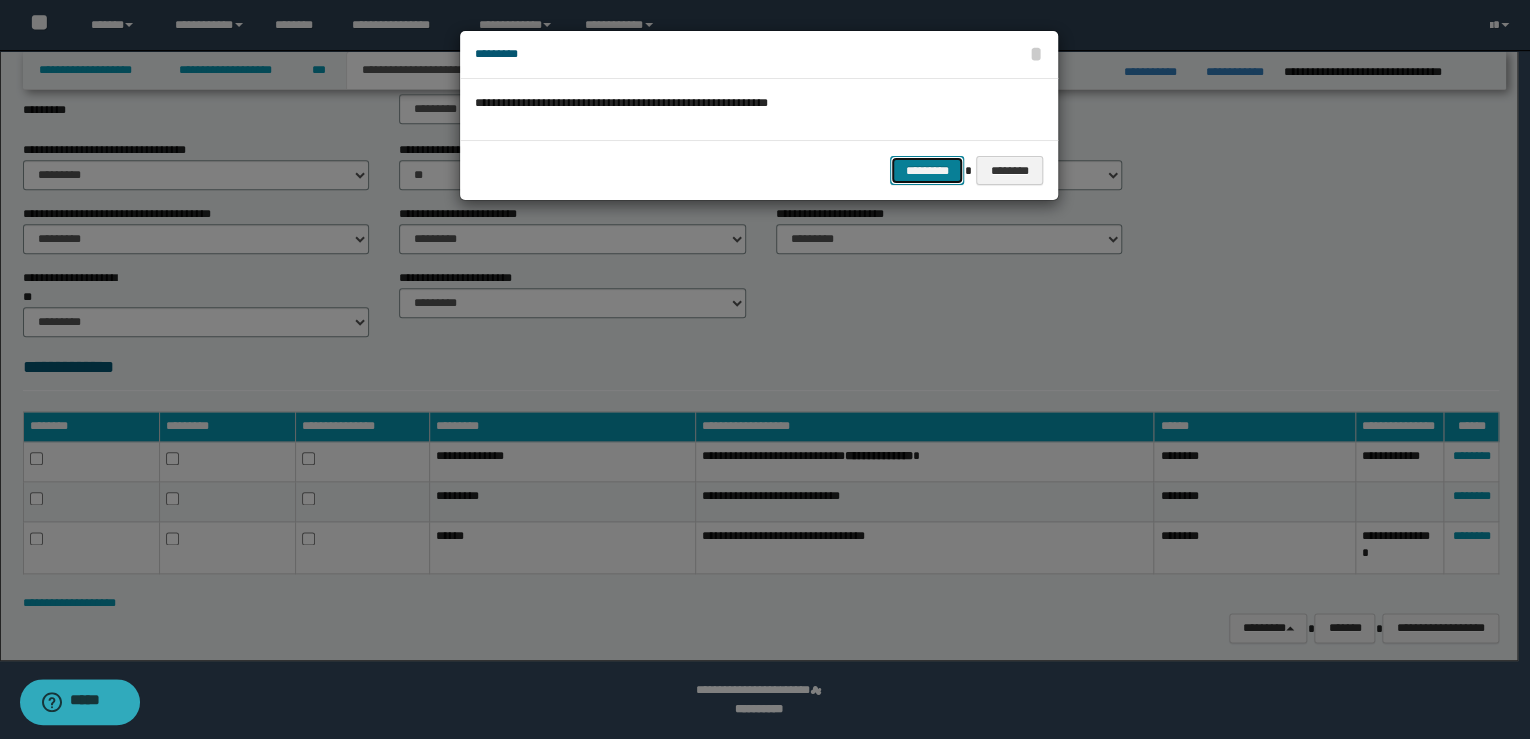 click on "*********" at bounding box center (927, 171) 